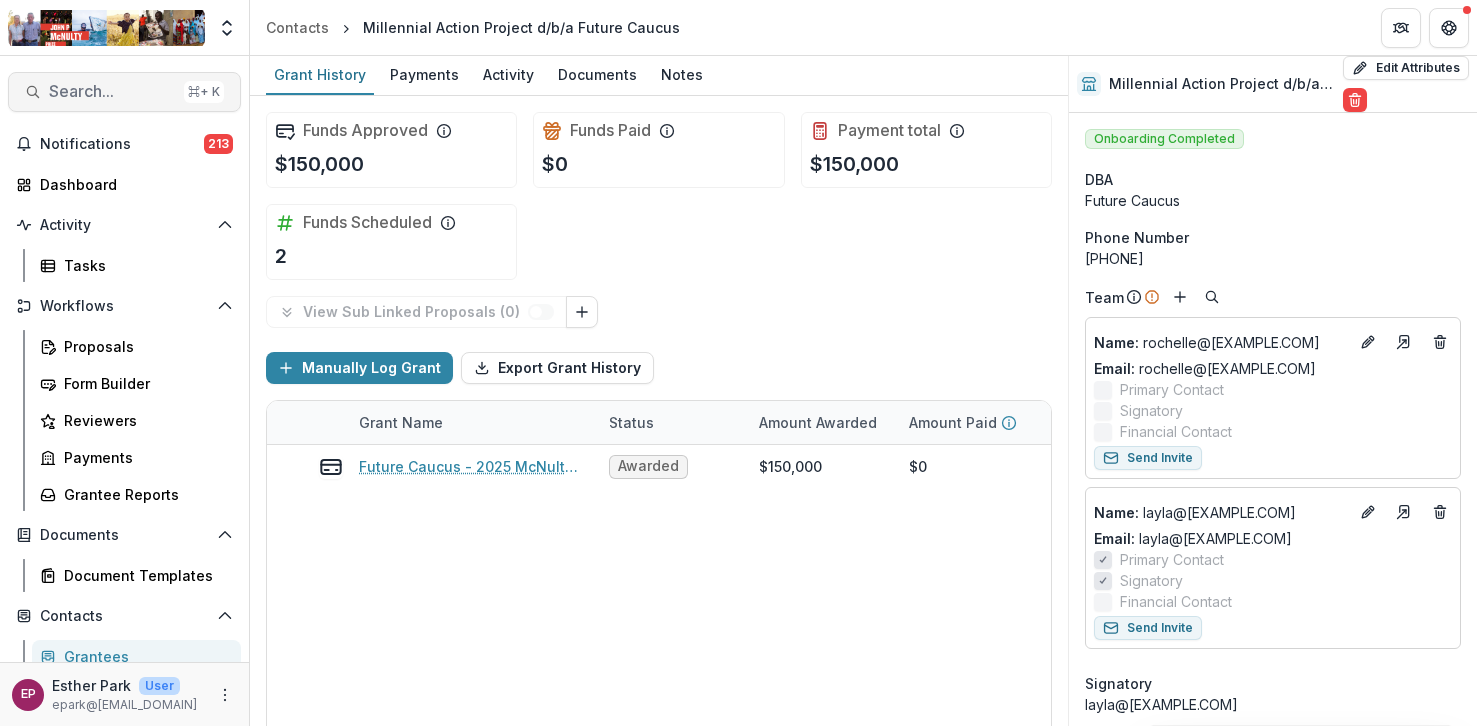 scroll, scrollTop: 0, scrollLeft: 0, axis: both 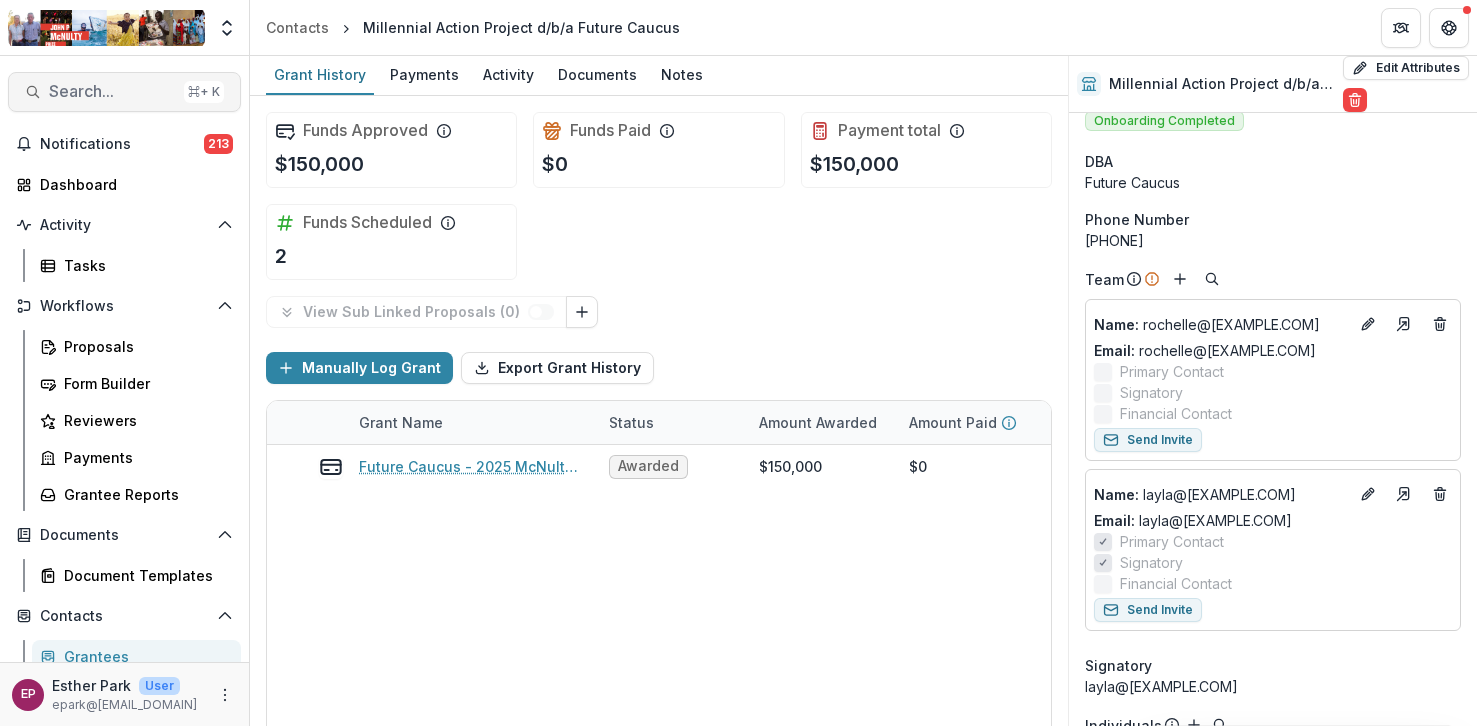 click on "Search... ⌘  + K" at bounding box center (124, 92) 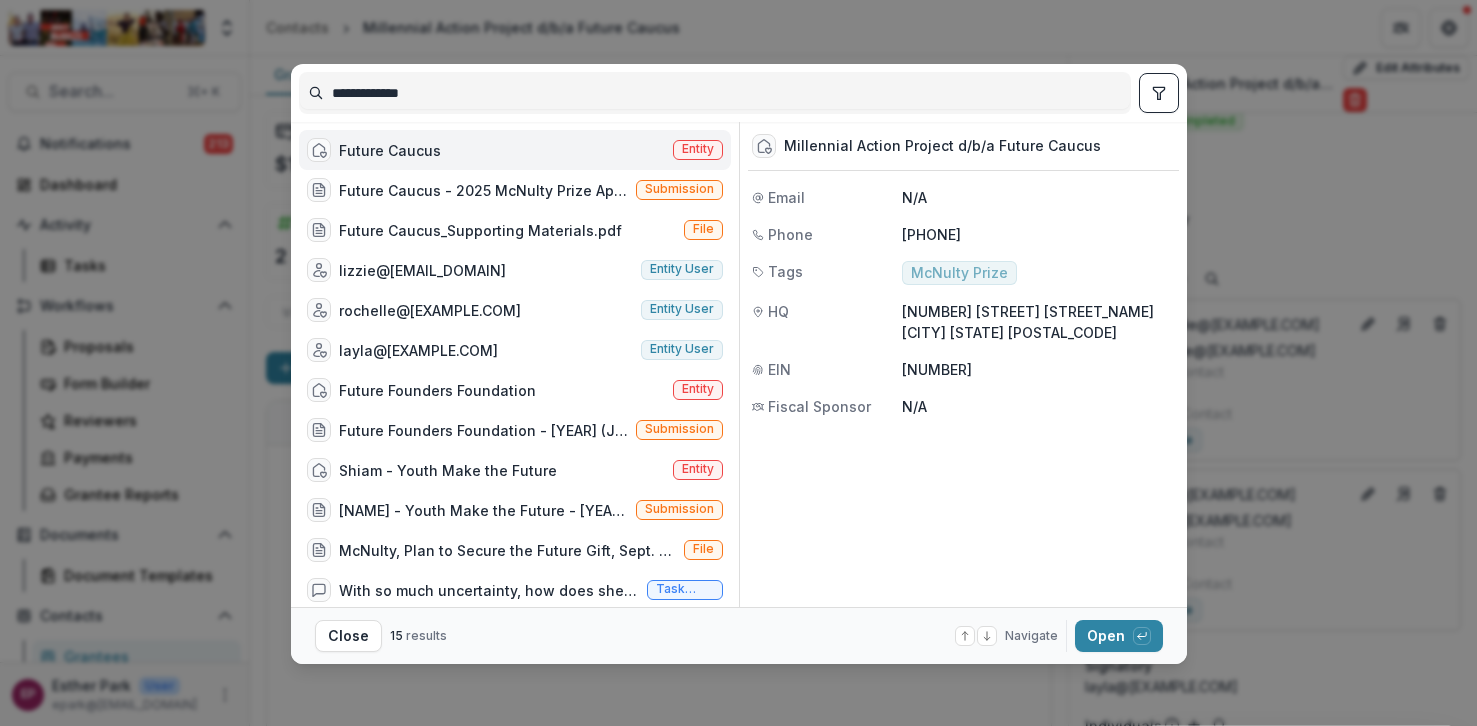 click on "**********" at bounding box center (715, 93) 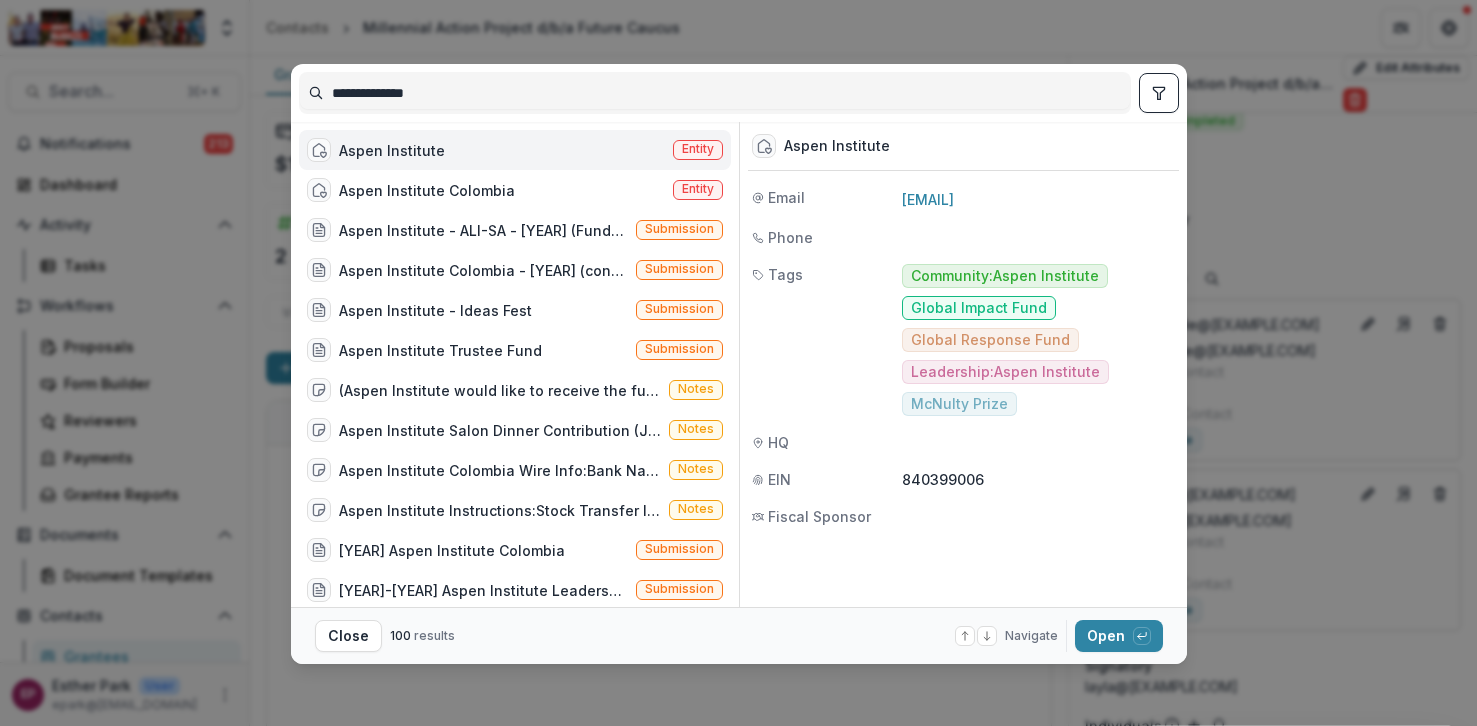 type on "**********" 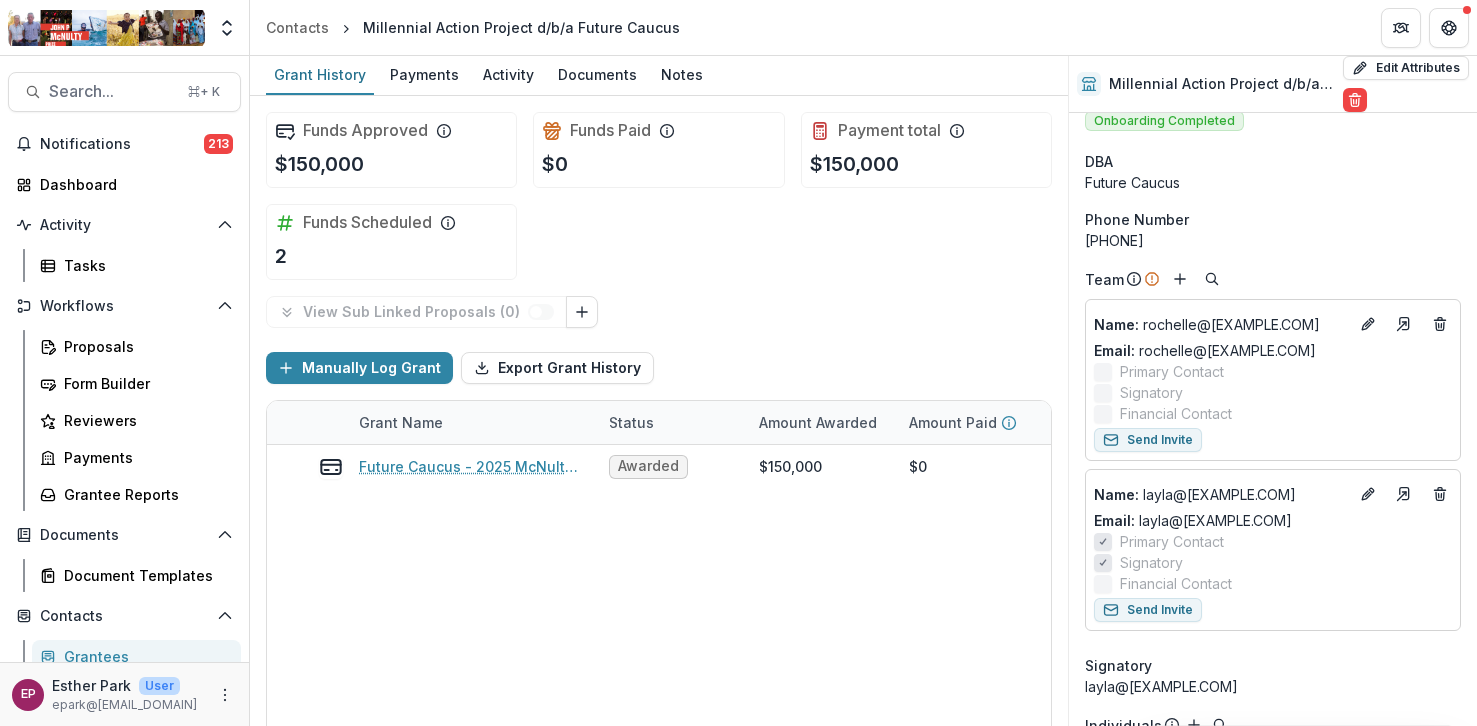 click on "Aspen Institute" at bounding box center (392, 150) 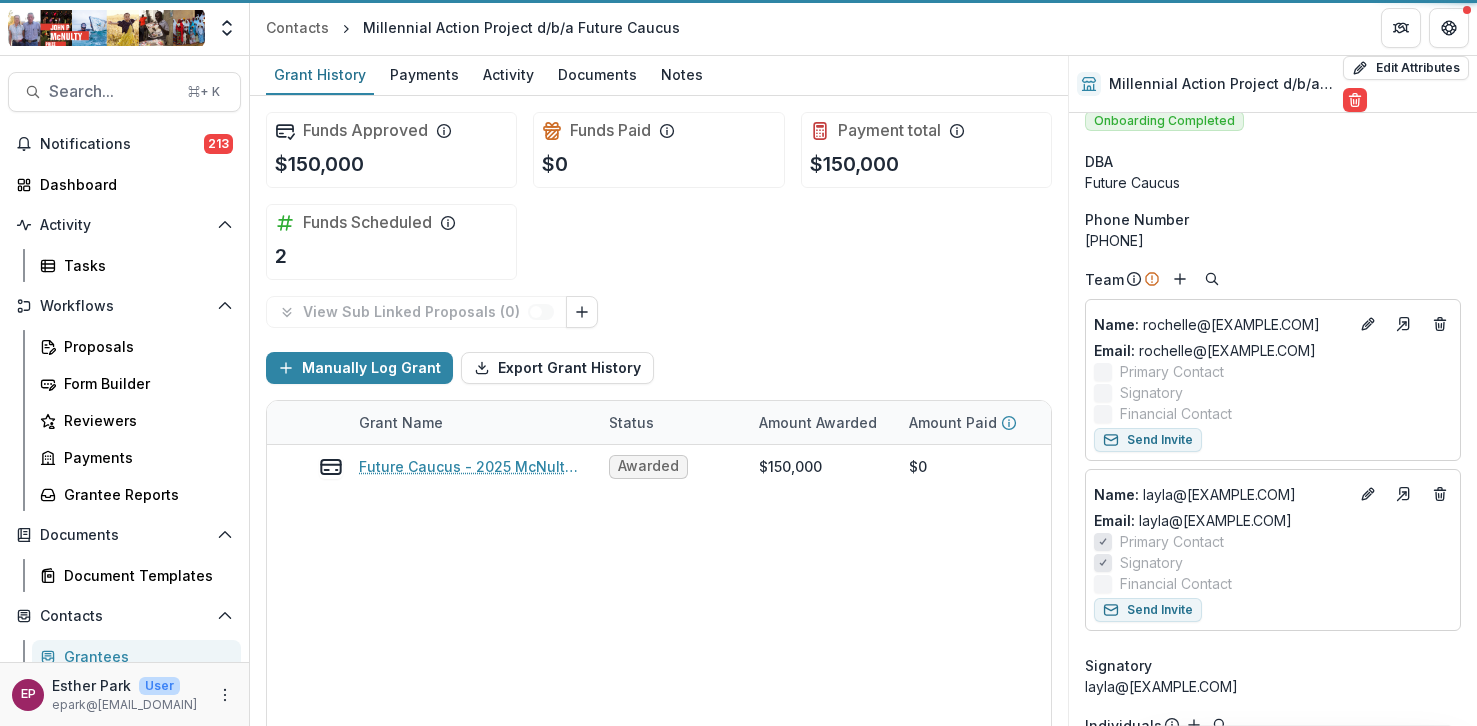 scroll, scrollTop: 1, scrollLeft: 0, axis: vertical 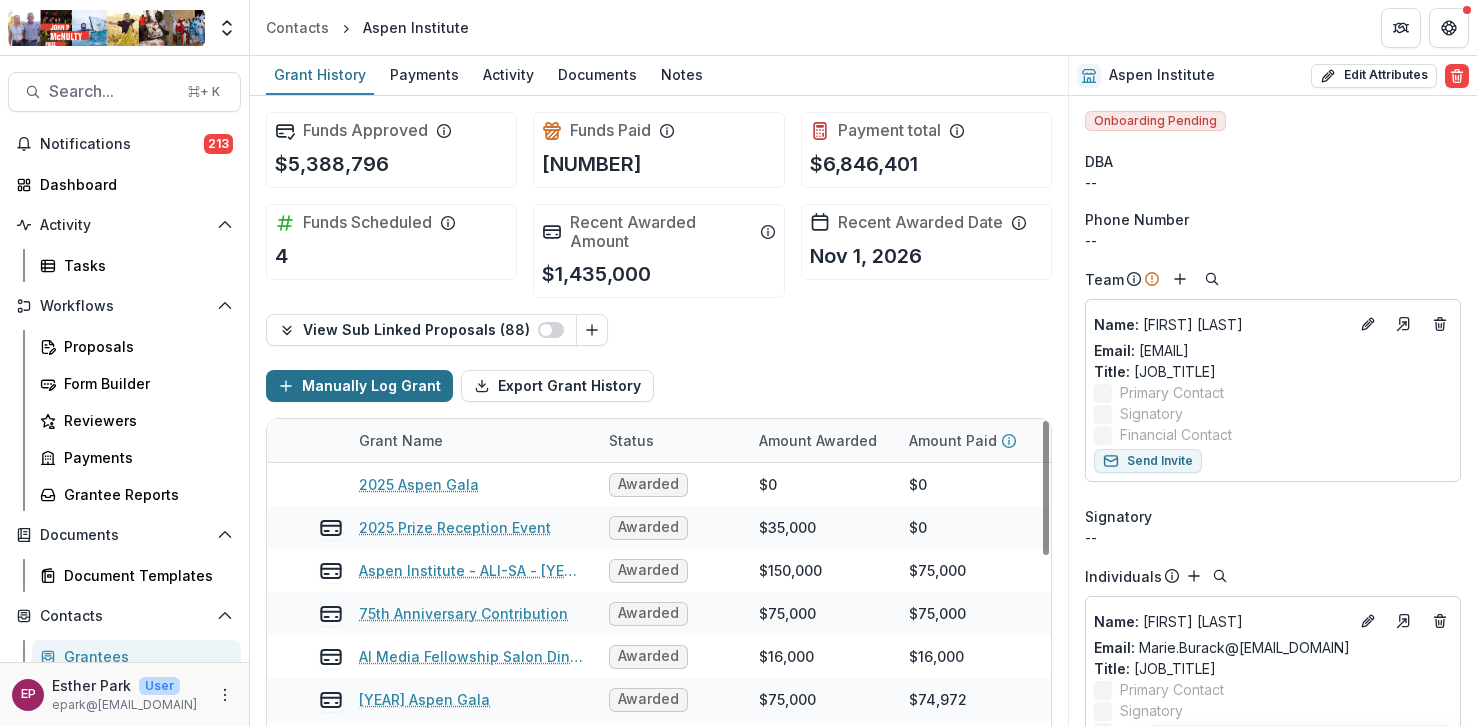 click on "Manually Log Grant" at bounding box center [359, 386] 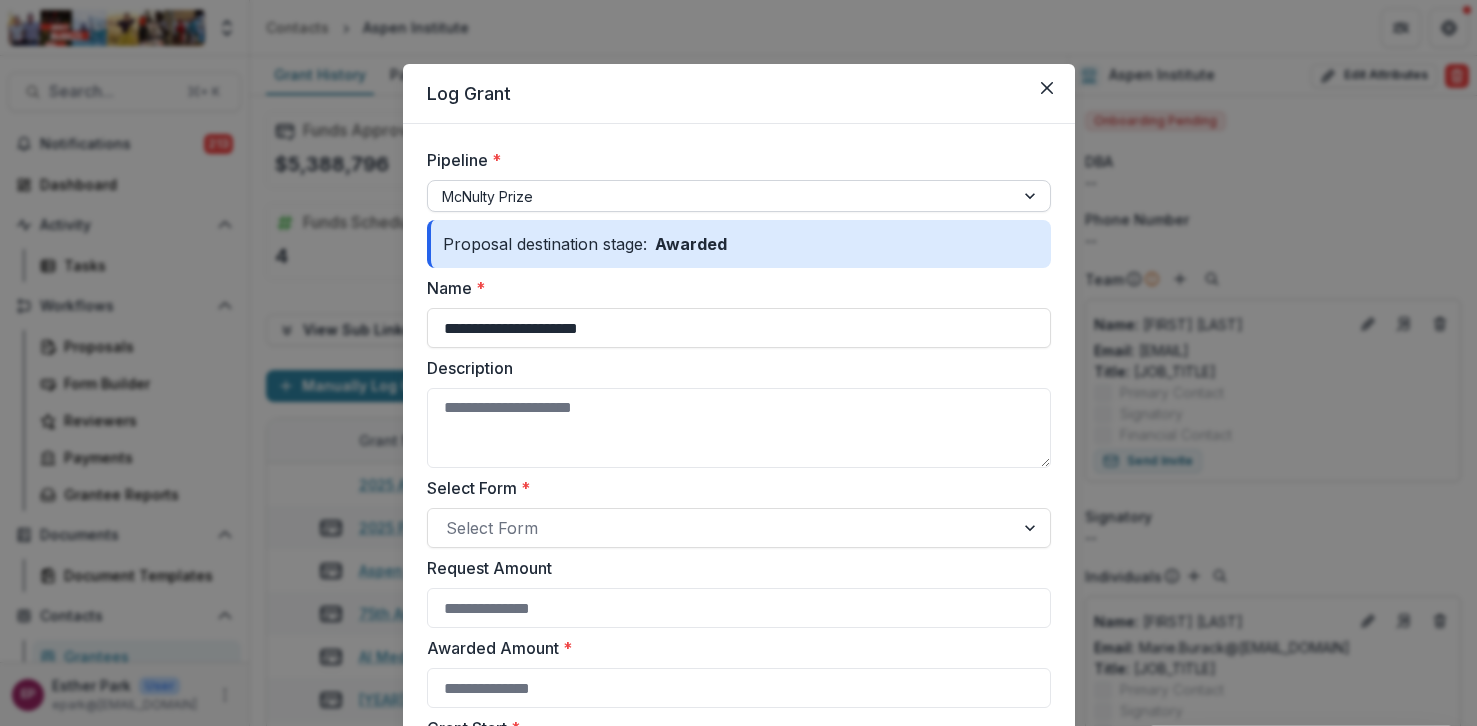 click at bounding box center [721, 196] 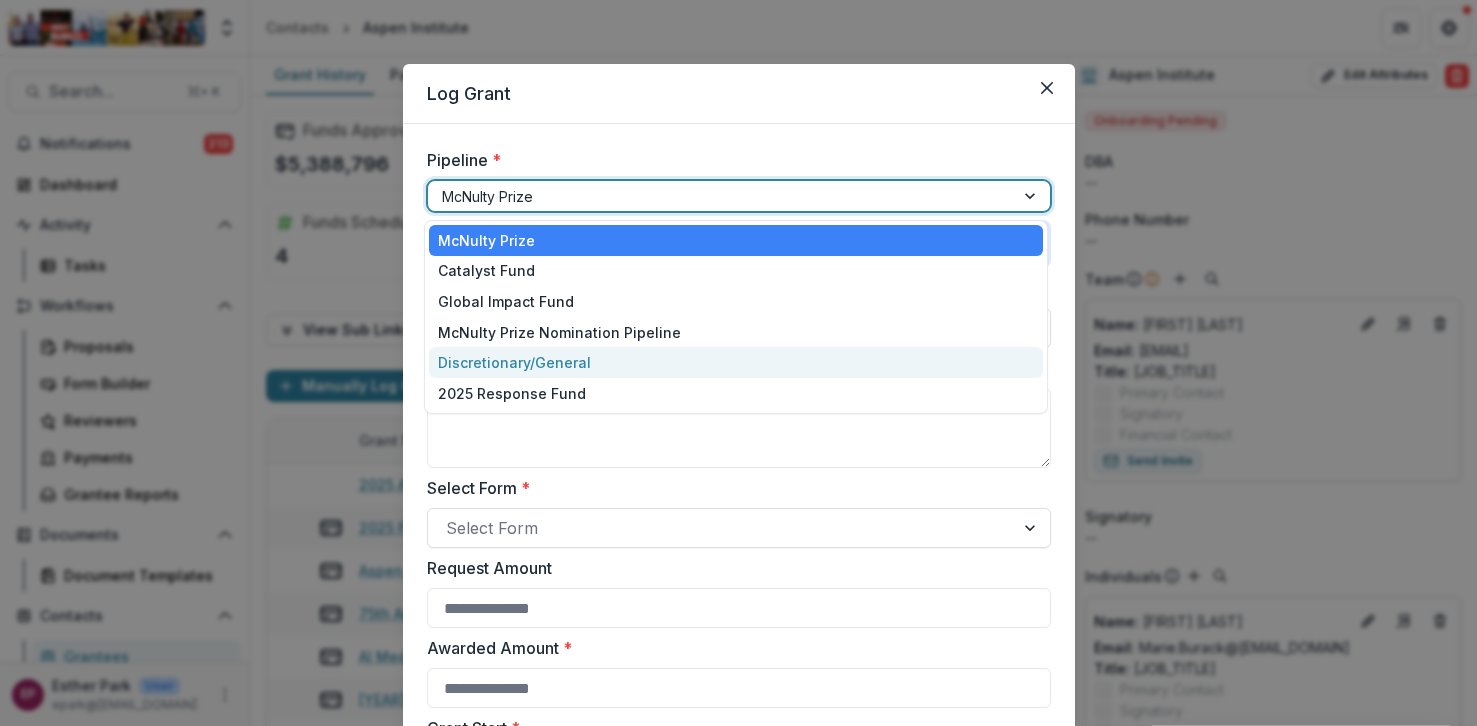 click on "Discretionary/General" at bounding box center [736, 362] 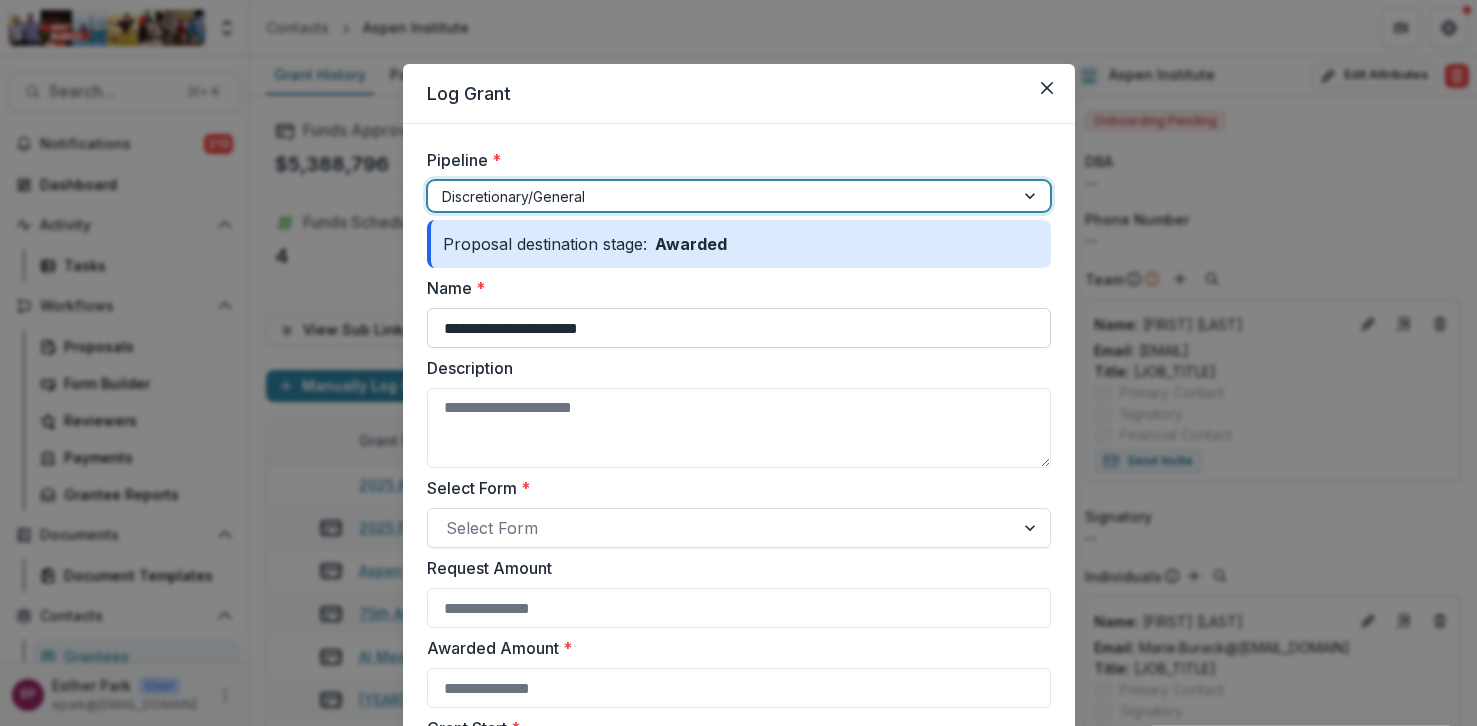 click on "**********" at bounding box center (739, 328) 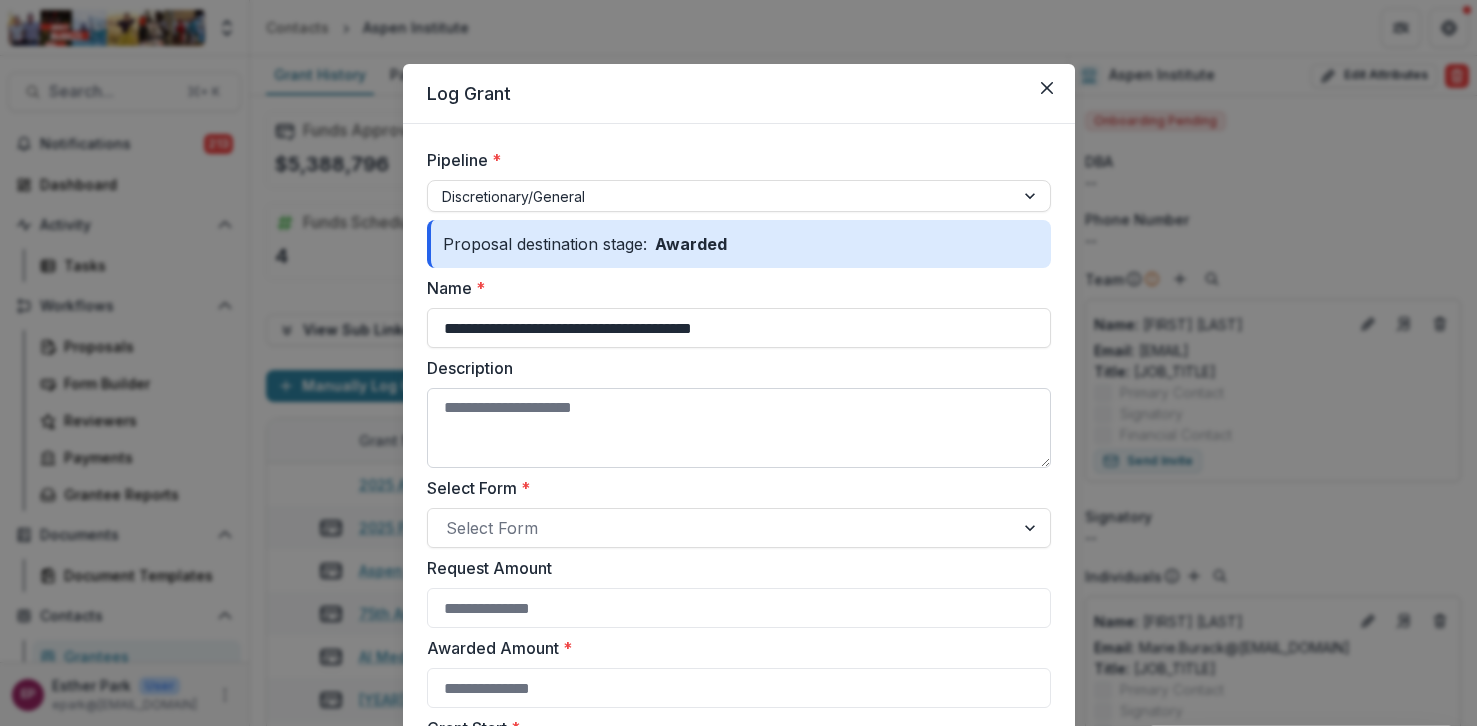type on "**********" 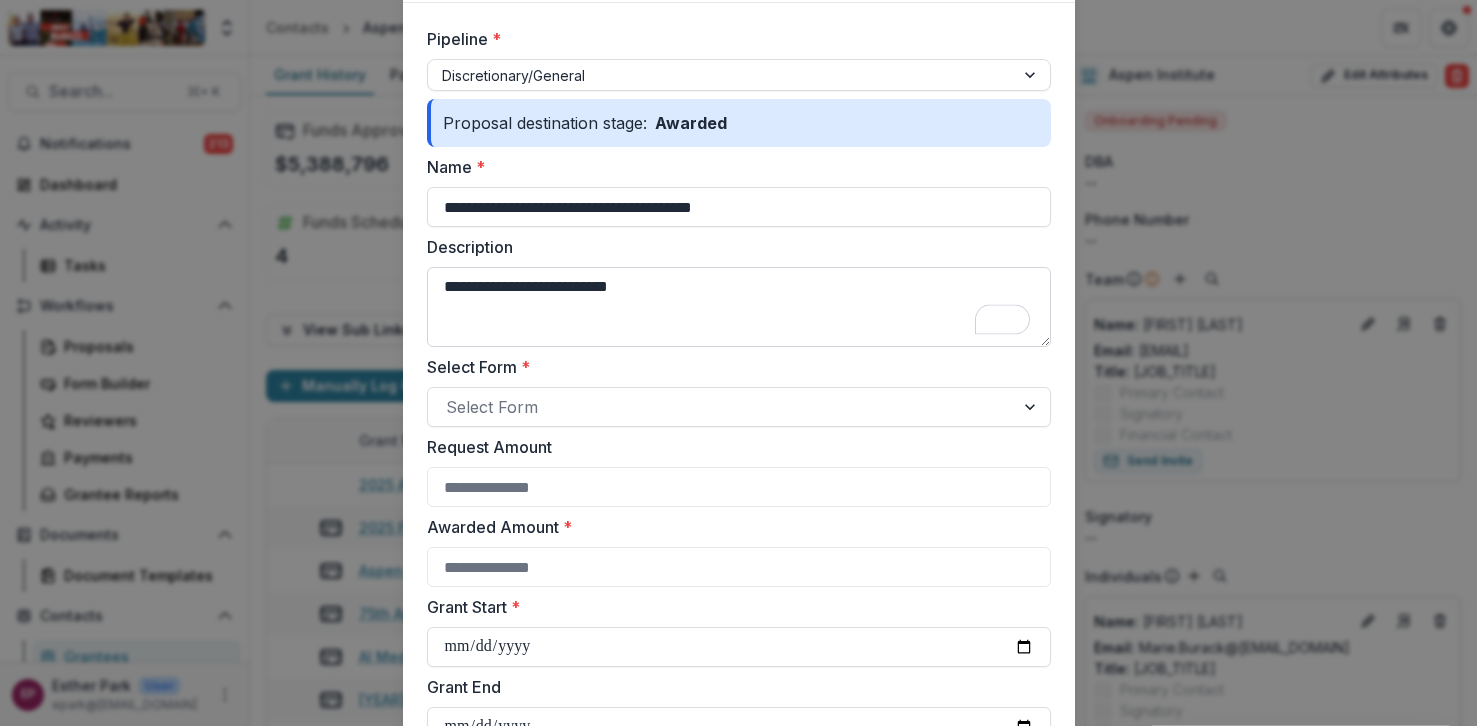 scroll, scrollTop: 123, scrollLeft: 0, axis: vertical 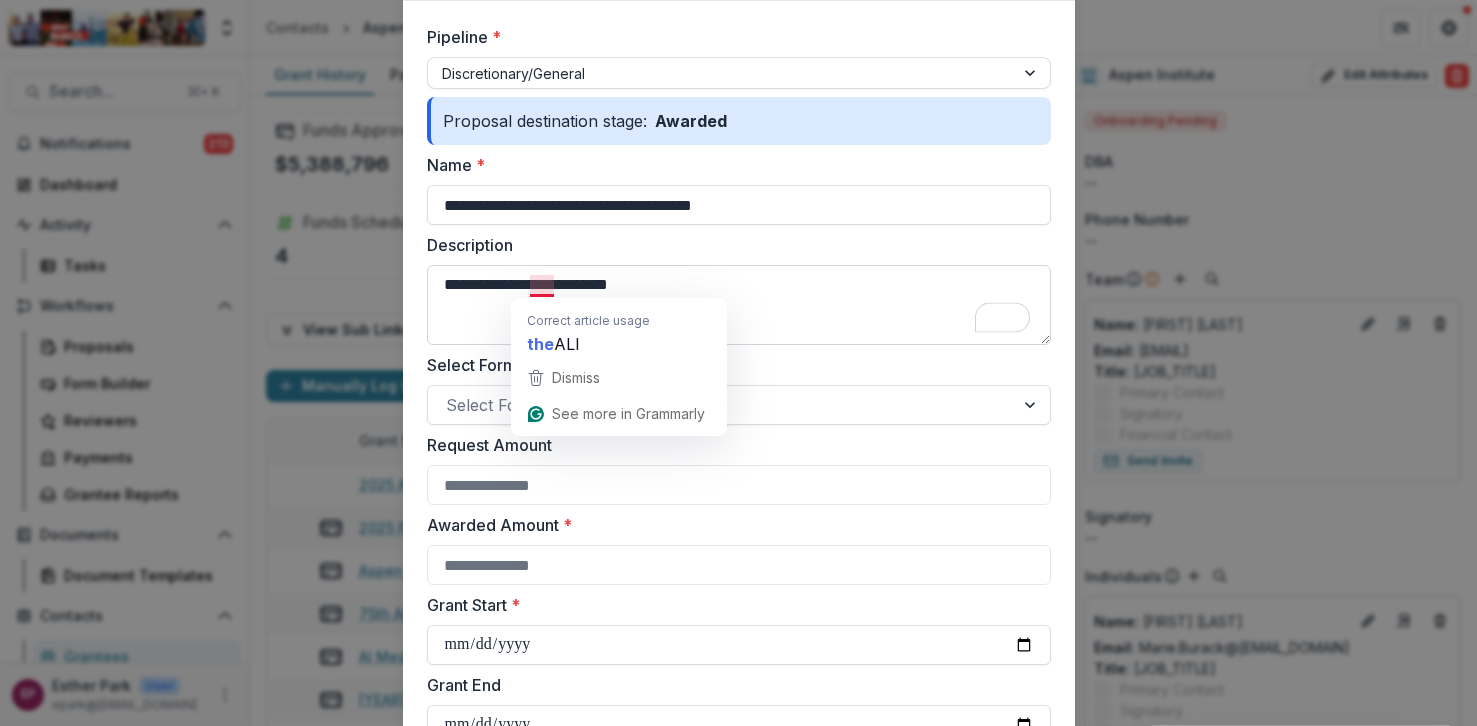 click on "**********" at bounding box center [739, 305] 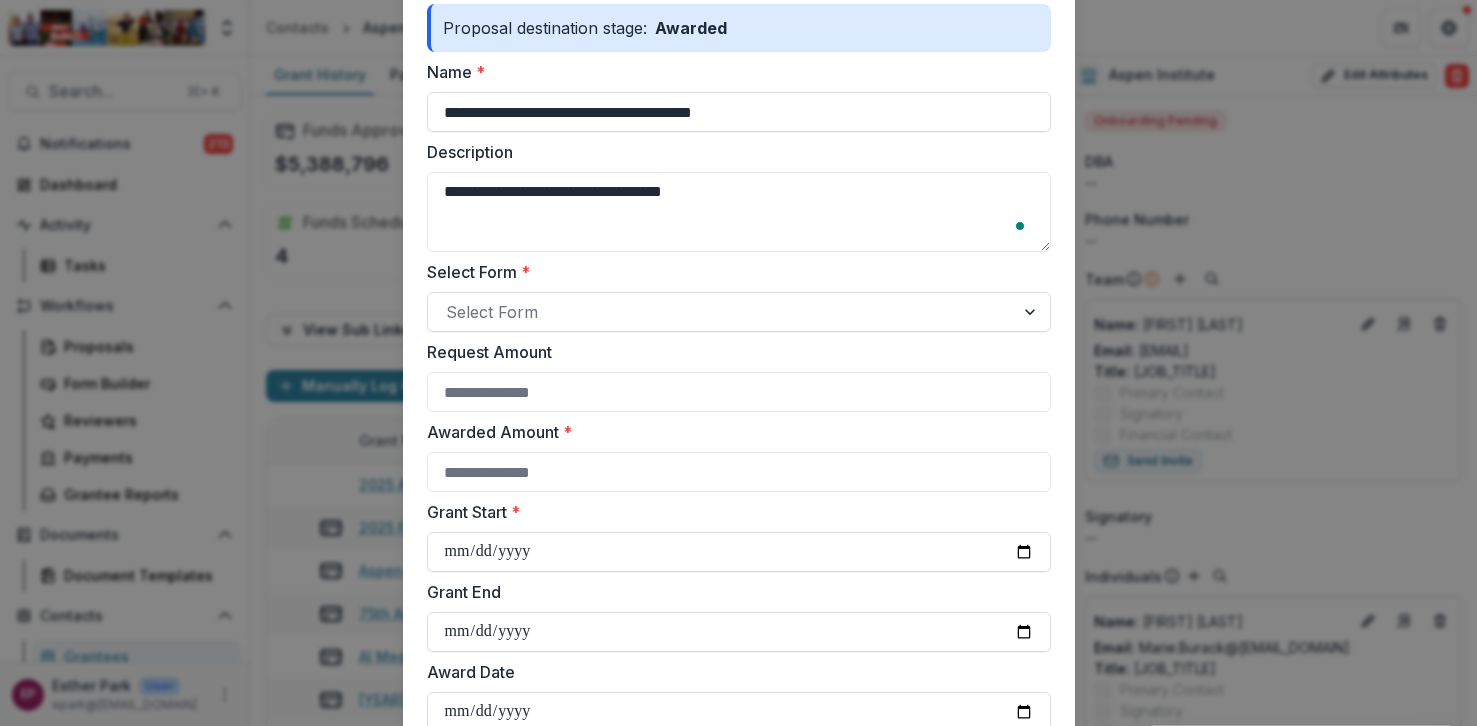 scroll, scrollTop: 253, scrollLeft: 0, axis: vertical 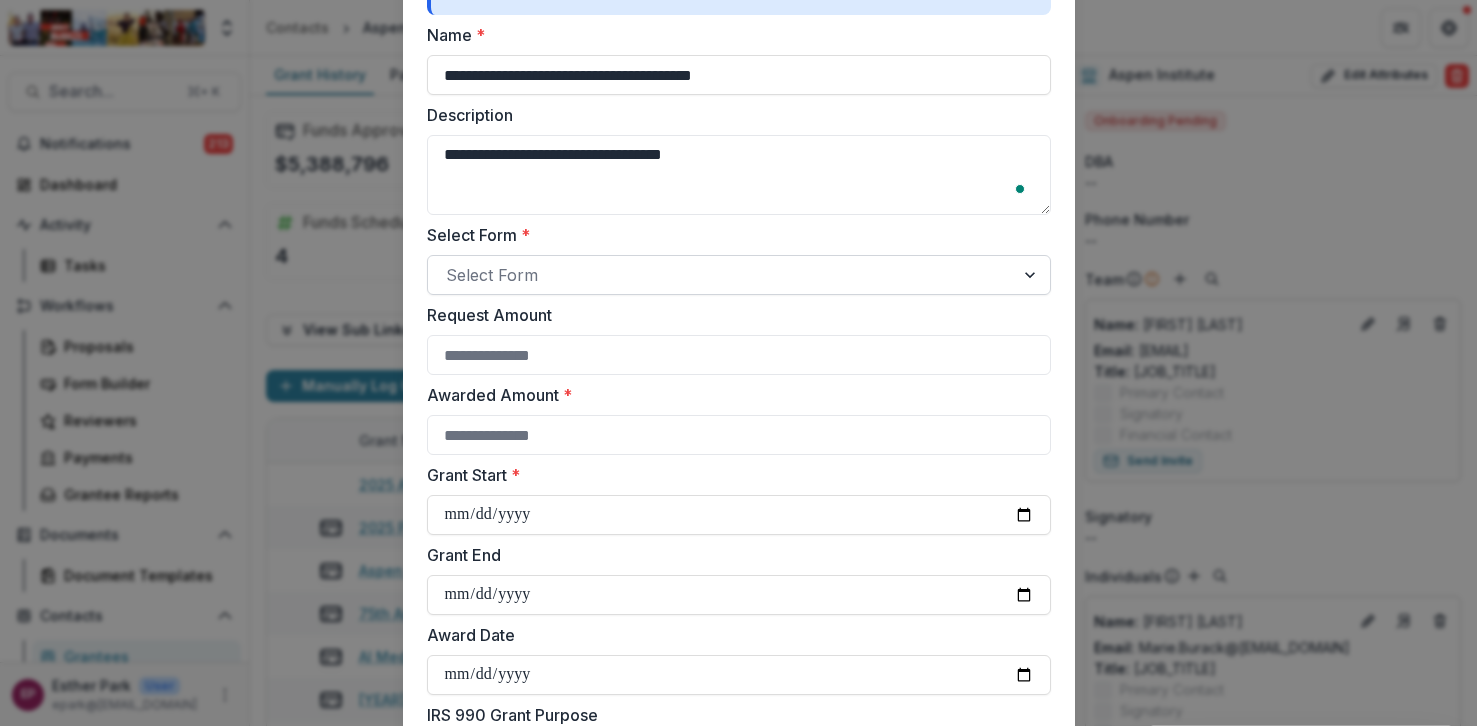 type on "**********" 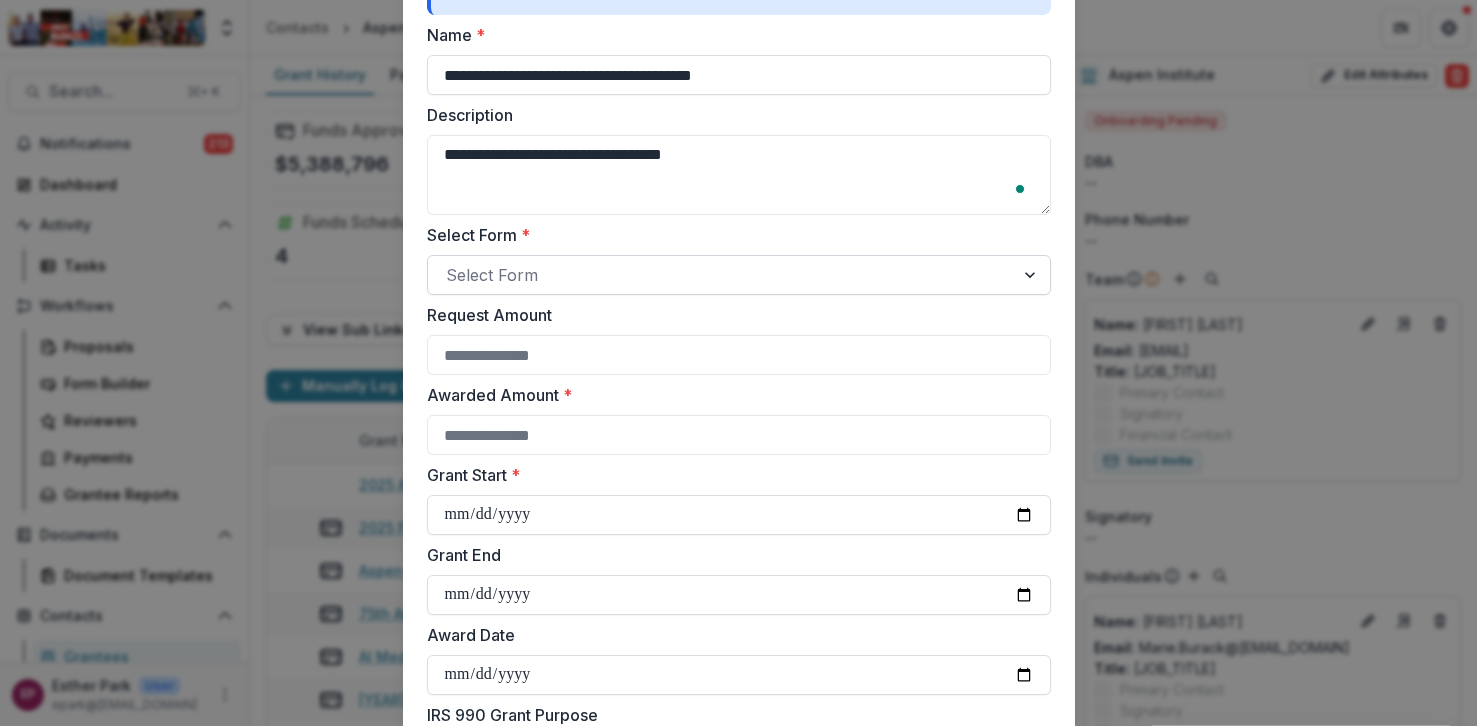 click at bounding box center (721, 275) 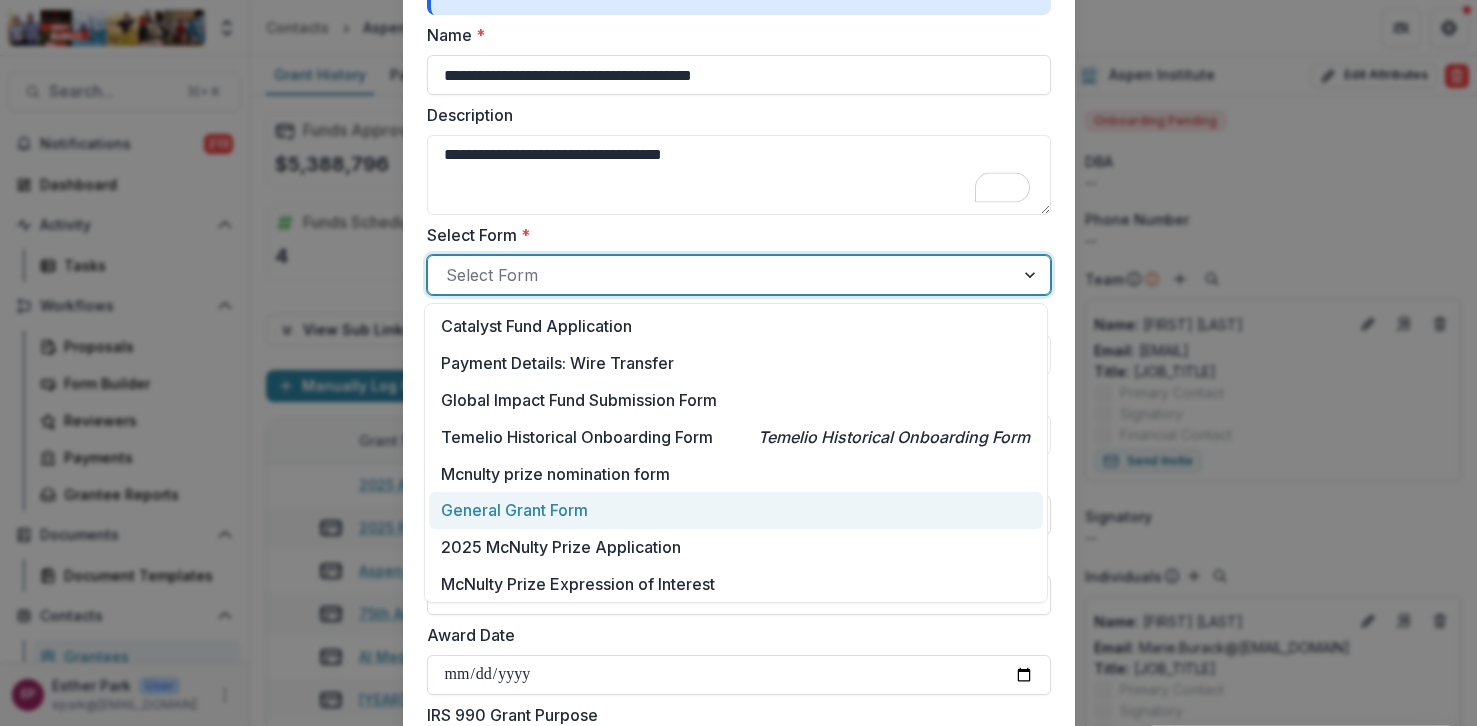 click on "General Grant Form" at bounding box center (735, 510) 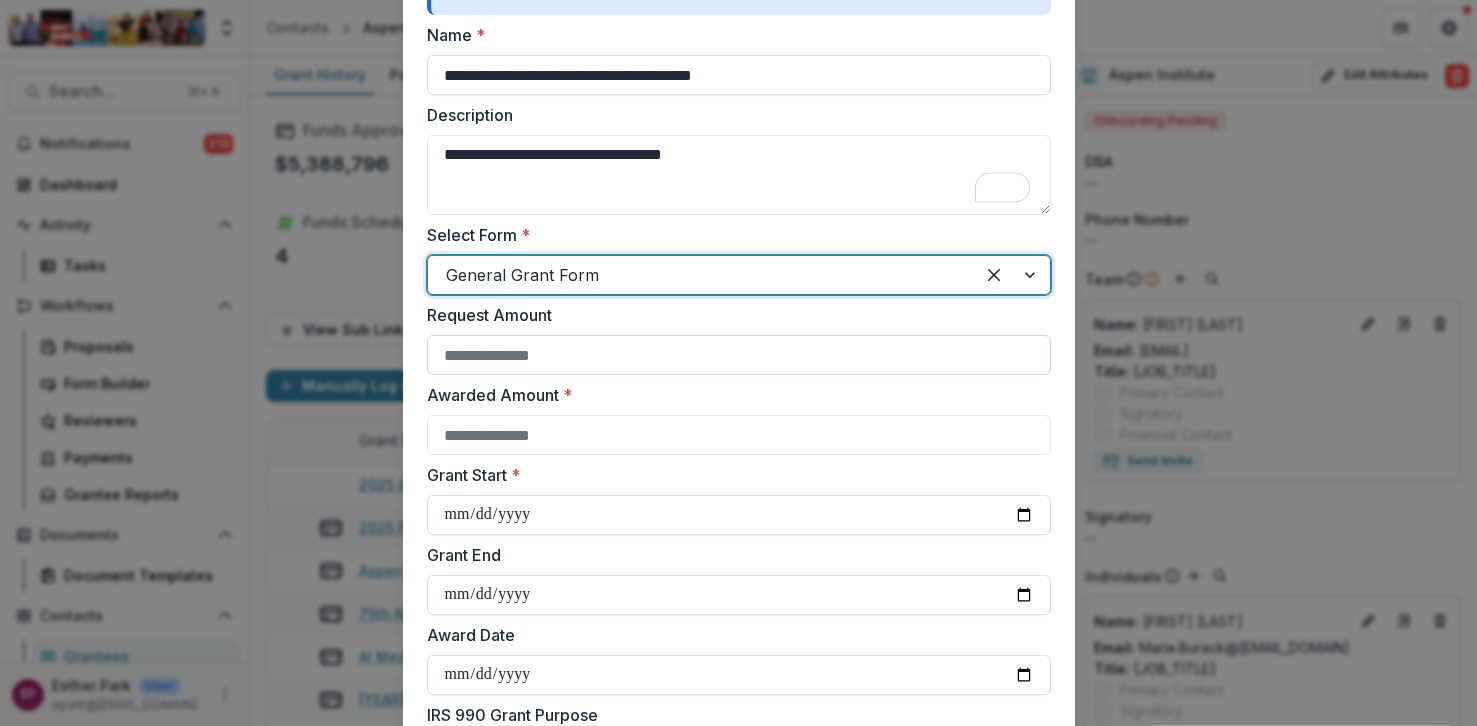 click on "Request Amount" at bounding box center (739, 355) 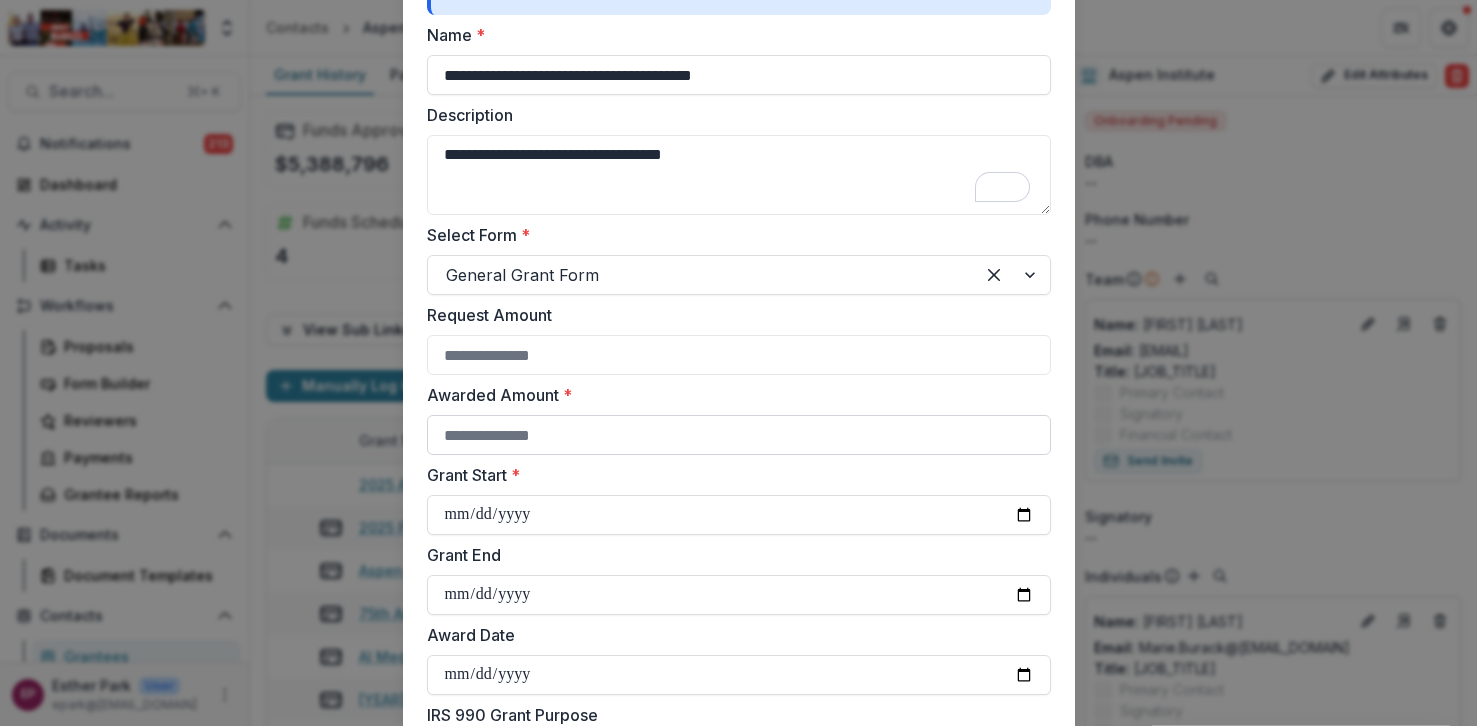 click on "Awarded Amount *" at bounding box center (739, 435) 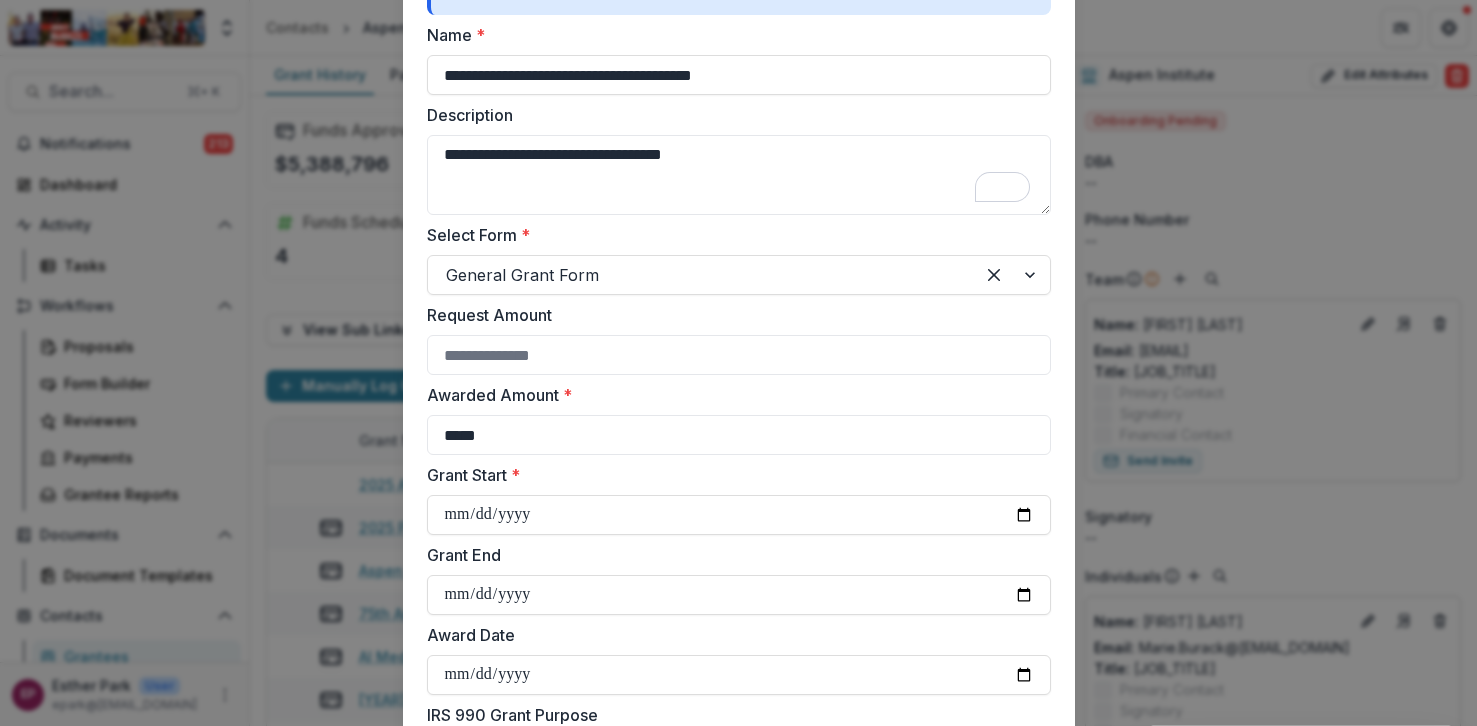 scroll, scrollTop: 319, scrollLeft: 0, axis: vertical 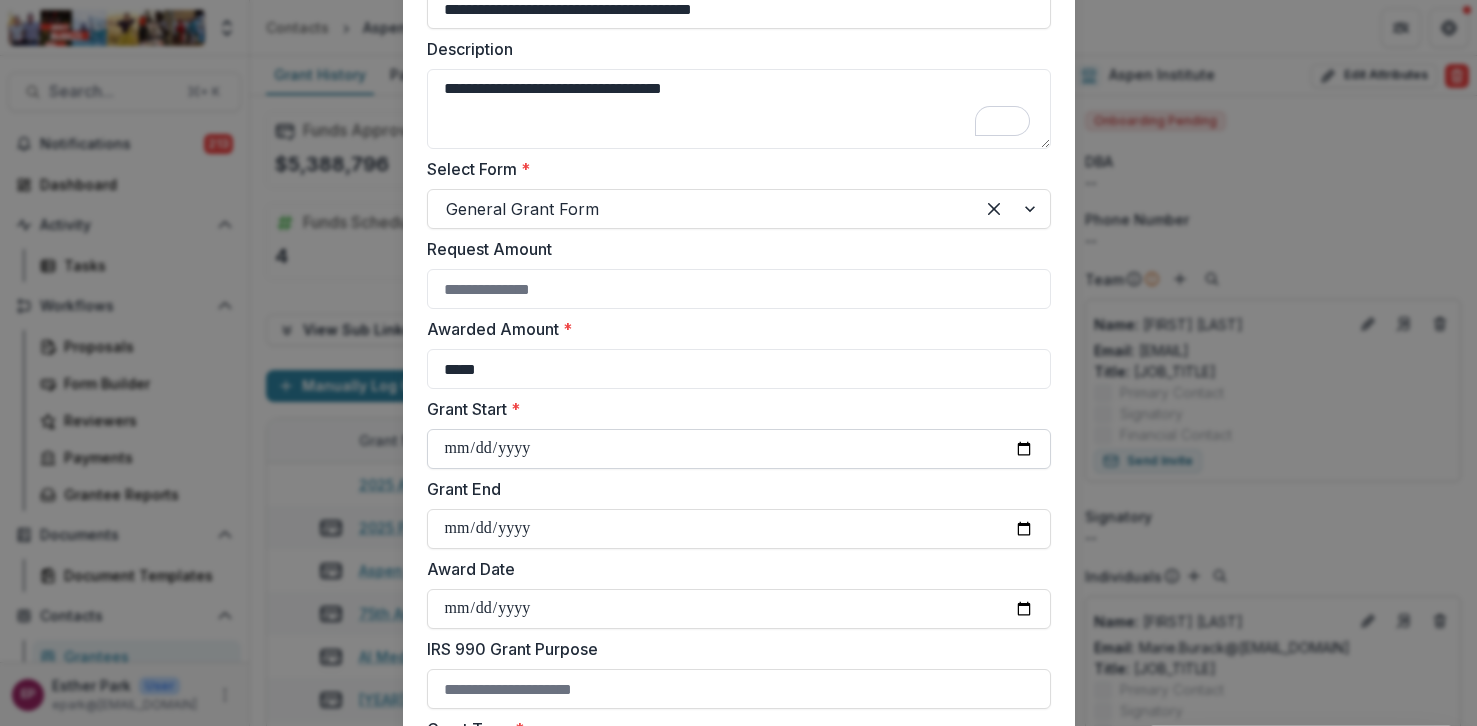 type on "*****" 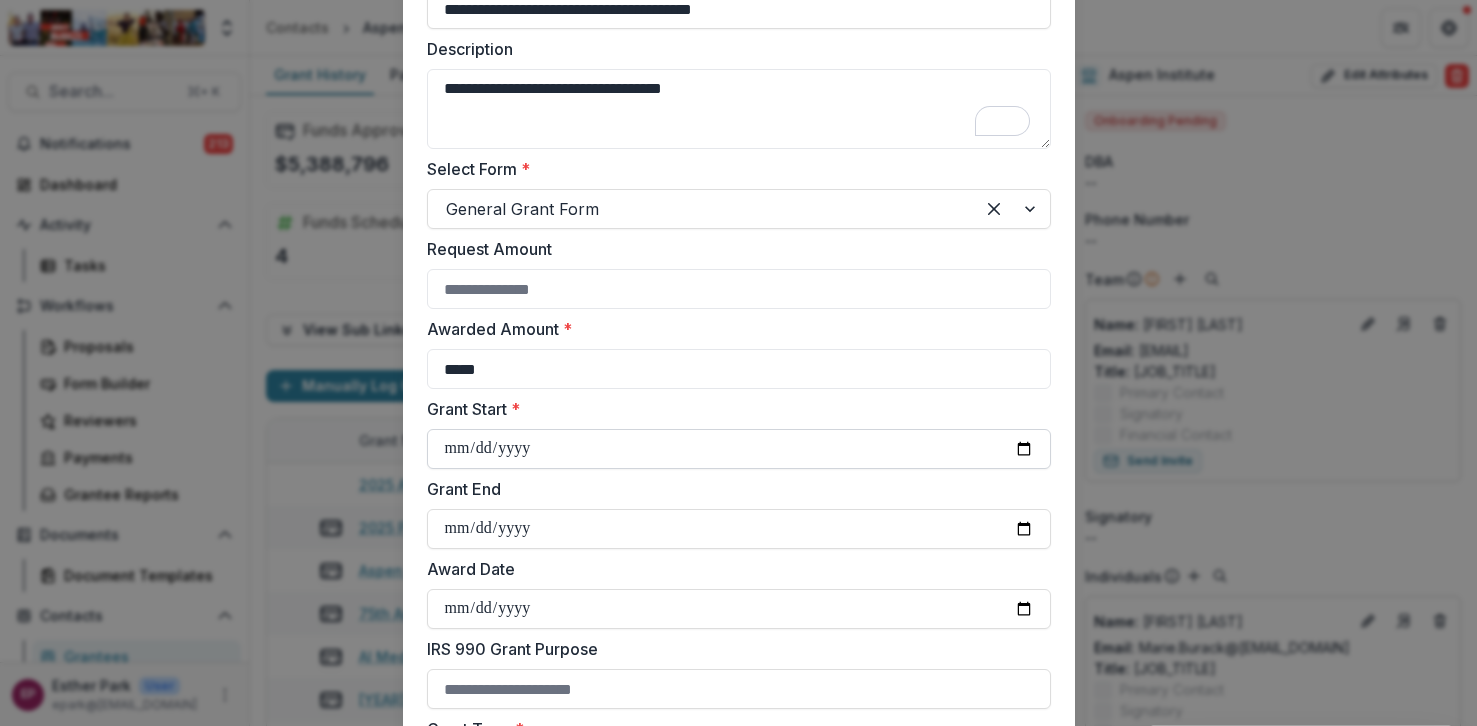 type on "**********" 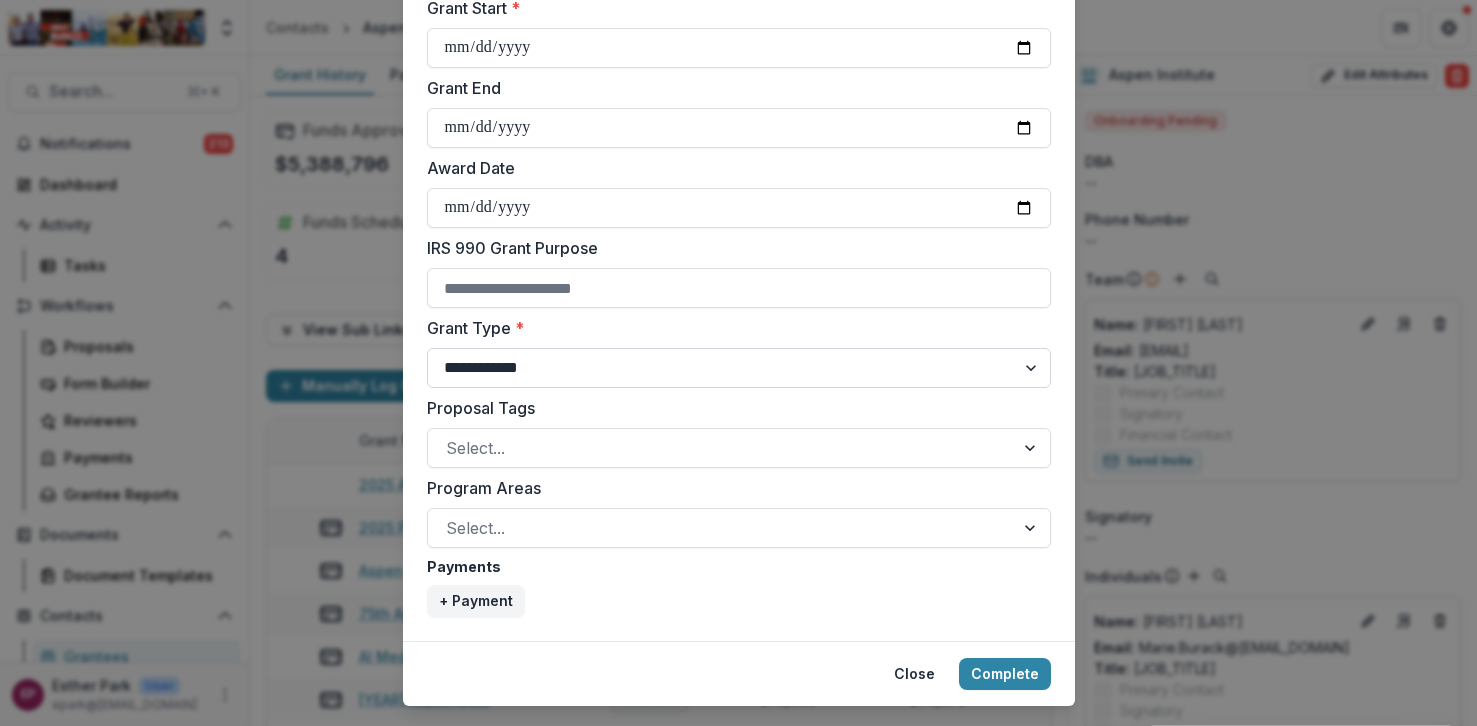 scroll, scrollTop: 728, scrollLeft: 0, axis: vertical 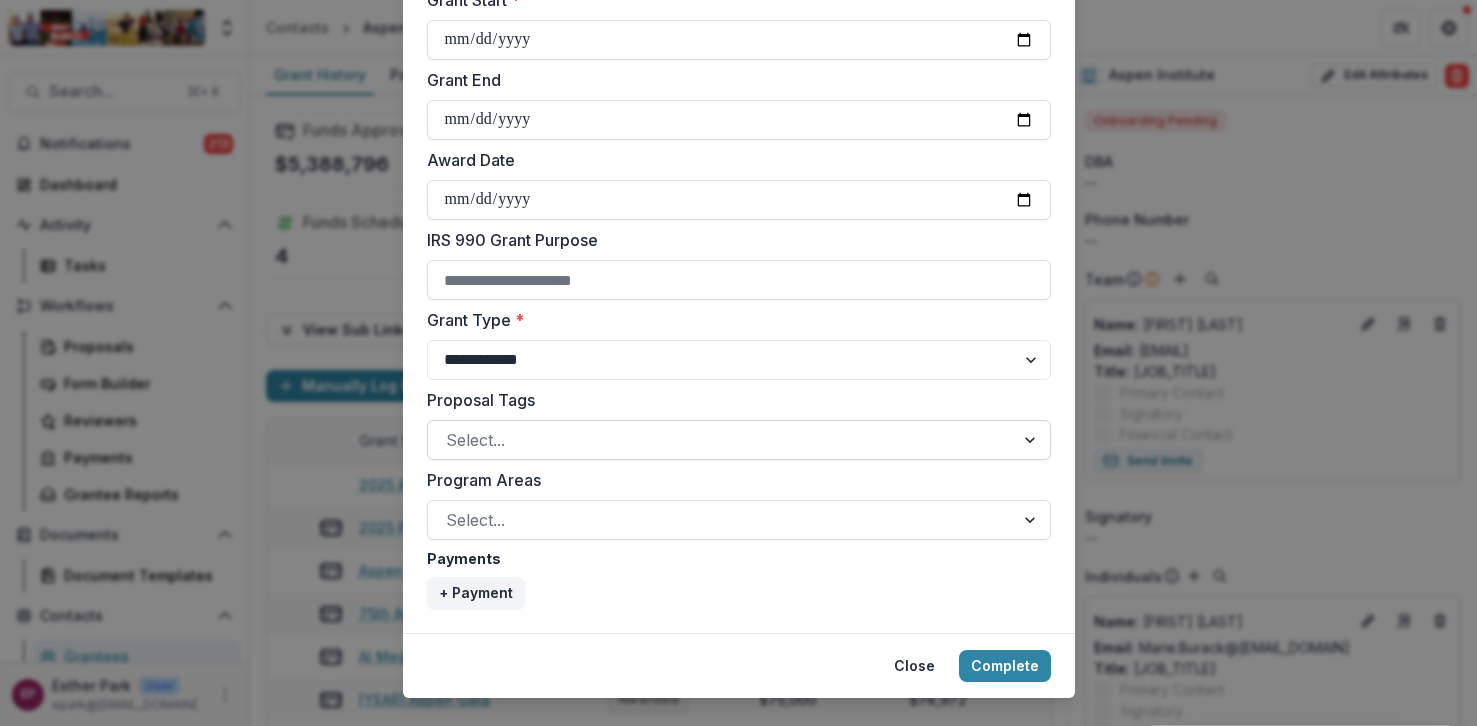 click on "Select..." at bounding box center [739, 440] 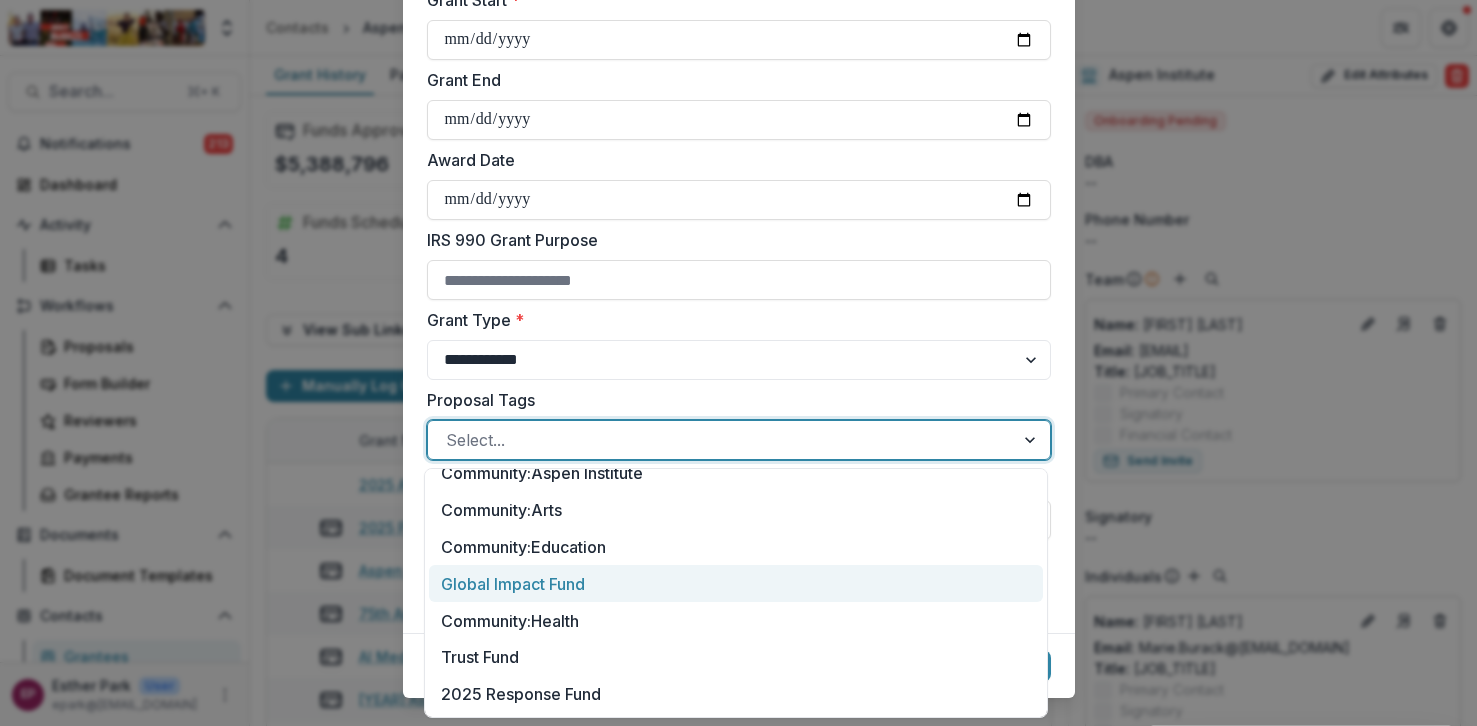 scroll, scrollTop: 613, scrollLeft: 0, axis: vertical 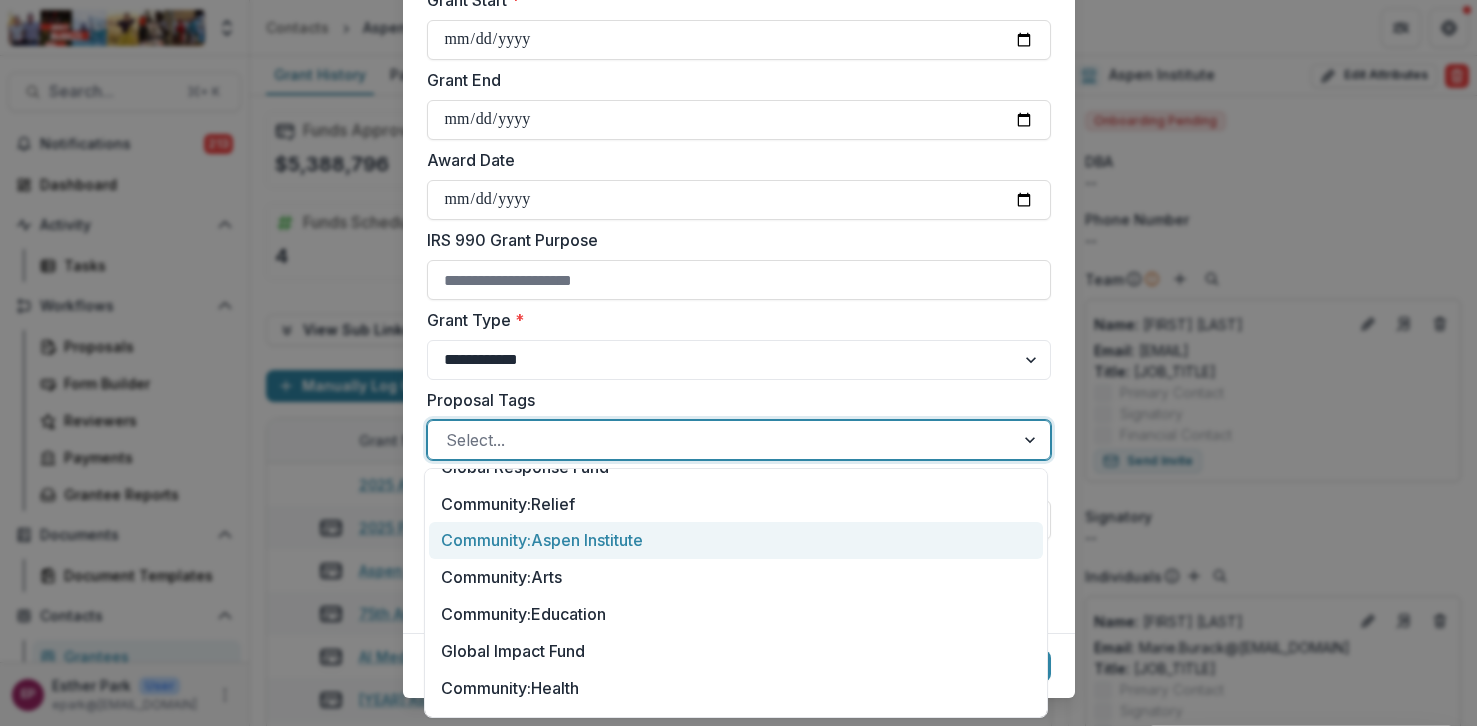 click on "Community:Aspen Institute" at bounding box center (736, 540) 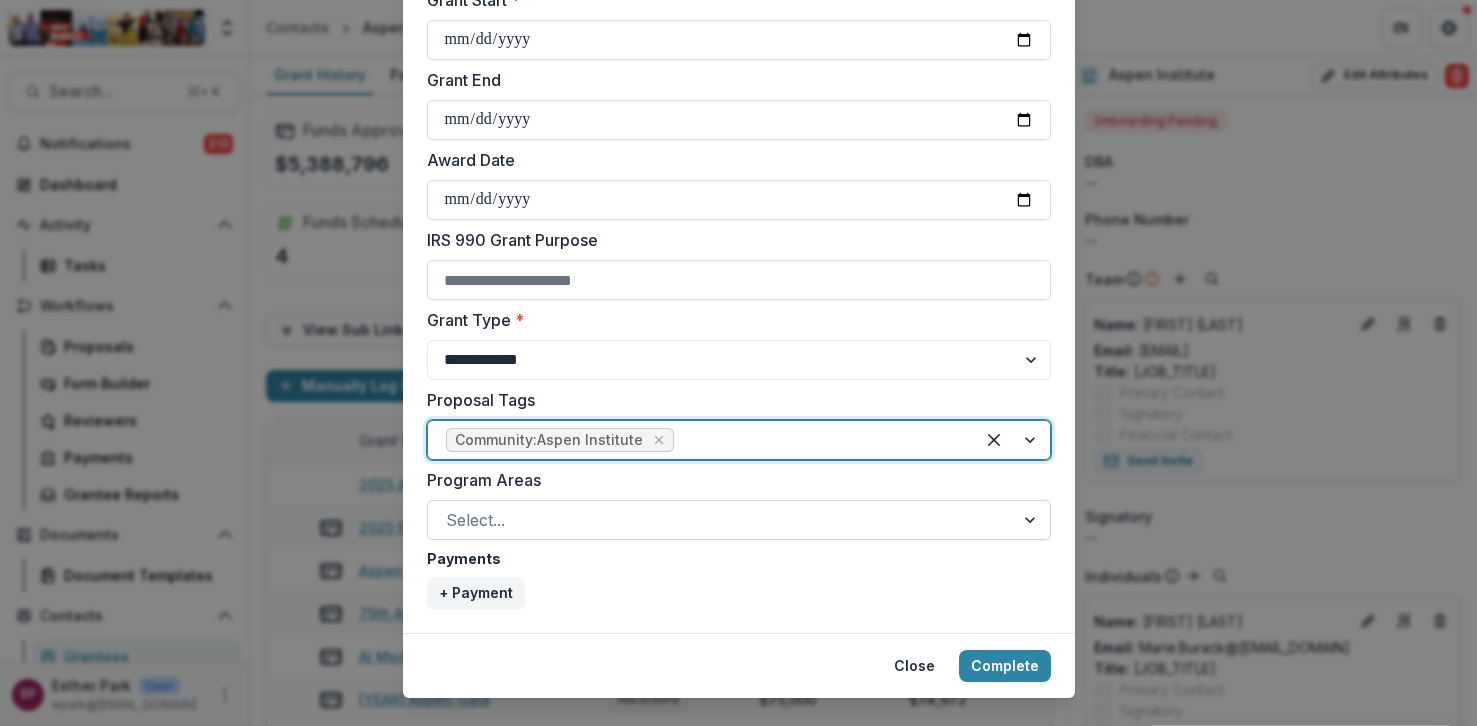 click at bounding box center [721, 520] 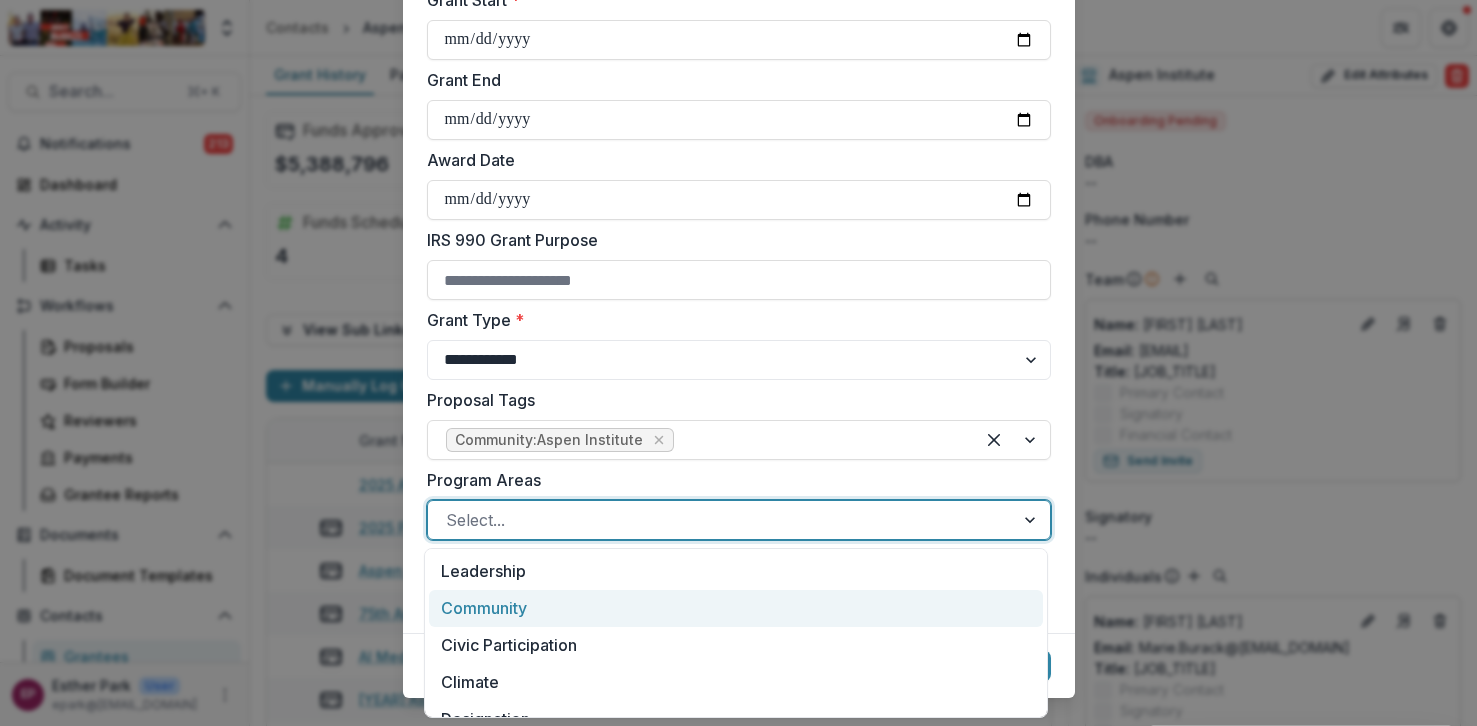 click on "Community" at bounding box center [736, 608] 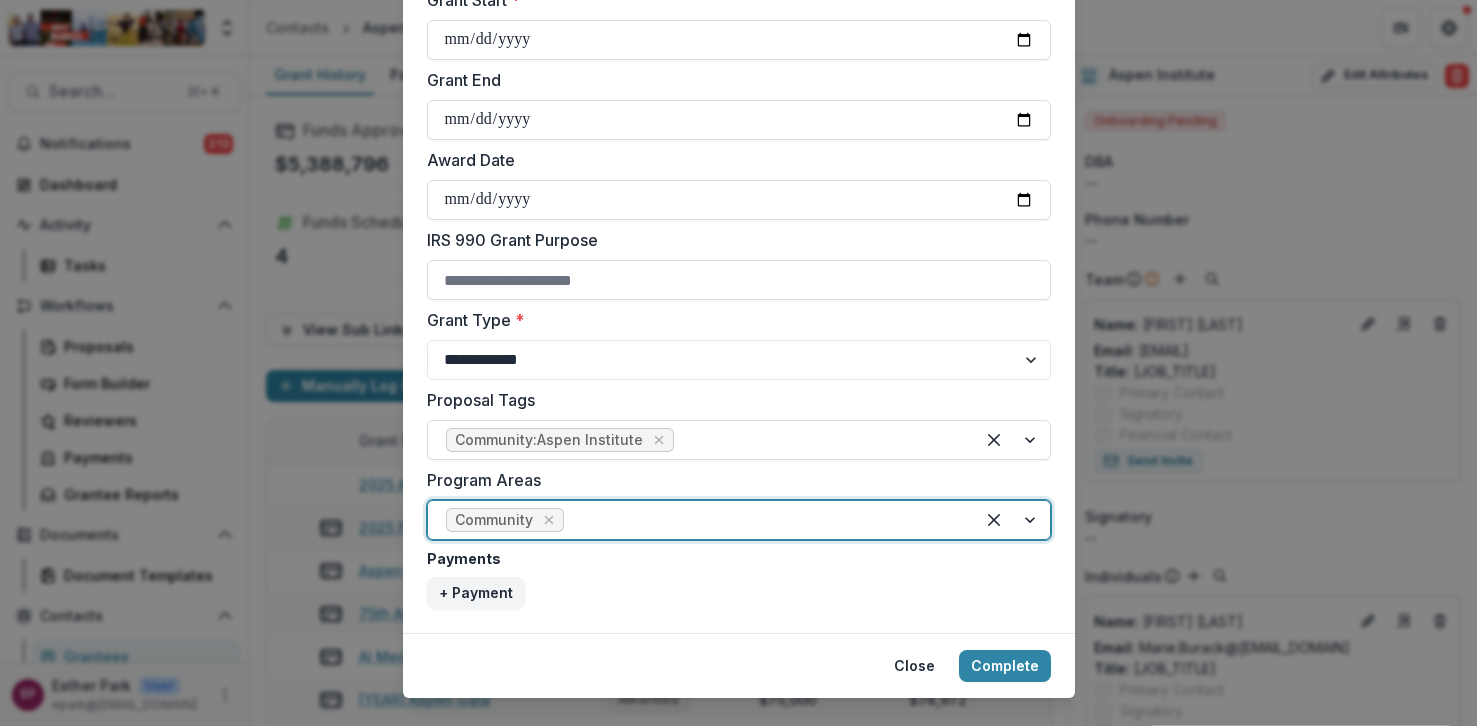 scroll, scrollTop: 738, scrollLeft: 0, axis: vertical 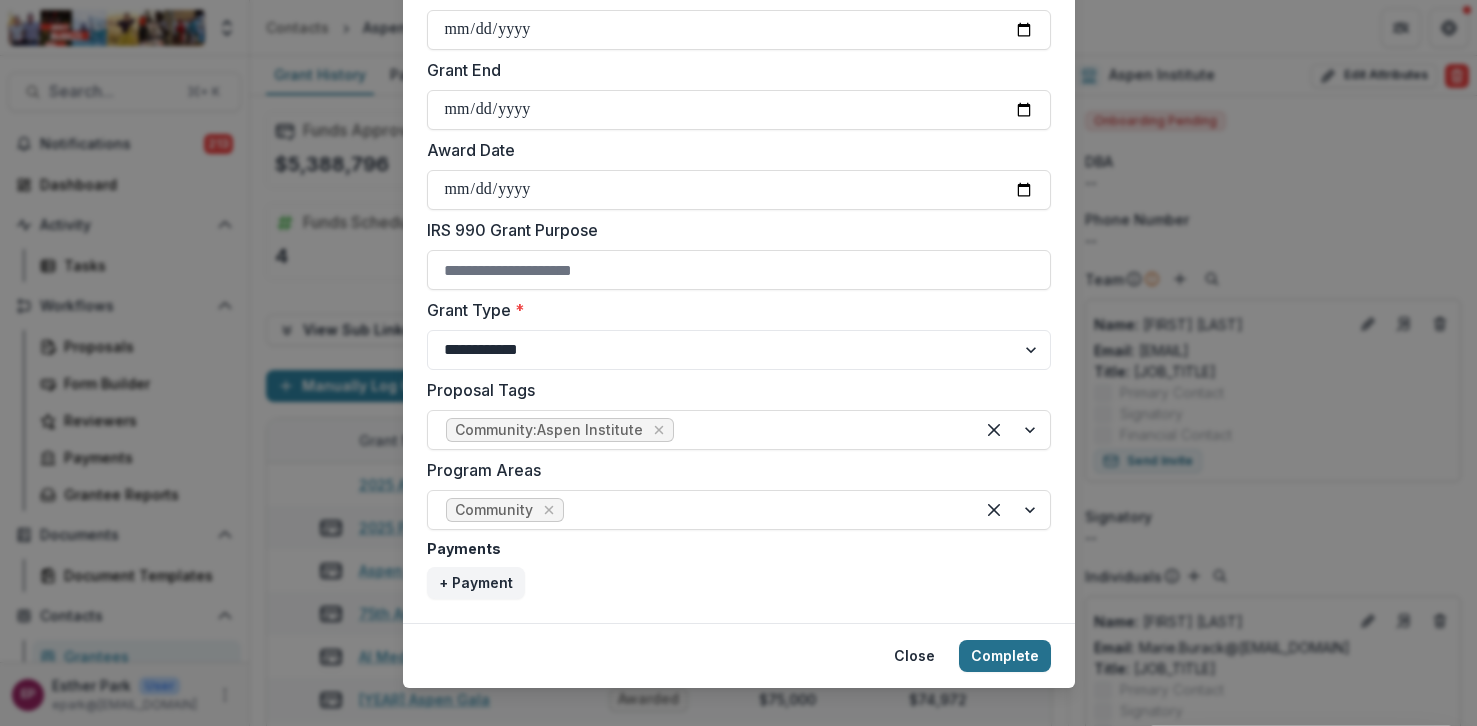 click on "Complete" at bounding box center [1005, 656] 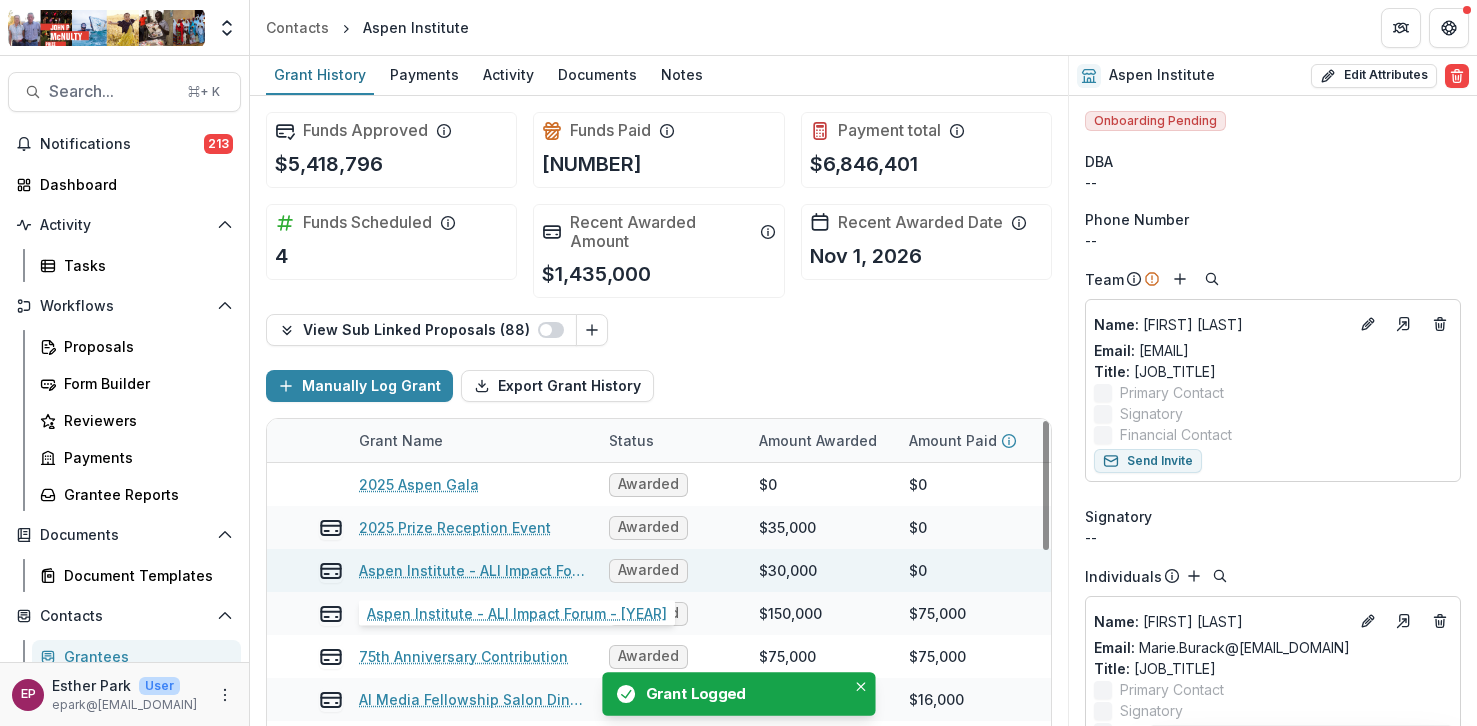 click on "Aspen Institute - ALI Impact Forum - [YEAR]" at bounding box center (472, 570) 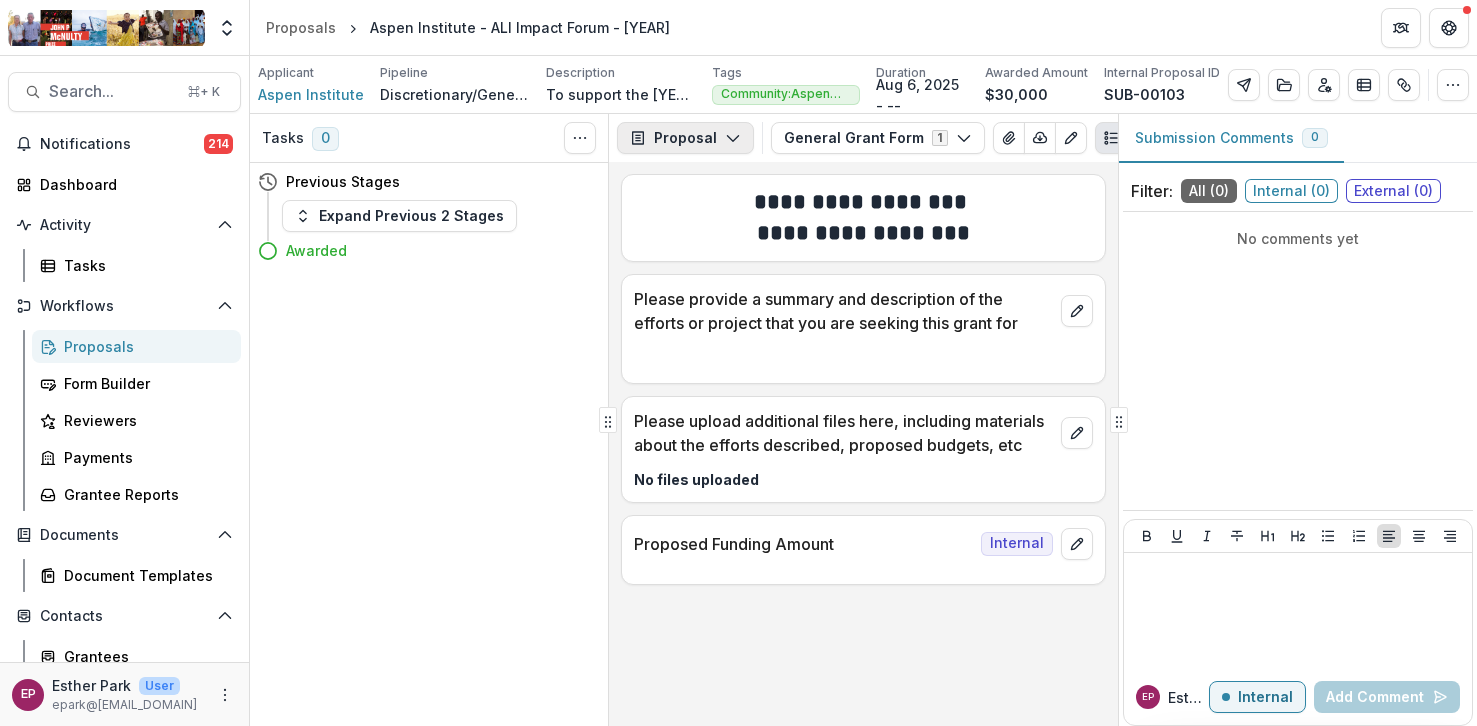 click on "Proposal" at bounding box center [685, 138] 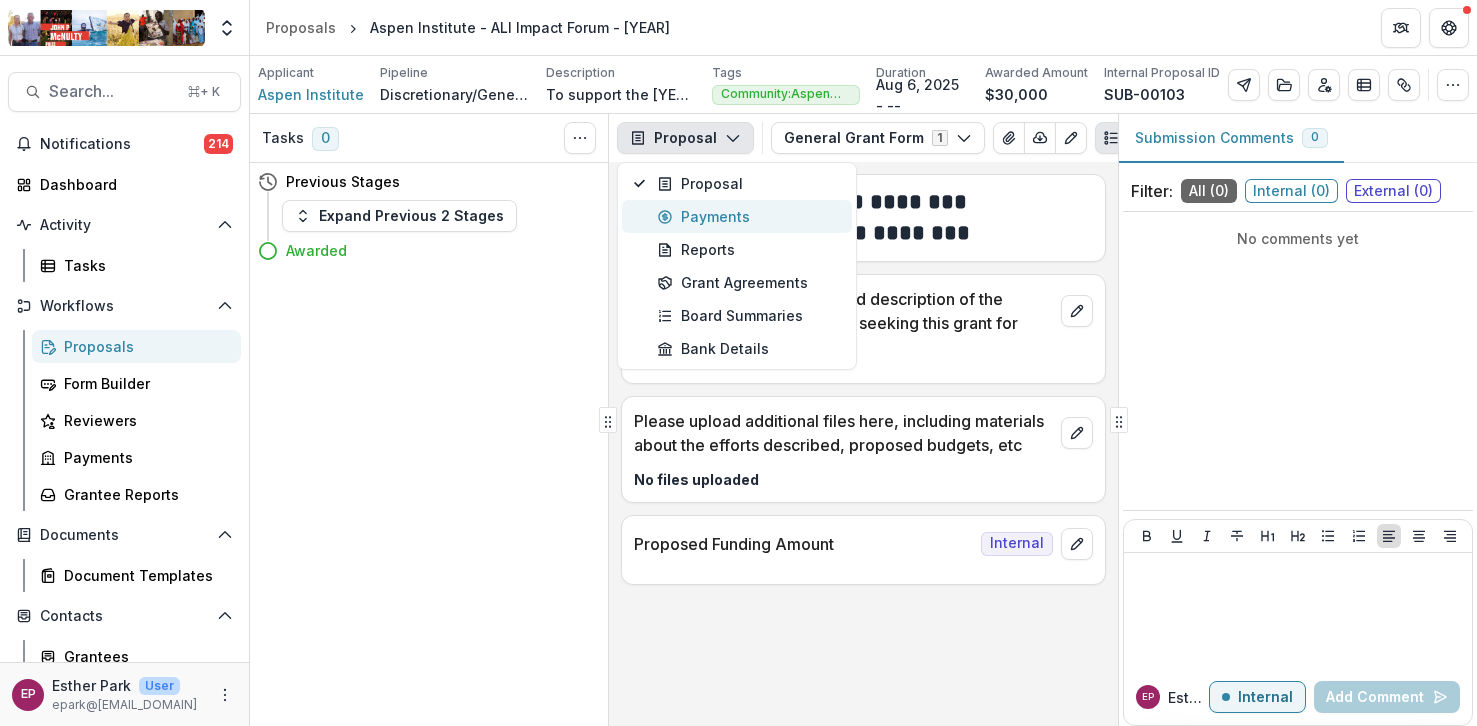 click on "Payments" at bounding box center [748, 216] 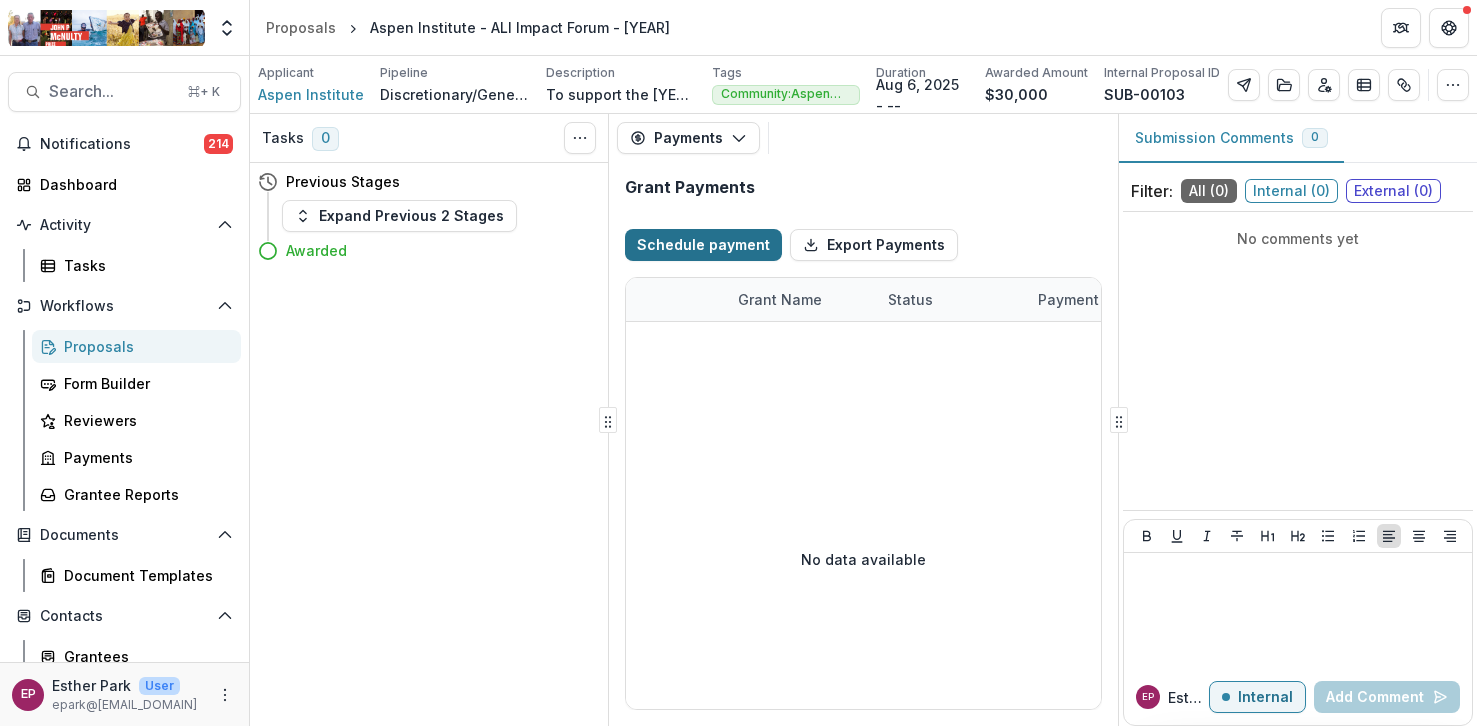 click on "Schedule payment" at bounding box center [703, 245] 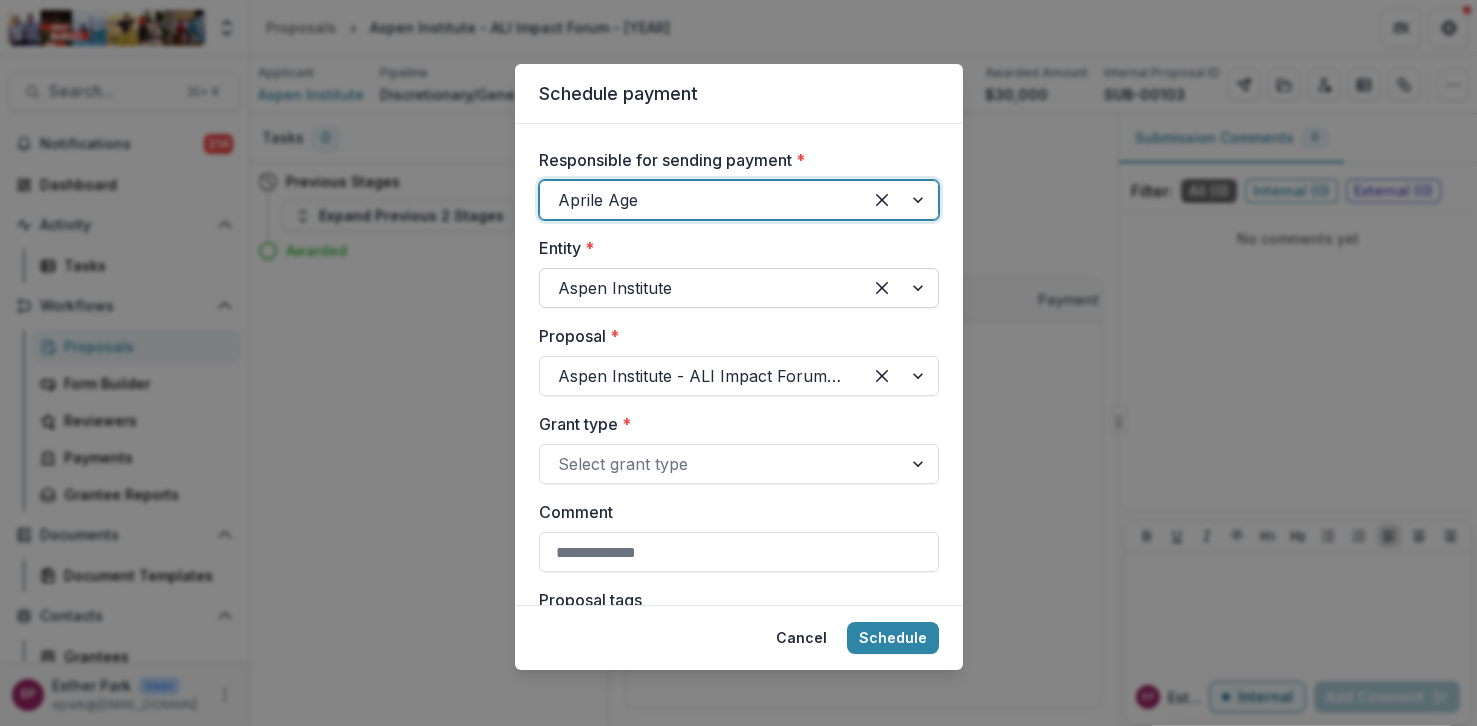 click on "Aspen Institute" at bounding box center (739, 288) 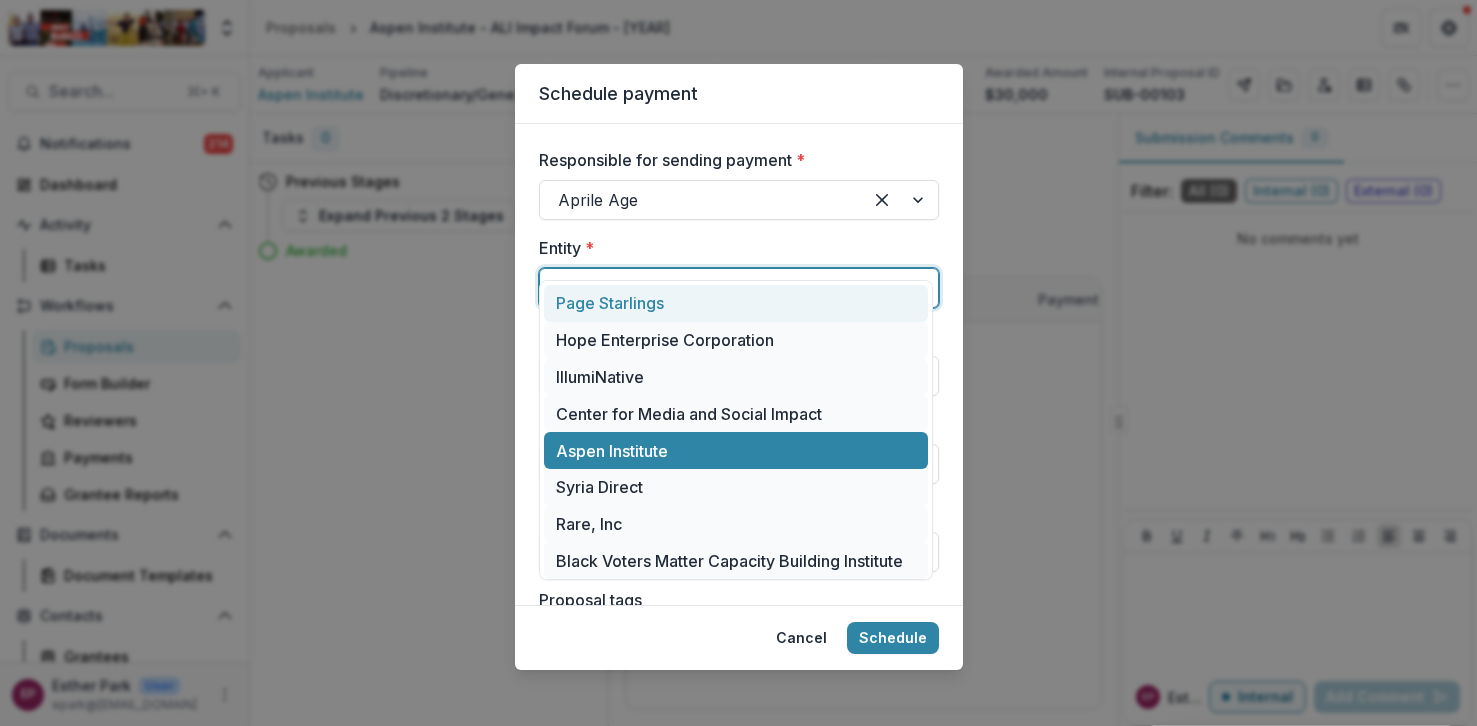 scroll, scrollTop: 66, scrollLeft: 0, axis: vertical 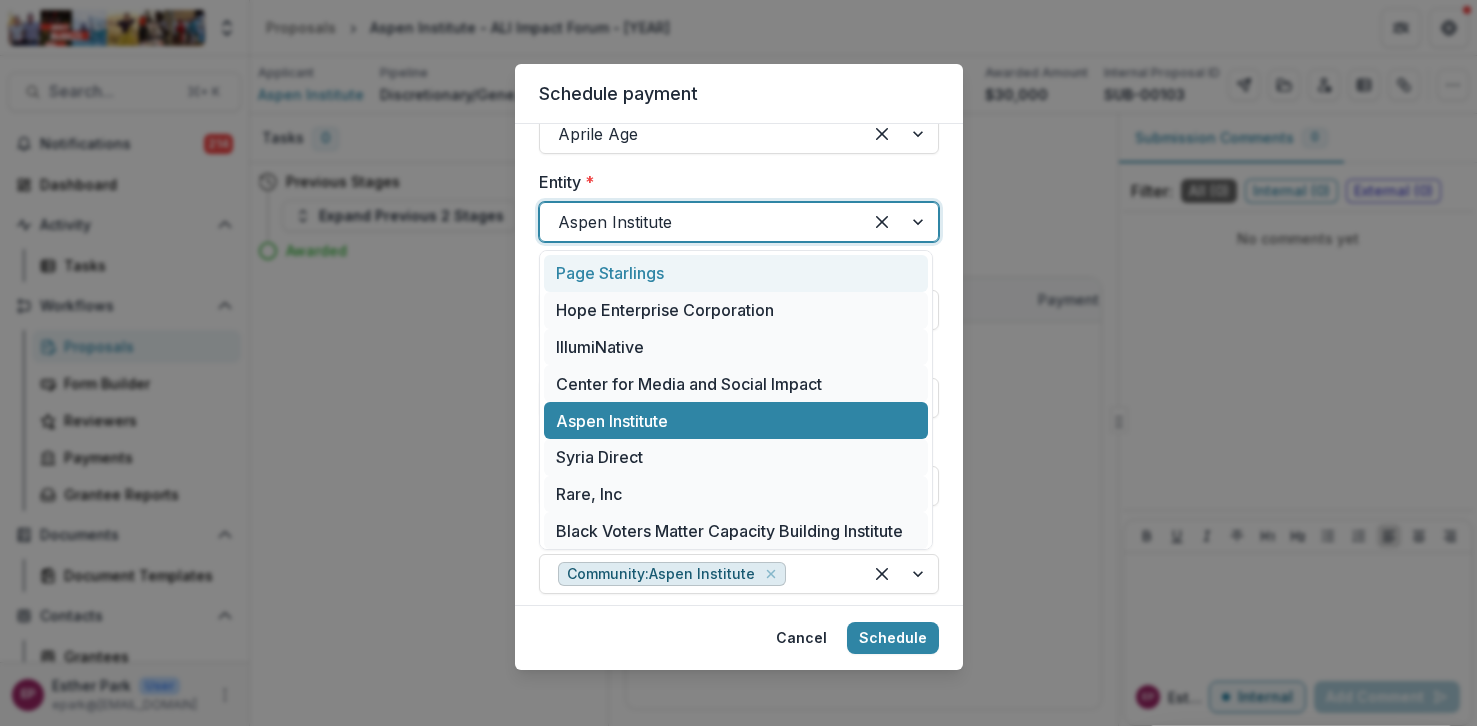 click at bounding box center [701, 222] 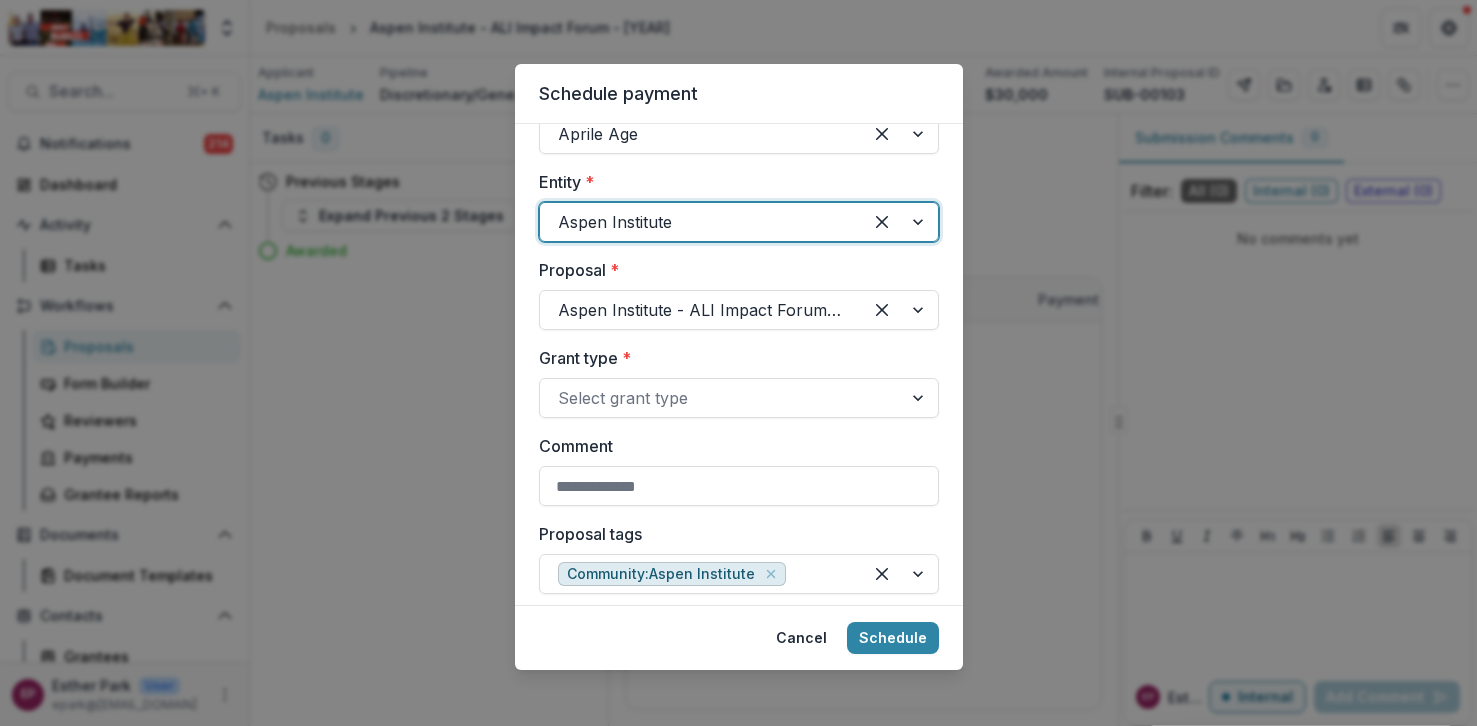 scroll, scrollTop: 119, scrollLeft: 0, axis: vertical 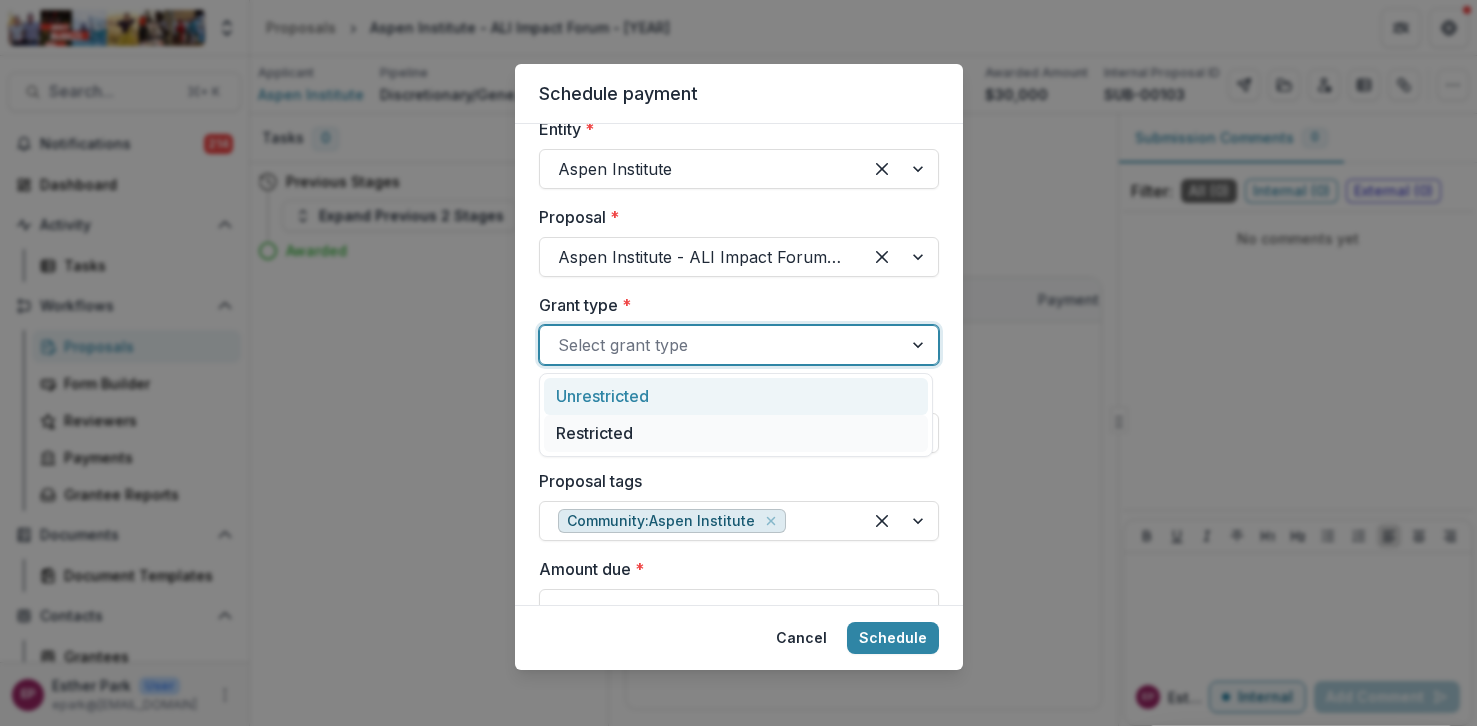 click at bounding box center (721, 345) 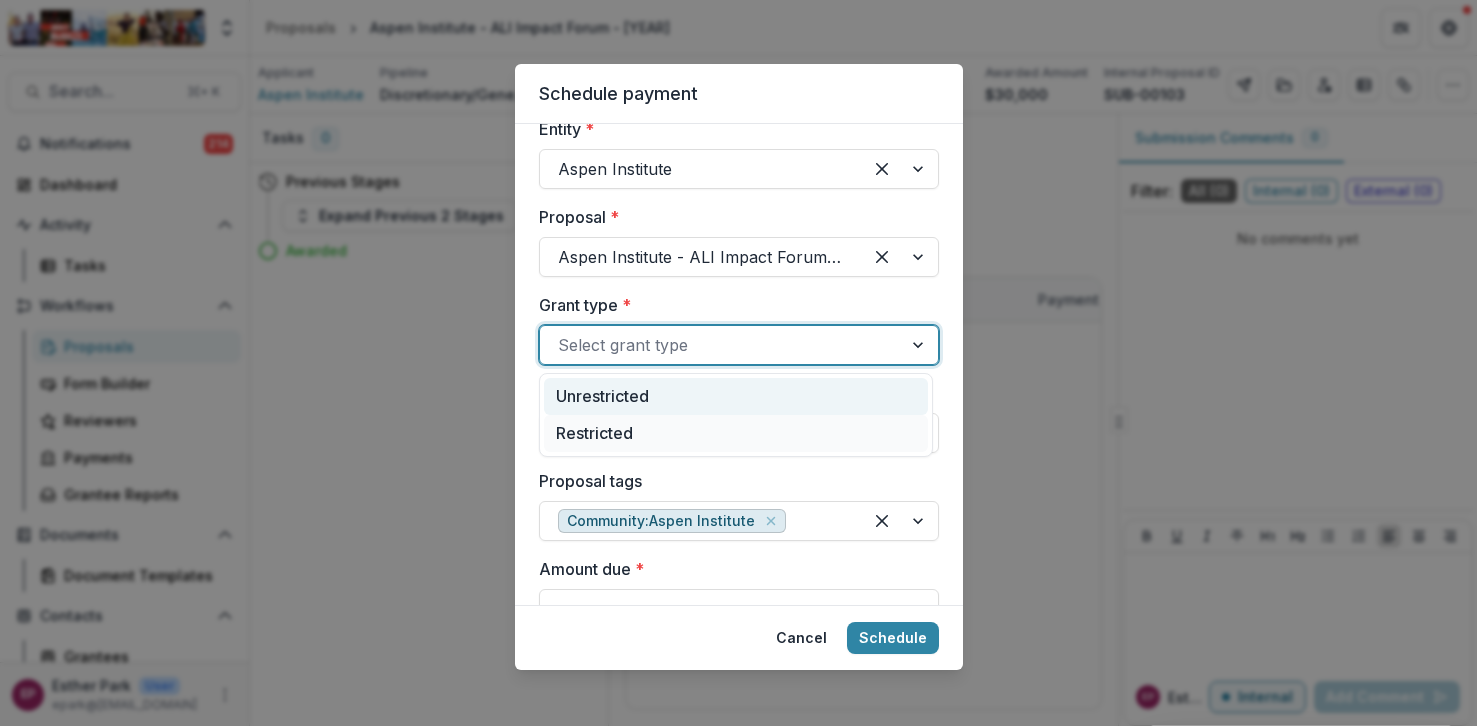 click on "Unrestricted" at bounding box center (736, 396) 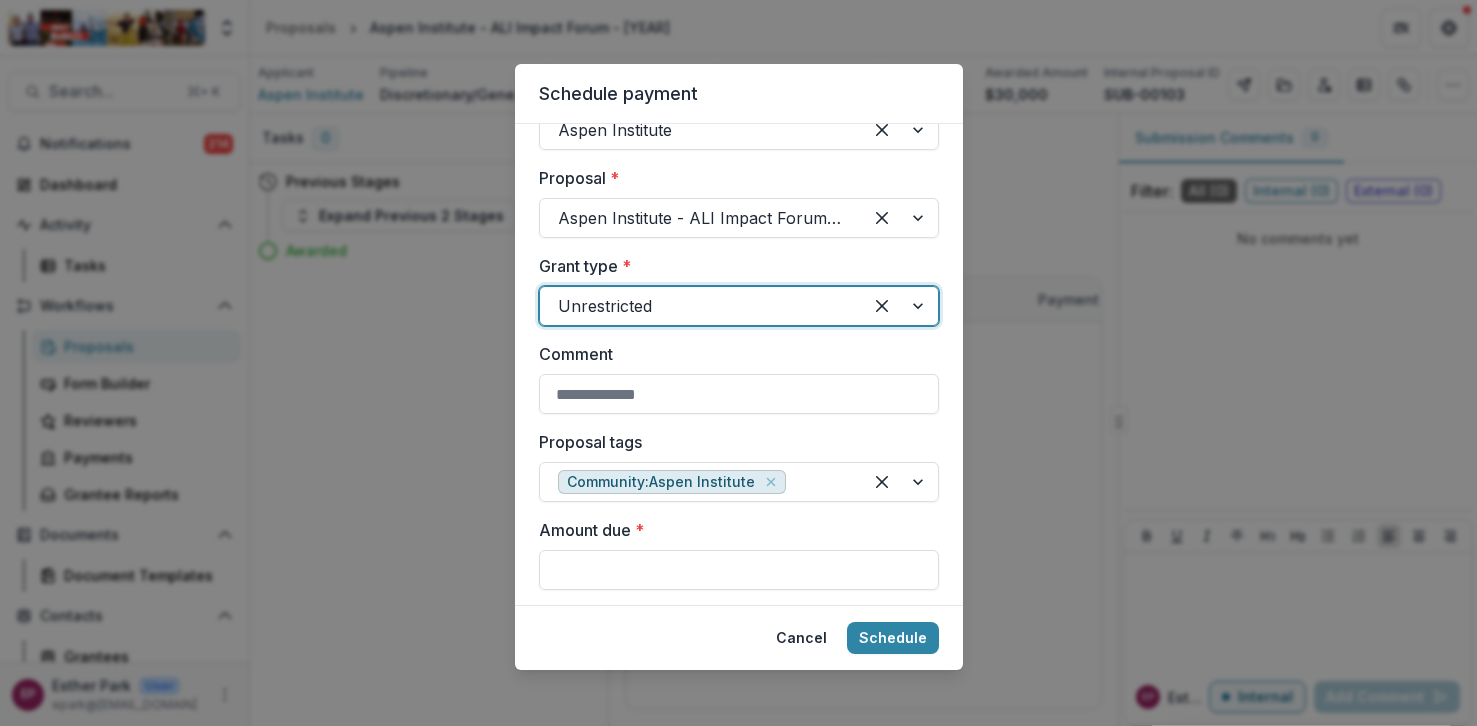scroll, scrollTop: 168, scrollLeft: 0, axis: vertical 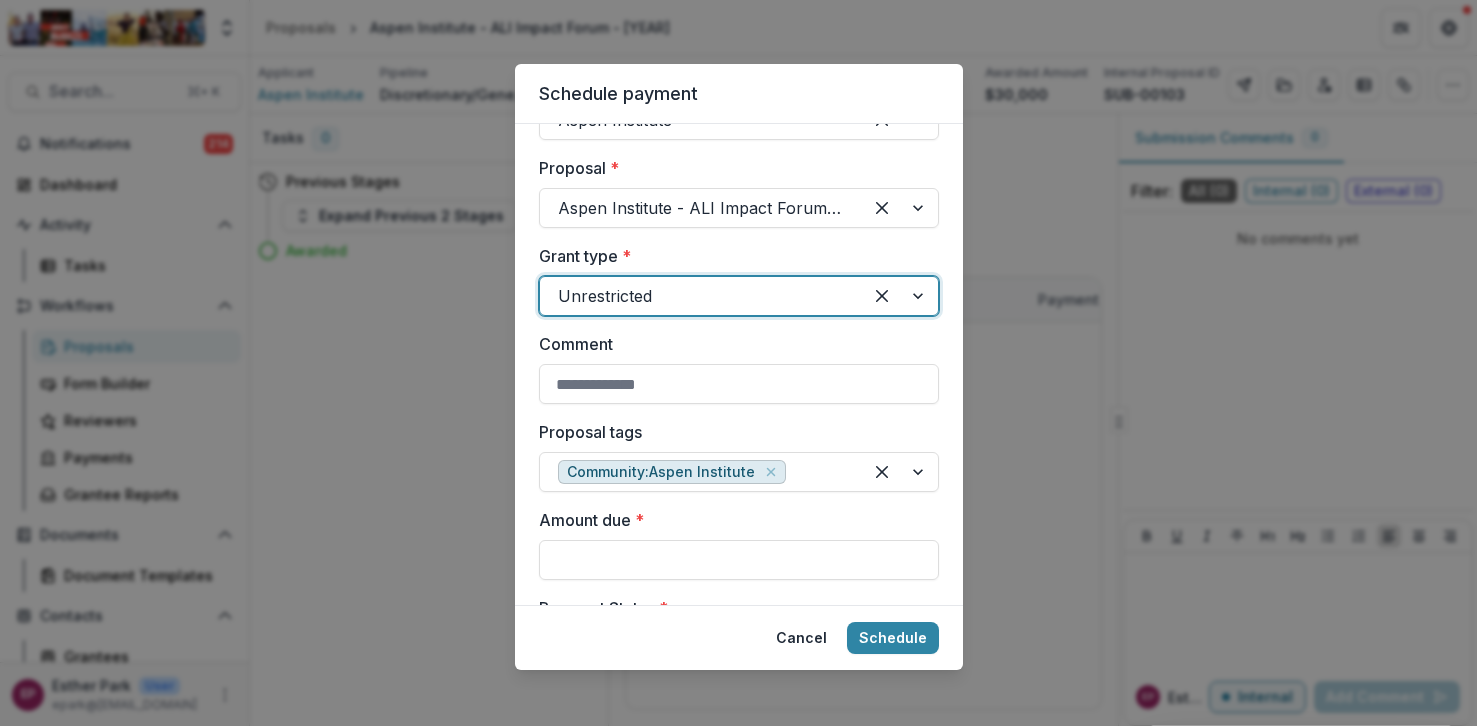 click at bounding box center (701, 296) 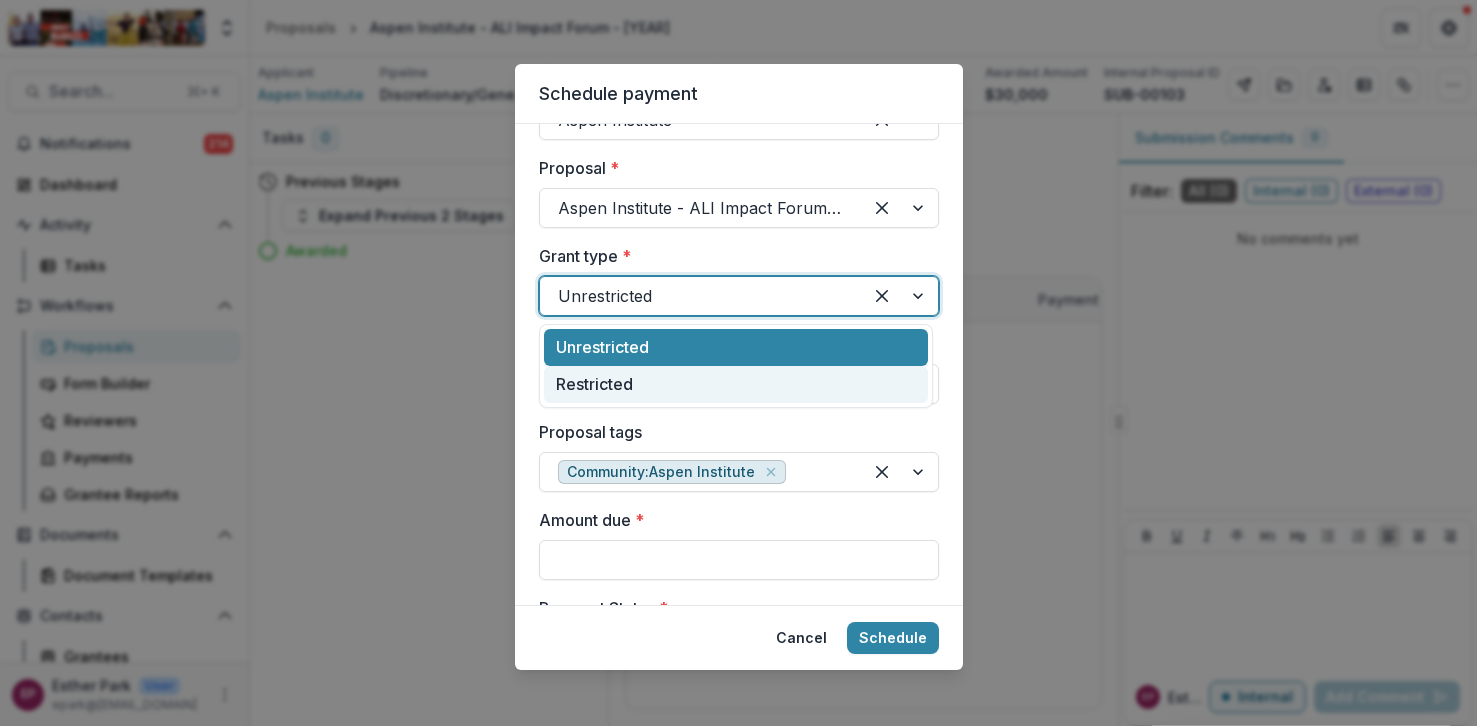 click on "Restricted" at bounding box center [736, 384] 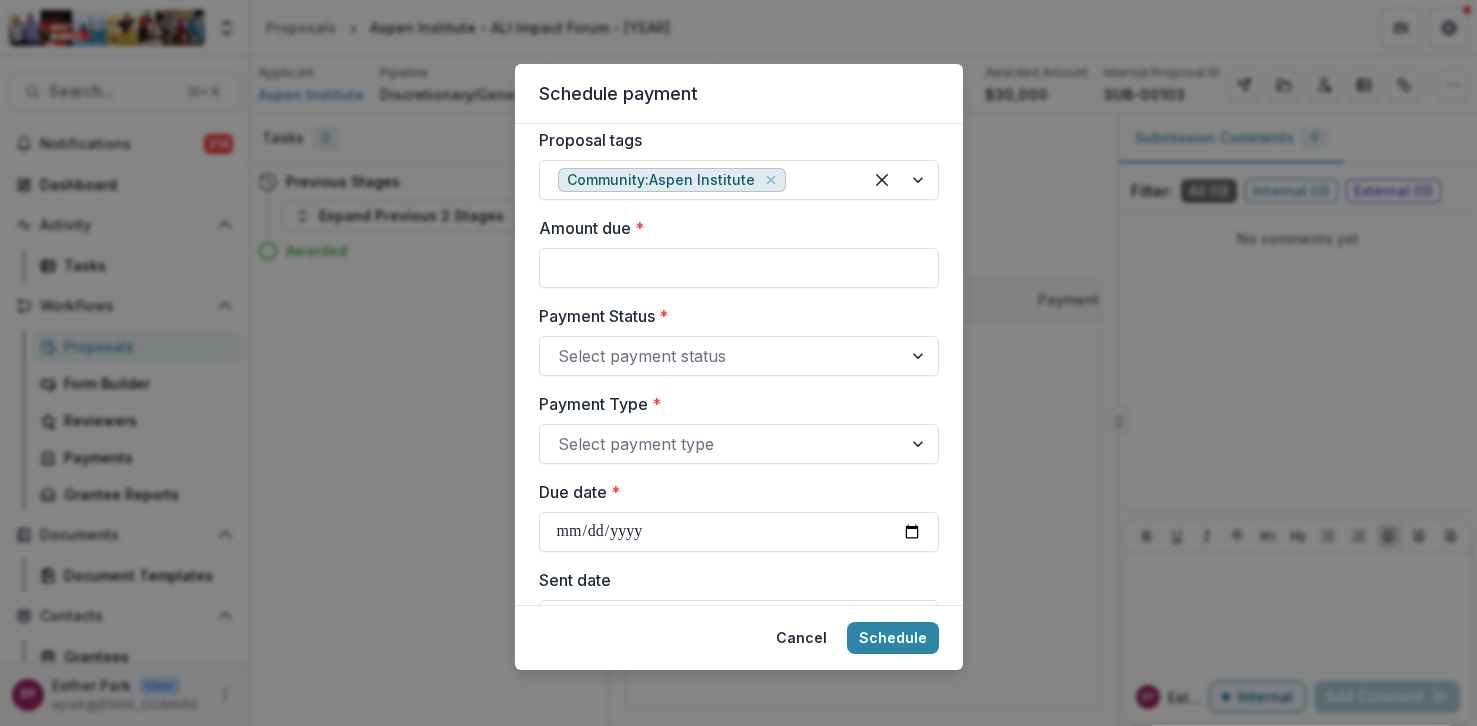 scroll, scrollTop: 487, scrollLeft: 0, axis: vertical 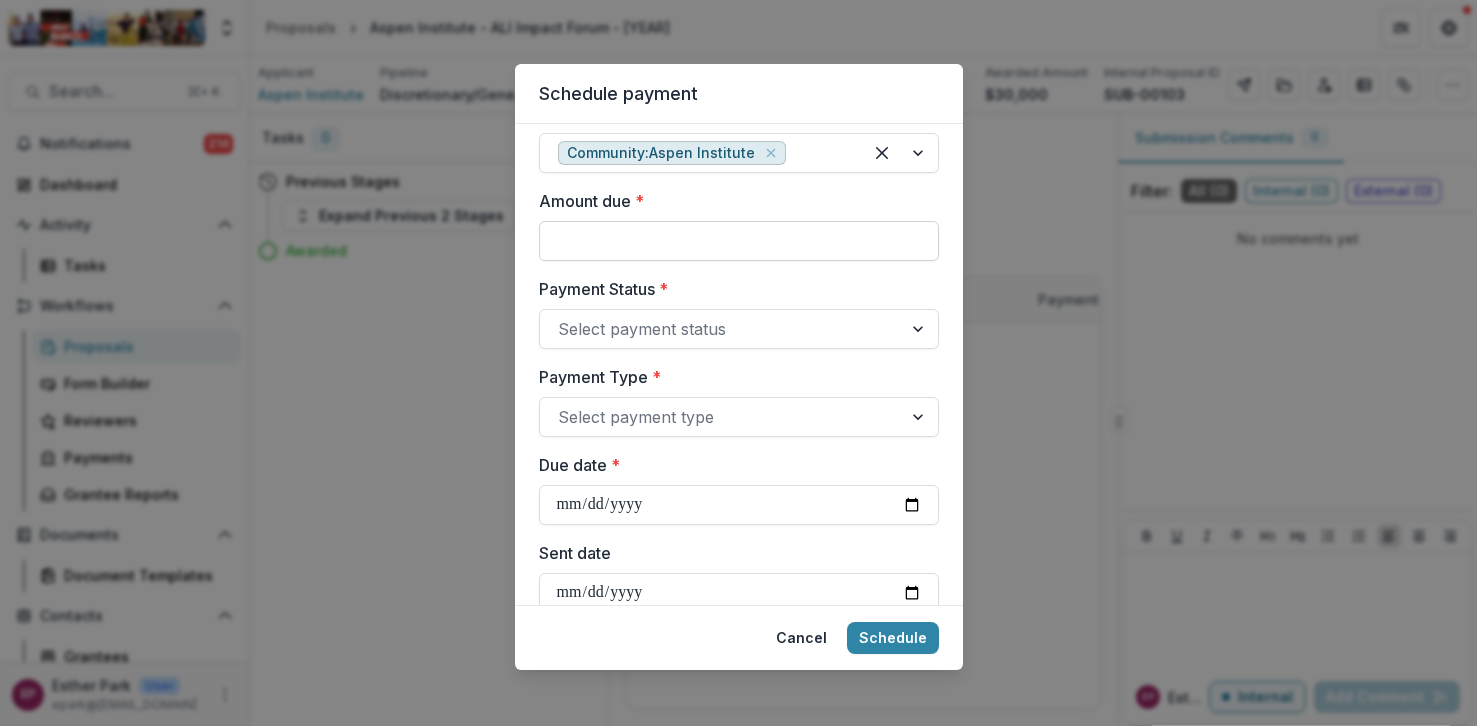 click on "Amount due *" at bounding box center [739, 241] 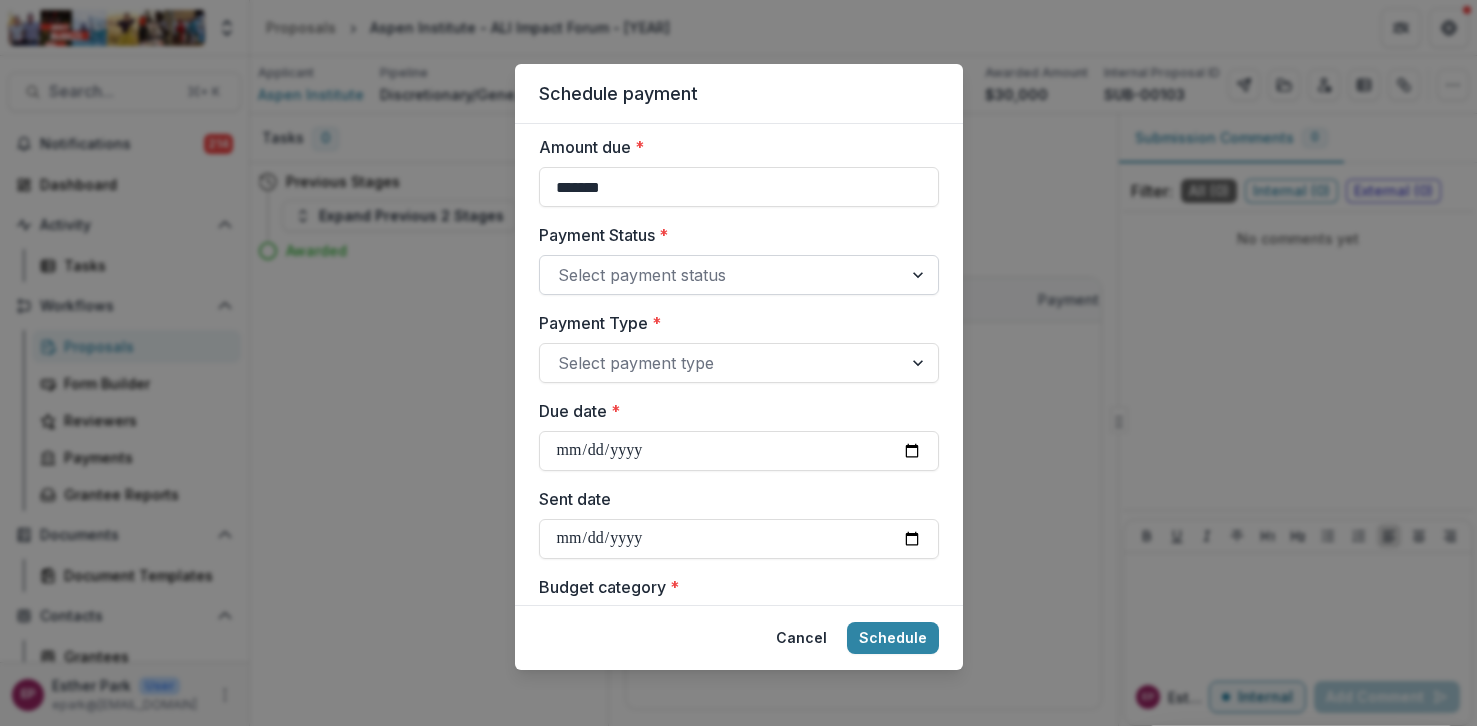 scroll, scrollTop: 566, scrollLeft: 0, axis: vertical 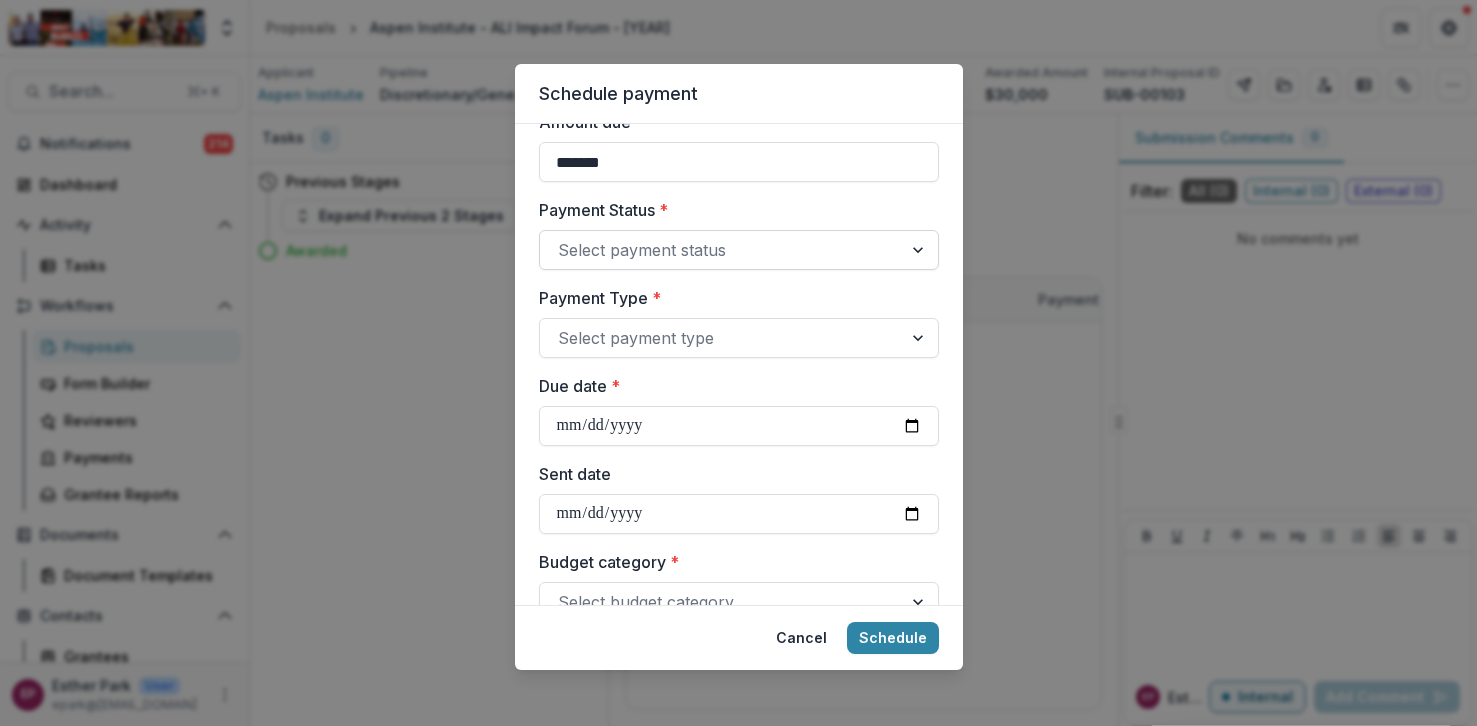 type on "*******" 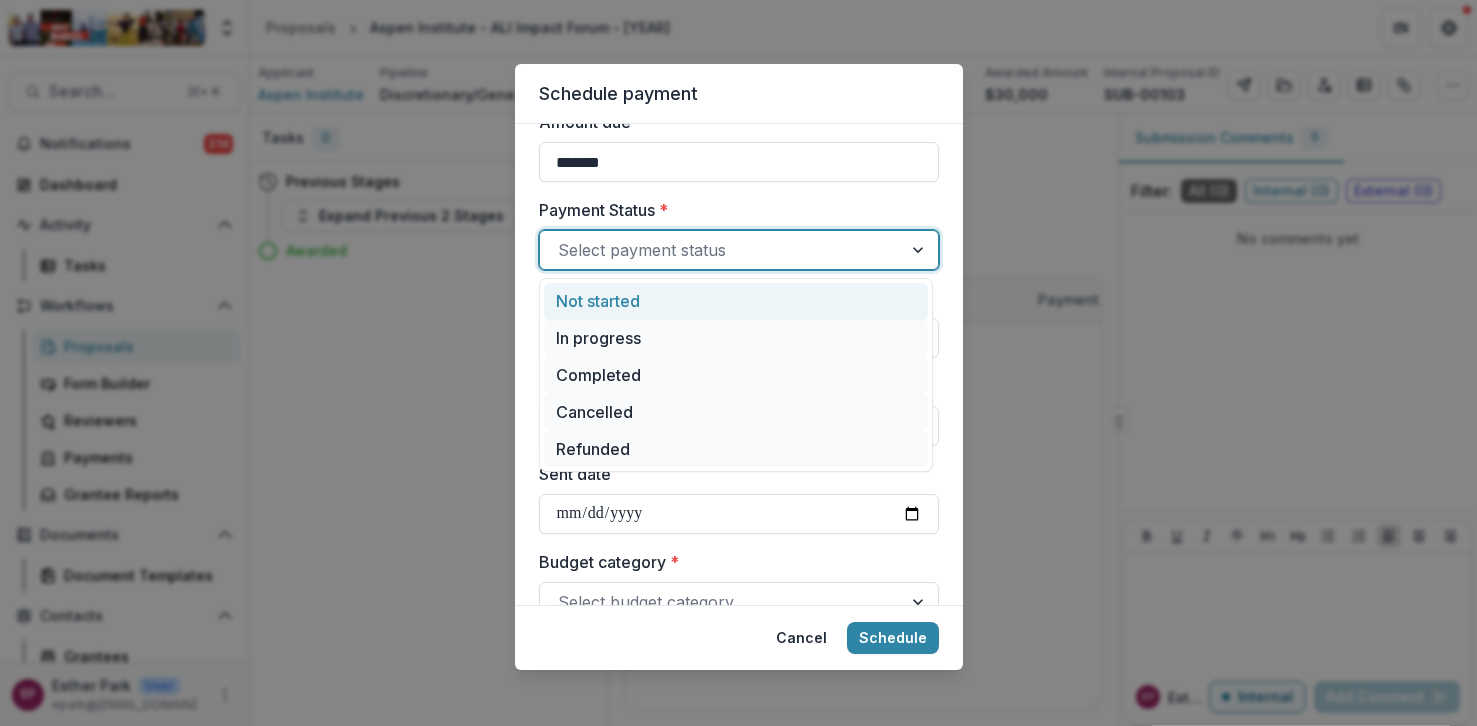 click at bounding box center [721, 250] 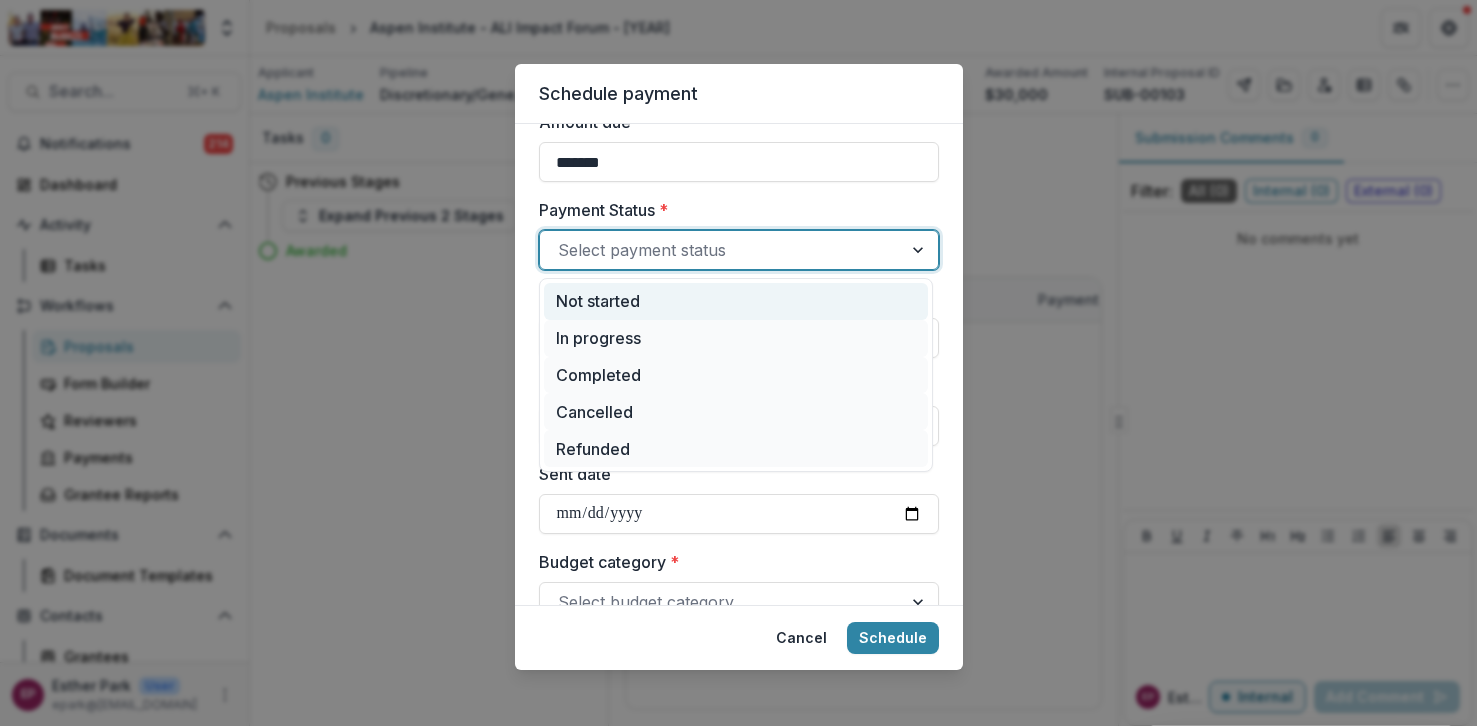 click on "Not started" at bounding box center (736, 301) 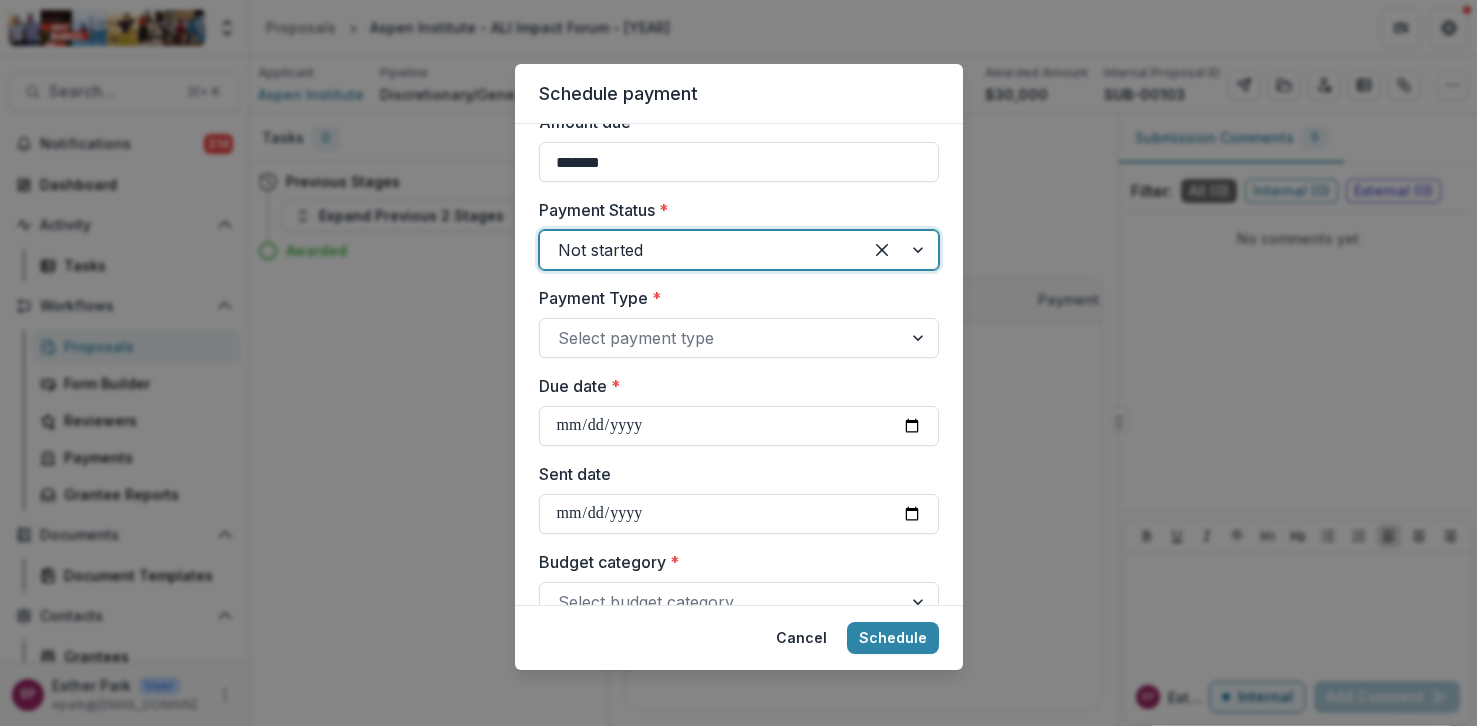 scroll, scrollTop: 632, scrollLeft: 0, axis: vertical 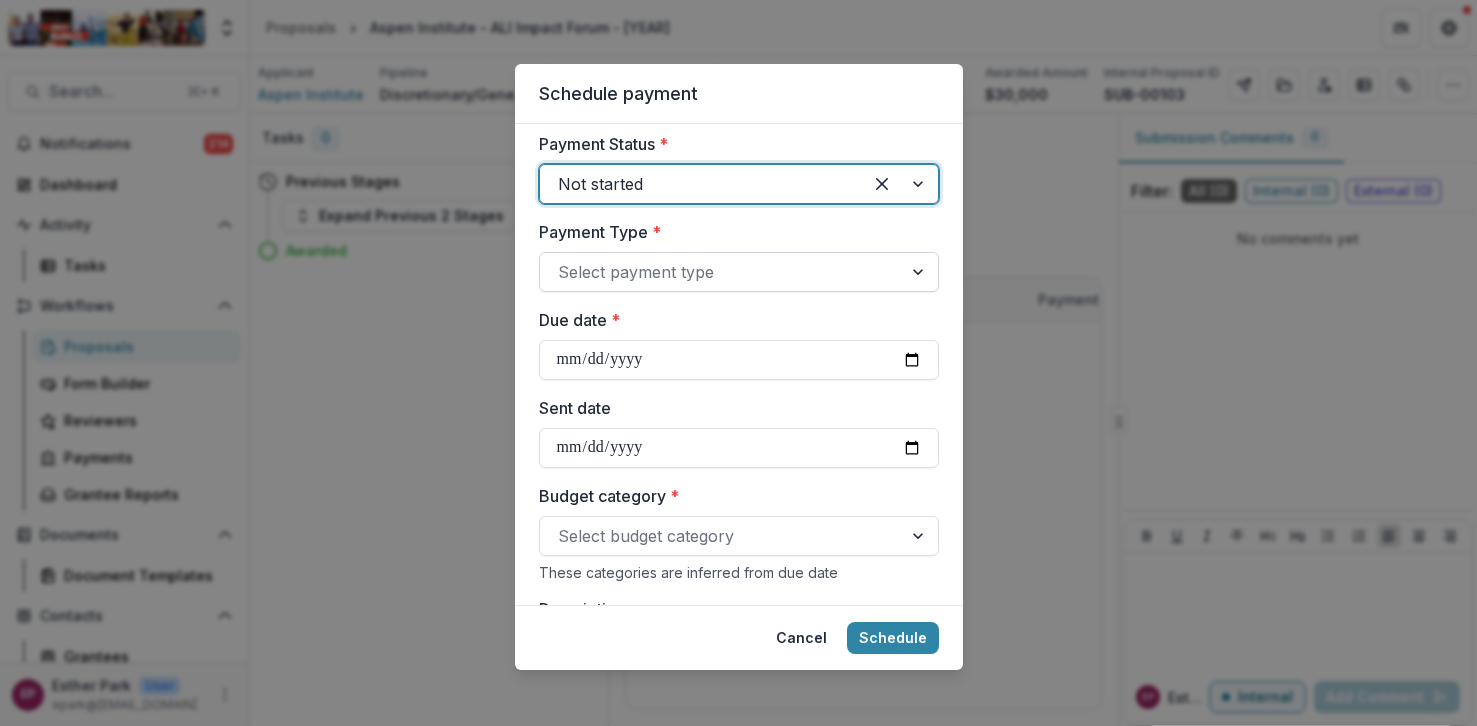 click at bounding box center [721, 272] 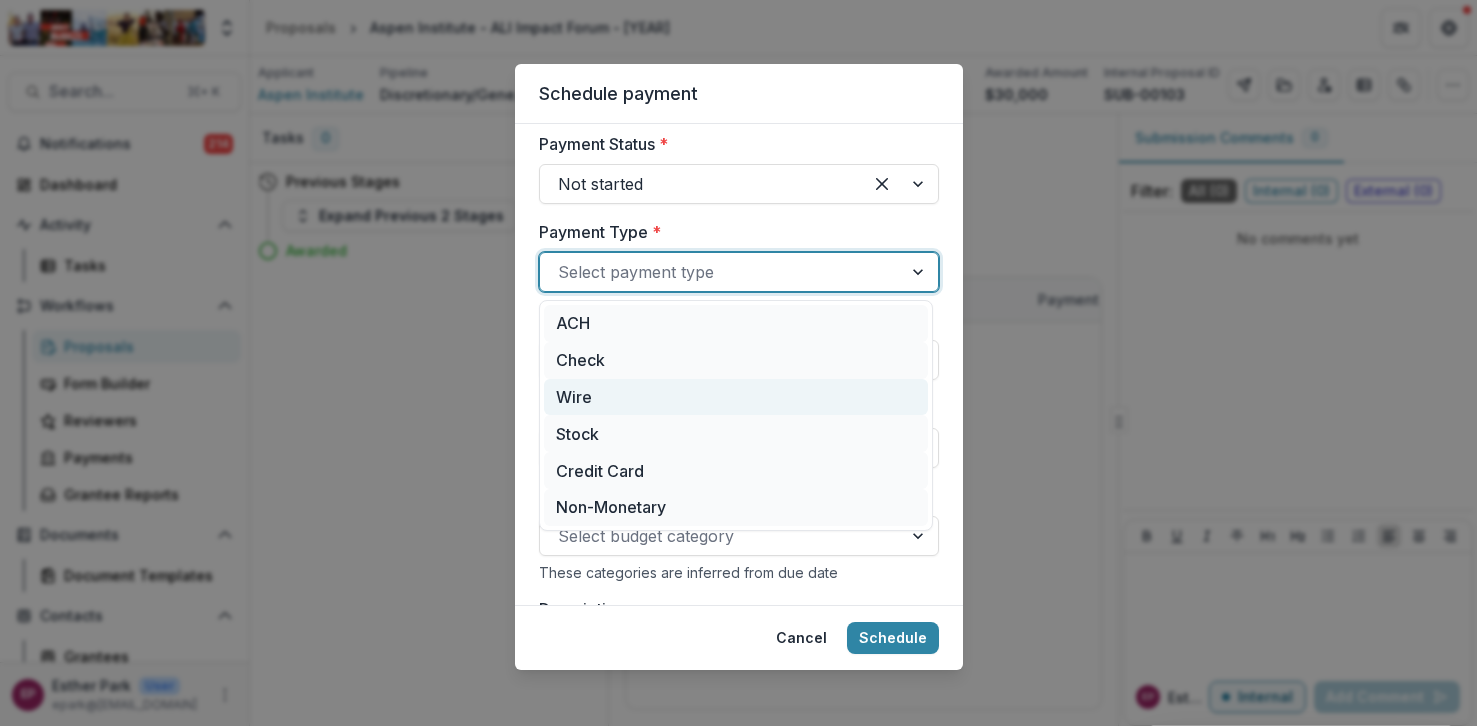 click on "Wire" at bounding box center (736, 397) 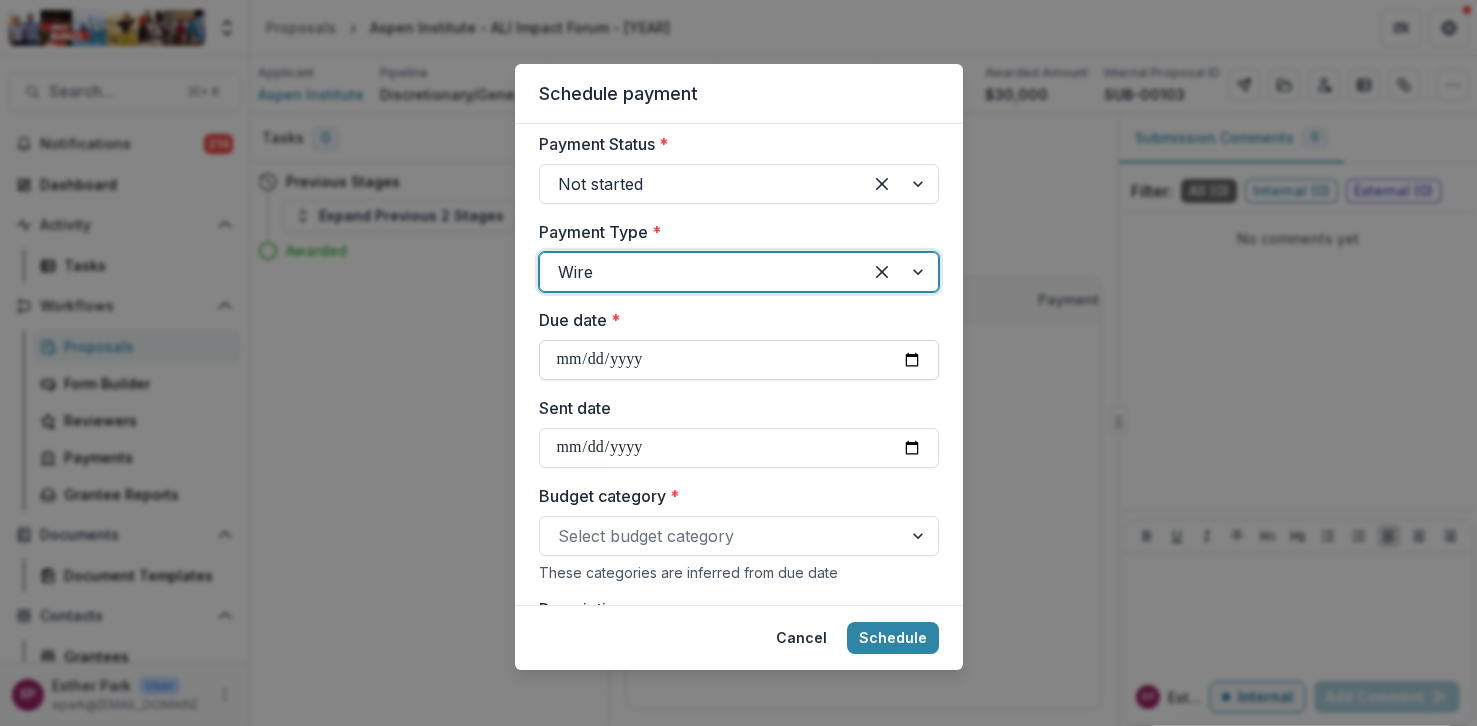 click on "Due date *" at bounding box center (739, 360) 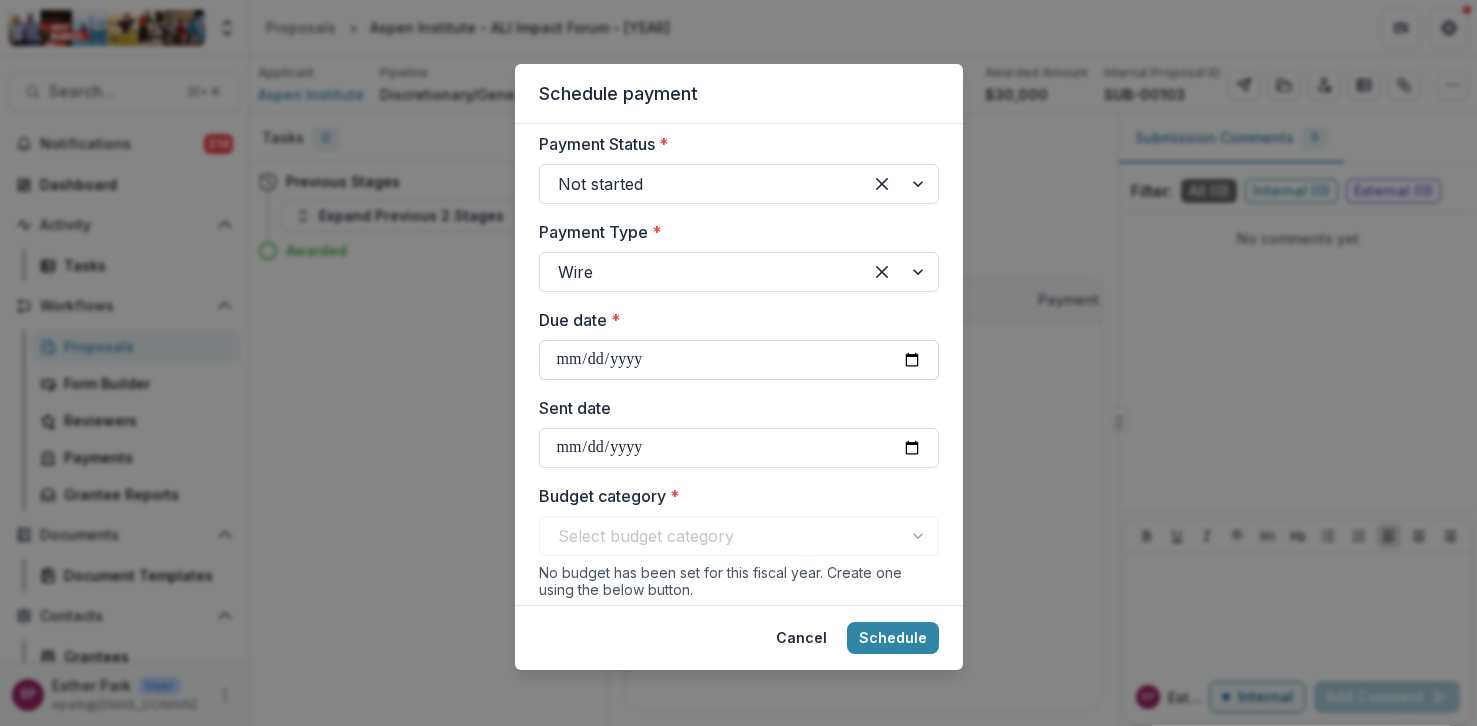 type on "**********" 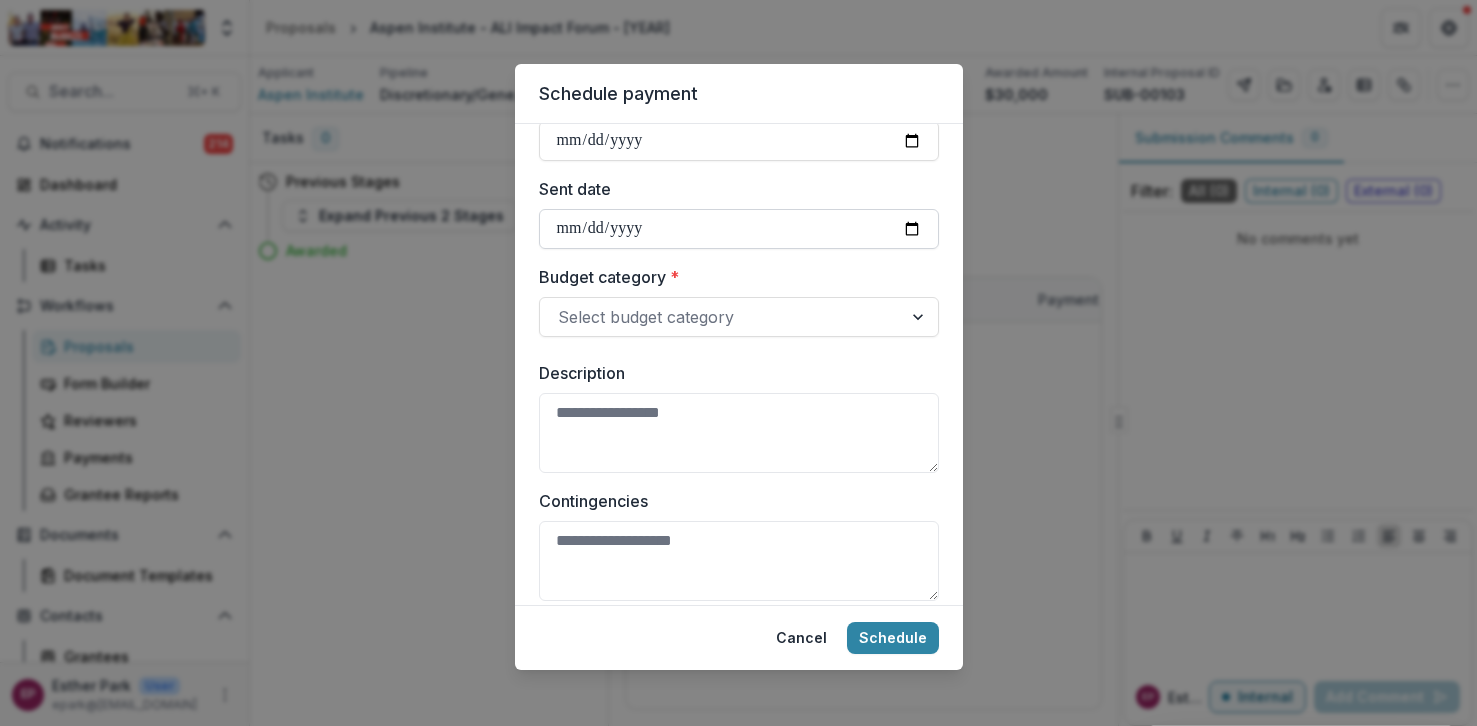 scroll, scrollTop: 957, scrollLeft: 0, axis: vertical 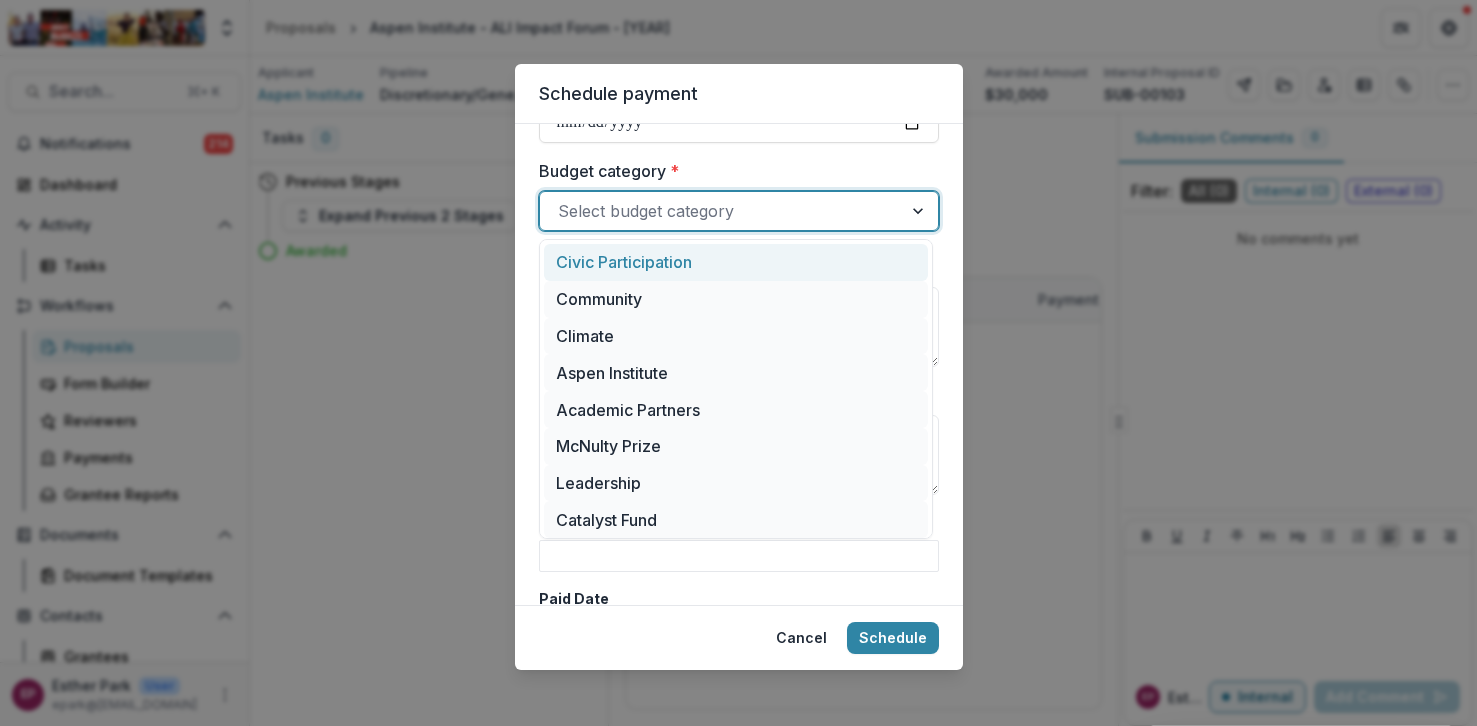 click at bounding box center [721, 211] 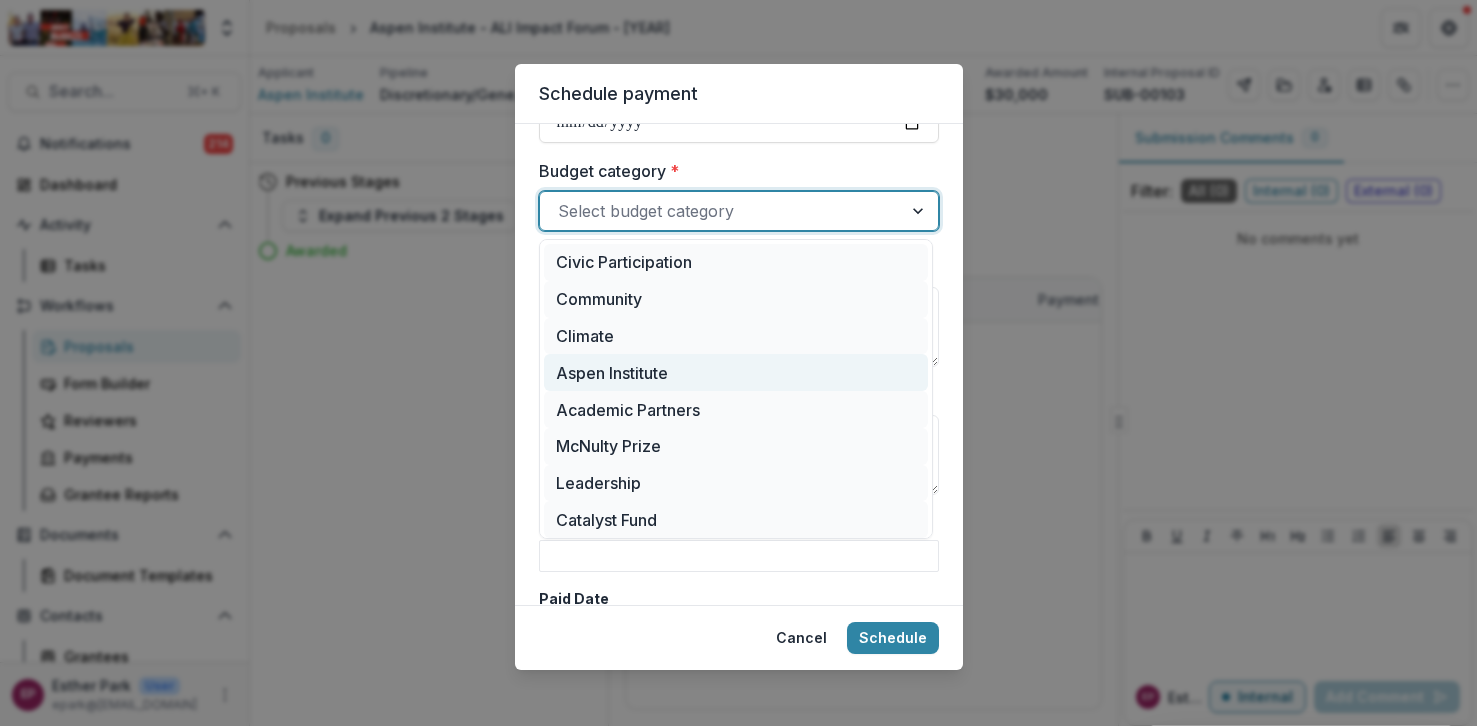 click on "Aspen Institute" at bounding box center (736, 372) 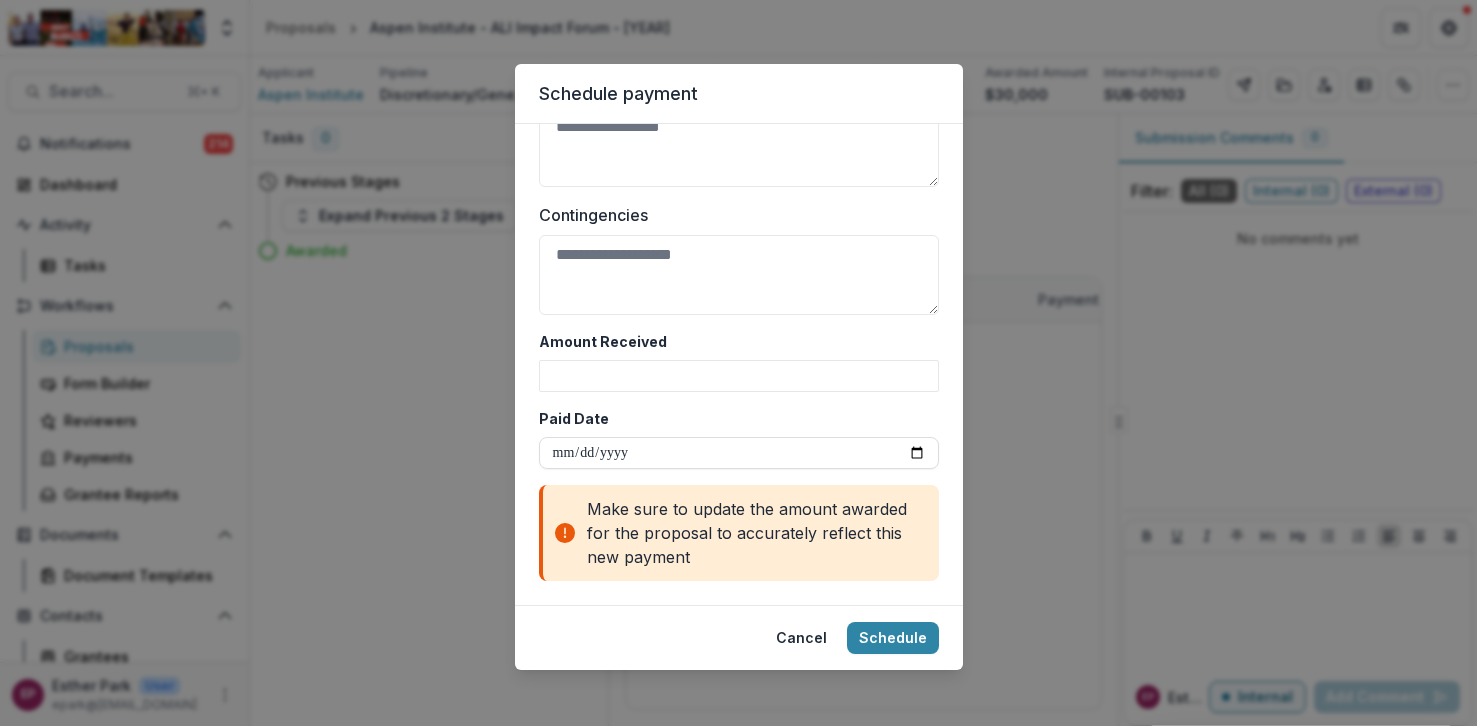 scroll, scrollTop: 1106, scrollLeft: 0, axis: vertical 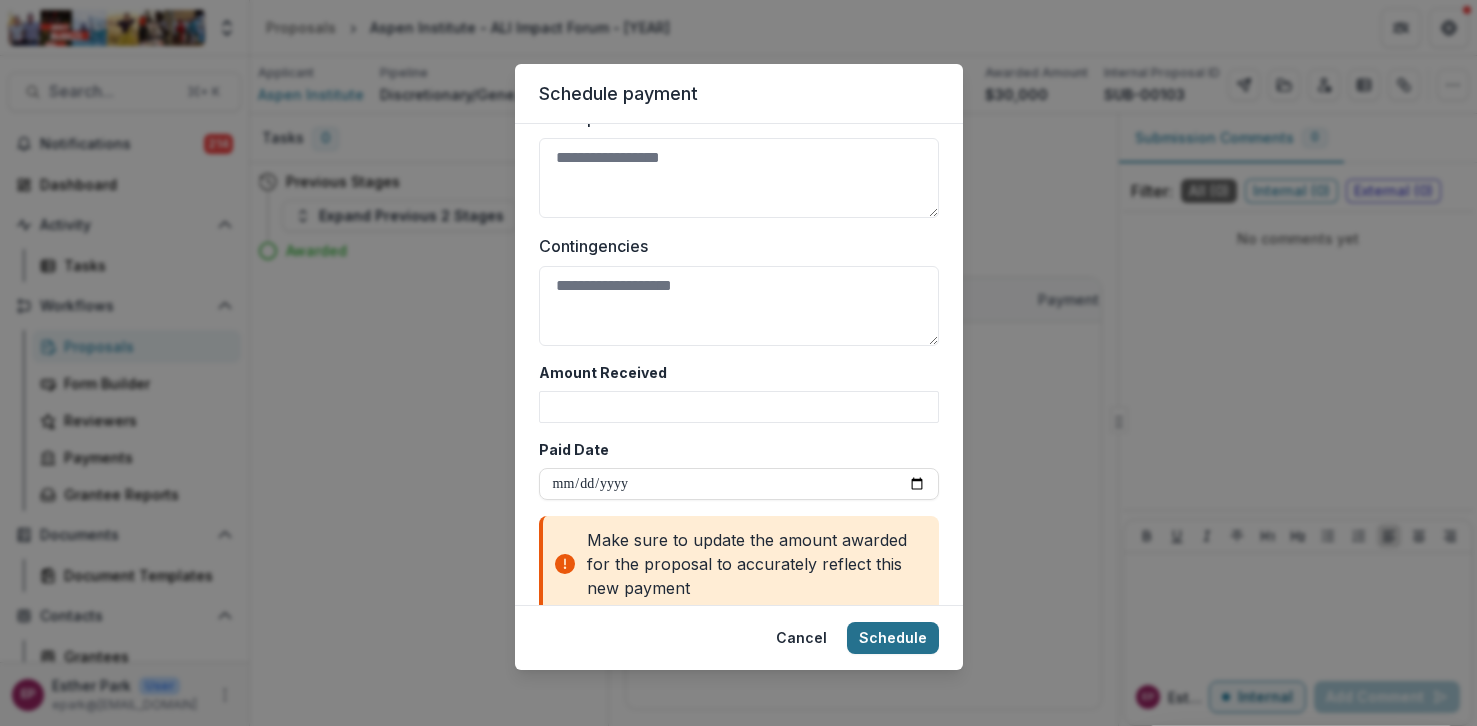 click on "Schedule" at bounding box center (893, 638) 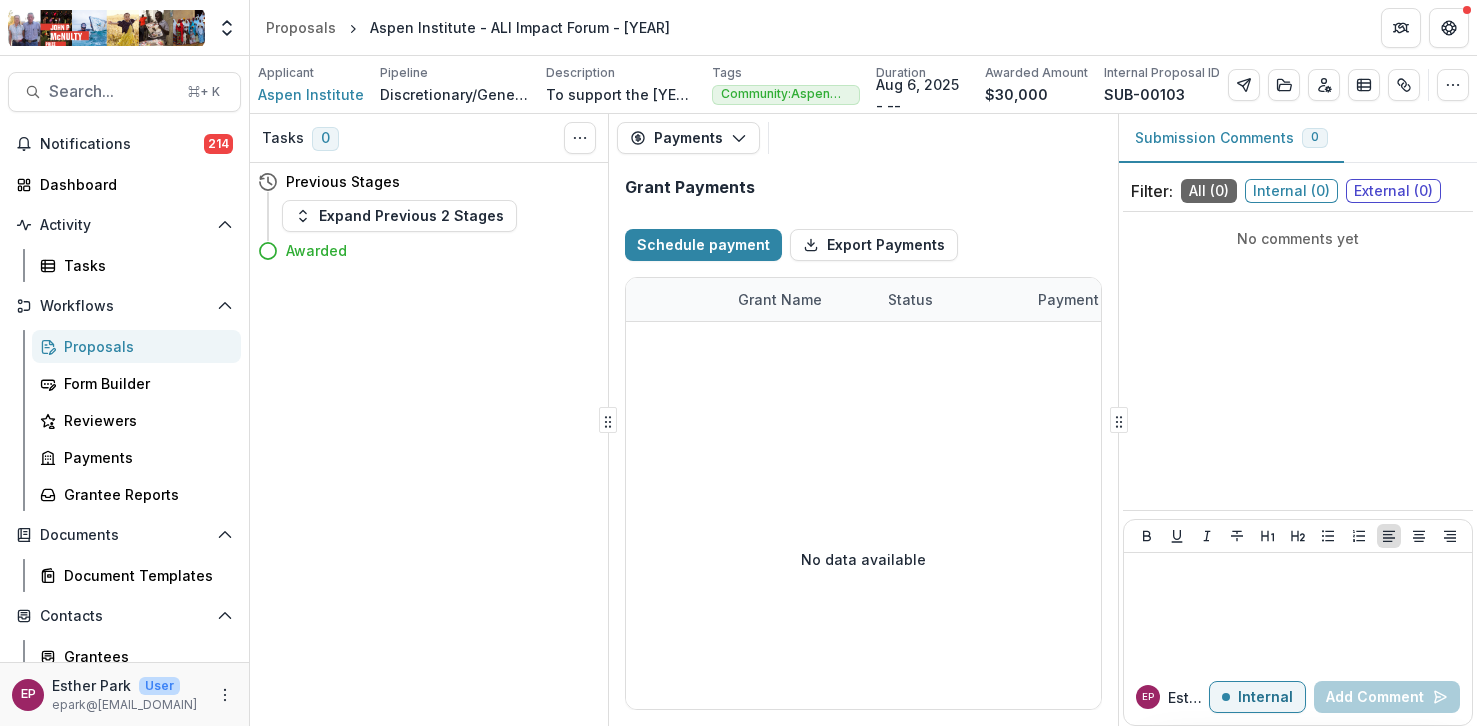 scroll, scrollTop: 1123, scrollLeft: 0, axis: vertical 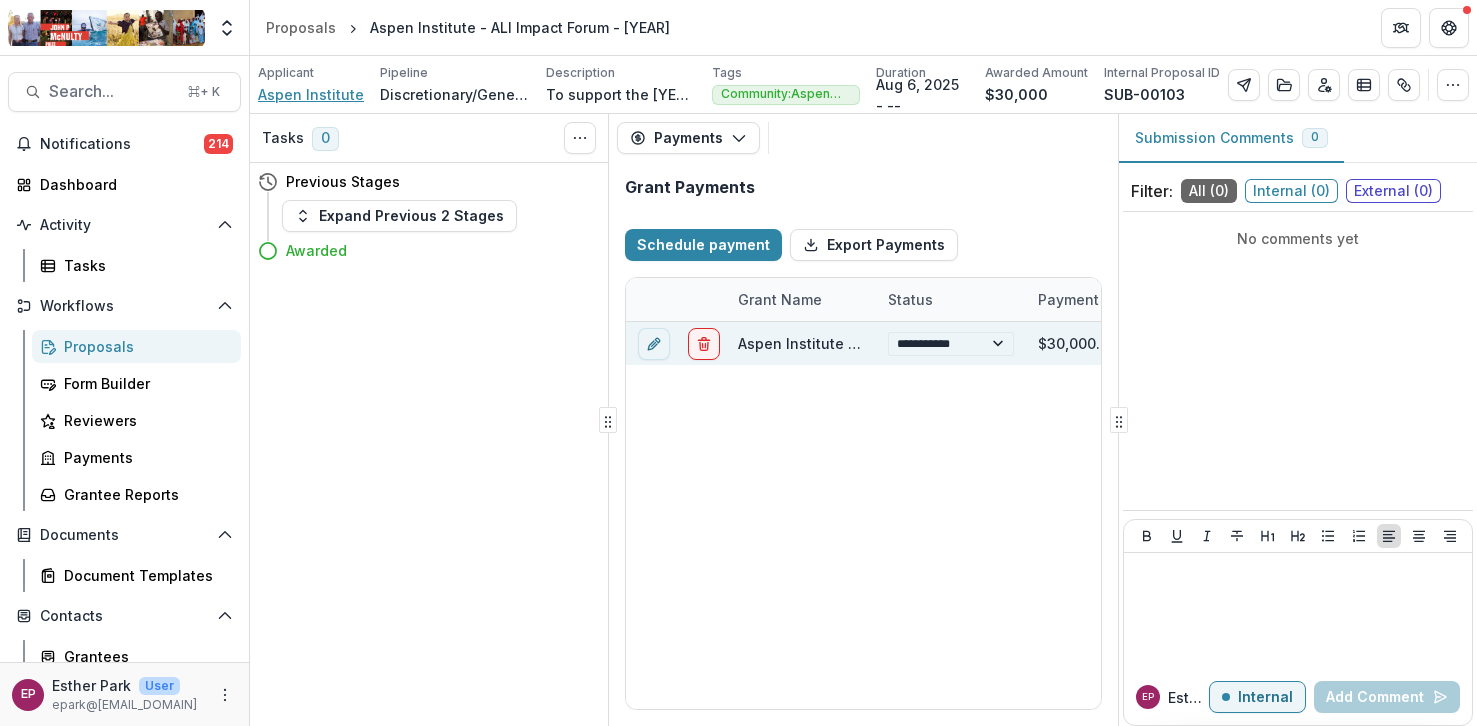click on "Aspen Institute" at bounding box center (311, 94) 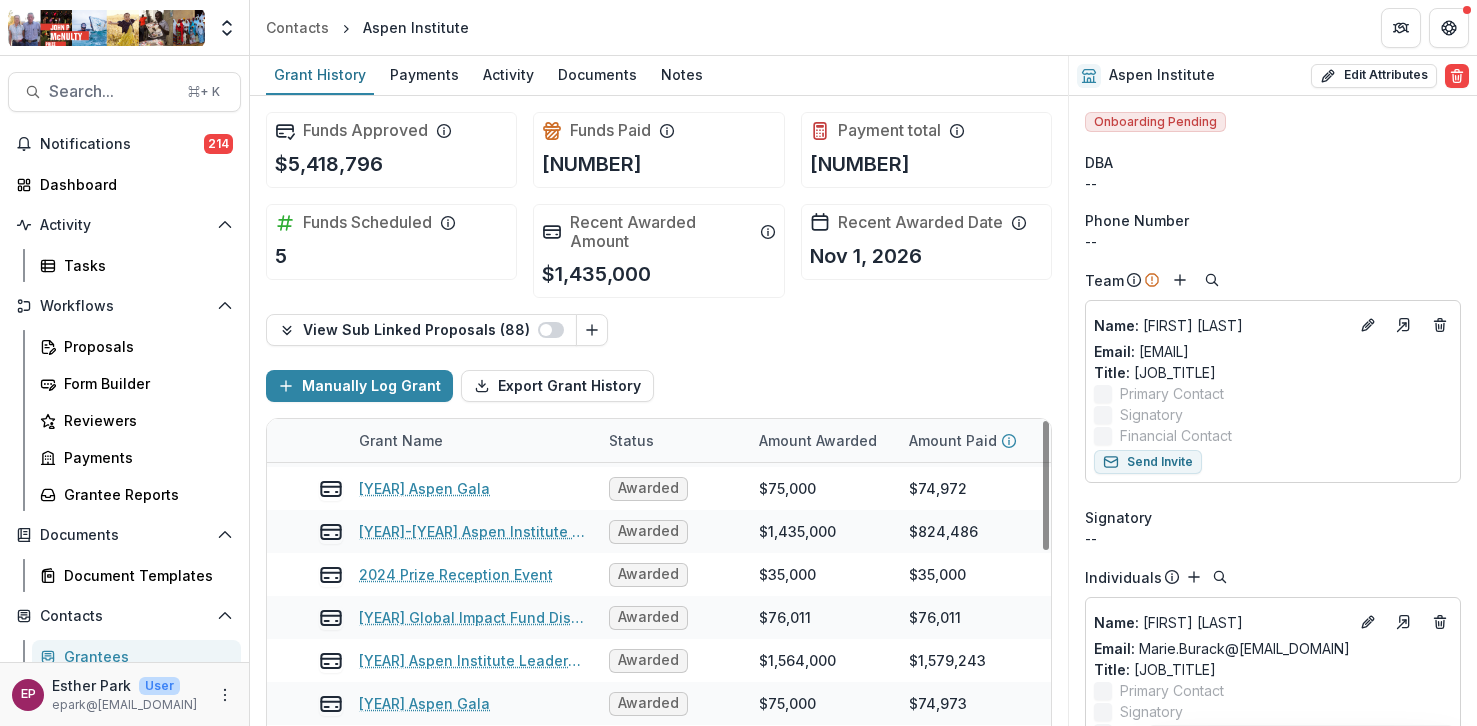 scroll, scrollTop: 258, scrollLeft: 0, axis: vertical 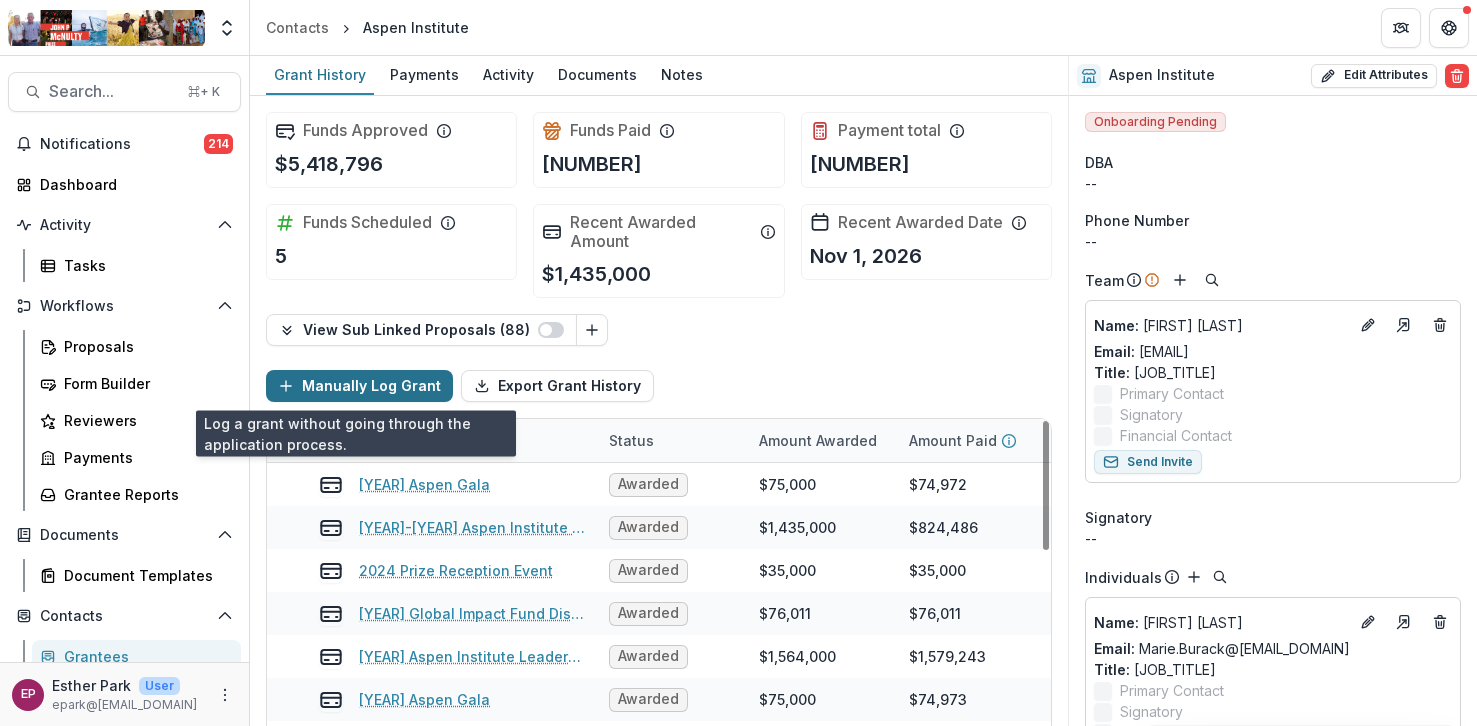 click on "Manually Log Grant" at bounding box center [359, 386] 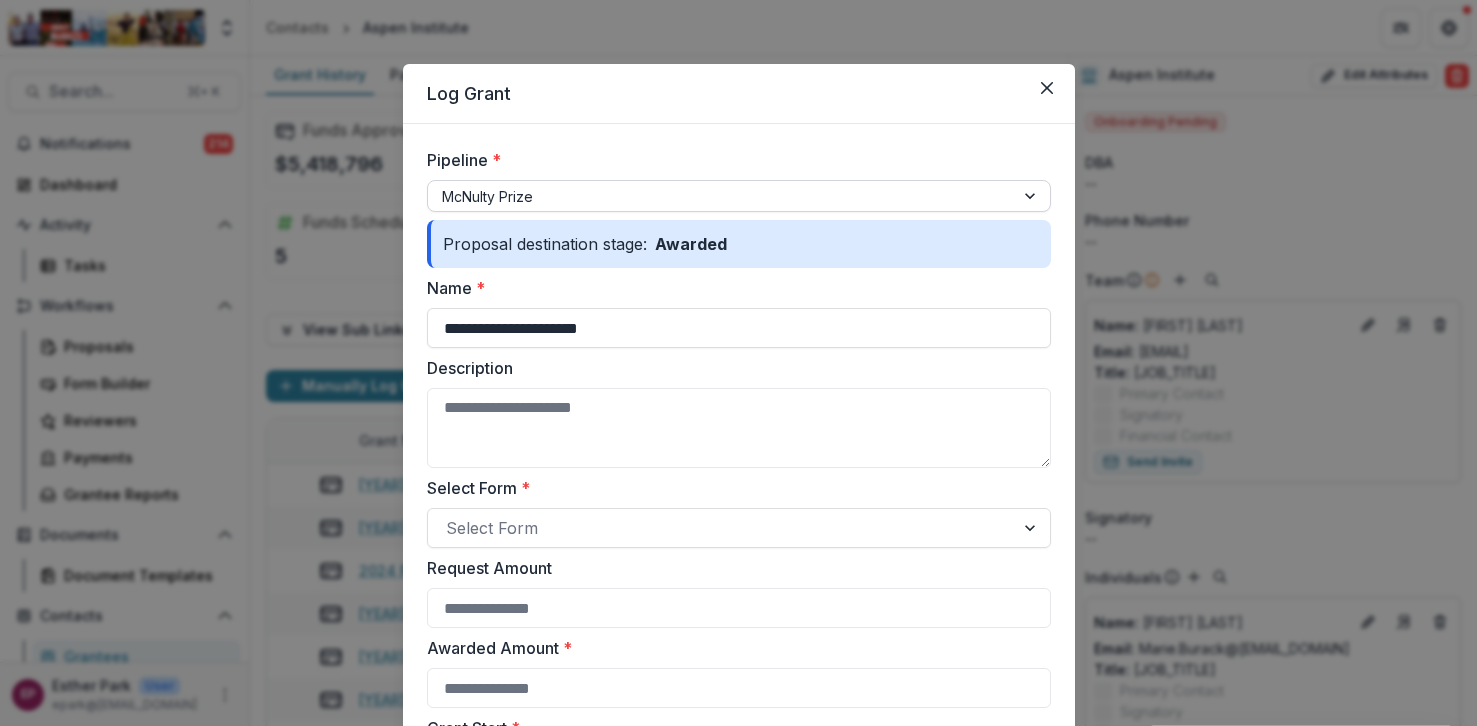 click at bounding box center (721, 196) 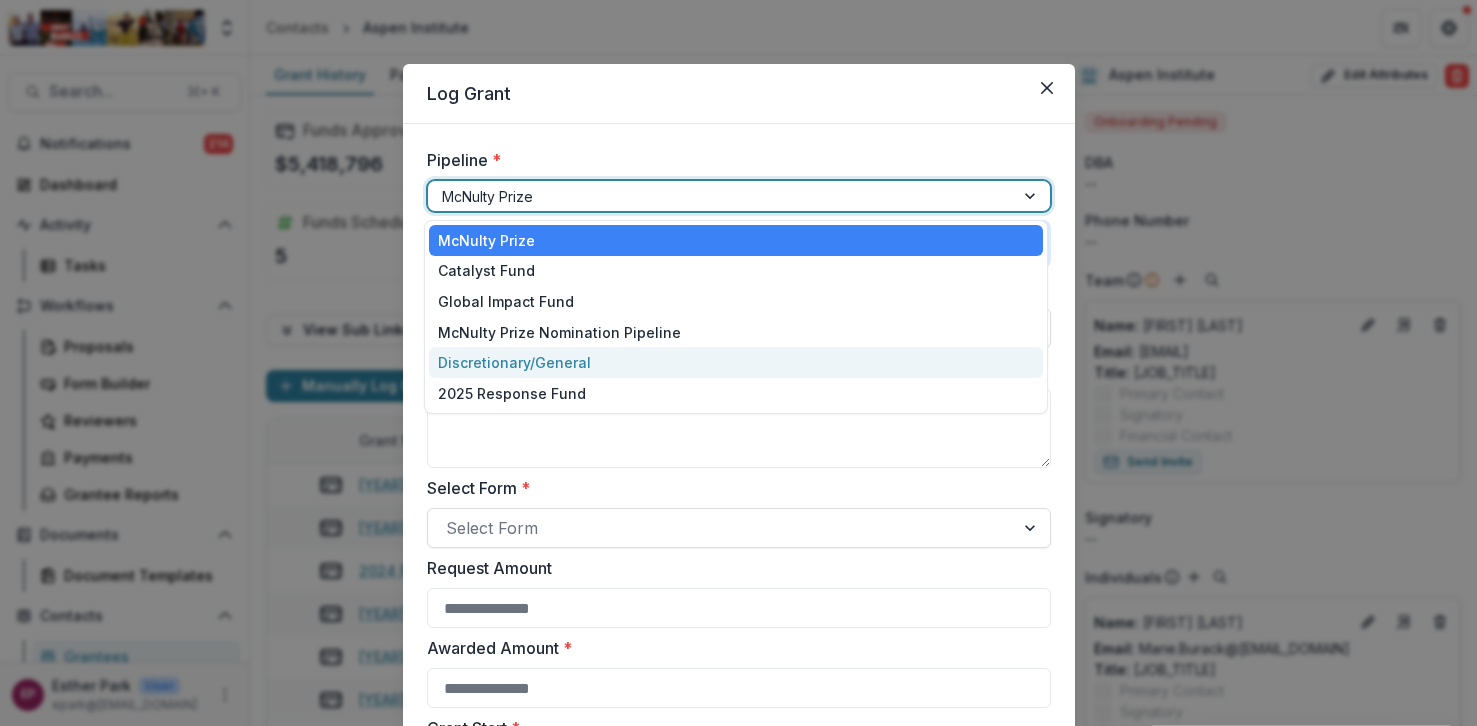 click on "Discretionary/General" at bounding box center (736, 362) 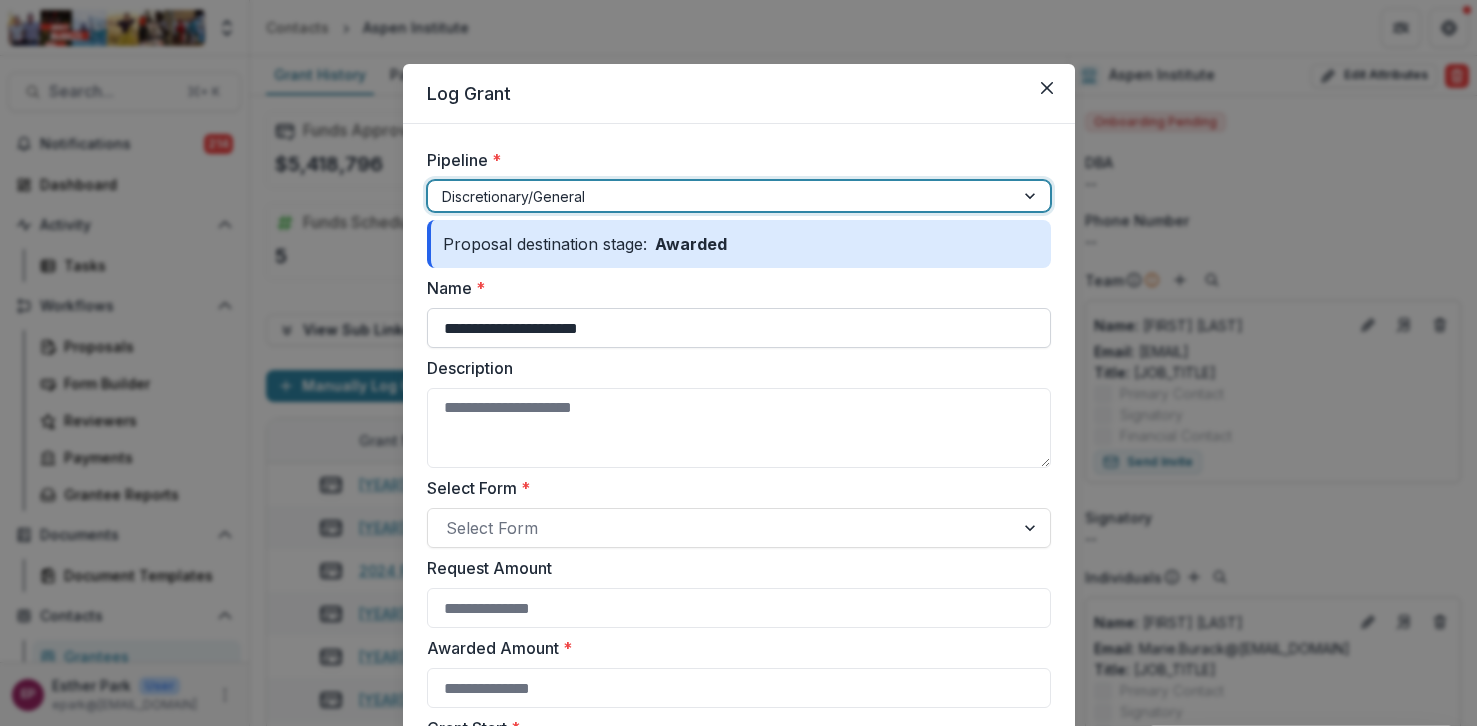 click on "**********" at bounding box center (739, 328) 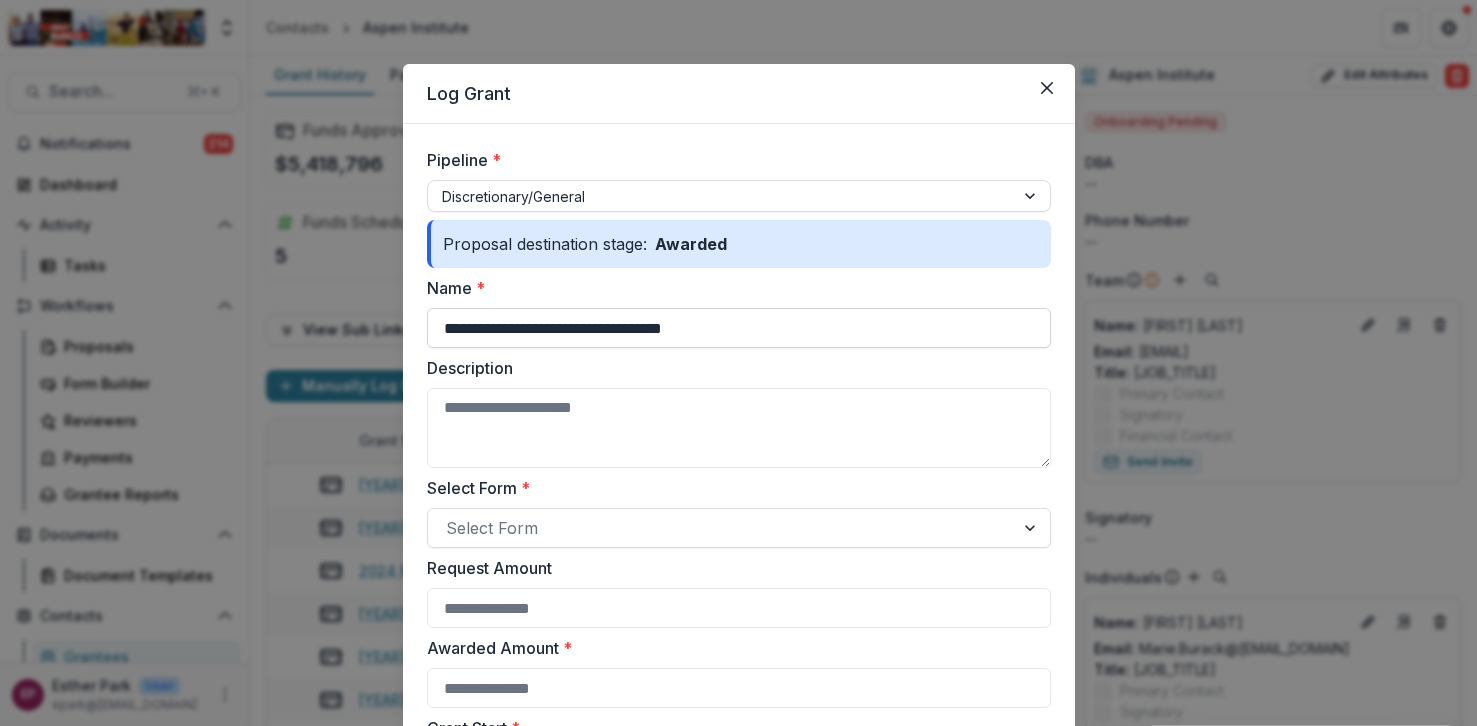 click on "**********" at bounding box center (739, 328) 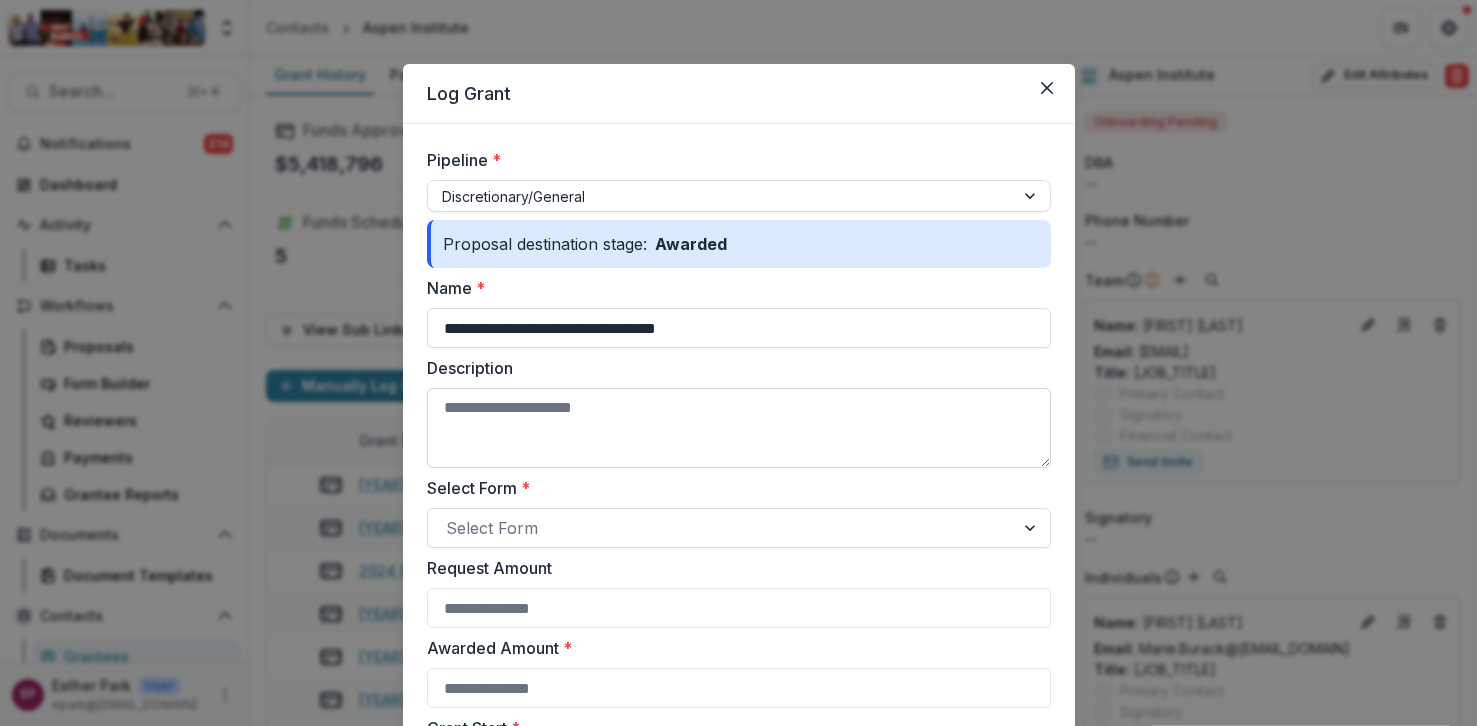 type on "**********" 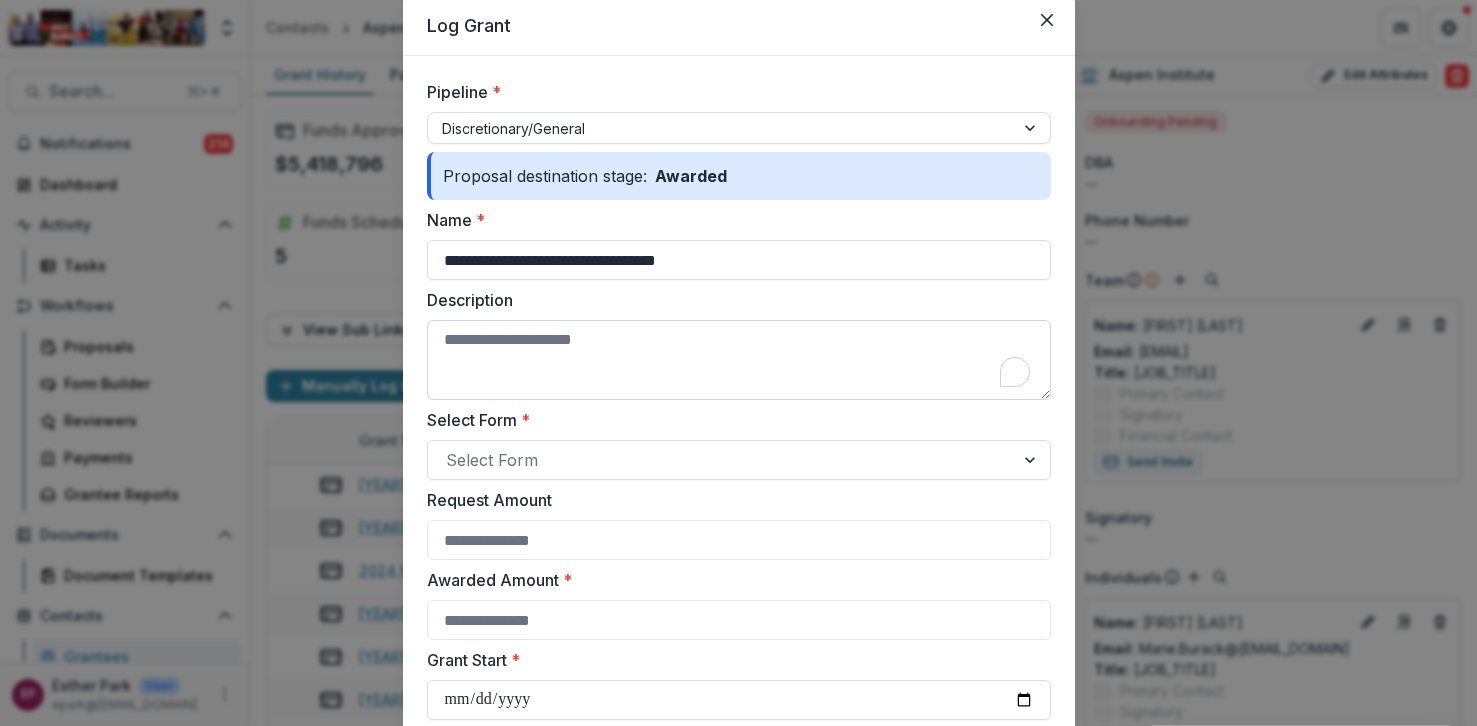 scroll, scrollTop: 83, scrollLeft: 0, axis: vertical 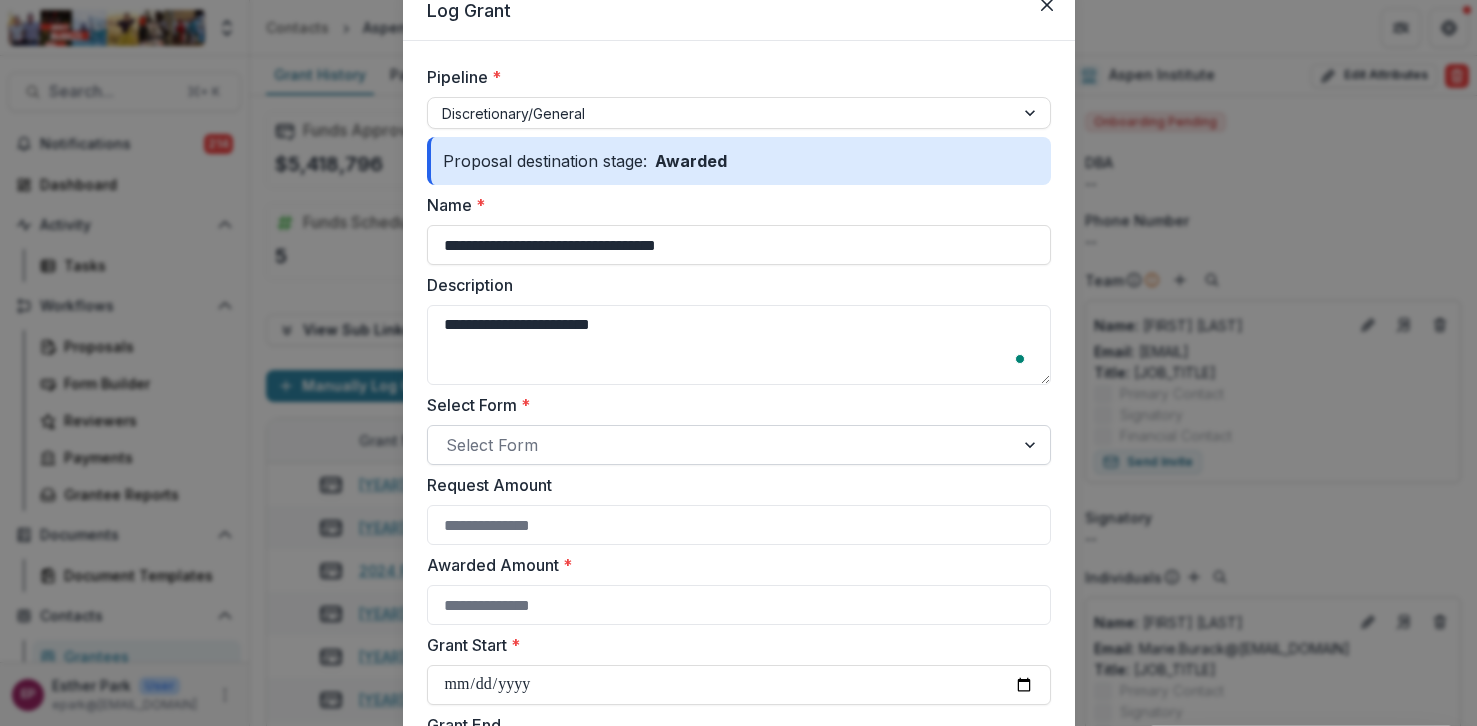 type on "**********" 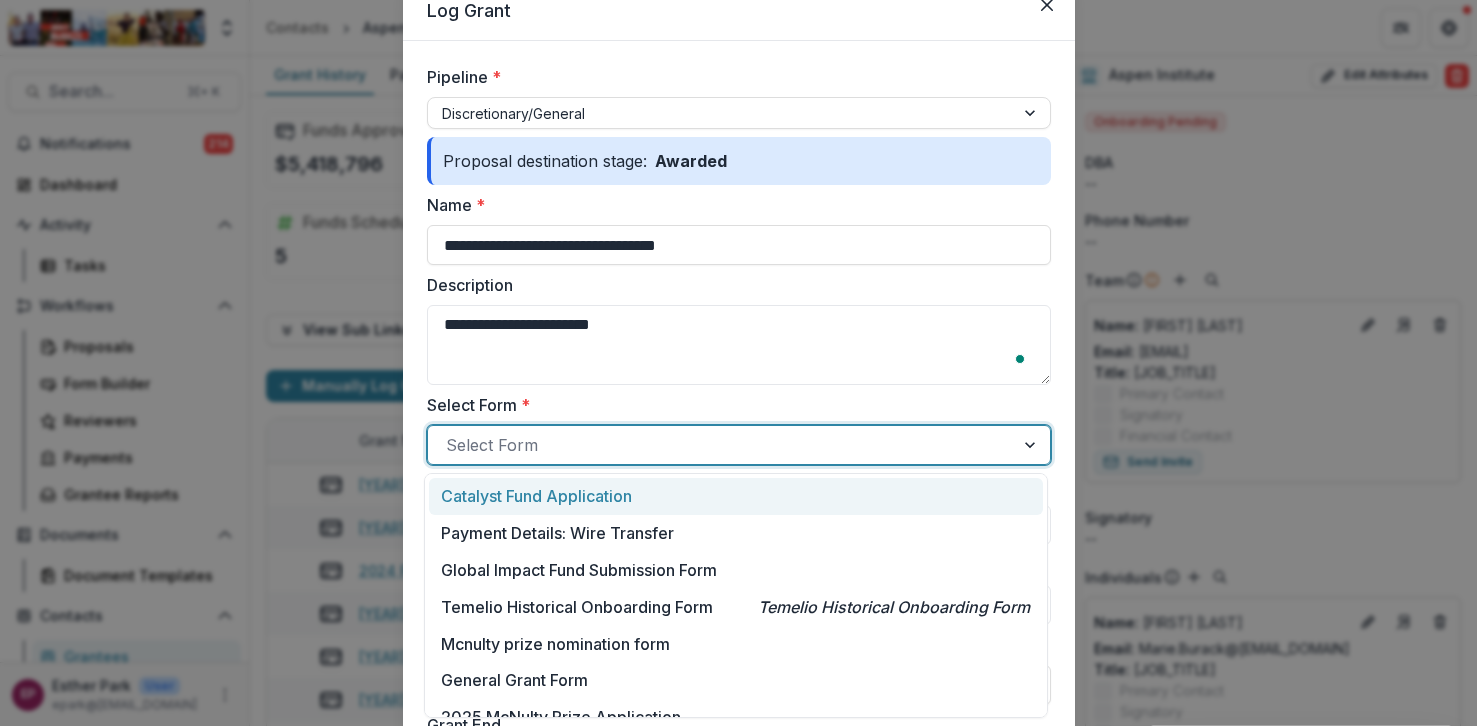 click at bounding box center [721, 445] 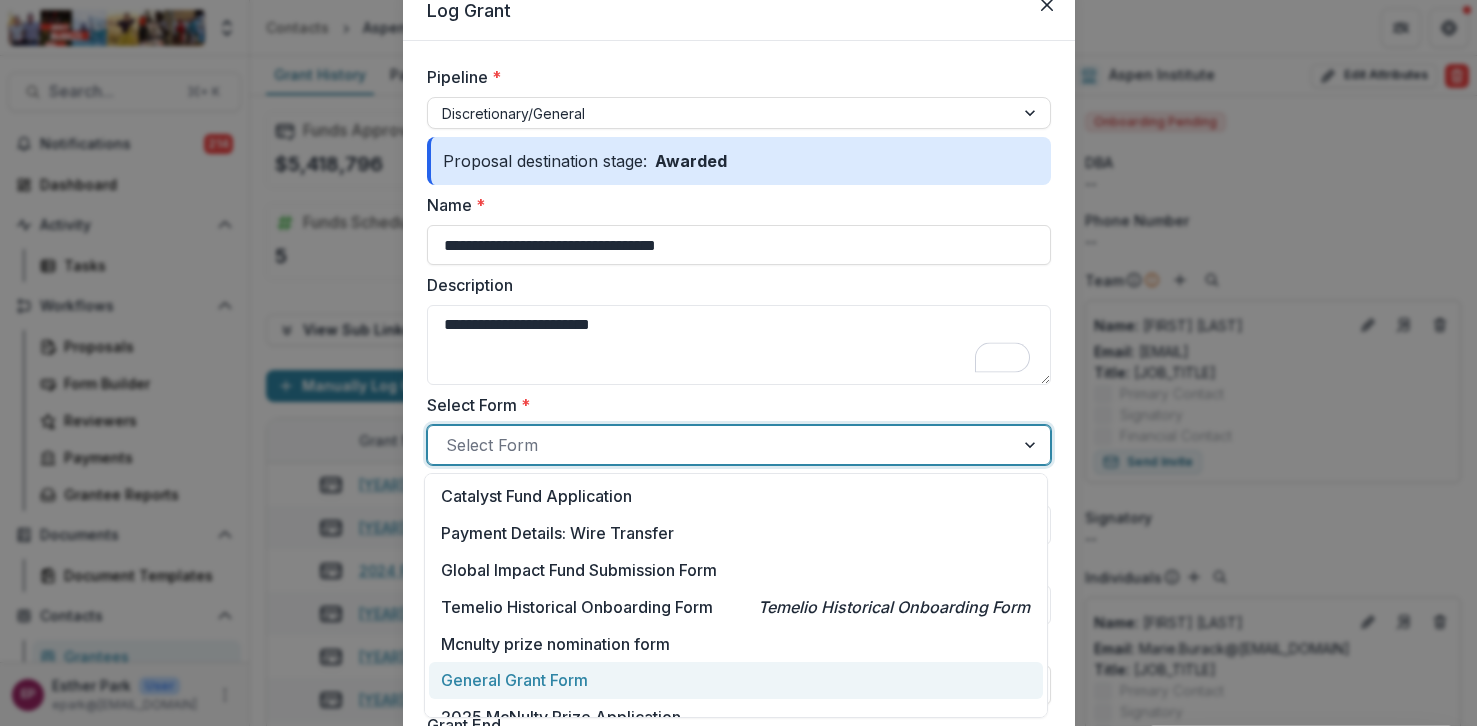 click on "General Grant Form" at bounding box center [514, 680] 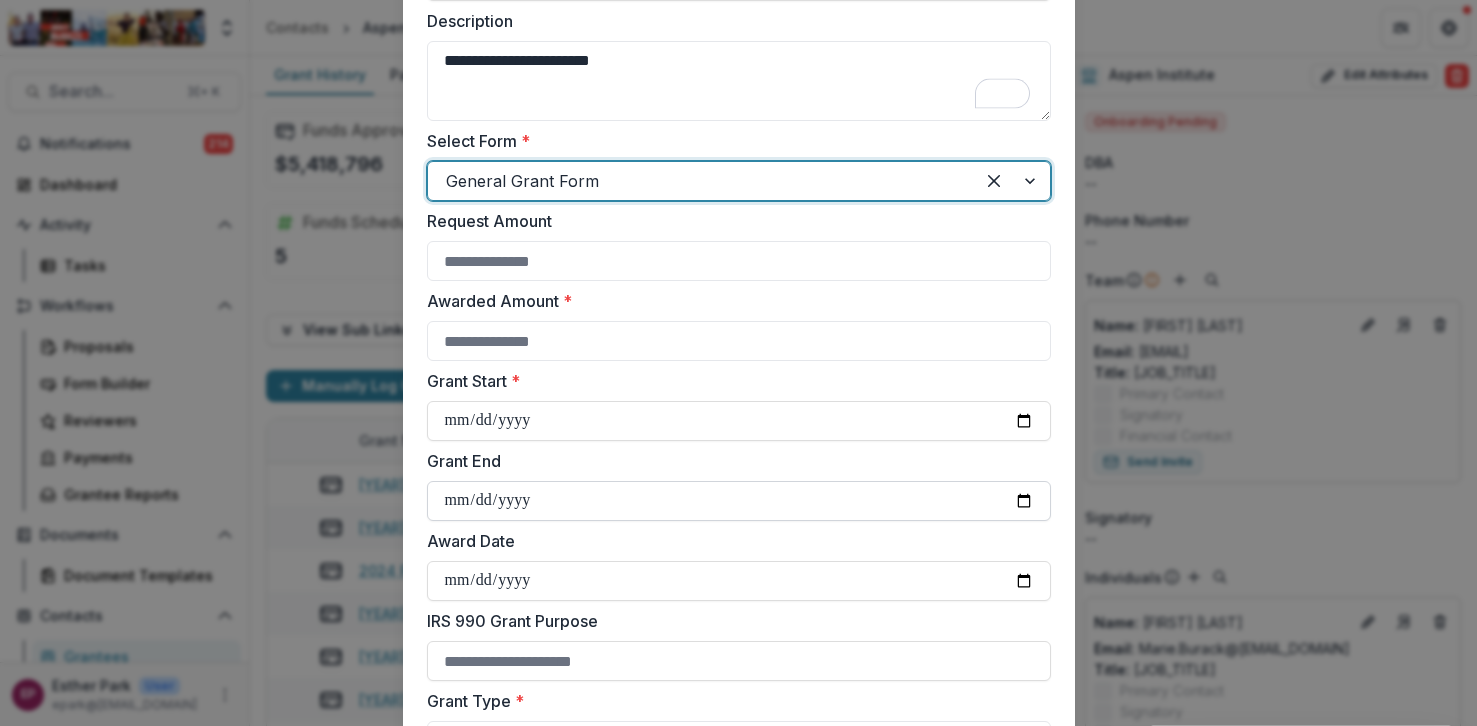 scroll, scrollTop: 380, scrollLeft: 0, axis: vertical 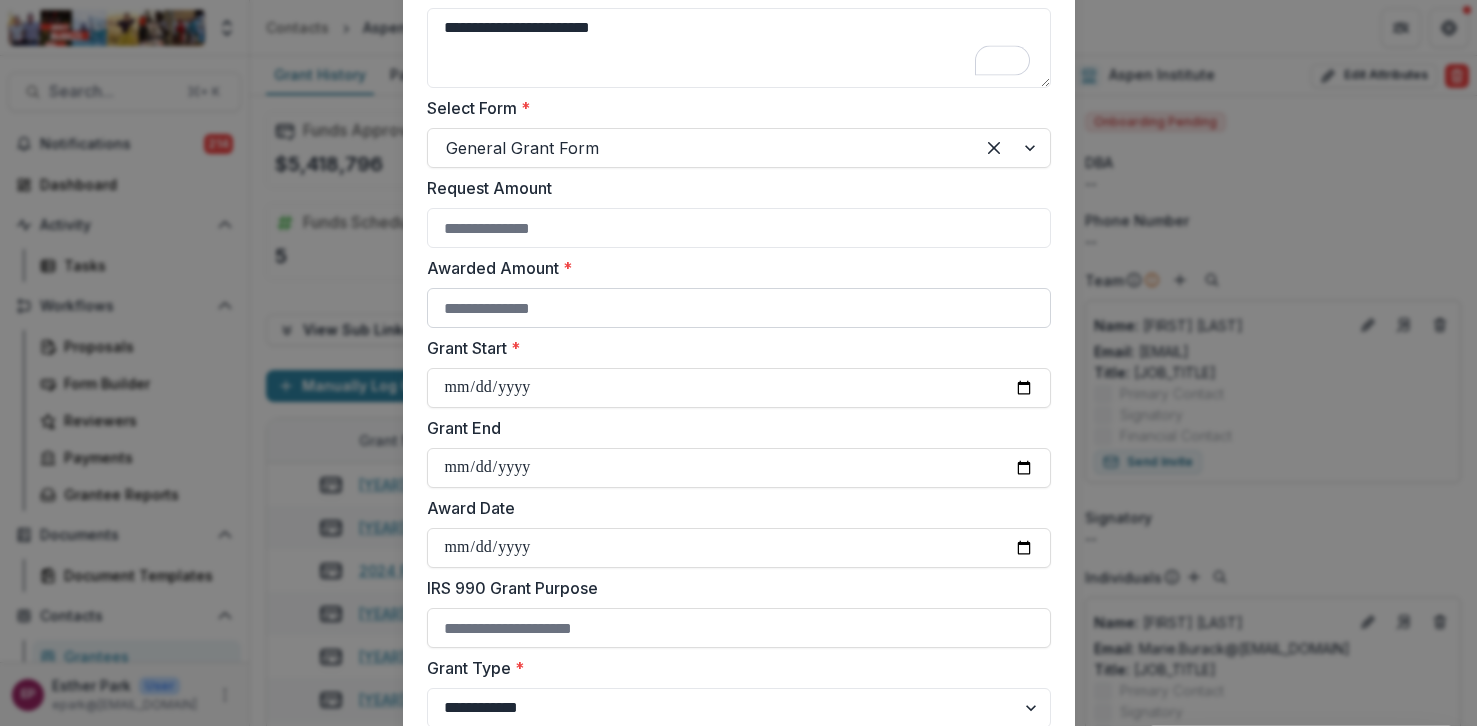 click on "Awarded Amount *" at bounding box center (739, 308) 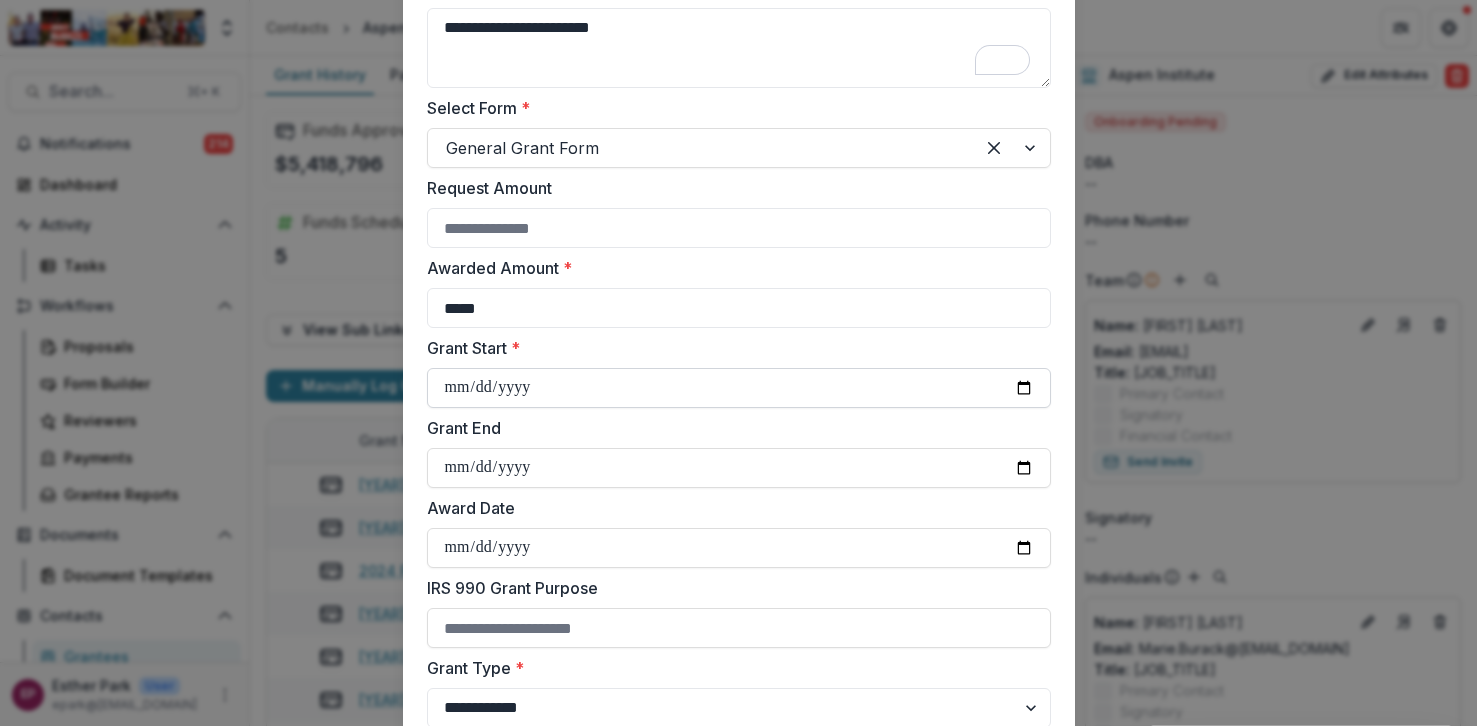 type on "*****" 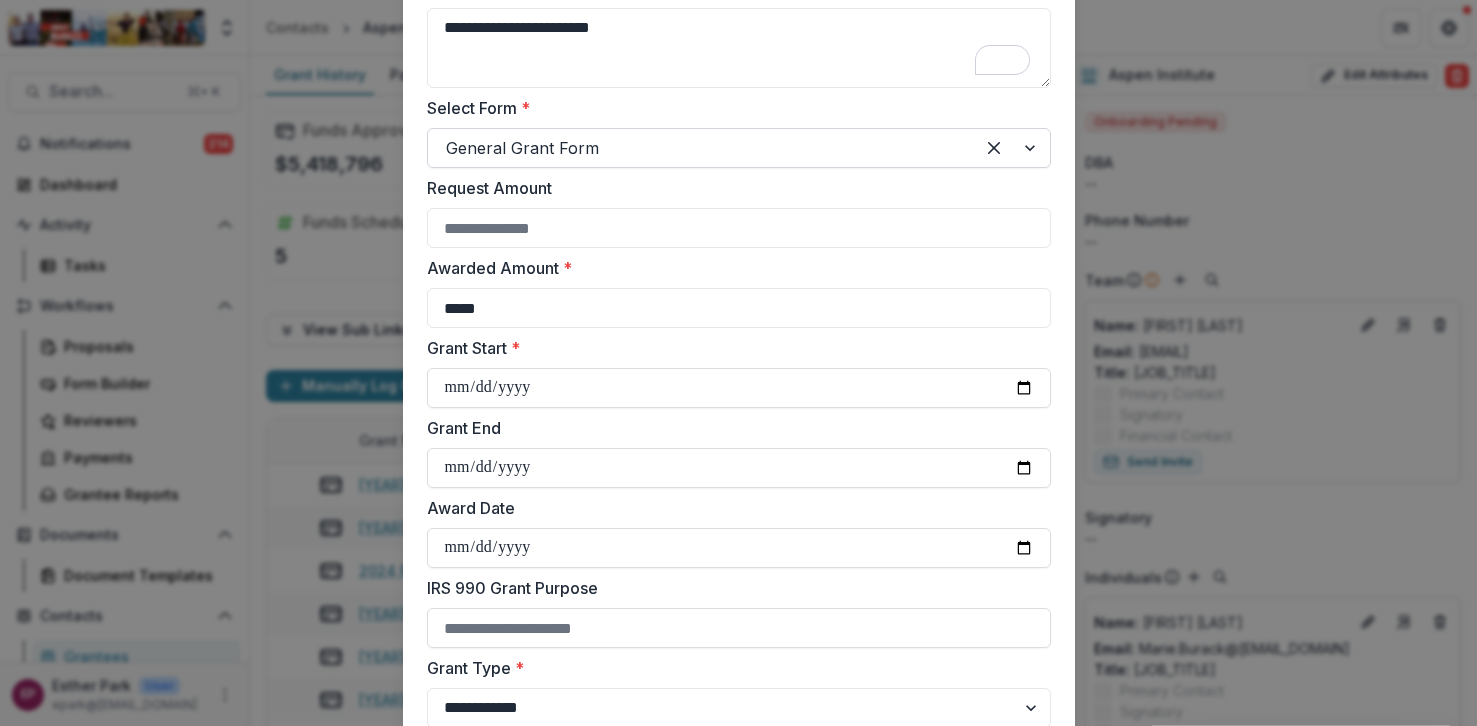 type on "**********" 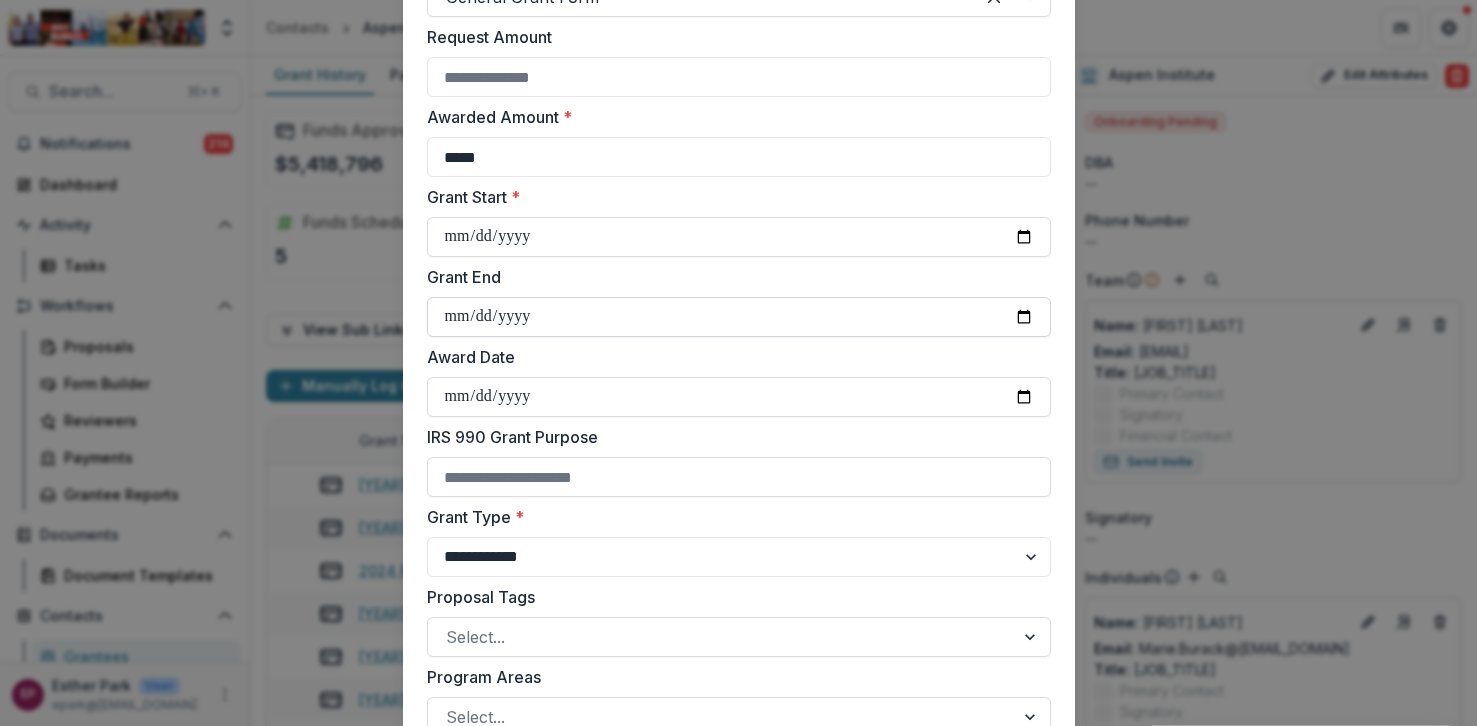 scroll, scrollTop: 567, scrollLeft: 0, axis: vertical 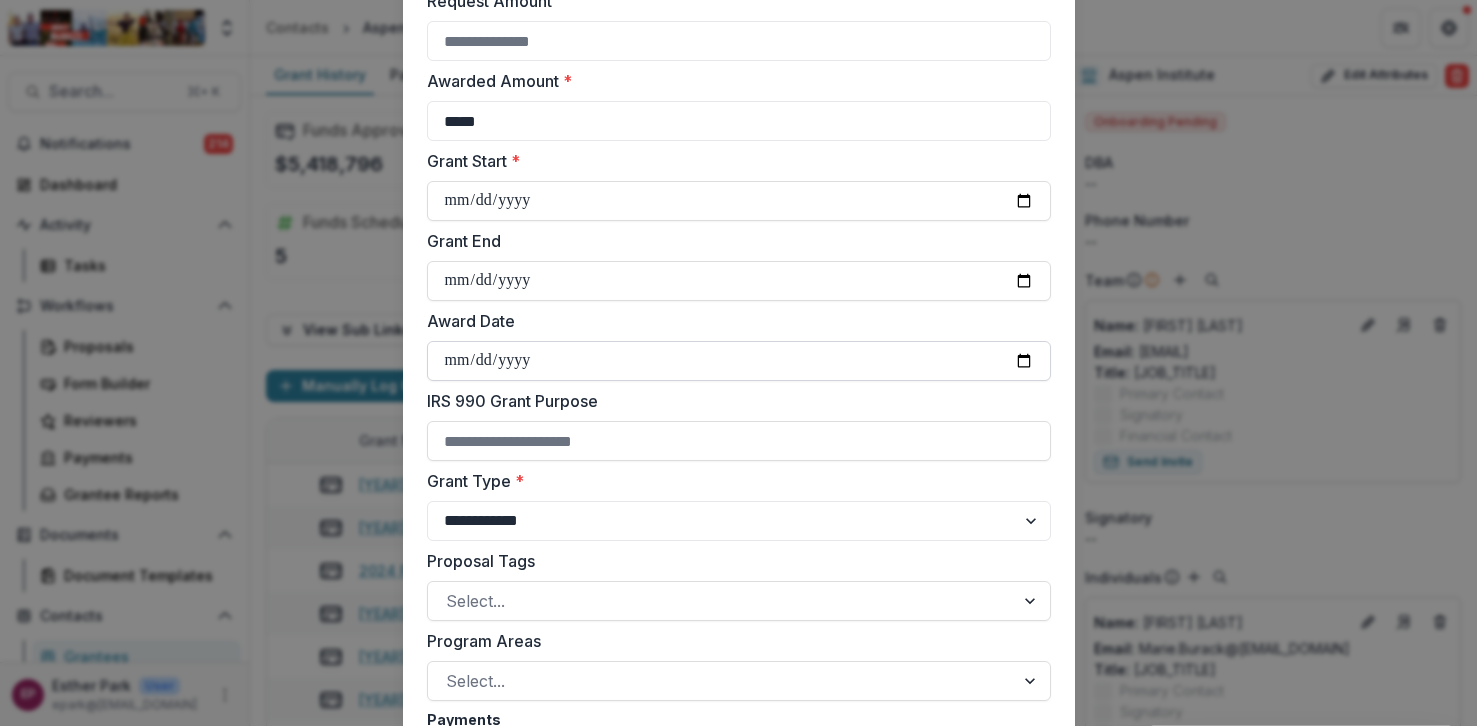 click on "Award Date" at bounding box center (739, 361) 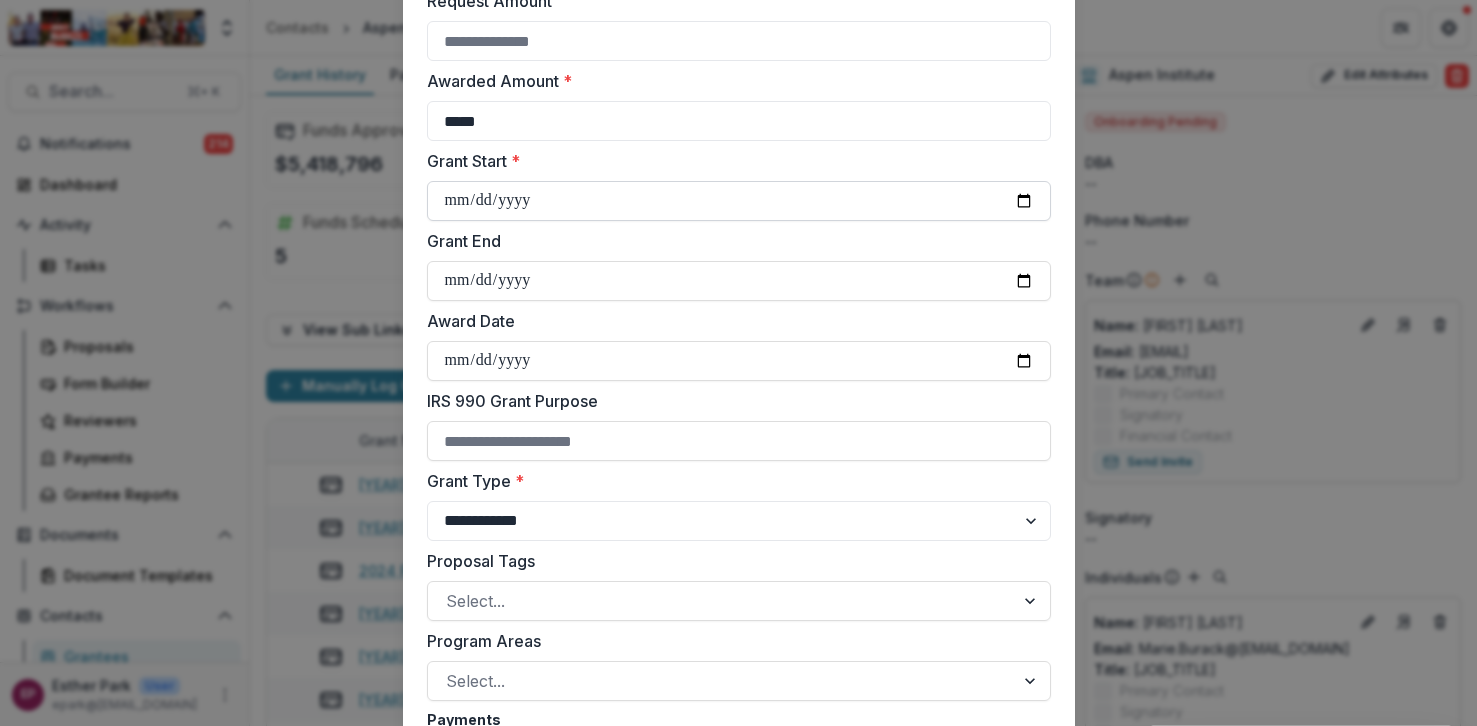 click on "**********" at bounding box center [739, 201] 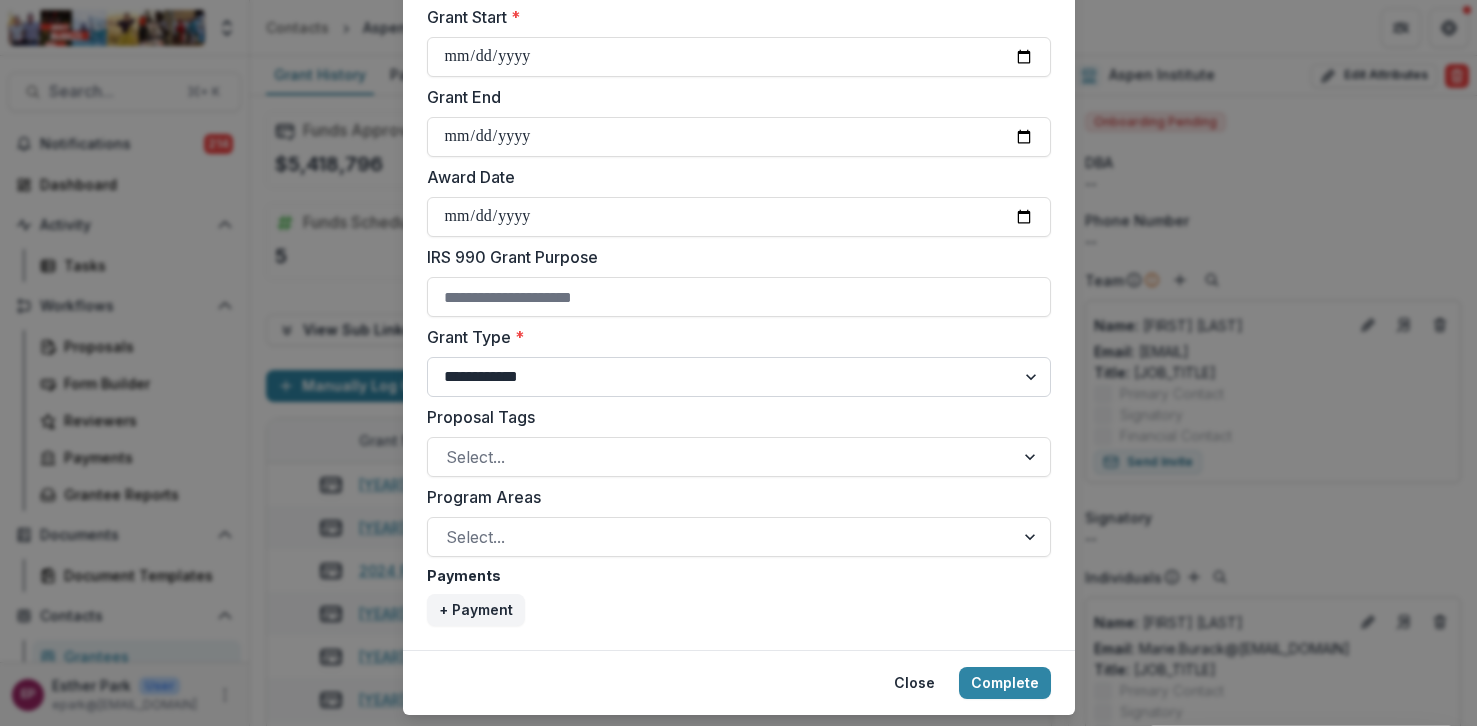 scroll, scrollTop: 755, scrollLeft: 0, axis: vertical 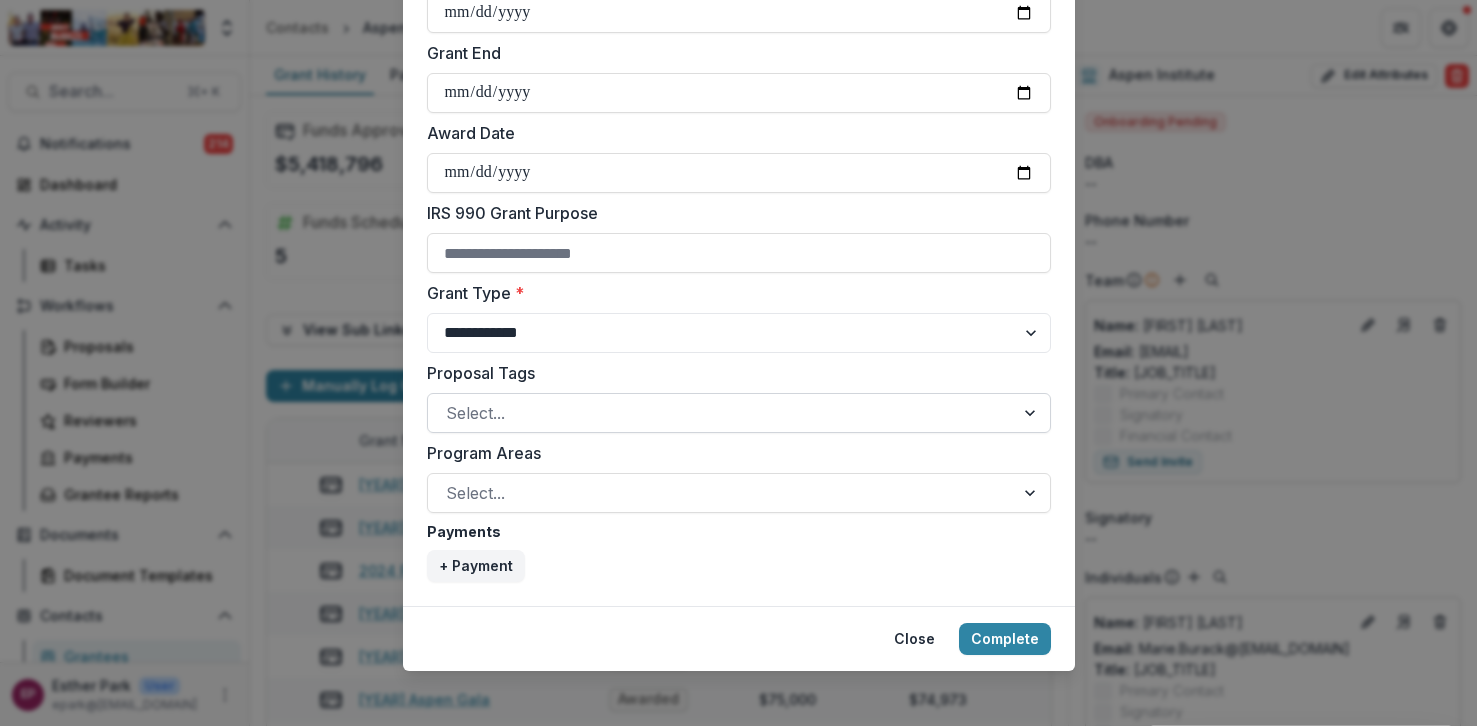 click at bounding box center [721, 413] 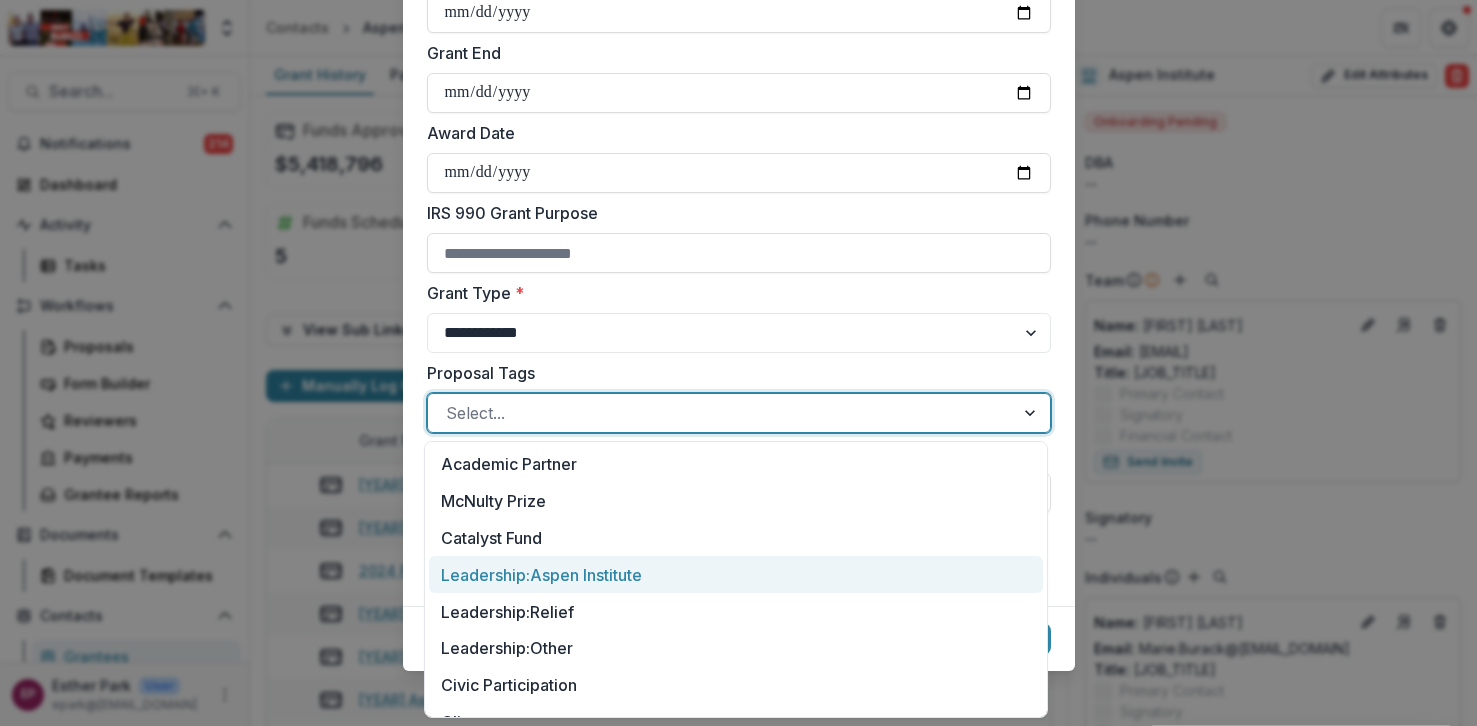 click on "Leadership:Aspen Institute" at bounding box center [736, 574] 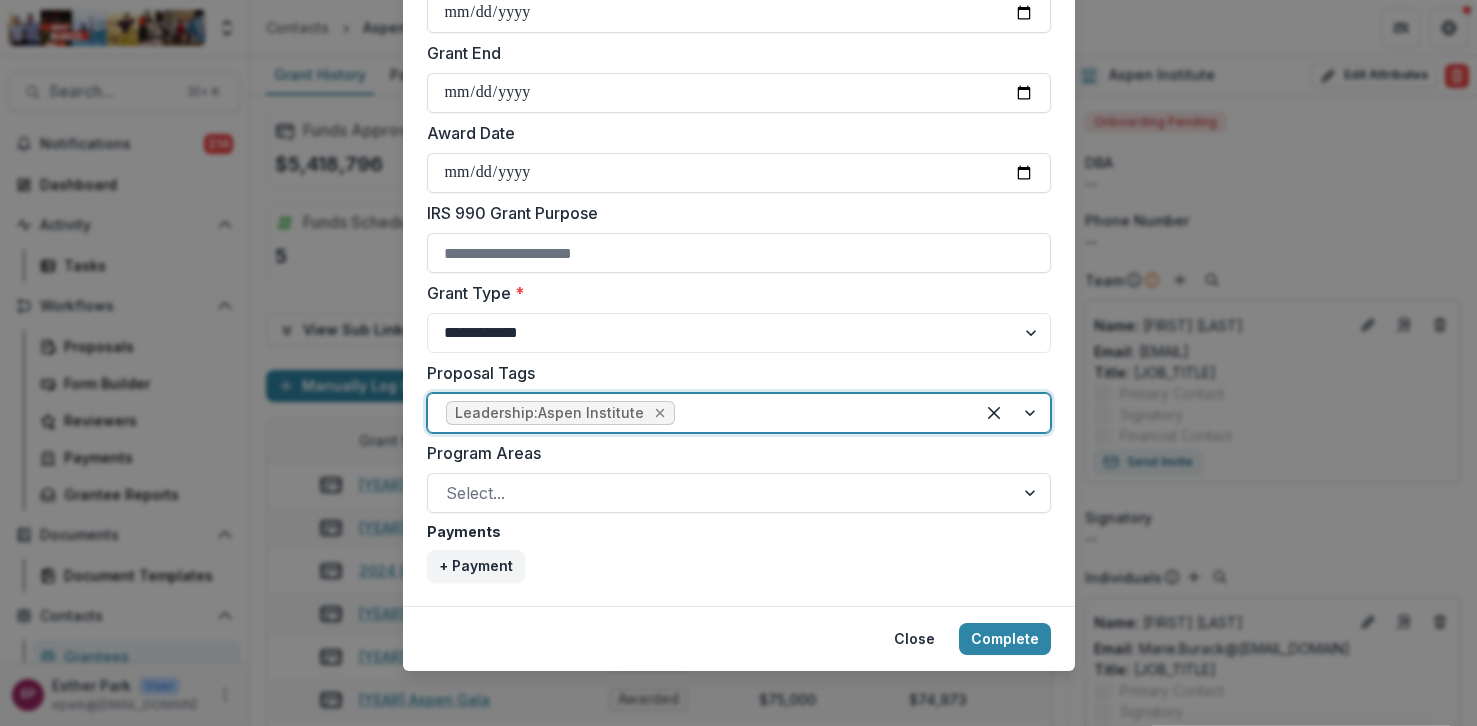 click 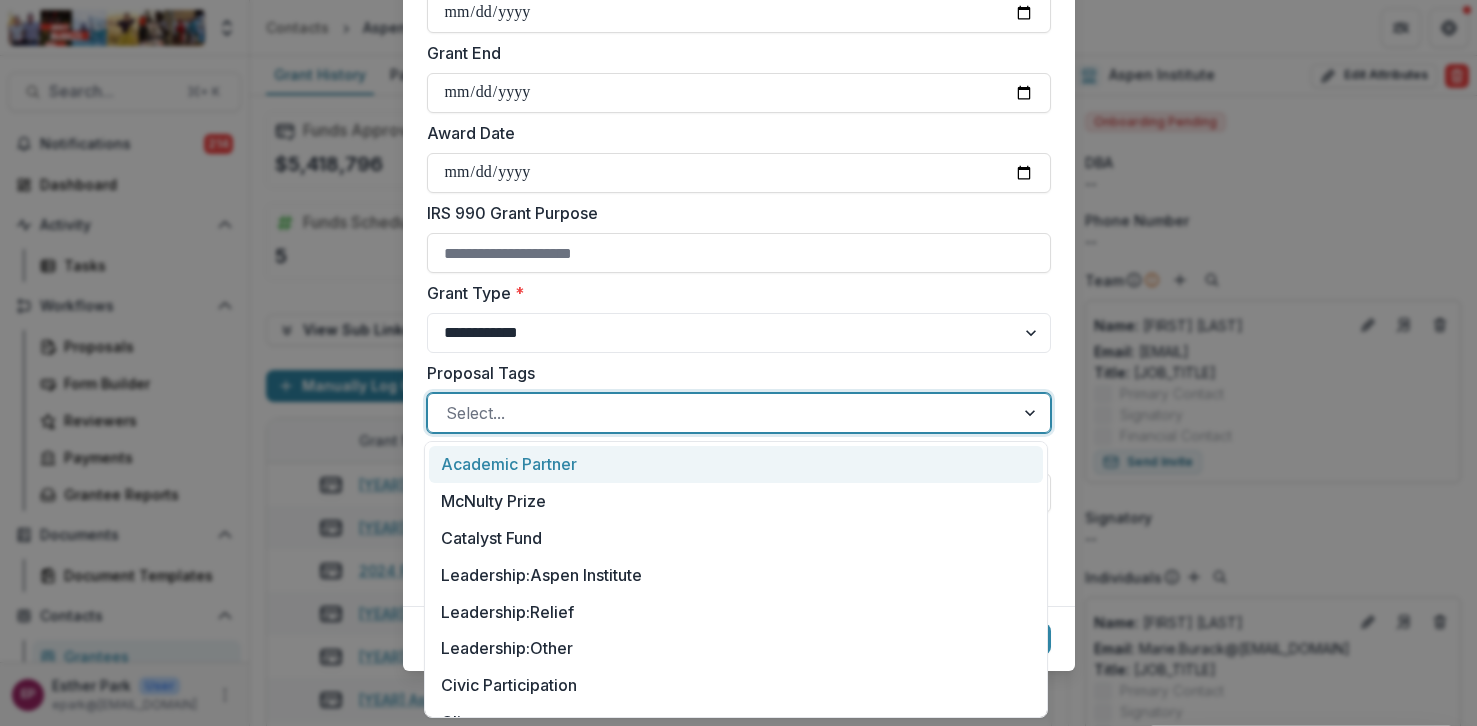 click at bounding box center [721, 413] 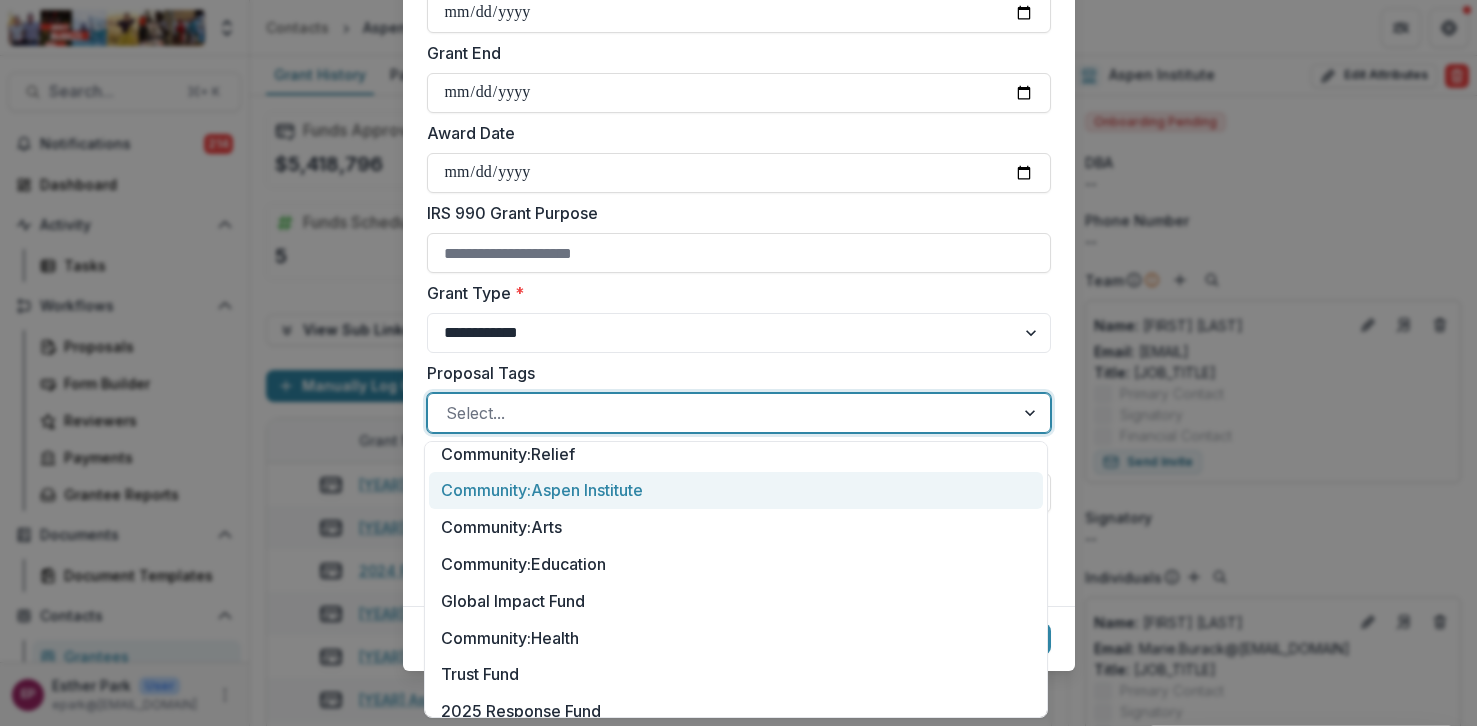 scroll, scrollTop: 653, scrollLeft: 0, axis: vertical 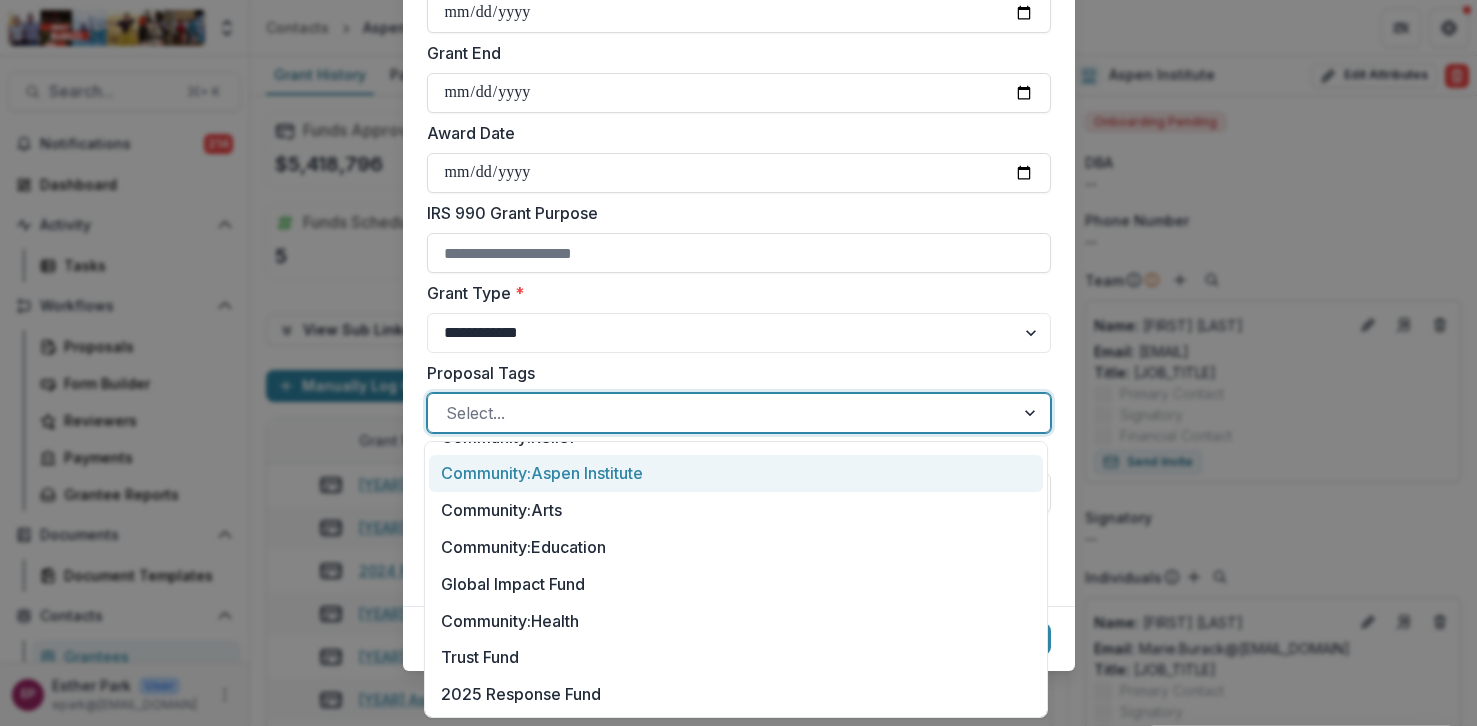 click on "Community:Aspen Institute" at bounding box center (736, 473) 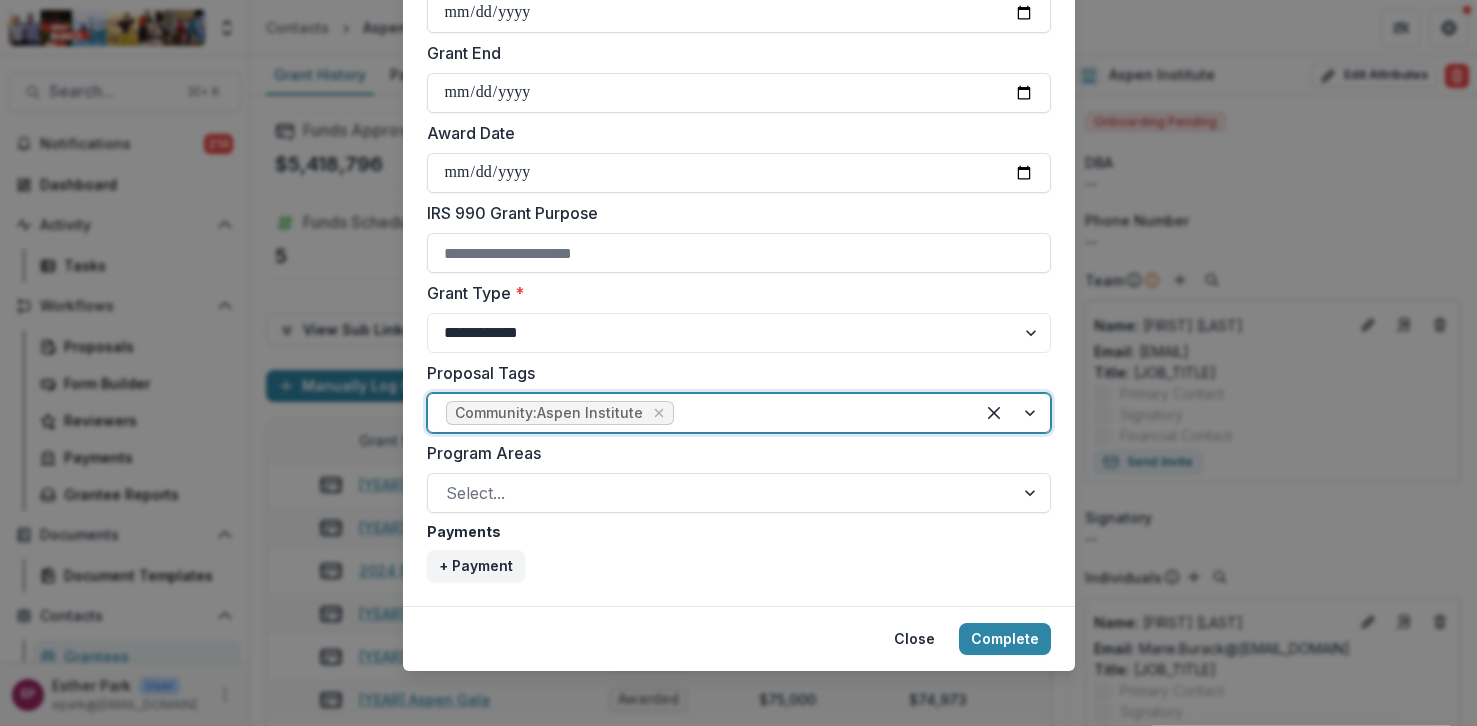 click at bounding box center (721, 493) 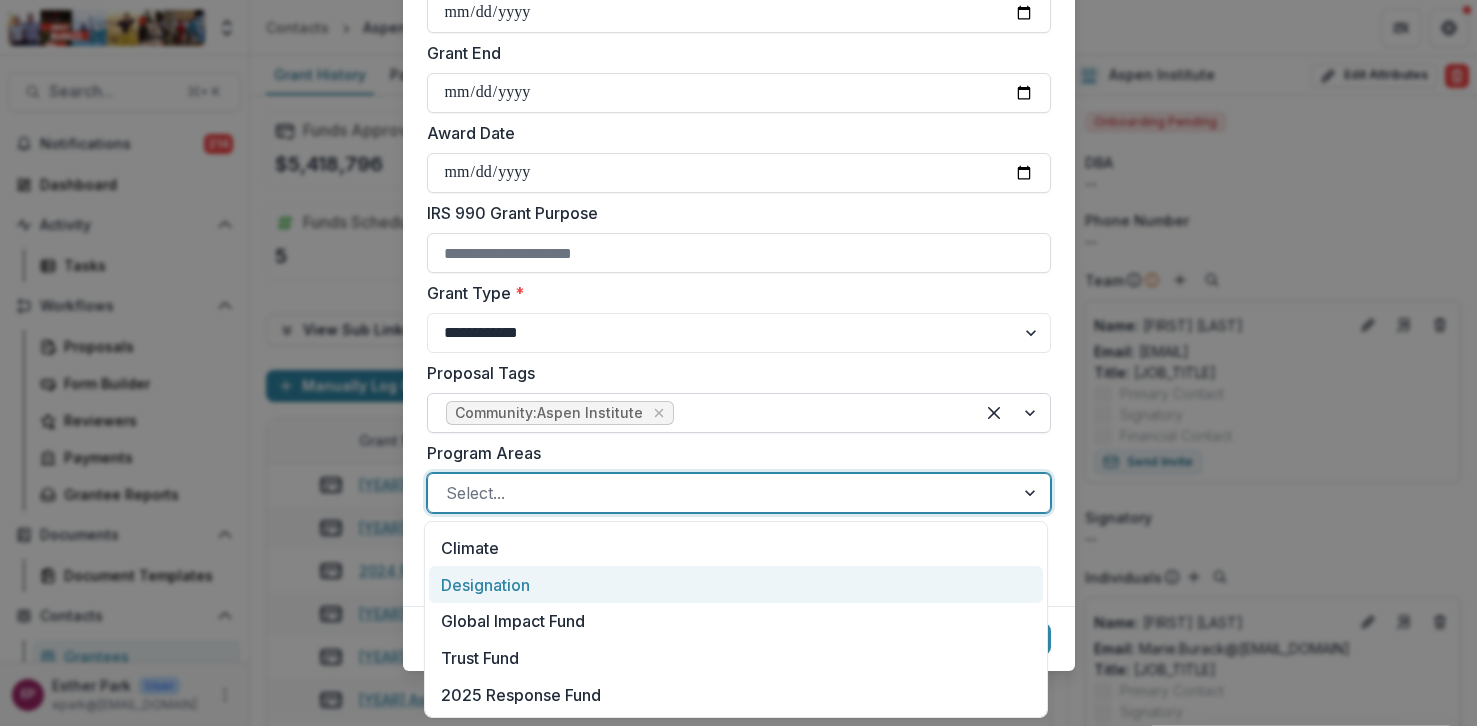 scroll, scrollTop: 0, scrollLeft: 0, axis: both 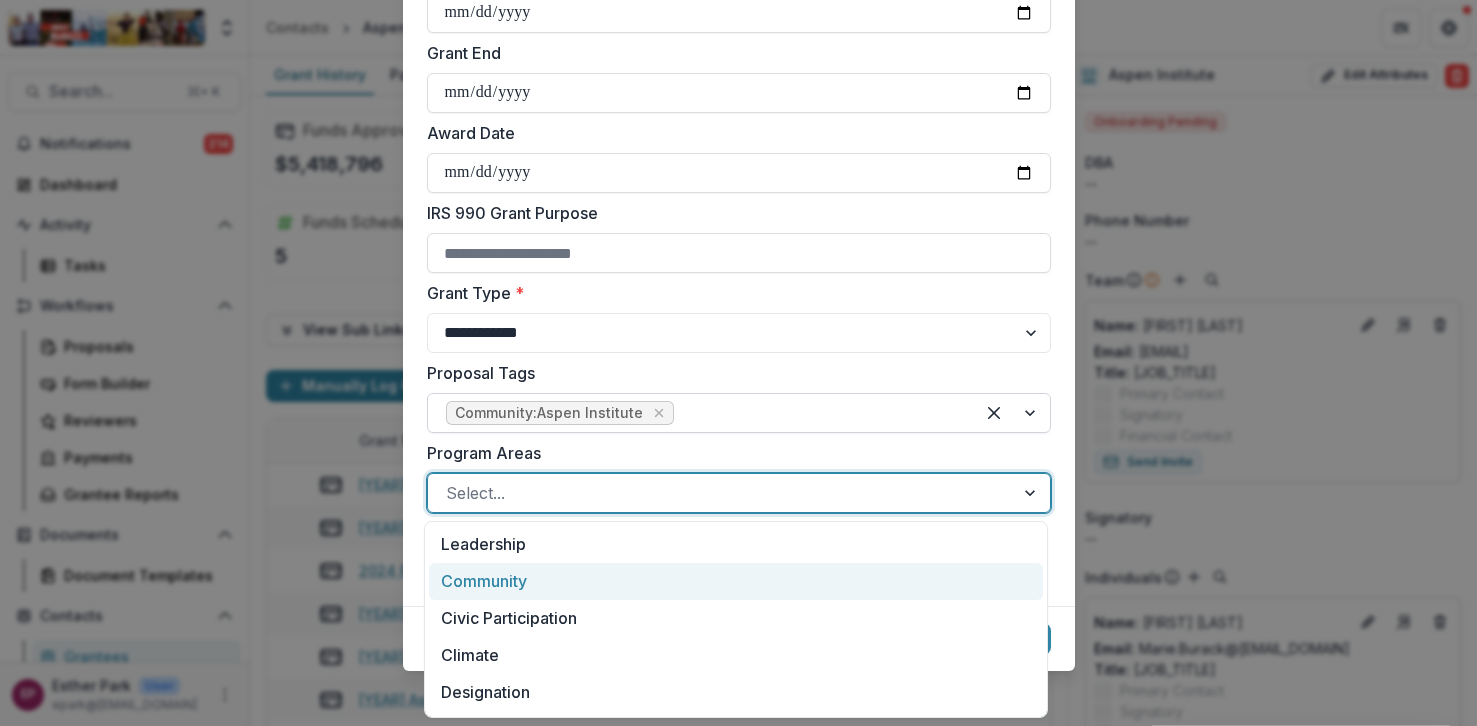 click on "Community" at bounding box center (736, 581) 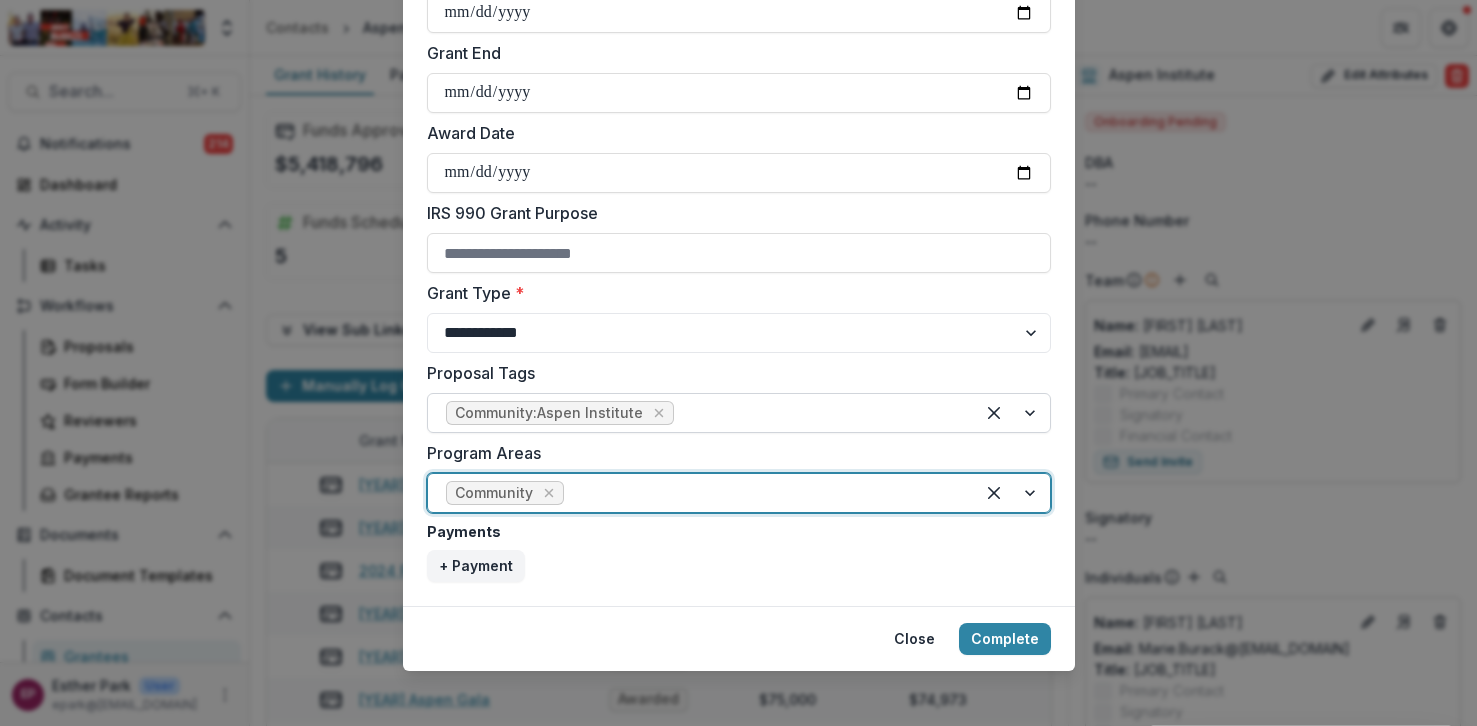 scroll, scrollTop: 764, scrollLeft: 0, axis: vertical 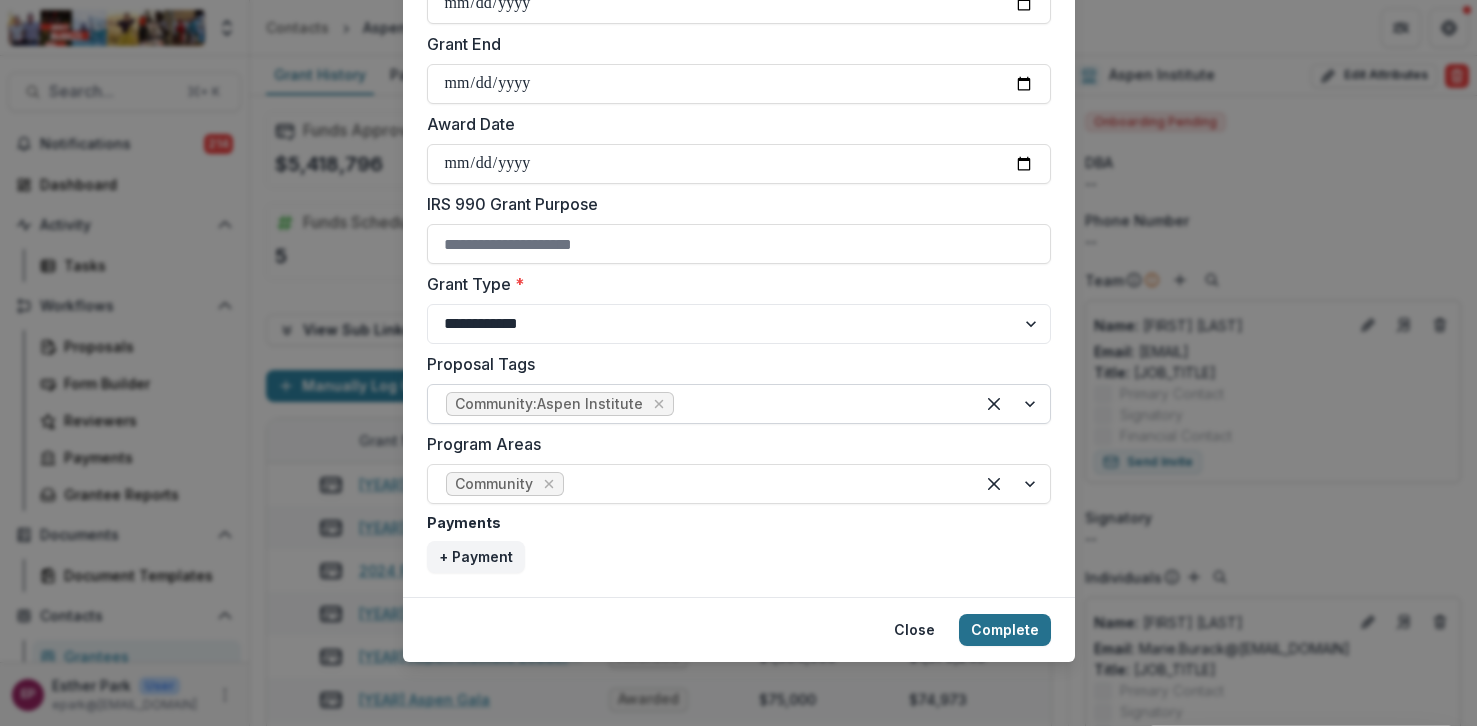 click on "Complete" at bounding box center (1005, 630) 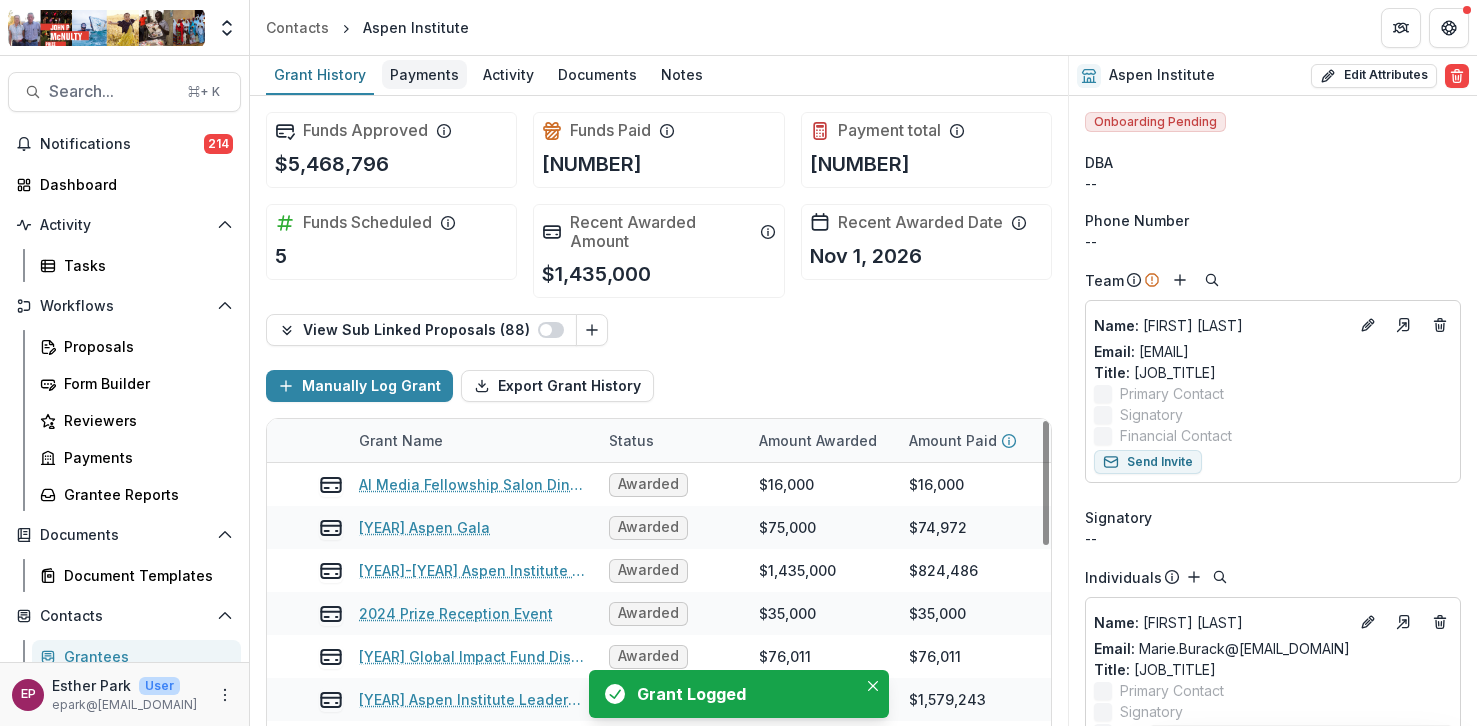 click on "Payments" at bounding box center (424, 74) 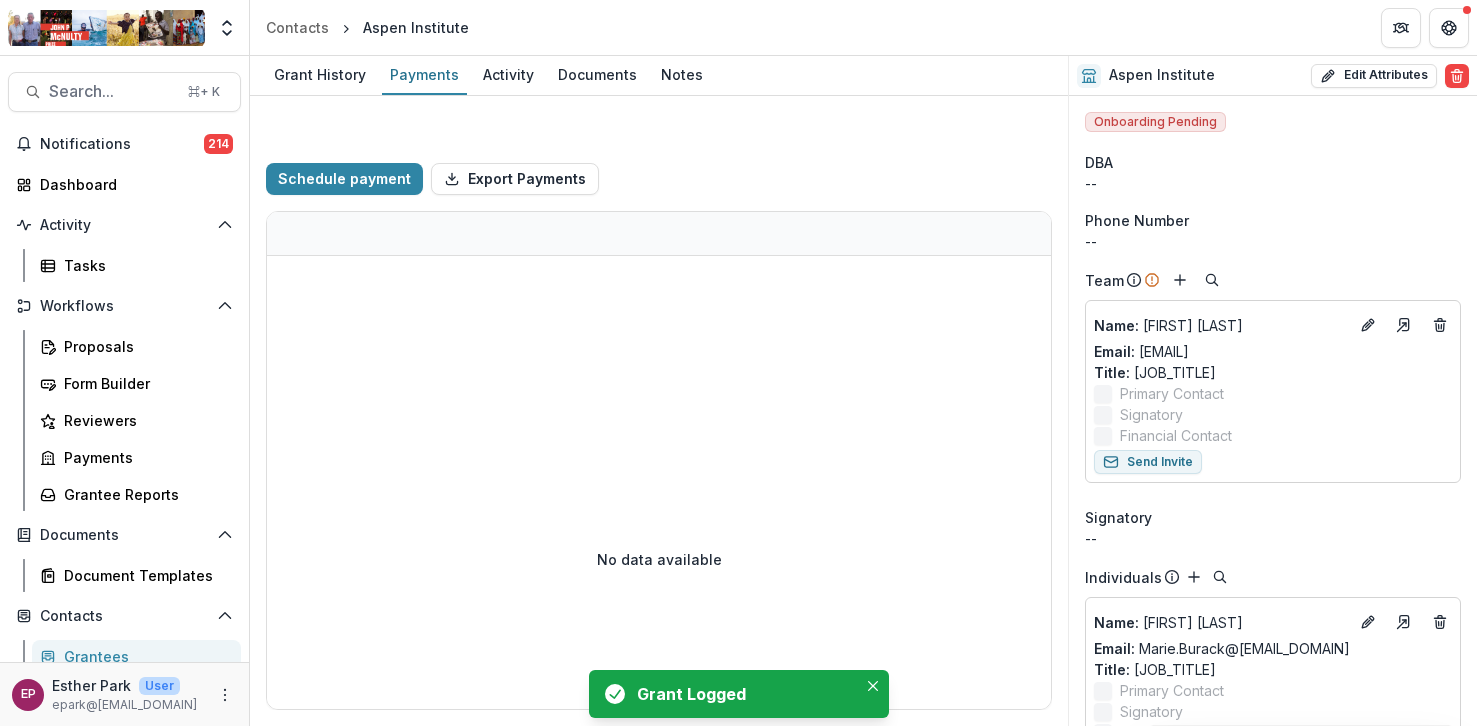select on "****" 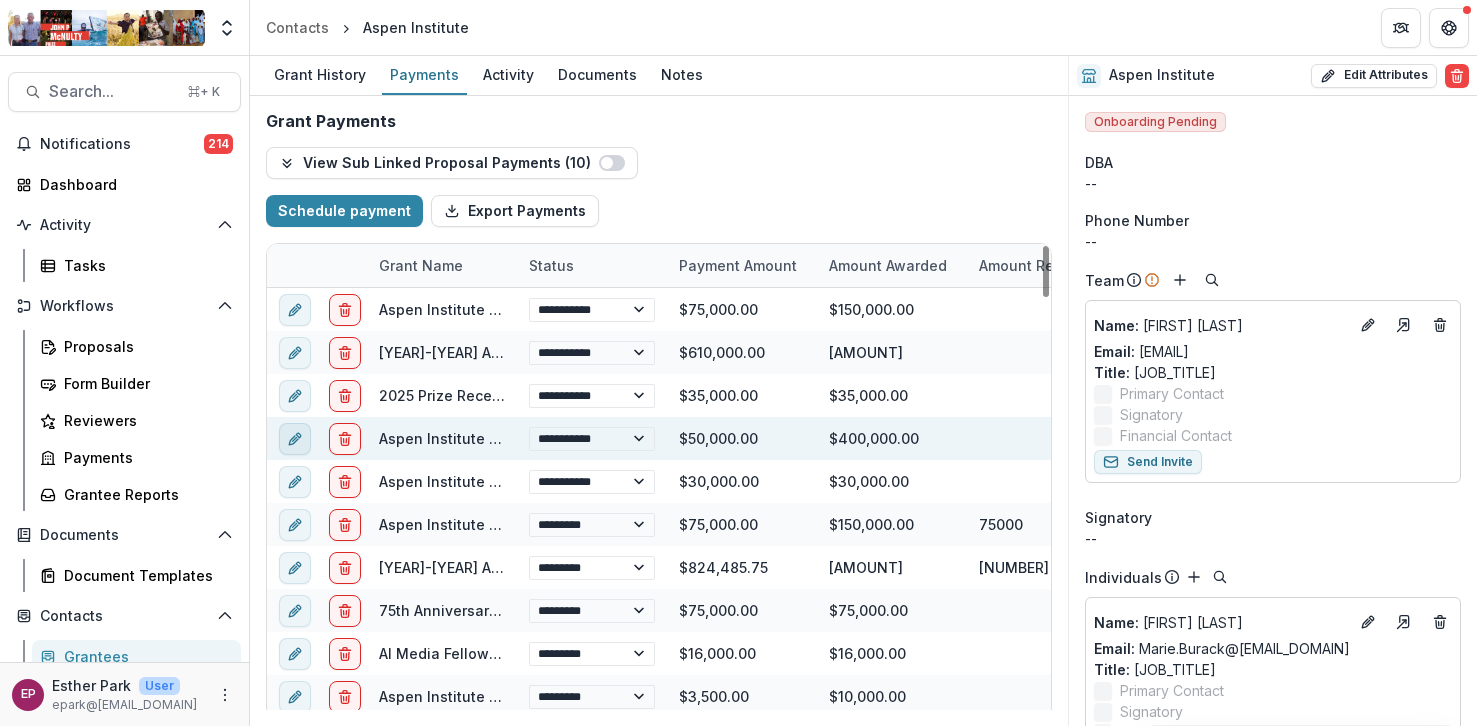 click 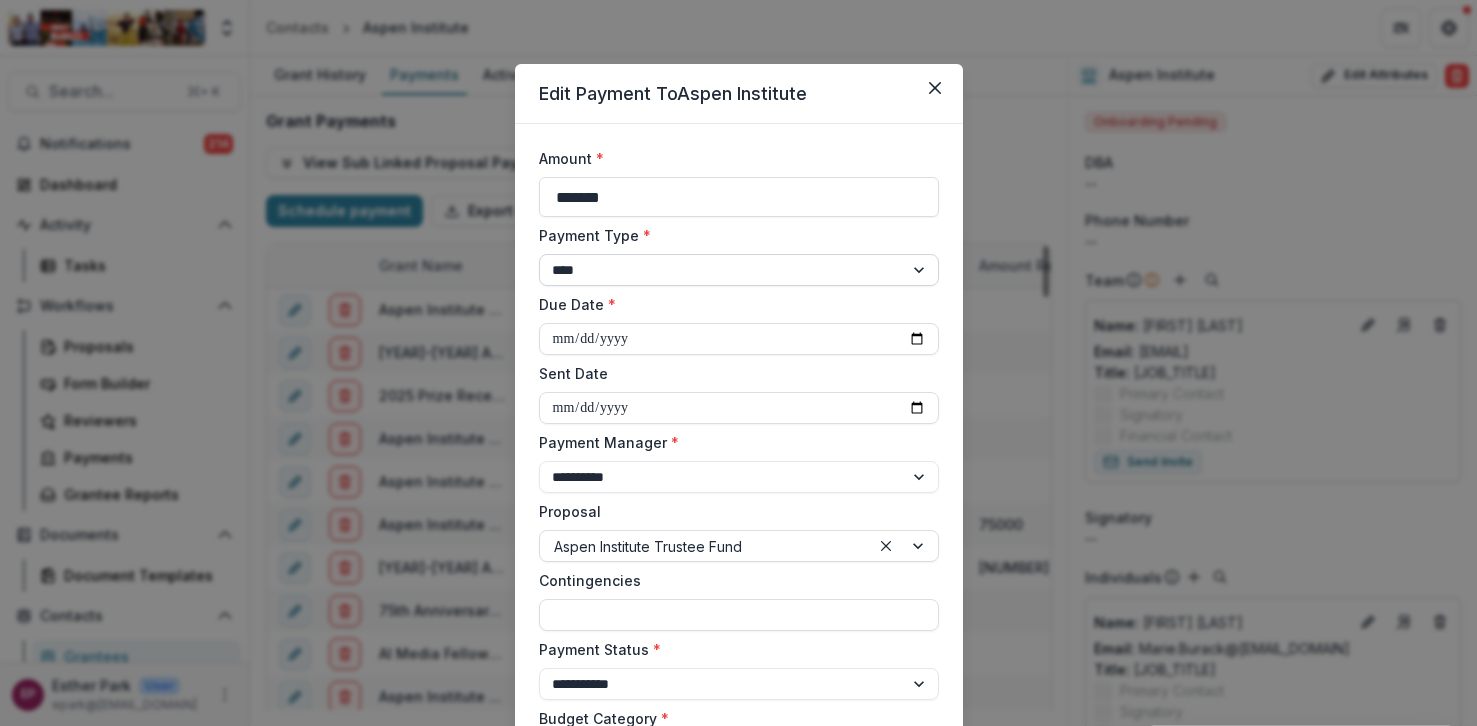 click on "**********" at bounding box center (739, 270) 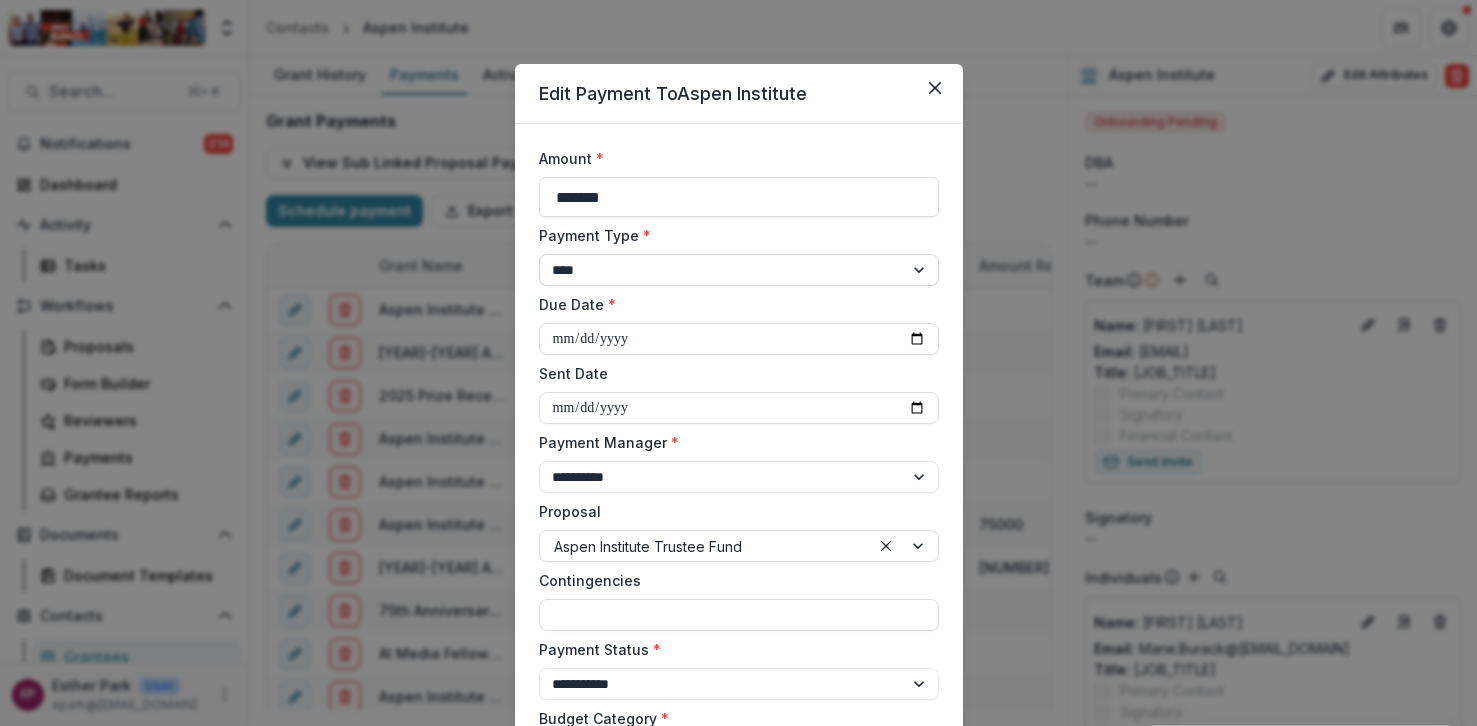 select on "*****" 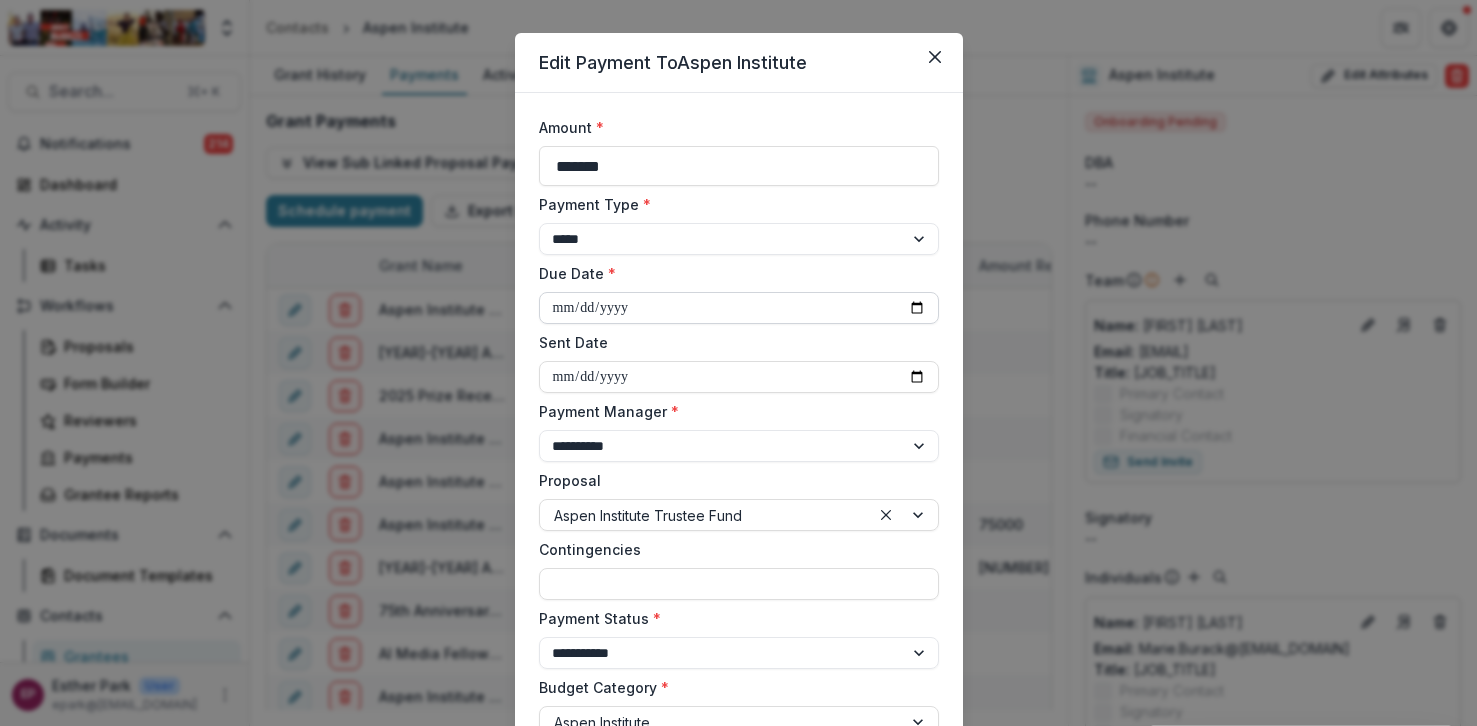 scroll, scrollTop: 0, scrollLeft: 0, axis: both 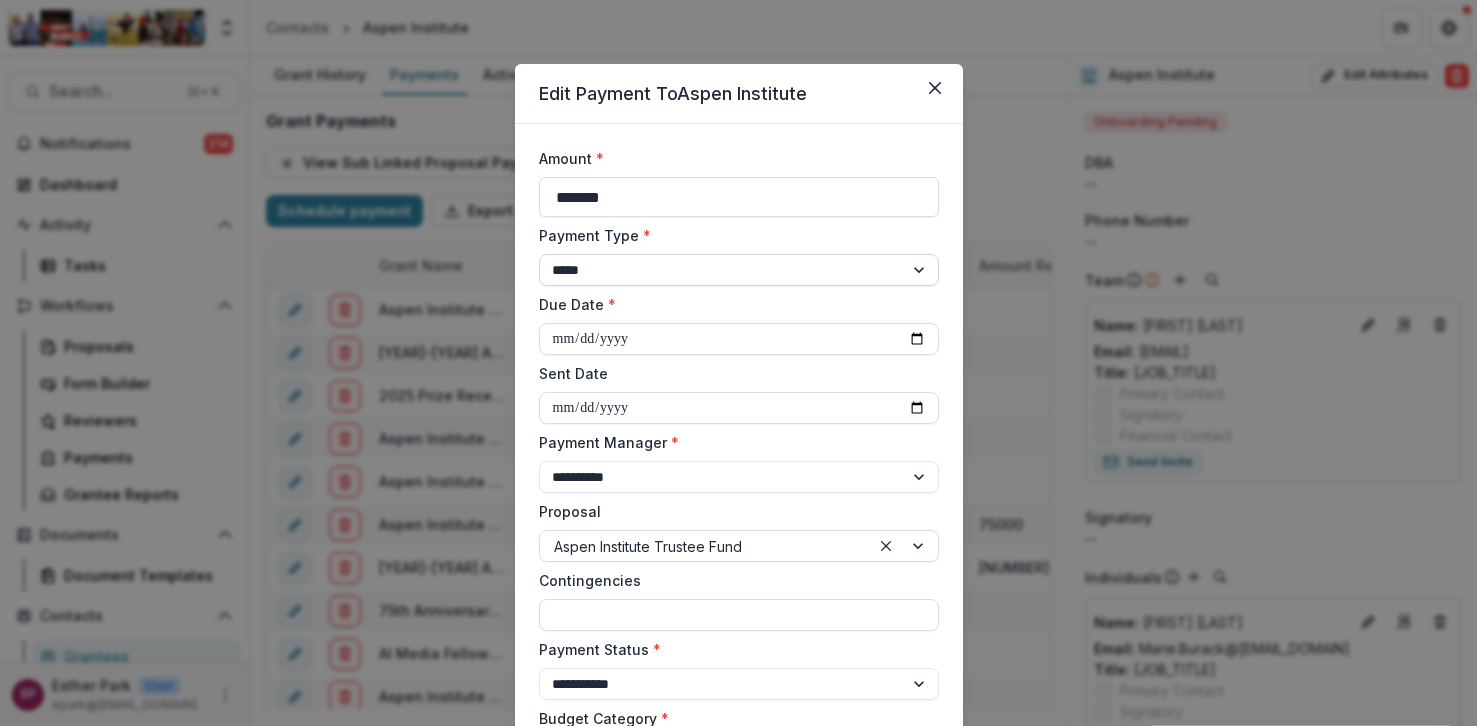 click on "**********" at bounding box center (739, 270) 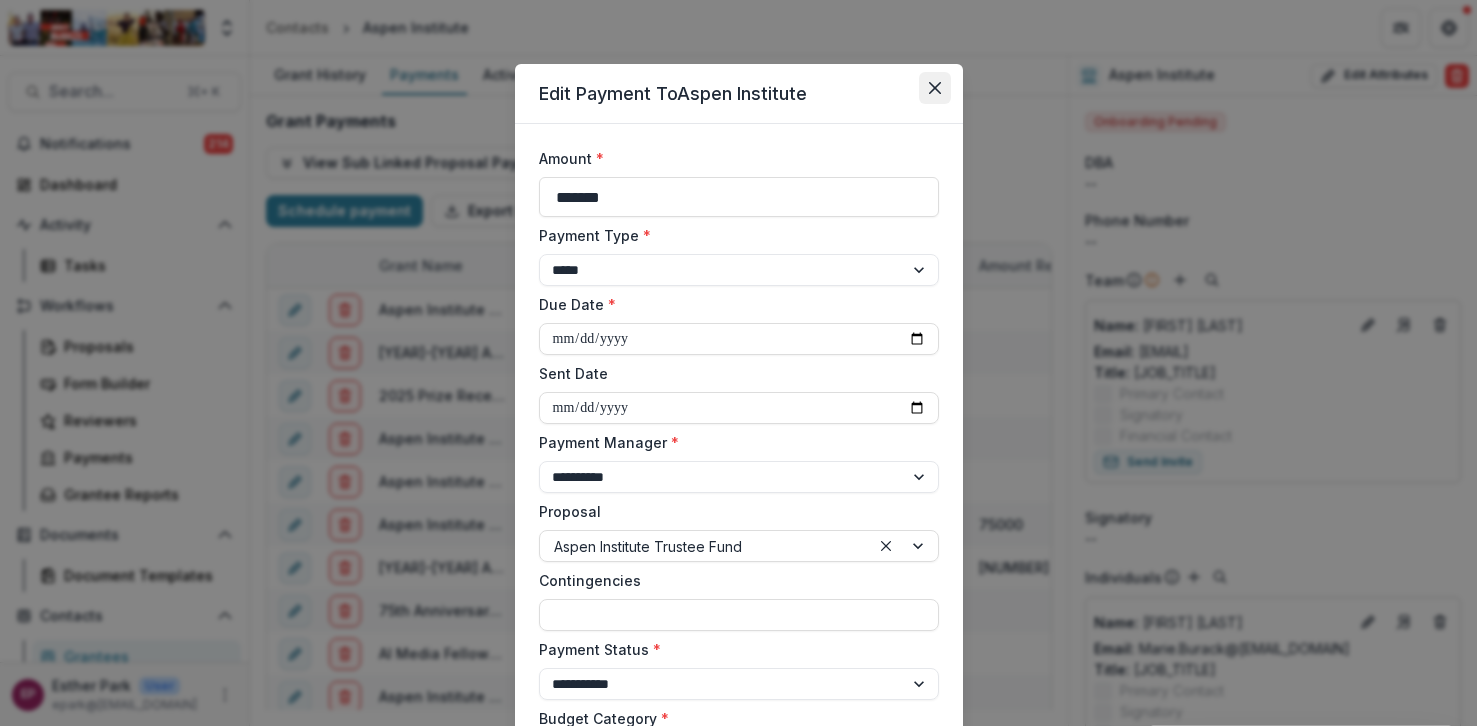 click 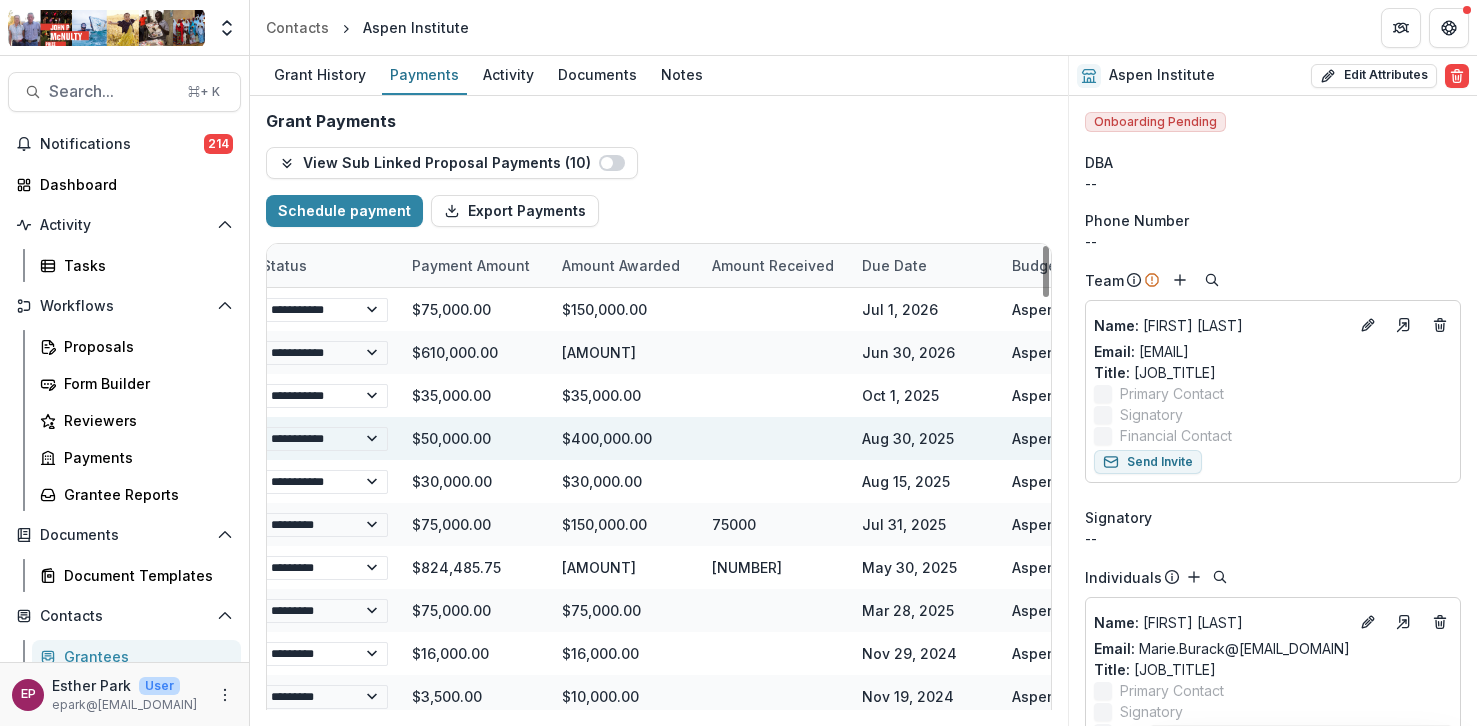 scroll, scrollTop: 0, scrollLeft: 271, axis: horizontal 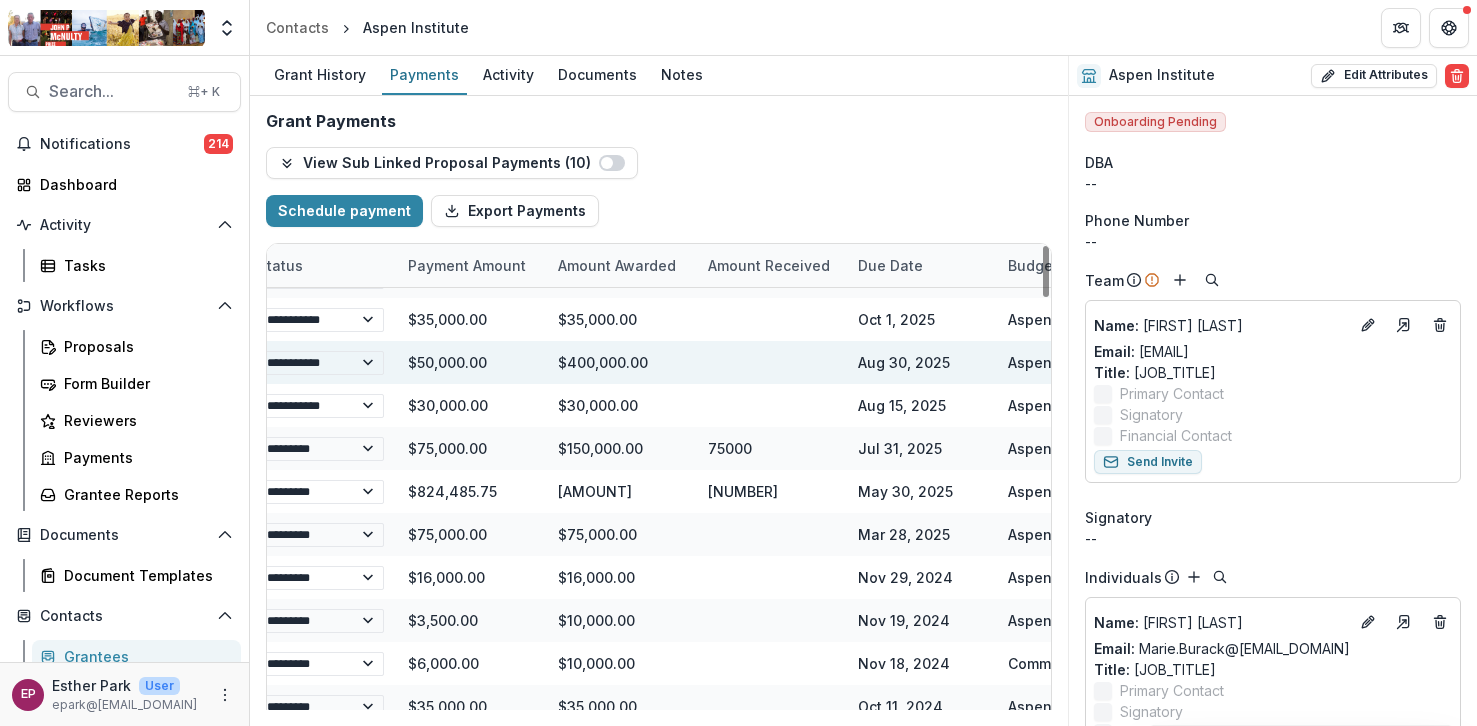 select on "****" 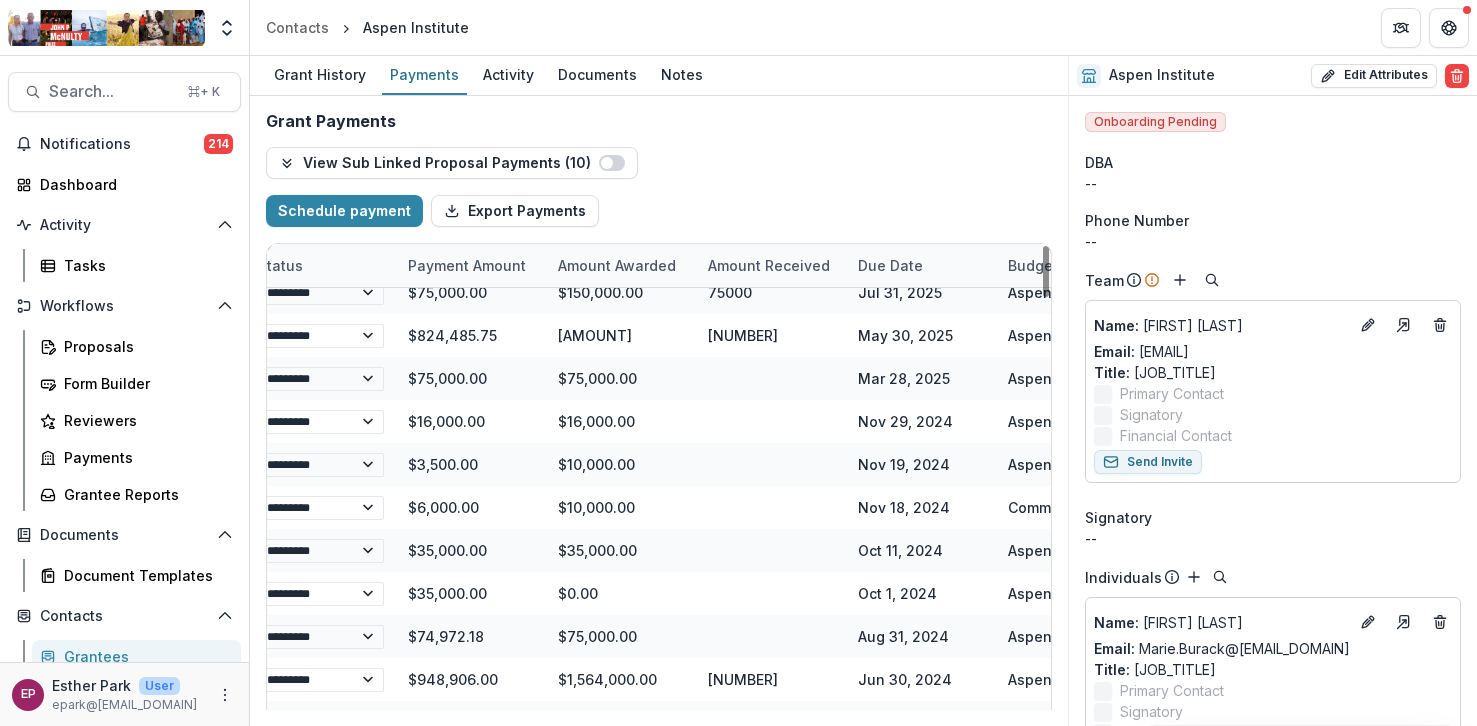 select on "****" 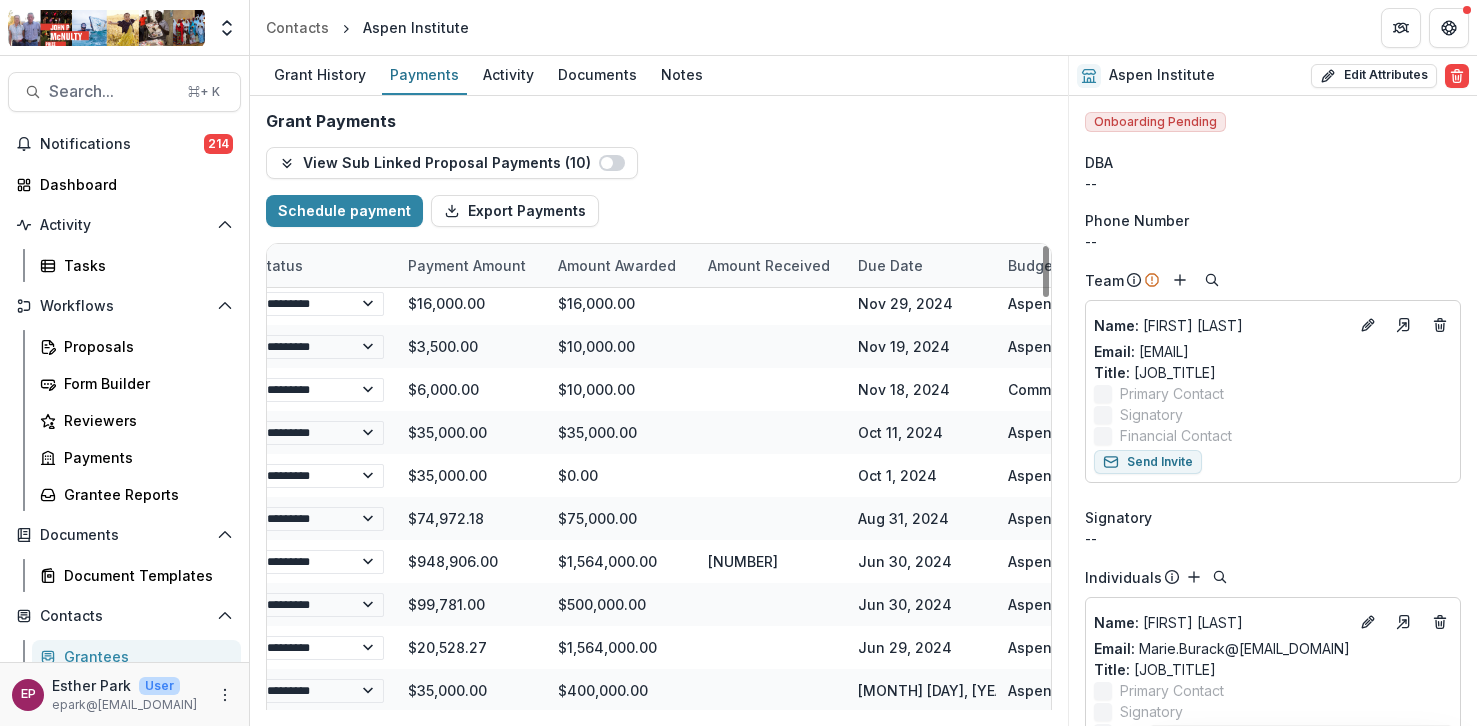 select on "****" 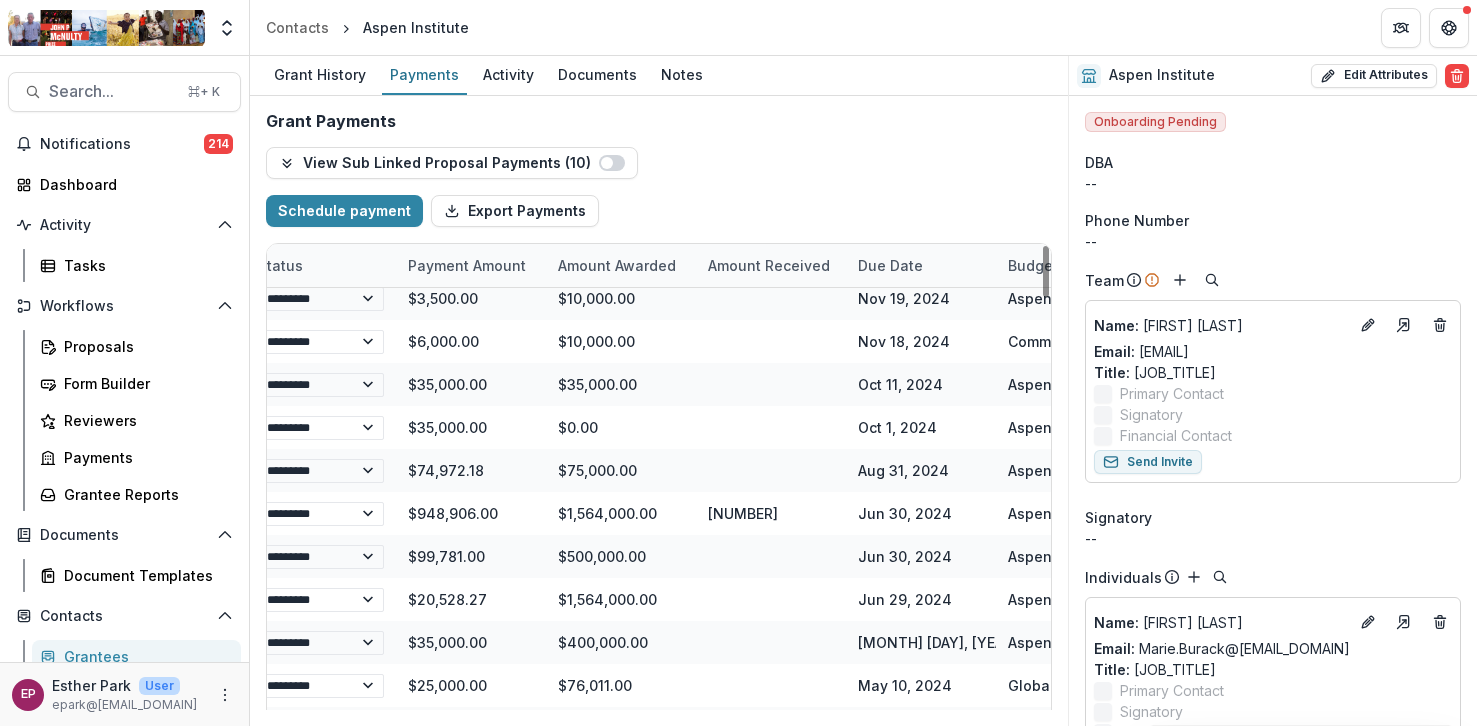 select on "****" 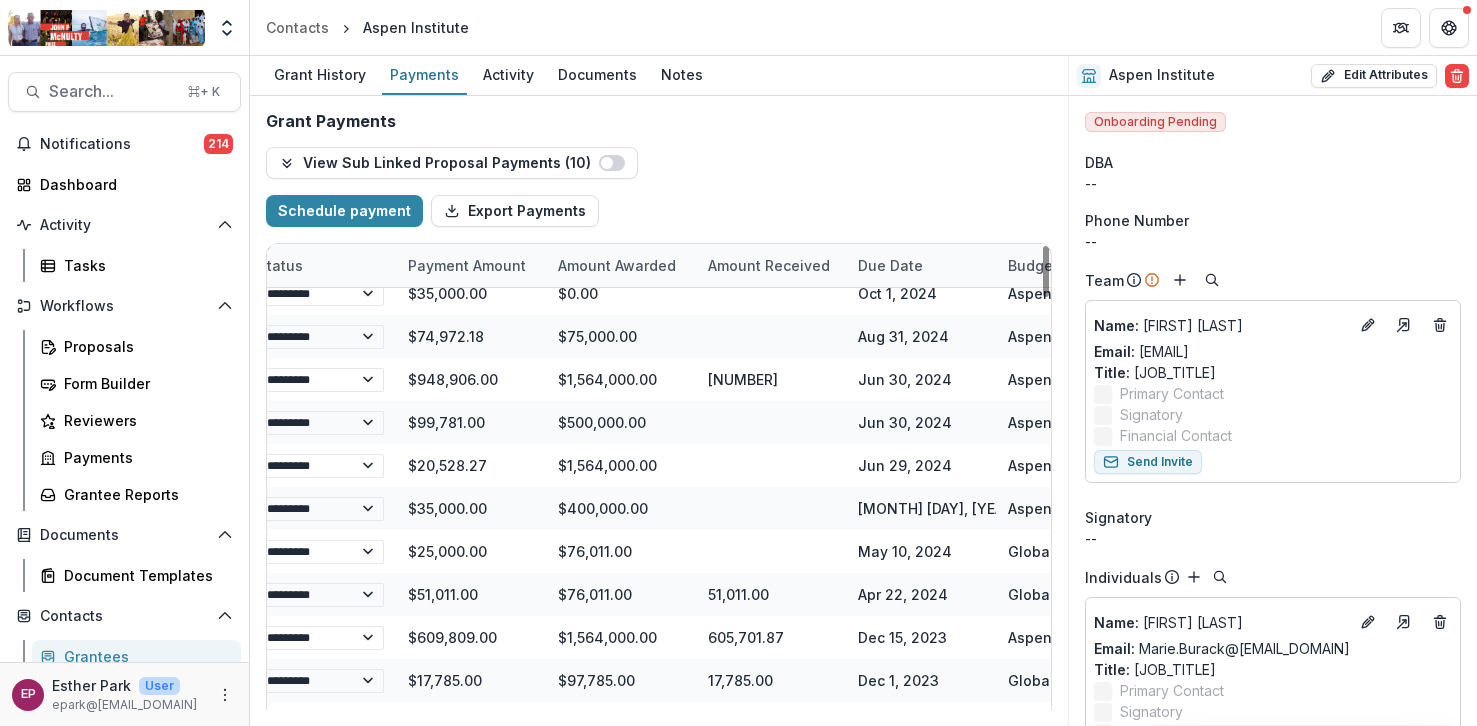 select on "****" 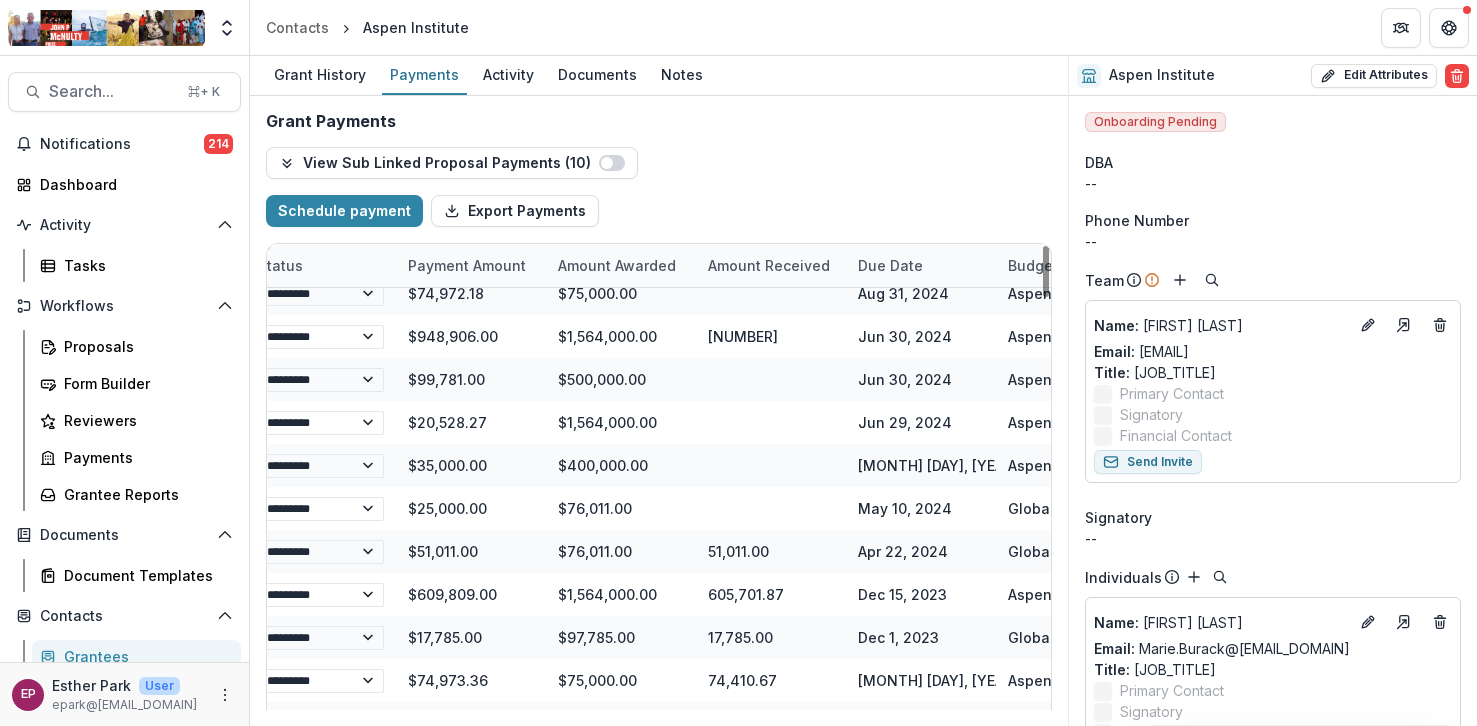 scroll, scrollTop: 0, scrollLeft: 271, axis: horizontal 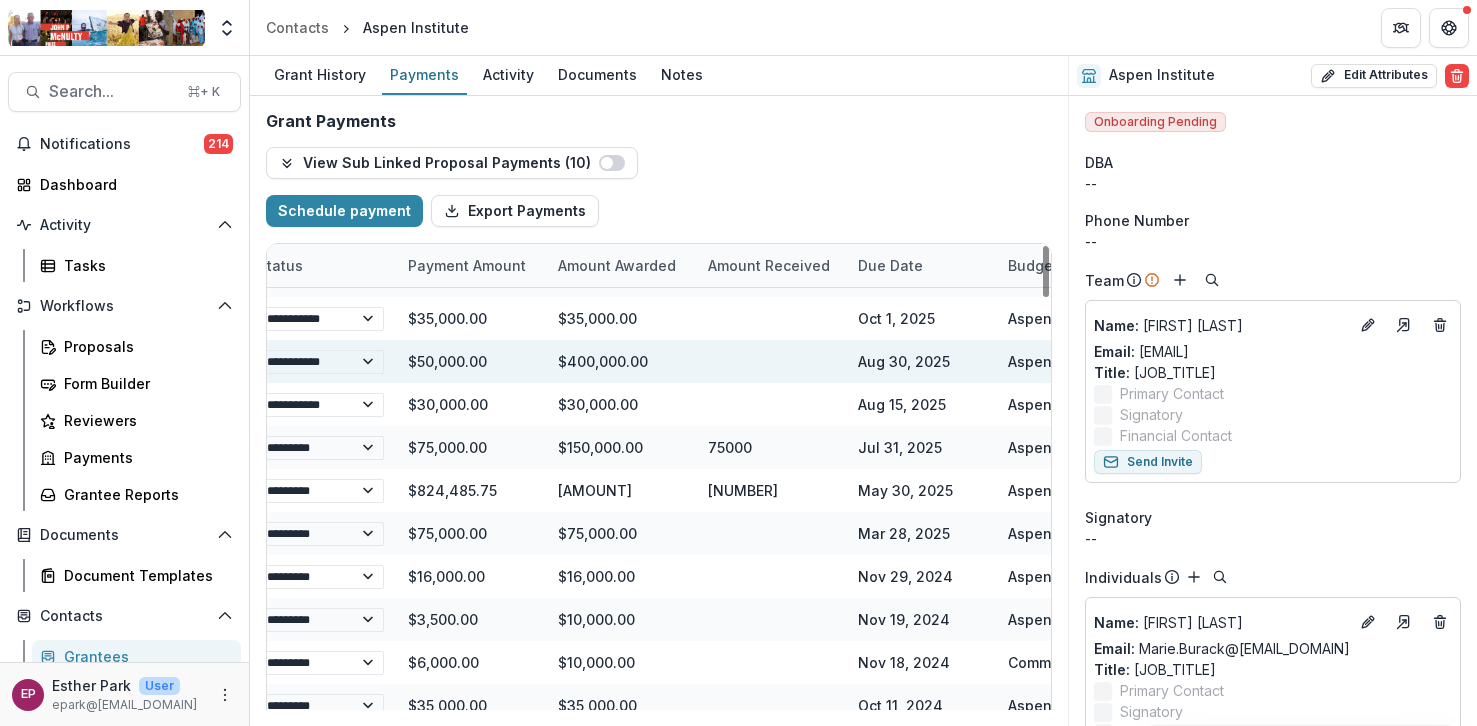 select on "****" 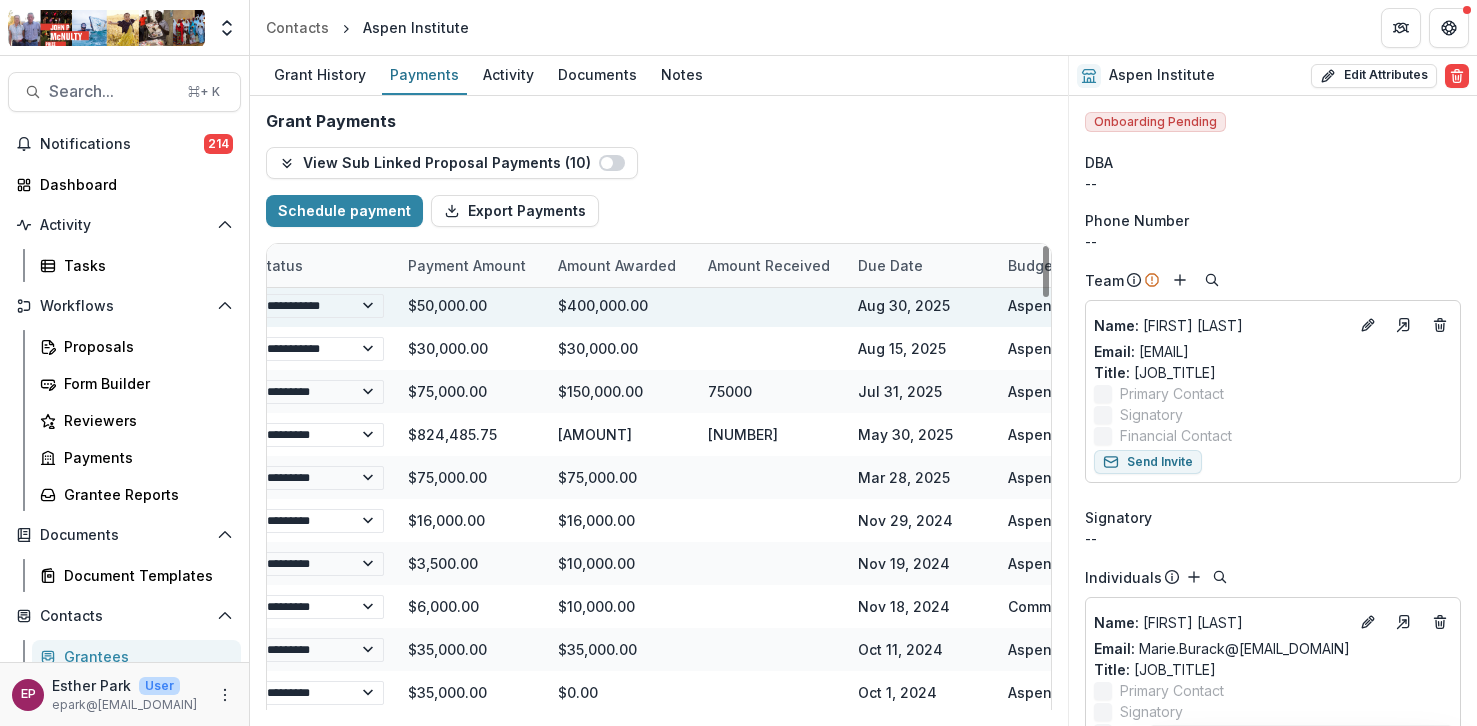 select on "****" 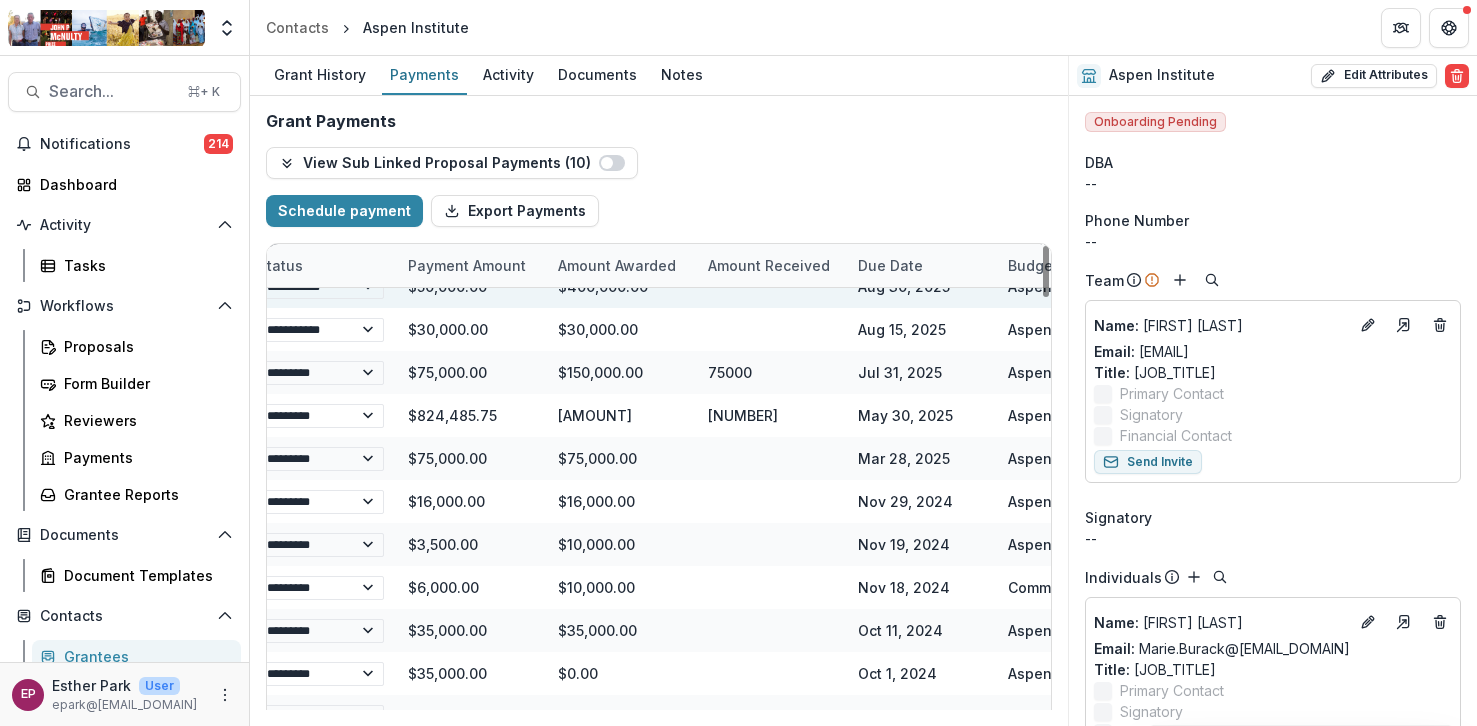select on "****" 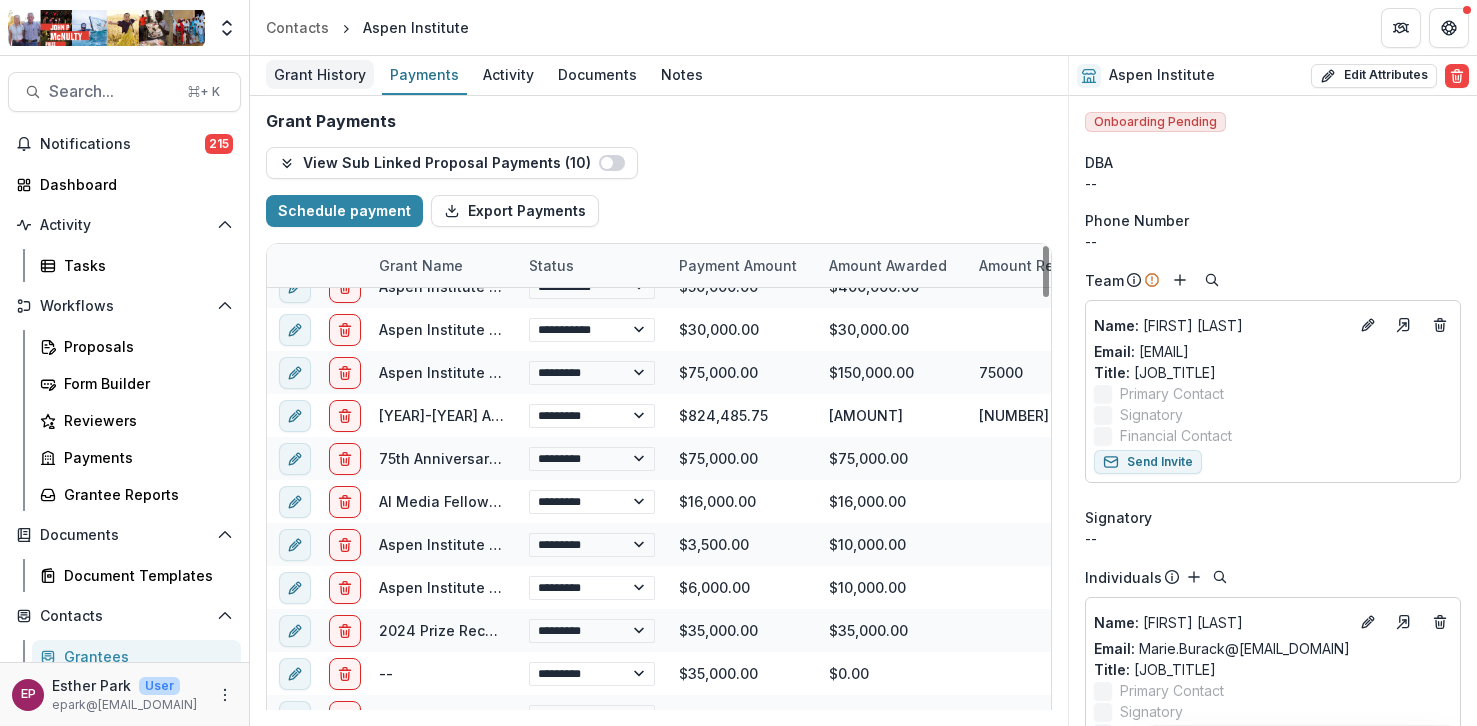 click on "Grant History" at bounding box center (320, 75) 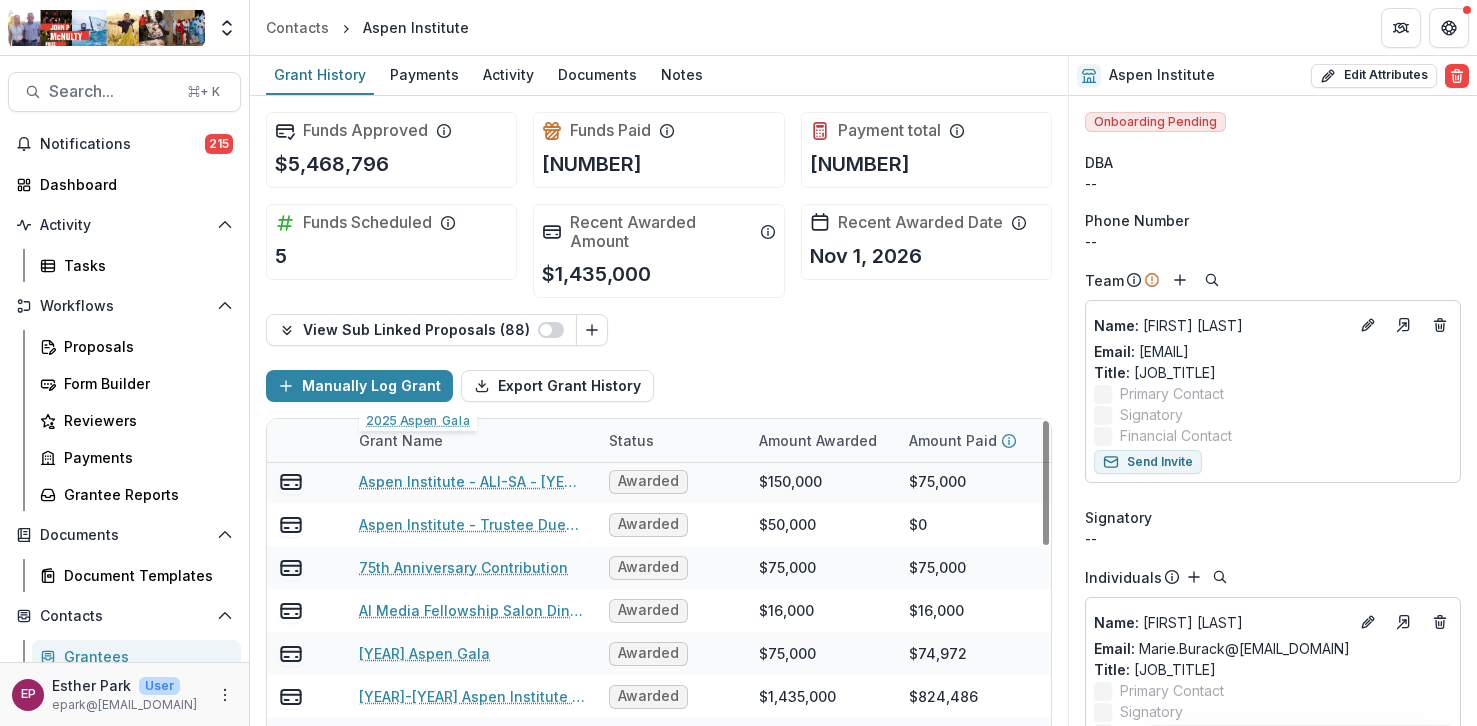 scroll, scrollTop: 140, scrollLeft: 0, axis: vertical 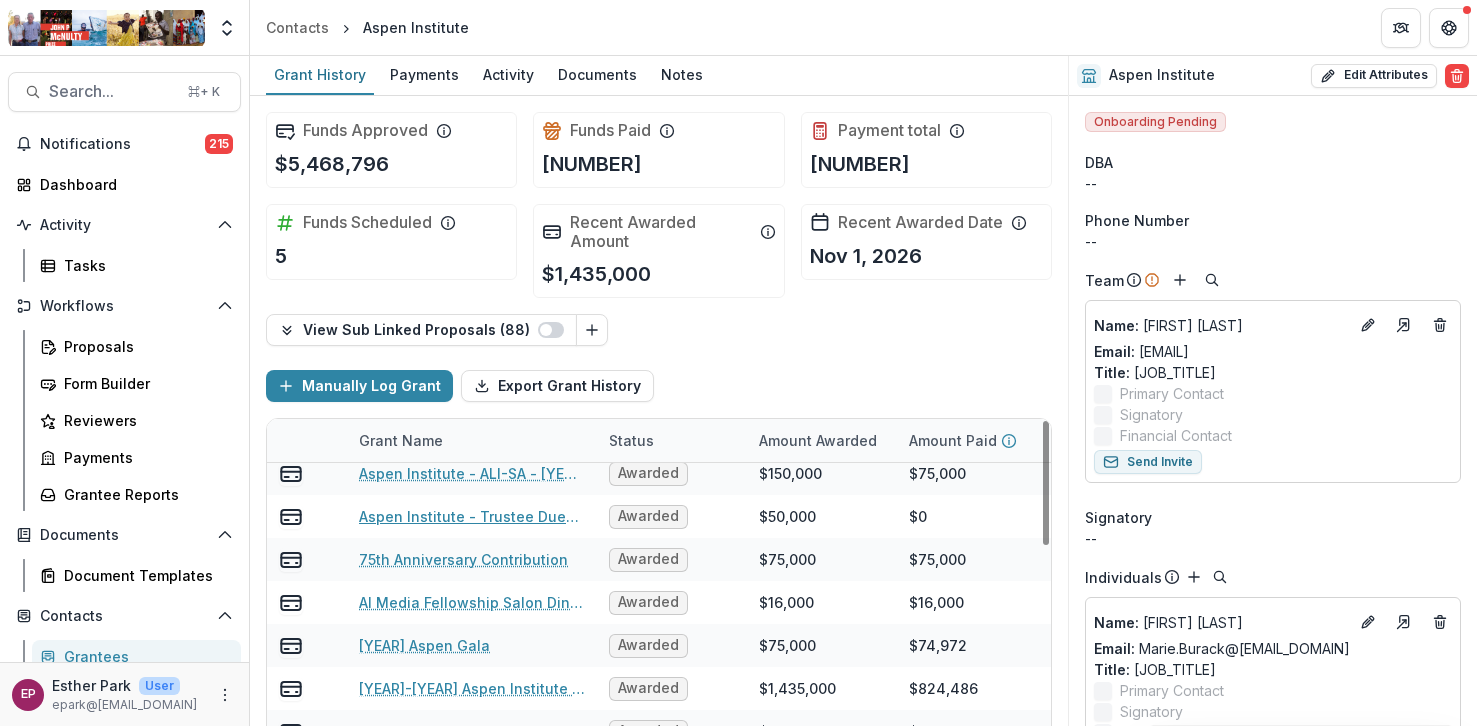 click on "Aspen Institute - Trustee Dues [YEAR]" at bounding box center [472, 516] 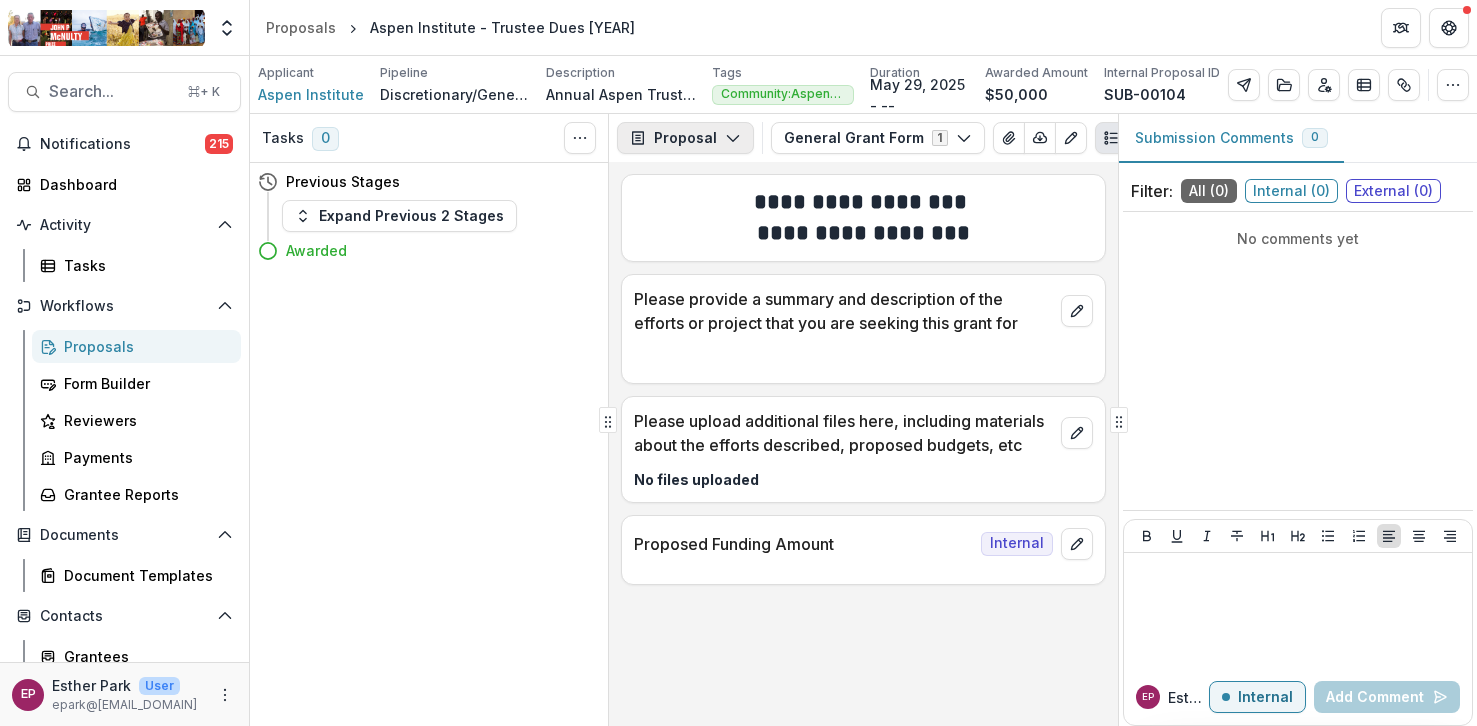 click on "Proposal" at bounding box center [685, 138] 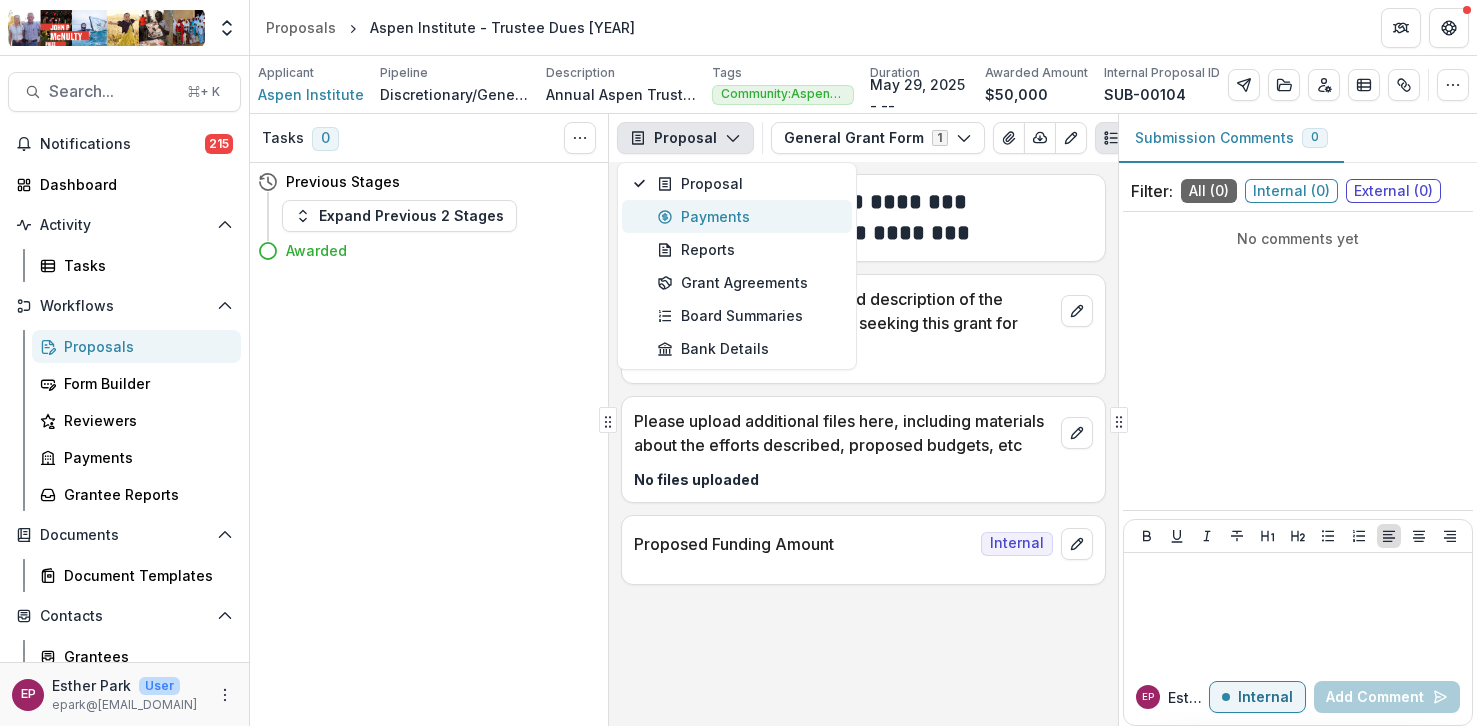 click on "Payments" at bounding box center [748, 216] 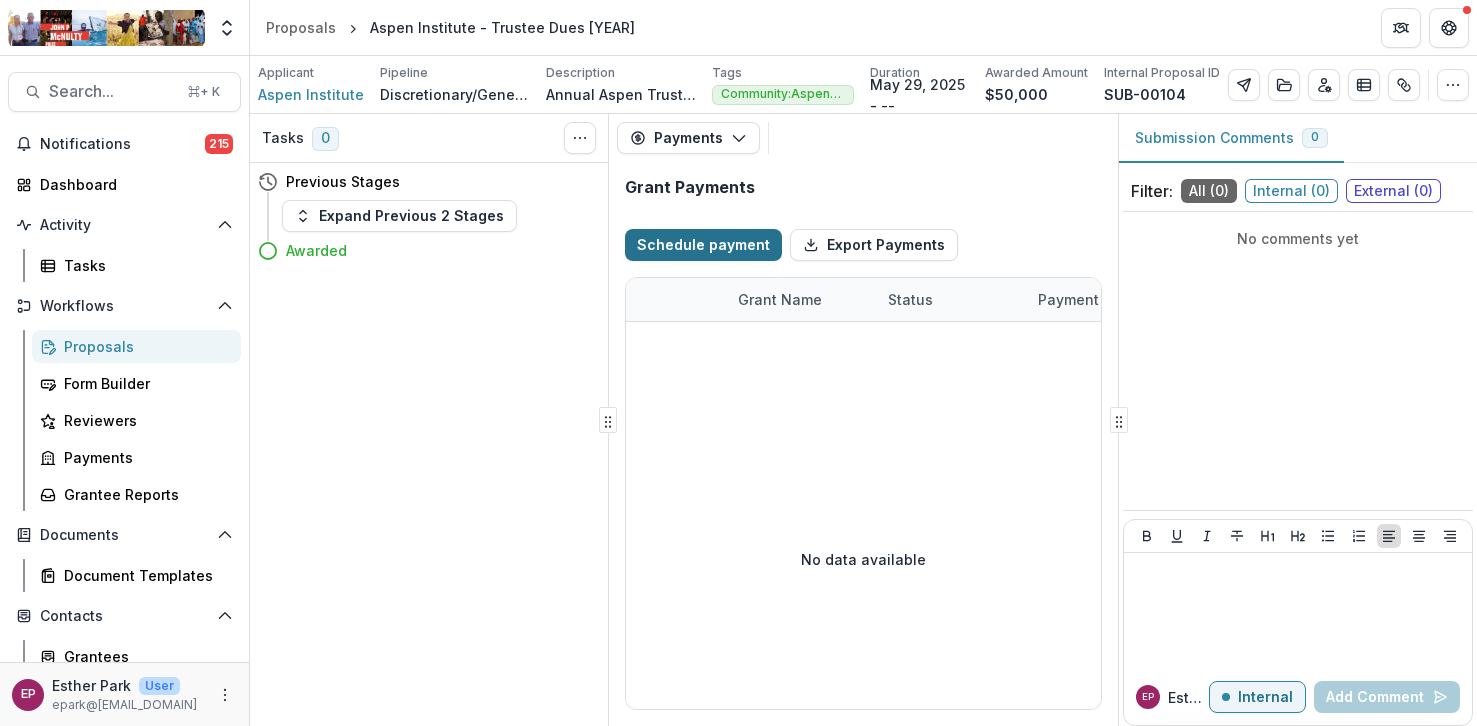 click on "Schedule payment" at bounding box center (703, 245) 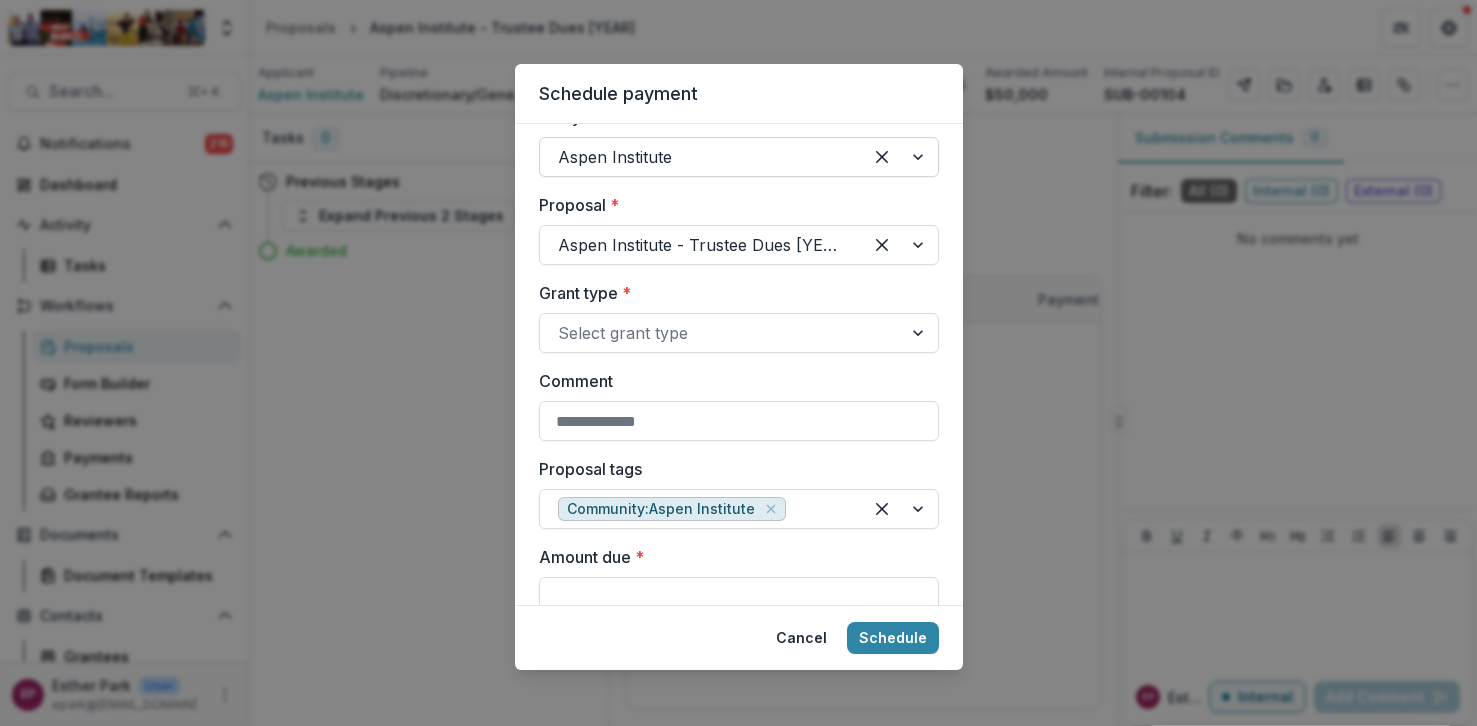 scroll, scrollTop: 148, scrollLeft: 0, axis: vertical 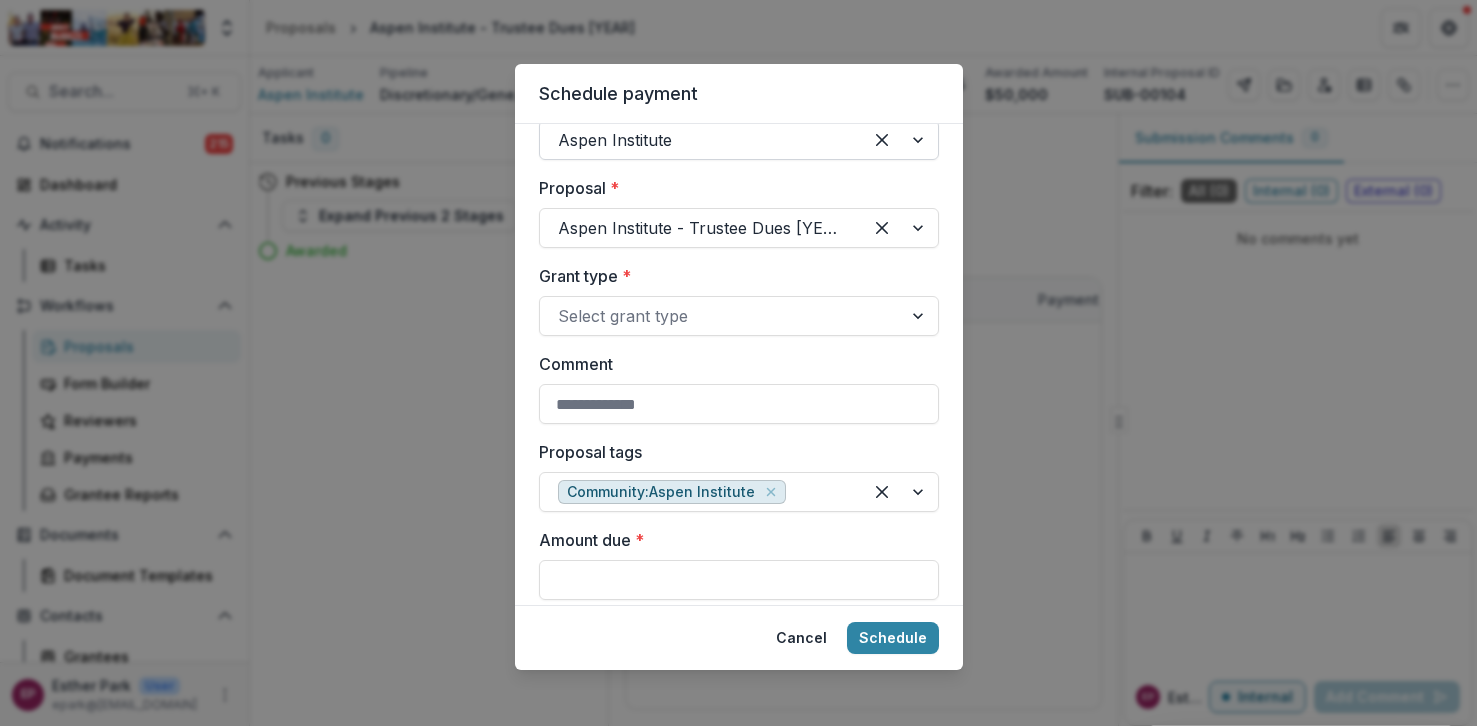 click on "Grant type * Select grant type" at bounding box center (739, 300) 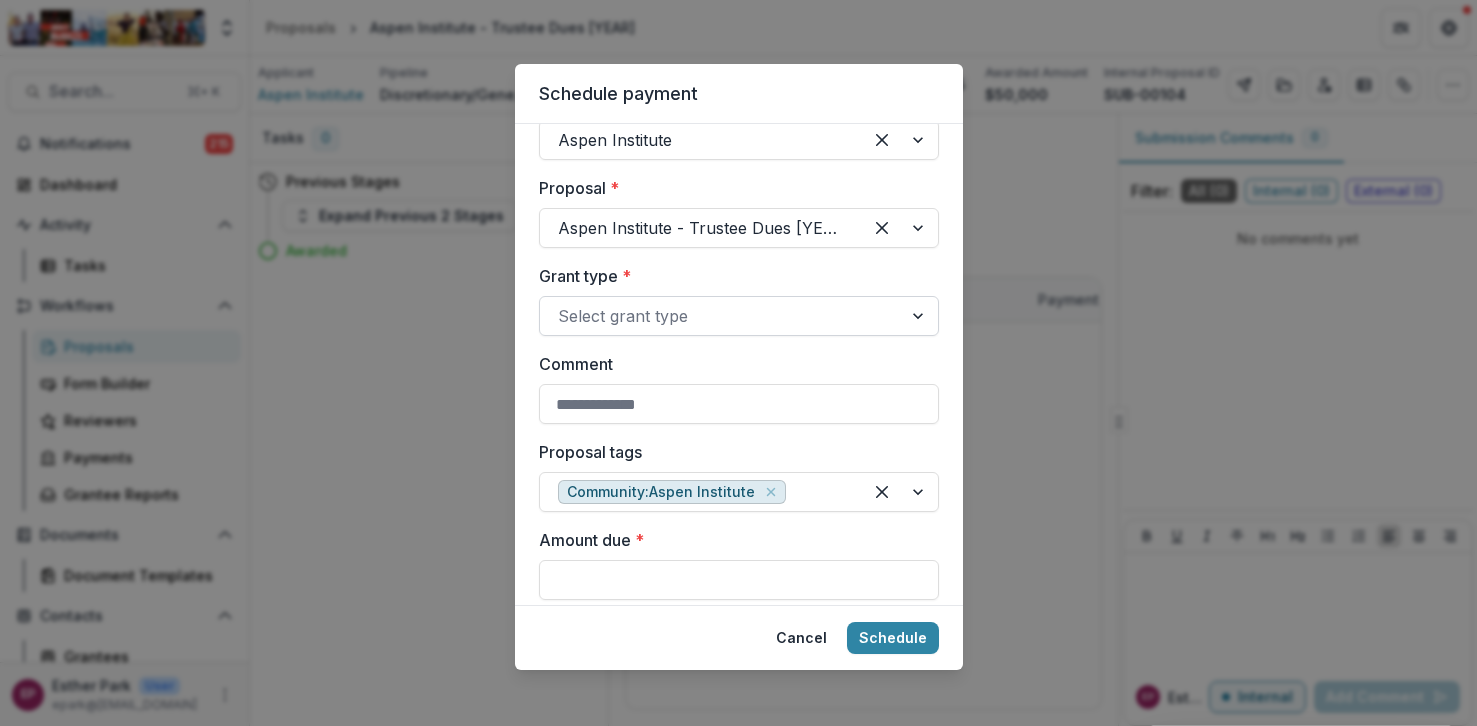 click at bounding box center [721, 316] 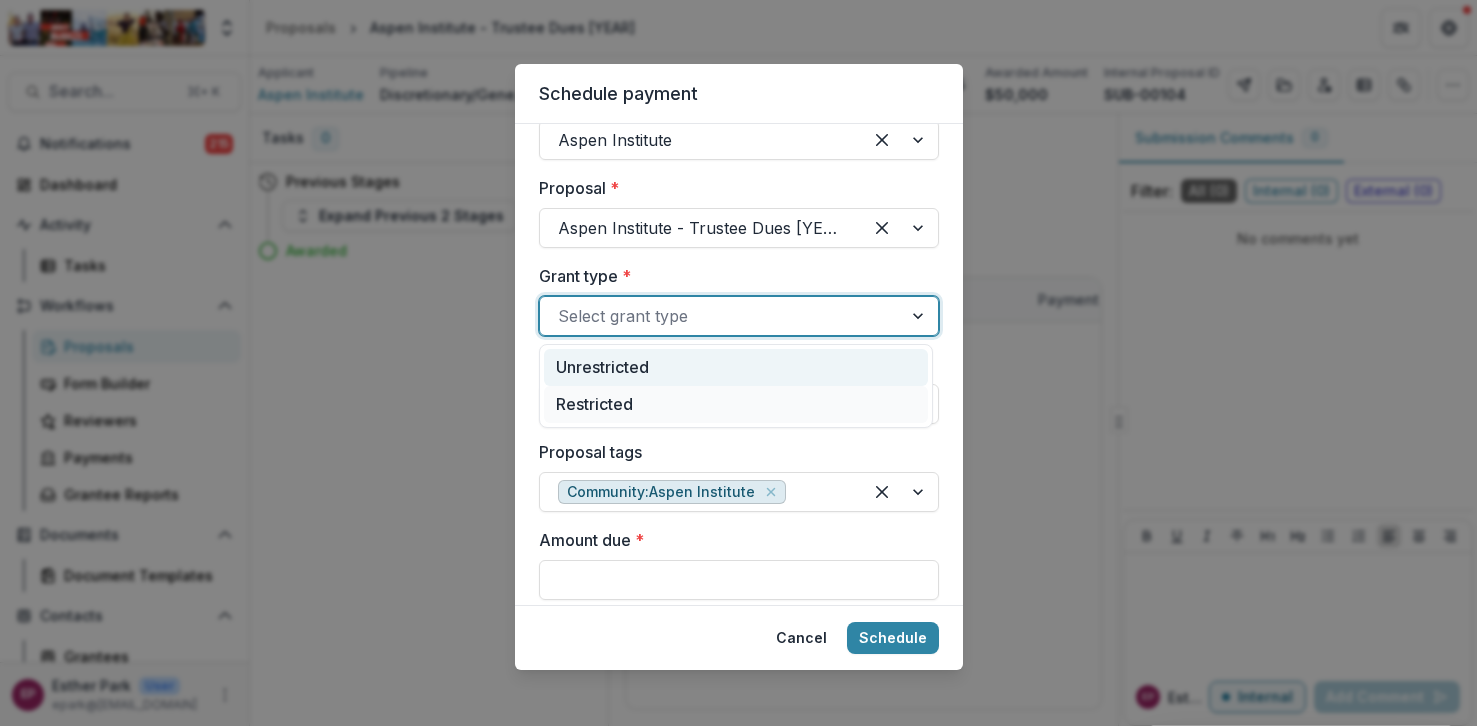 click on "Unrestricted" at bounding box center (736, 367) 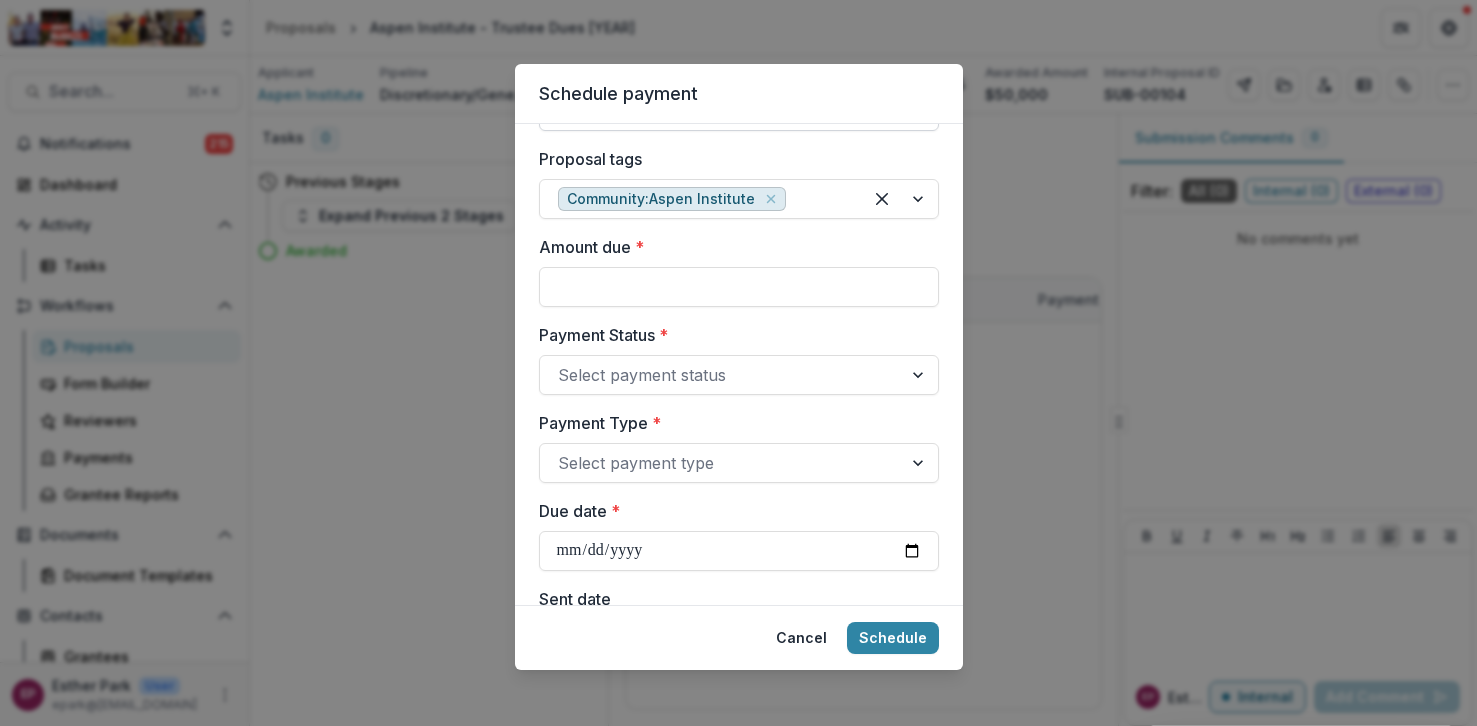 scroll, scrollTop: 462, scrollLeft: 0, axis: vertical 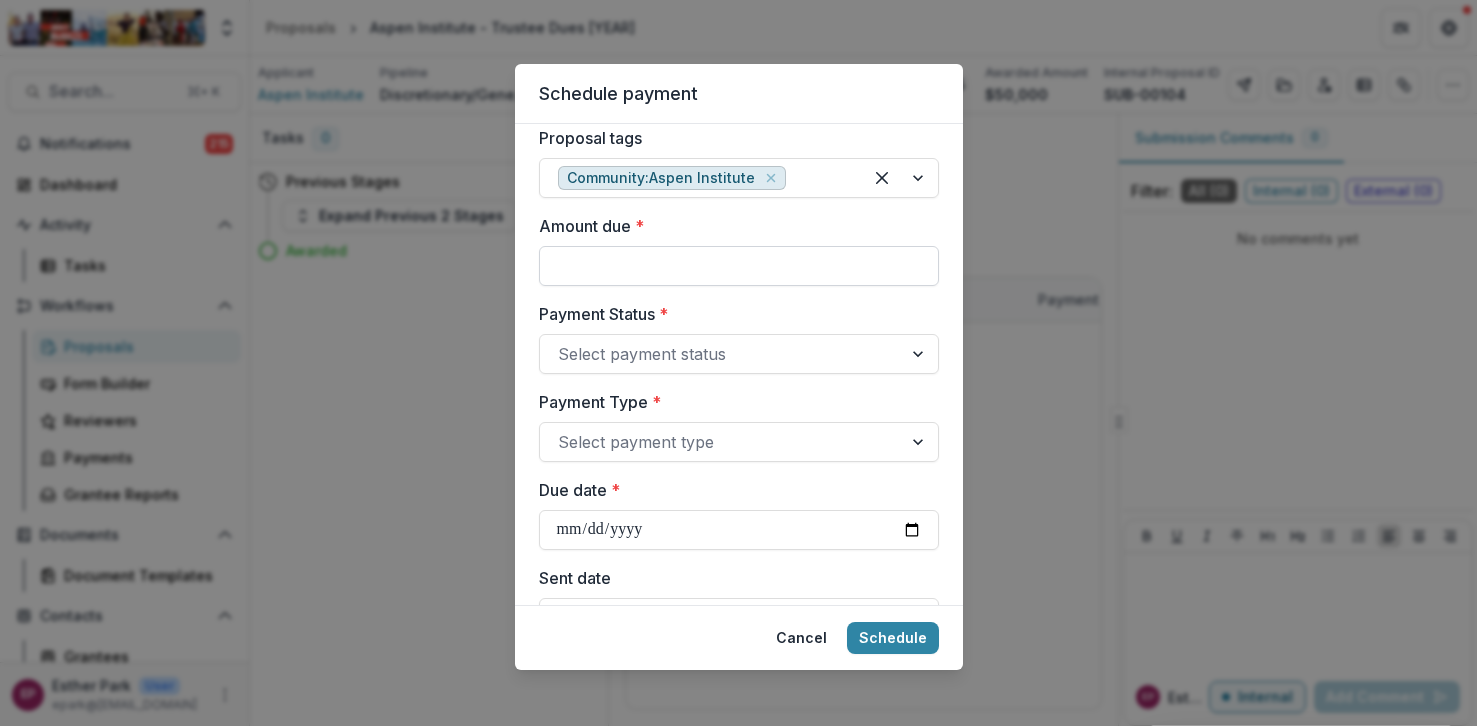 click on "Amount due *" at bounding box center (739, 266) 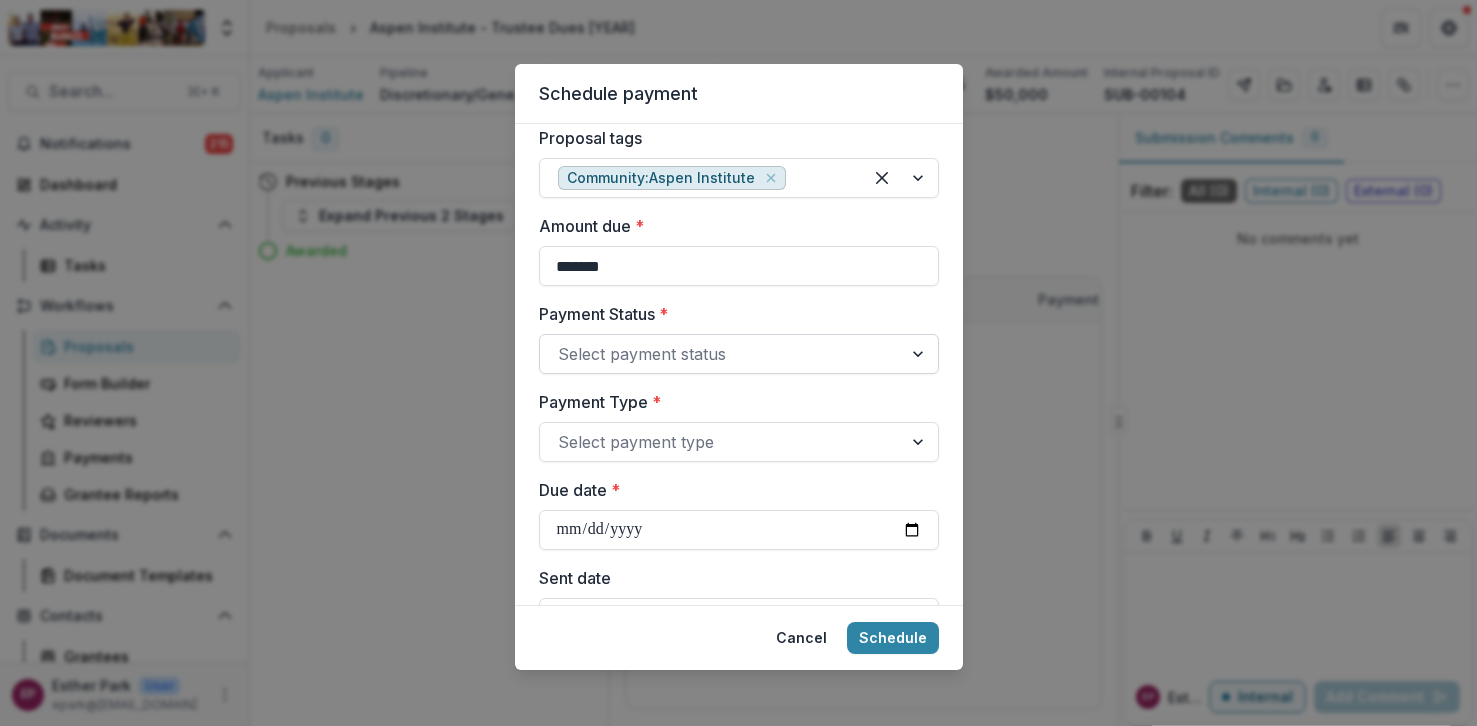 type on "*******" 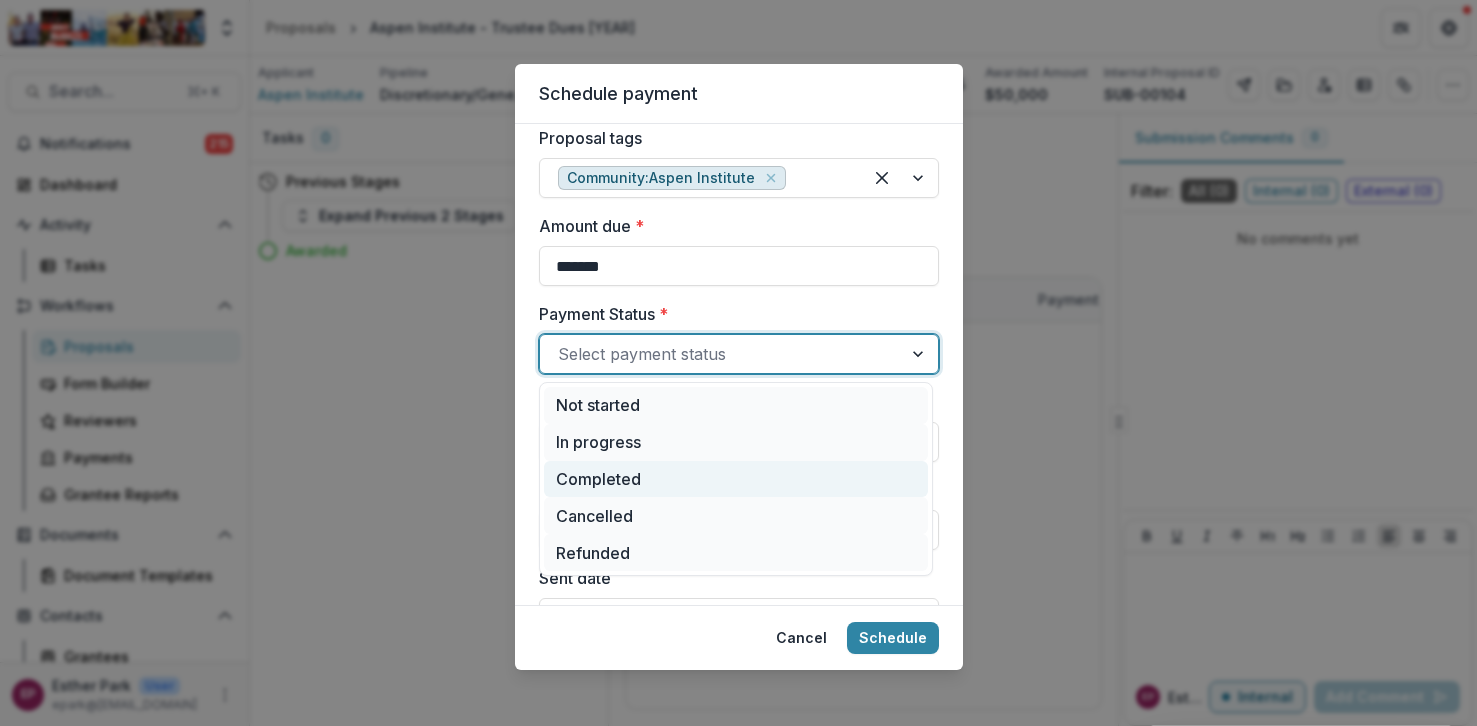 click on "Completed" at bounding box center [736, 479] 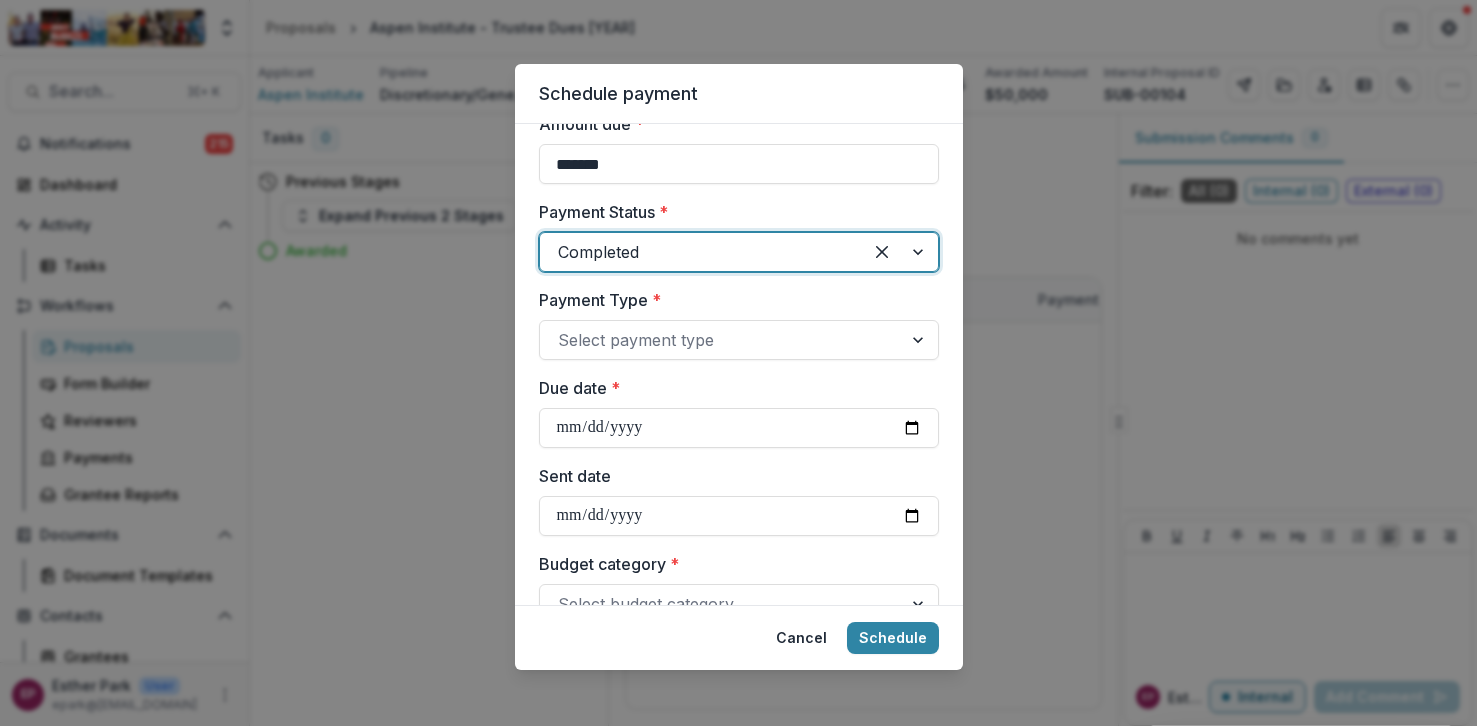 scroll, scrollTop: 596, scrollLeft: 0, axis: vertical 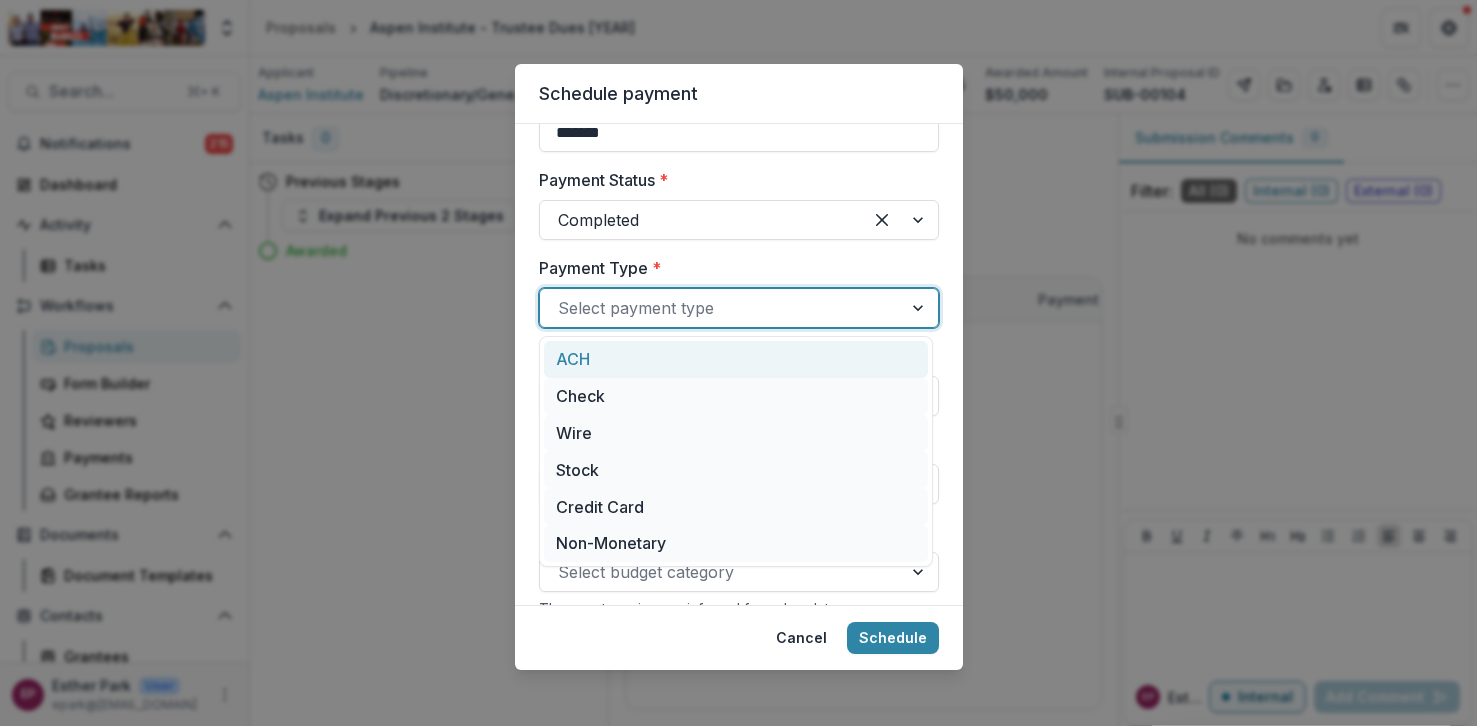 click at bounding box center (721, 308) 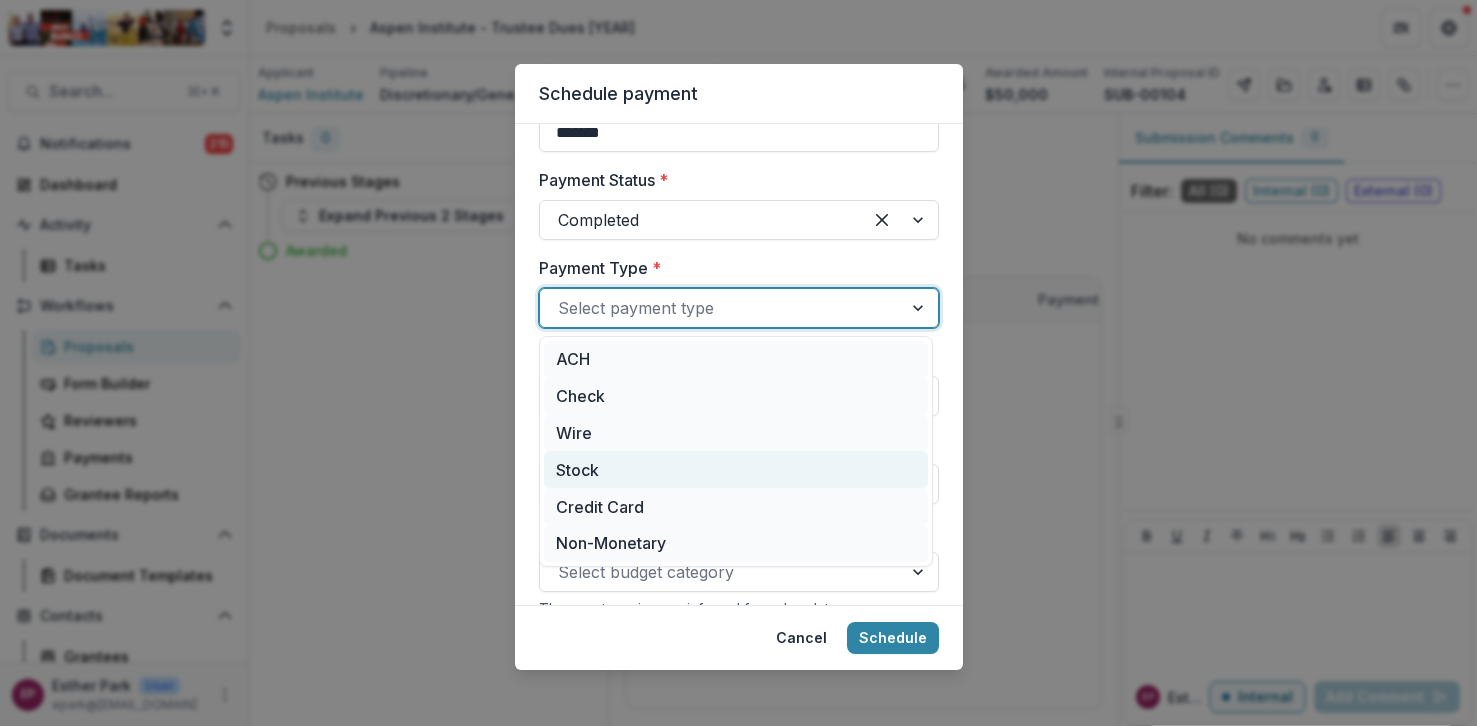 click on "Stock" at bounding box center [736, 469] 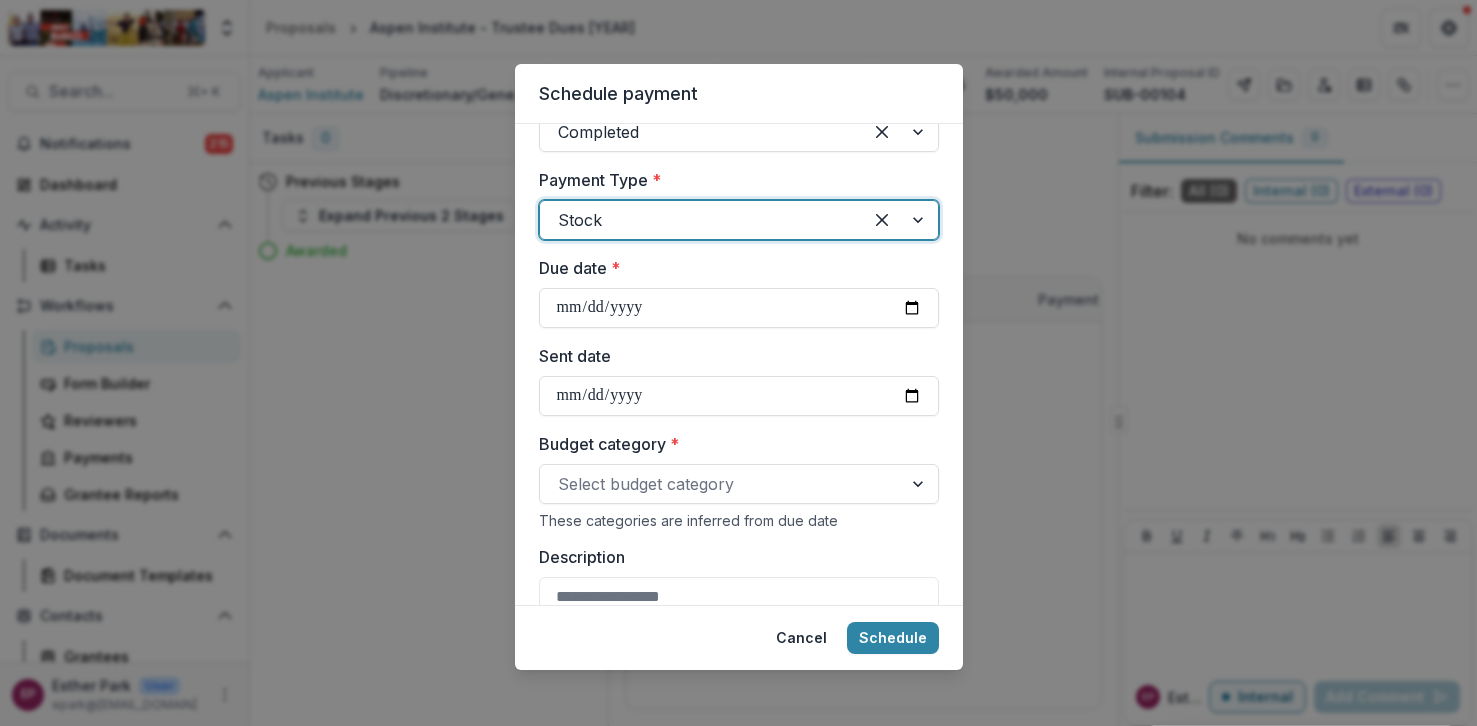 scroll, scrollTop: 690, scrollLeft: 0, axis: vertical 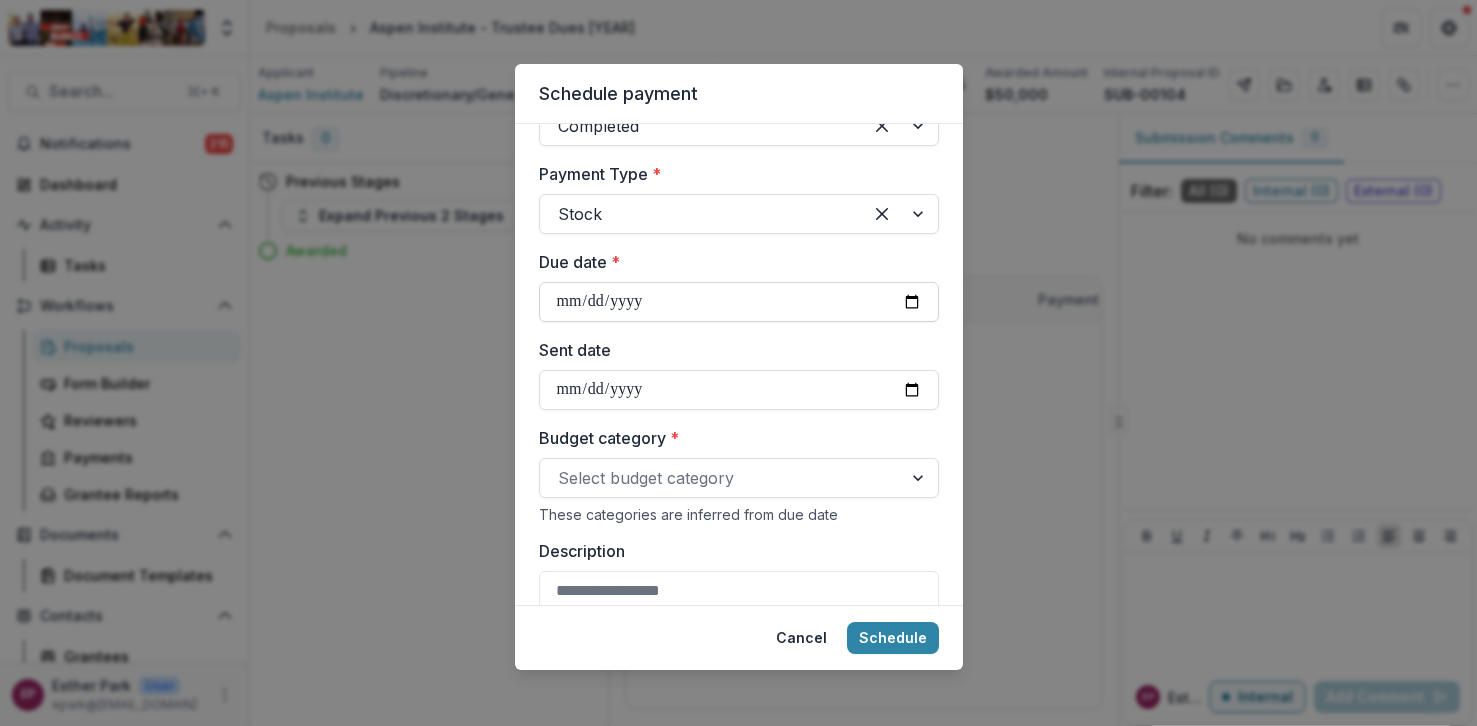 click on "Due date *" at bounding box center (739, 302) 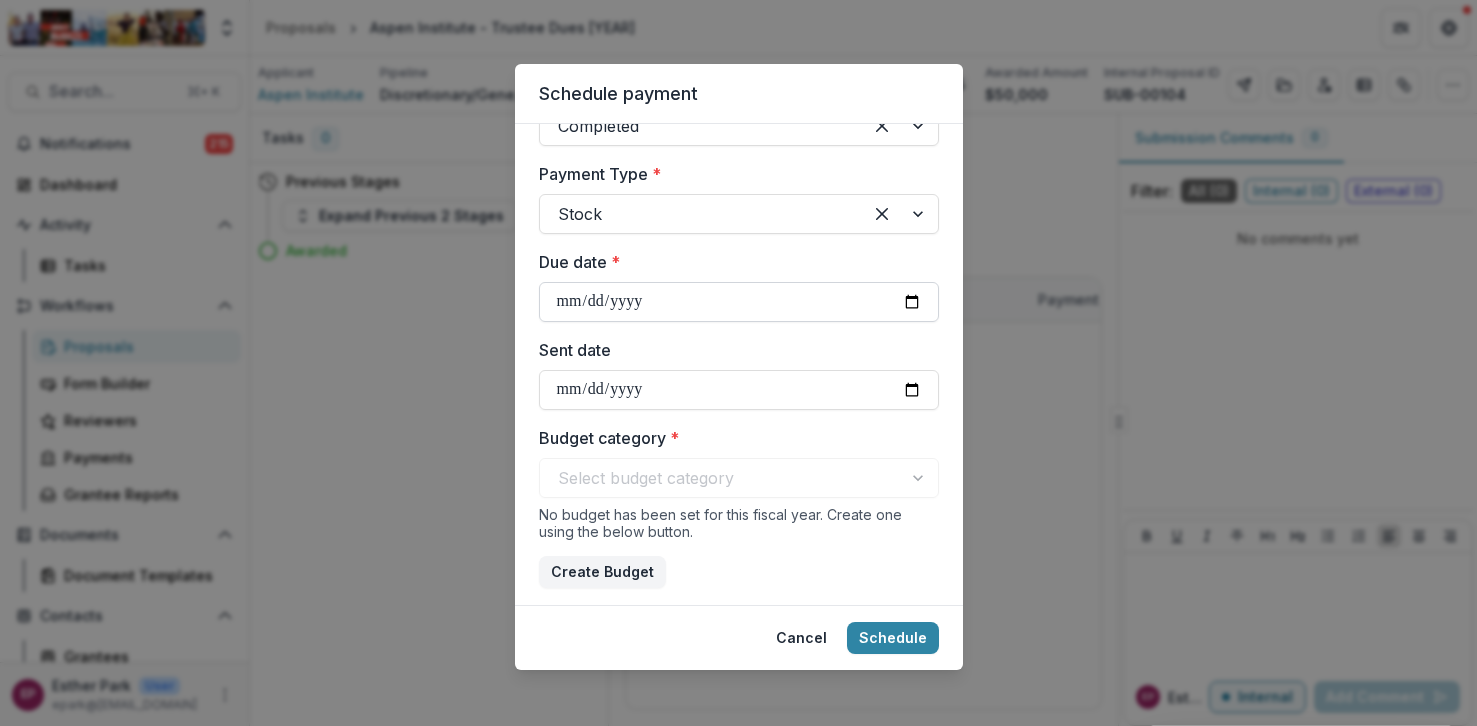 type on "**********" 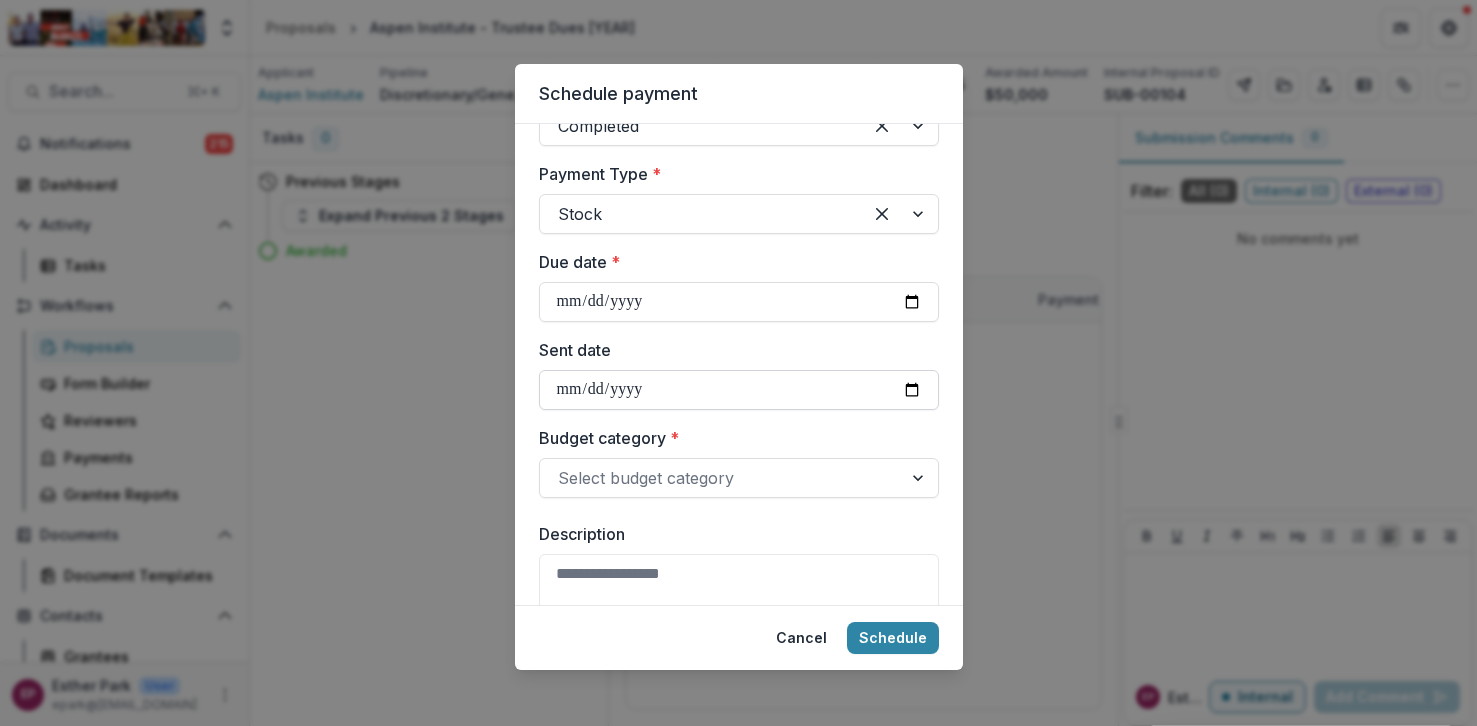 click on "Sent date" at bounding box center [739, 390] 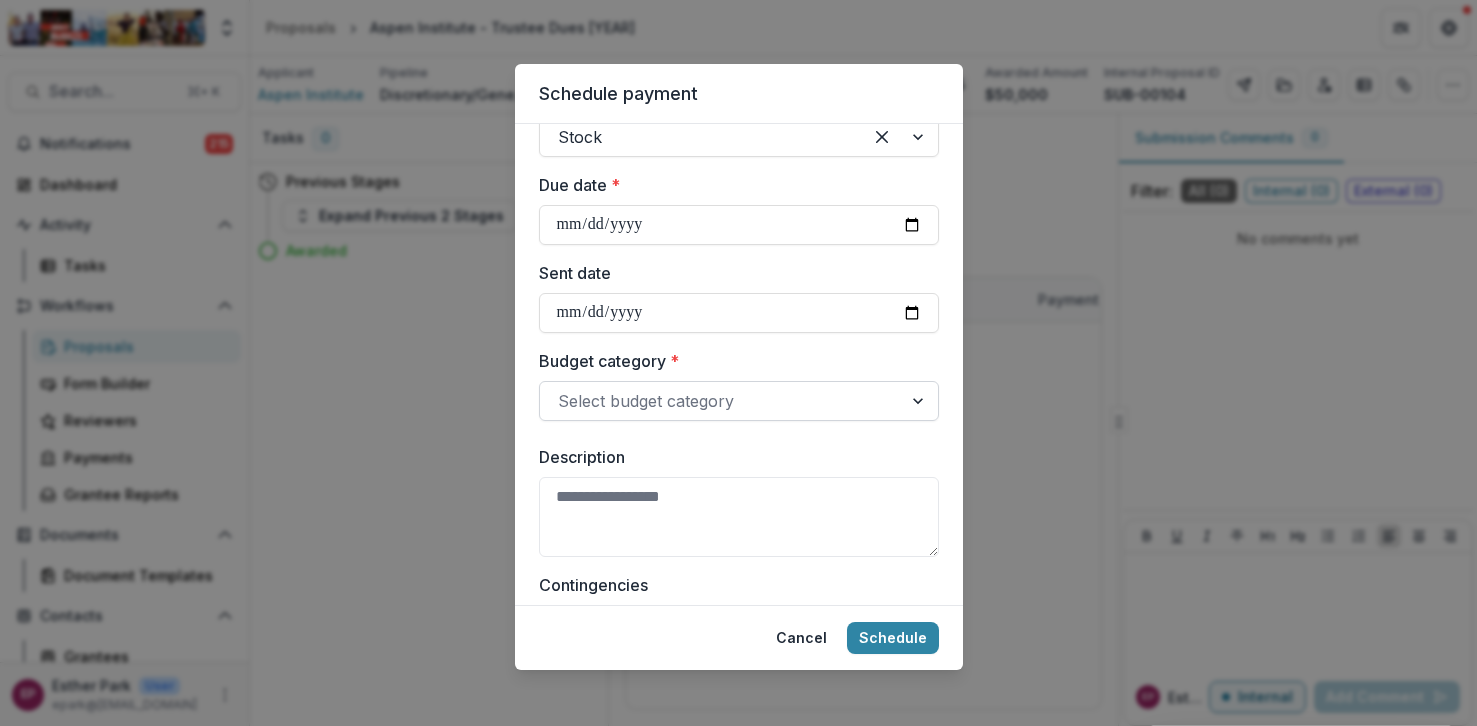 scroll, scrollTop: 788, scrollLeft: 0, axis: vertical 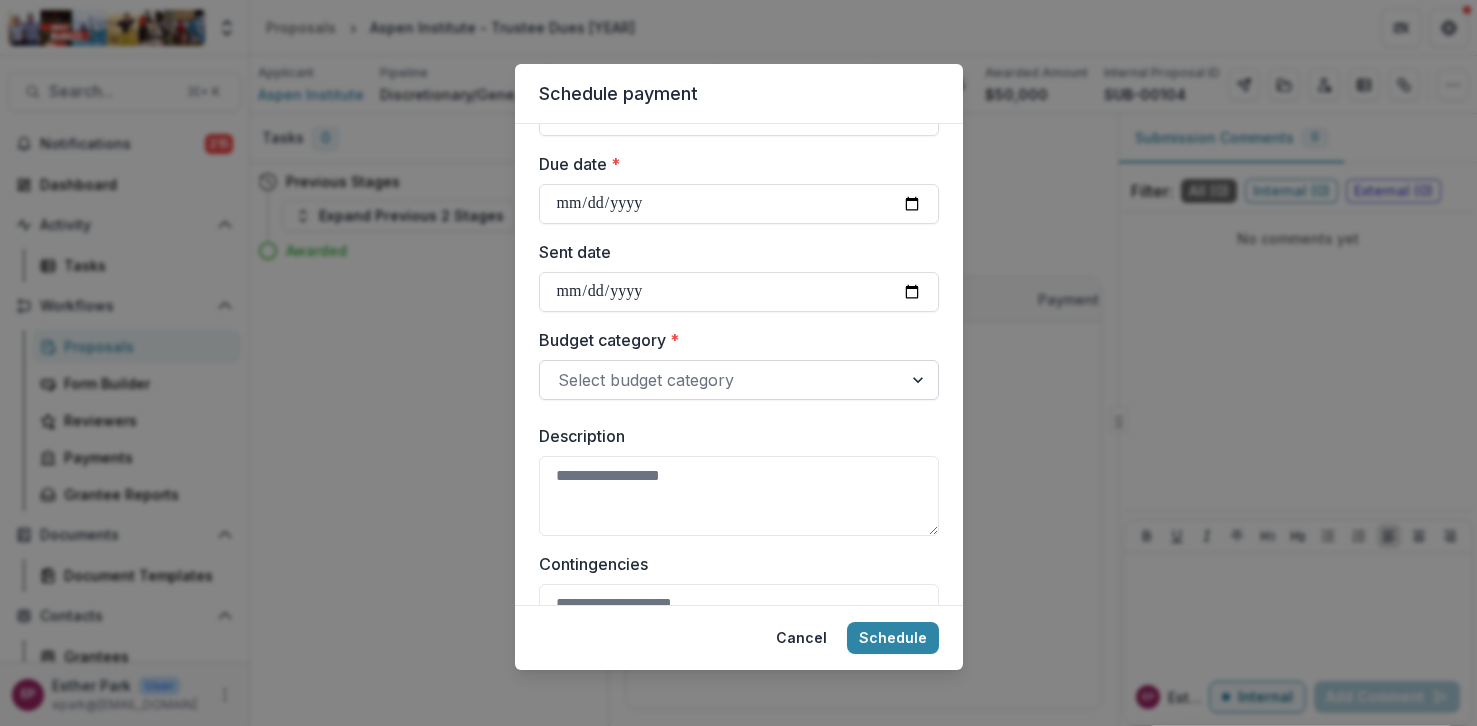 click at bounding box center (721, 380) 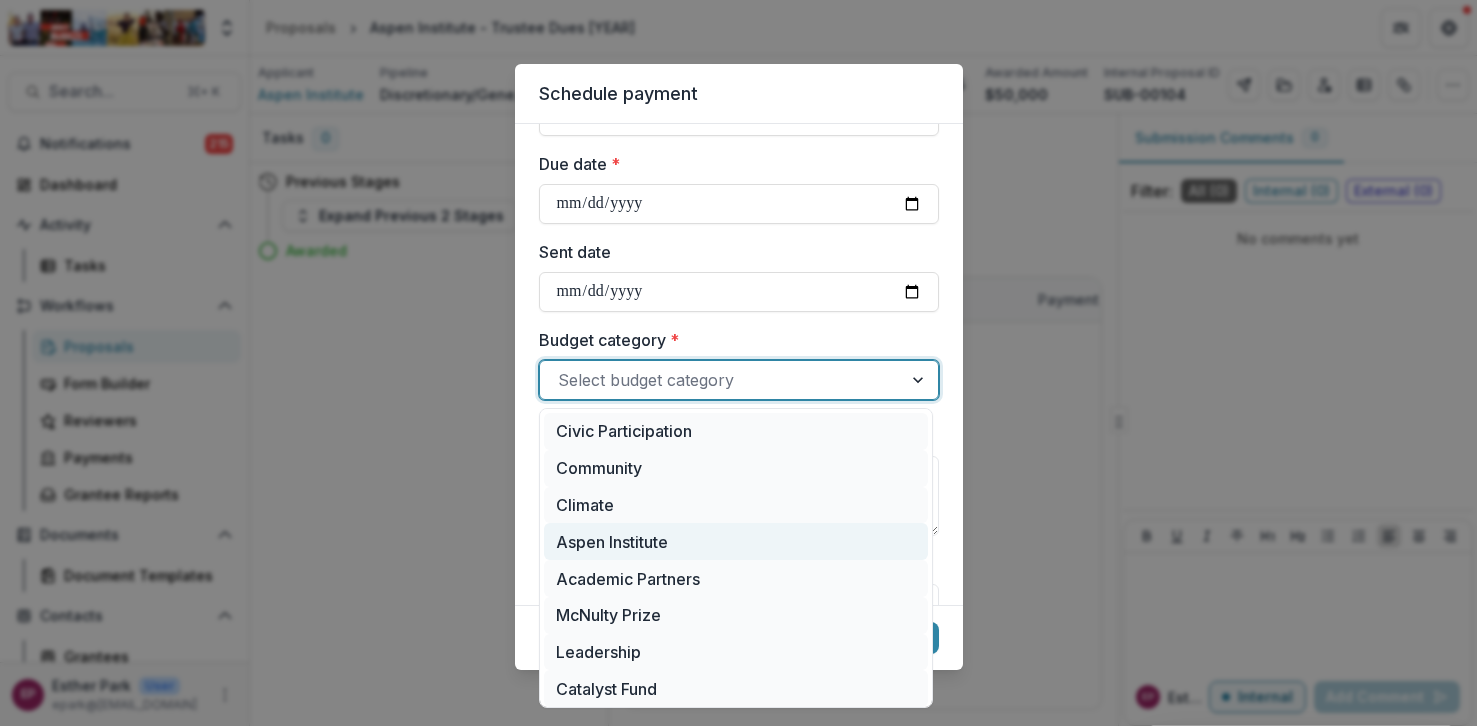 click on "Aspen Institute" at bounding box center [736, 541] 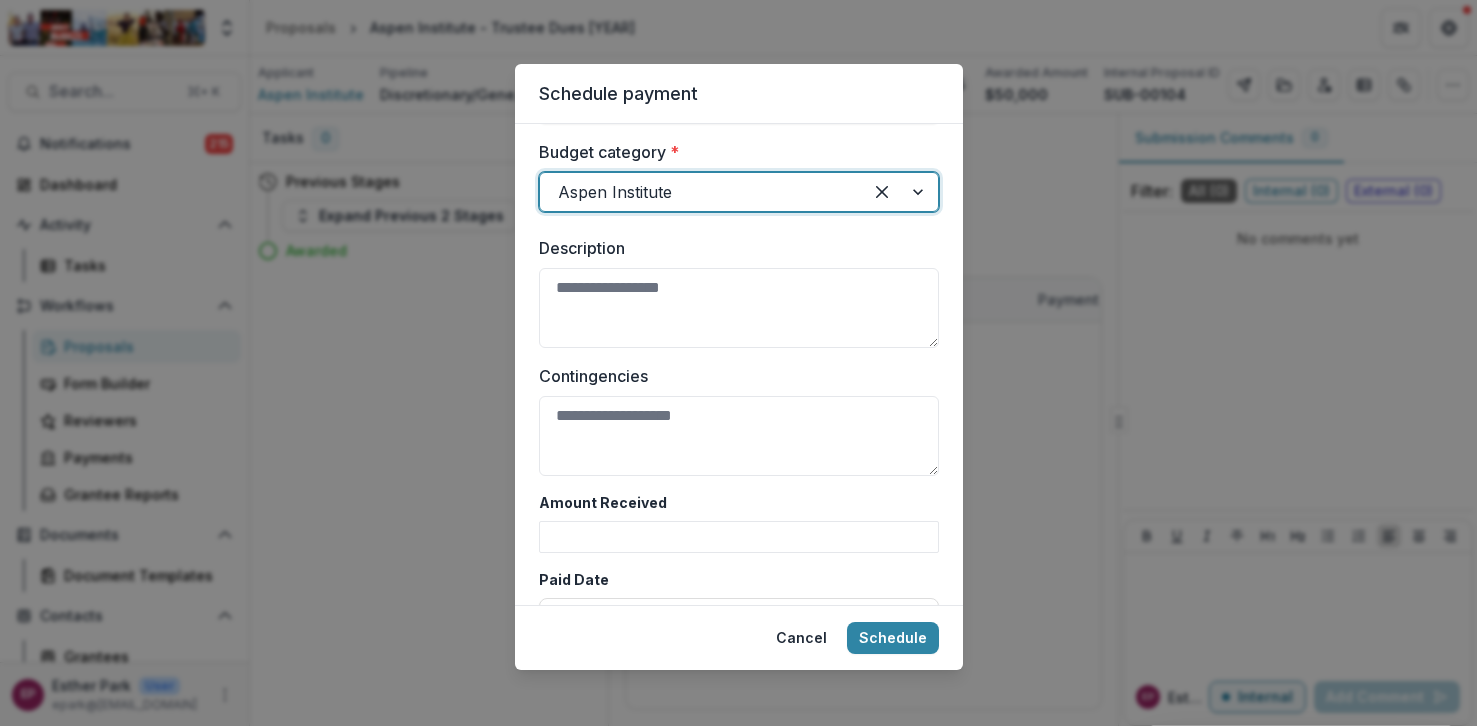 scroll, scrollTop: 998, scrollLeft: 0, axis: vertical 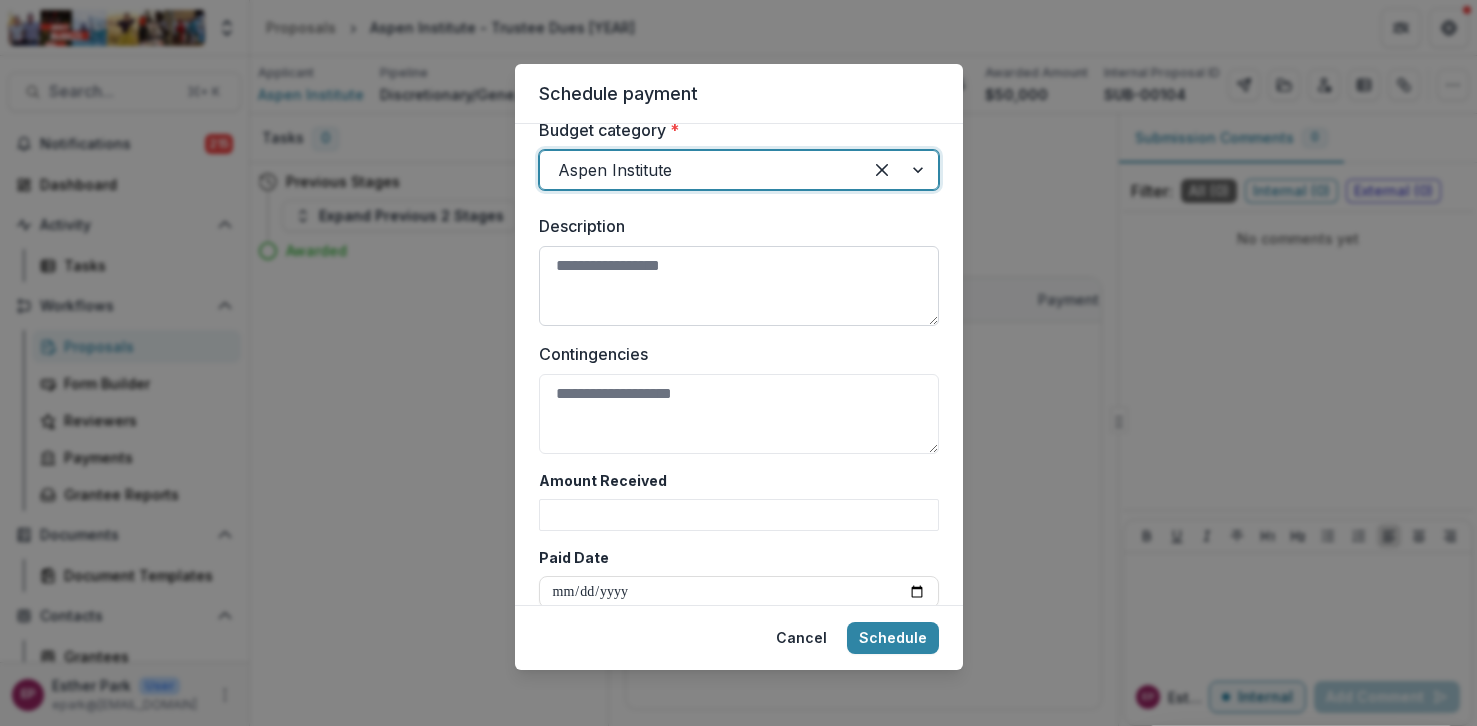 click on "Description" at bounding box center (739, 286) 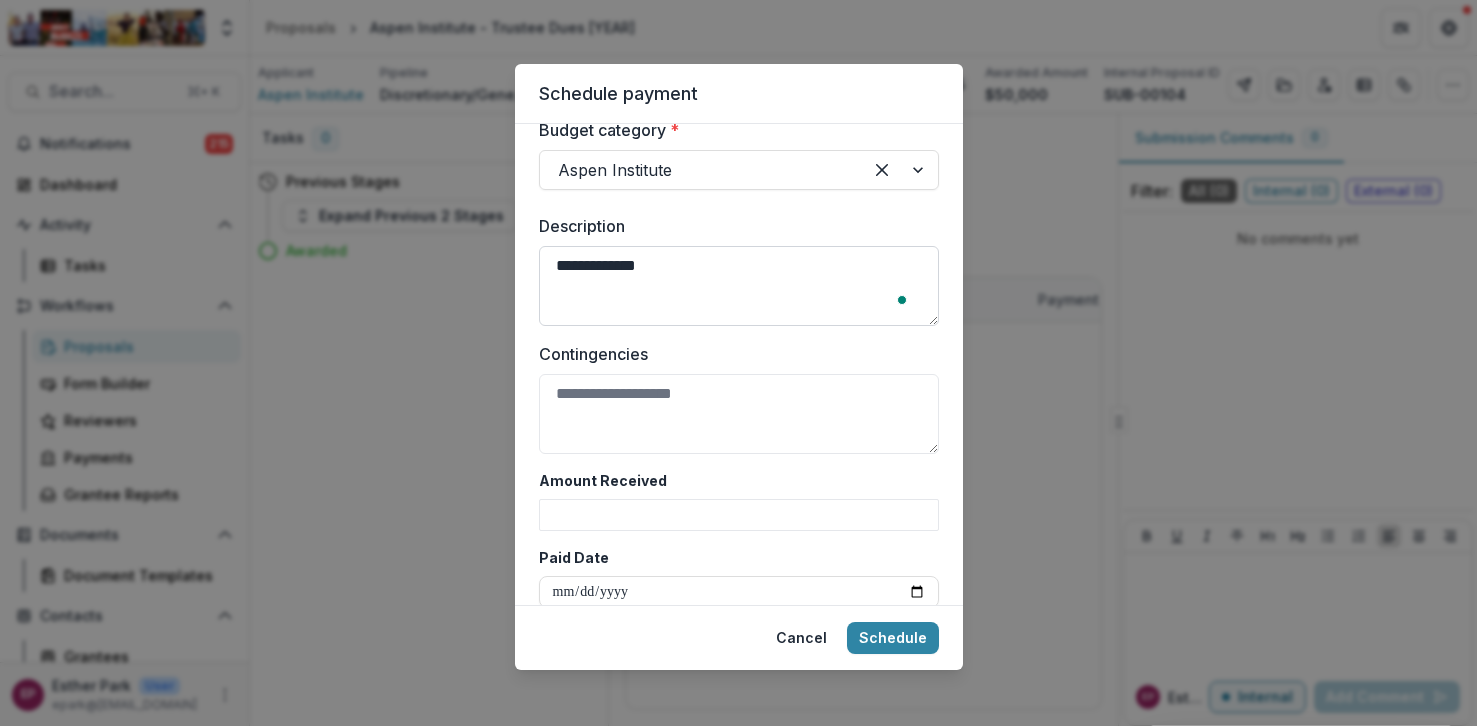 scroll, scrollTop: 998, scrollLeft: 0, axis: vertical 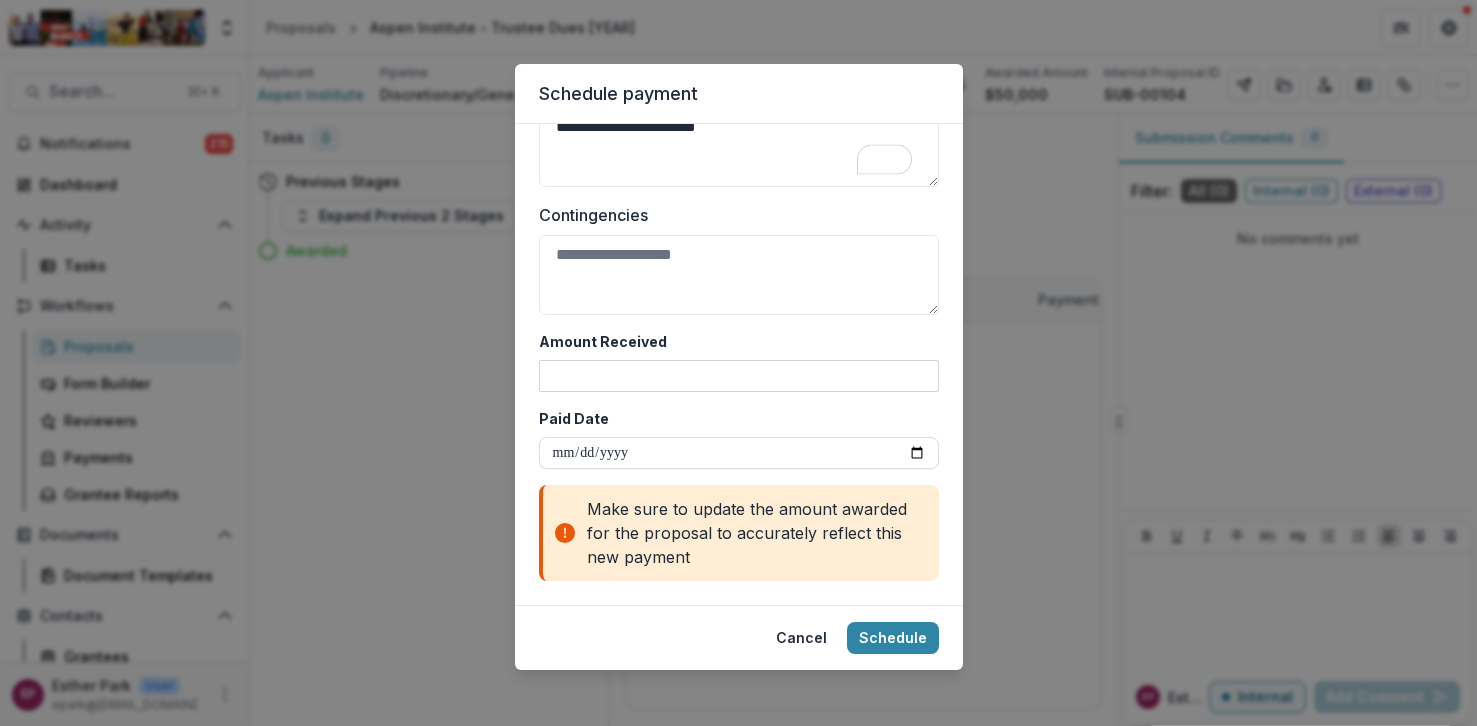 type on "**********" 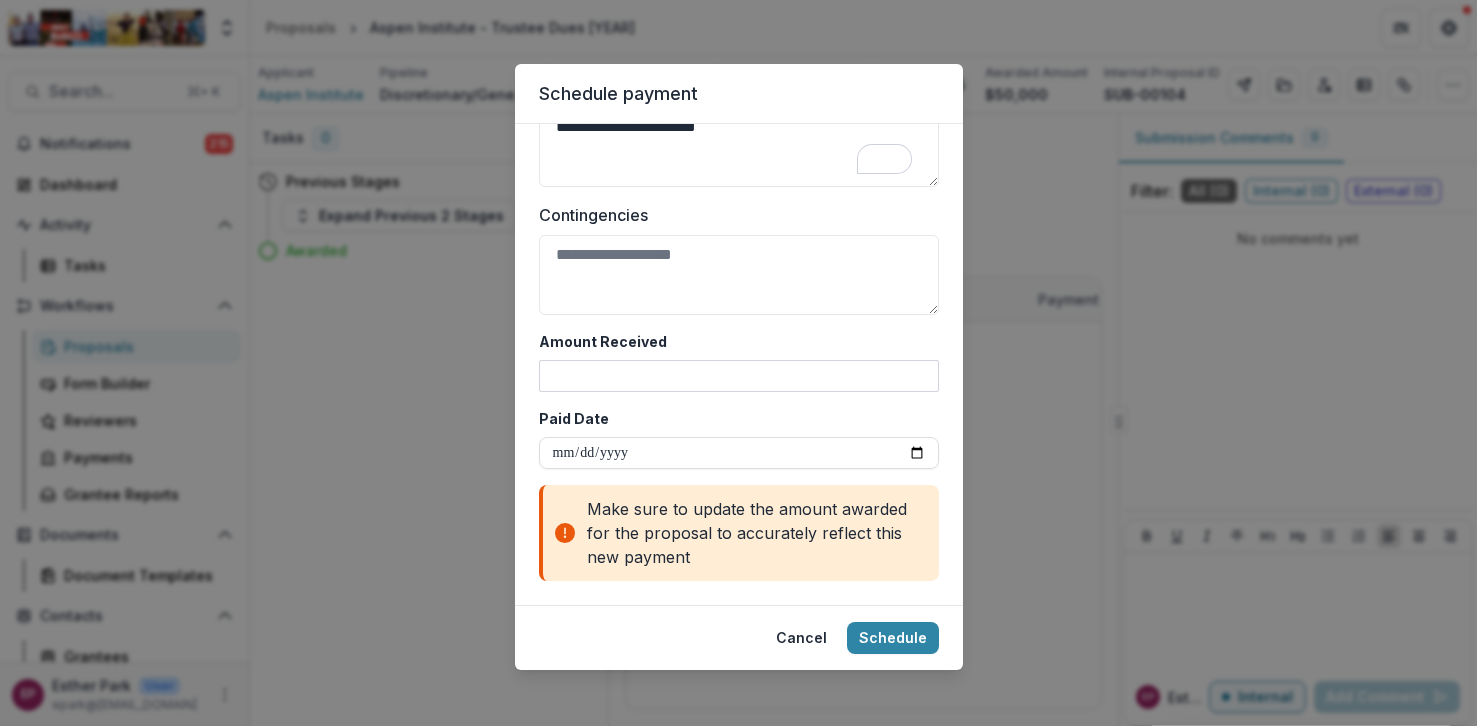paste on "********" 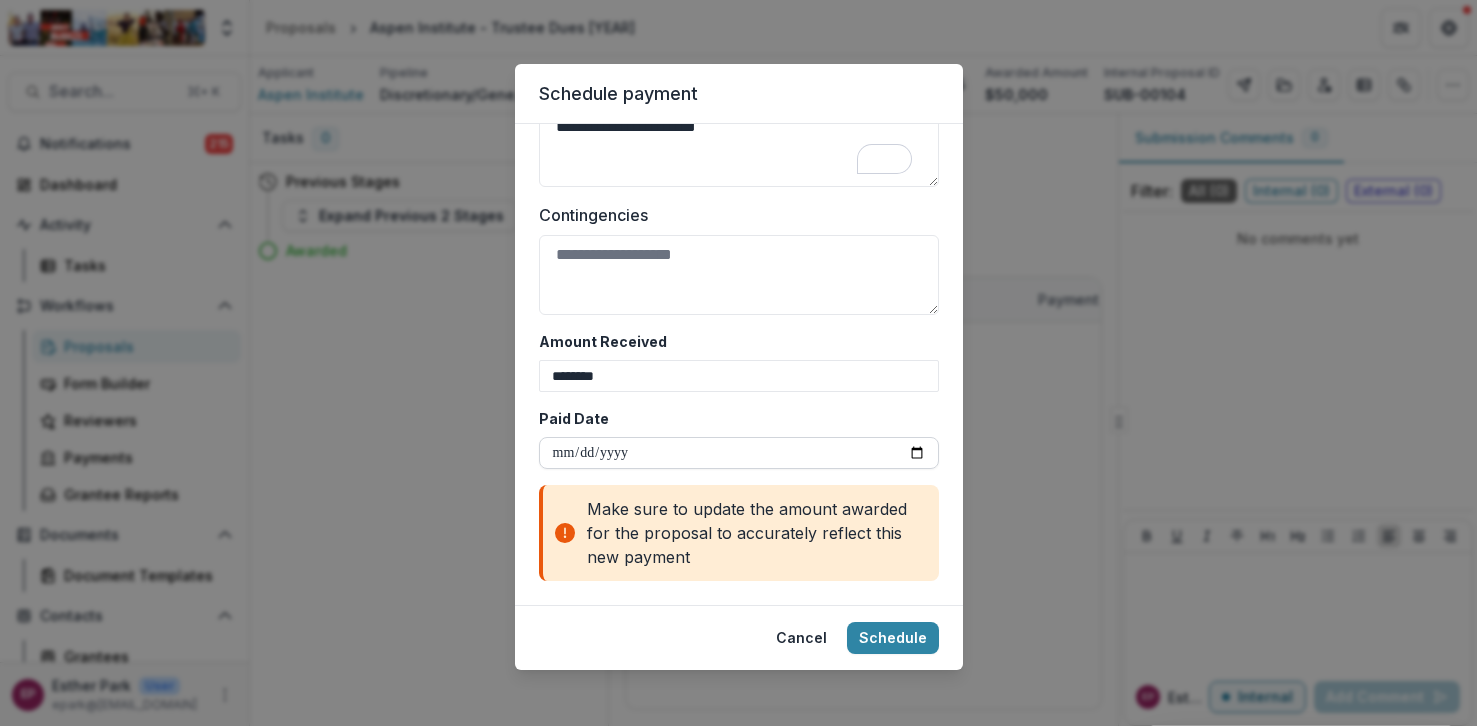 type on "*******" 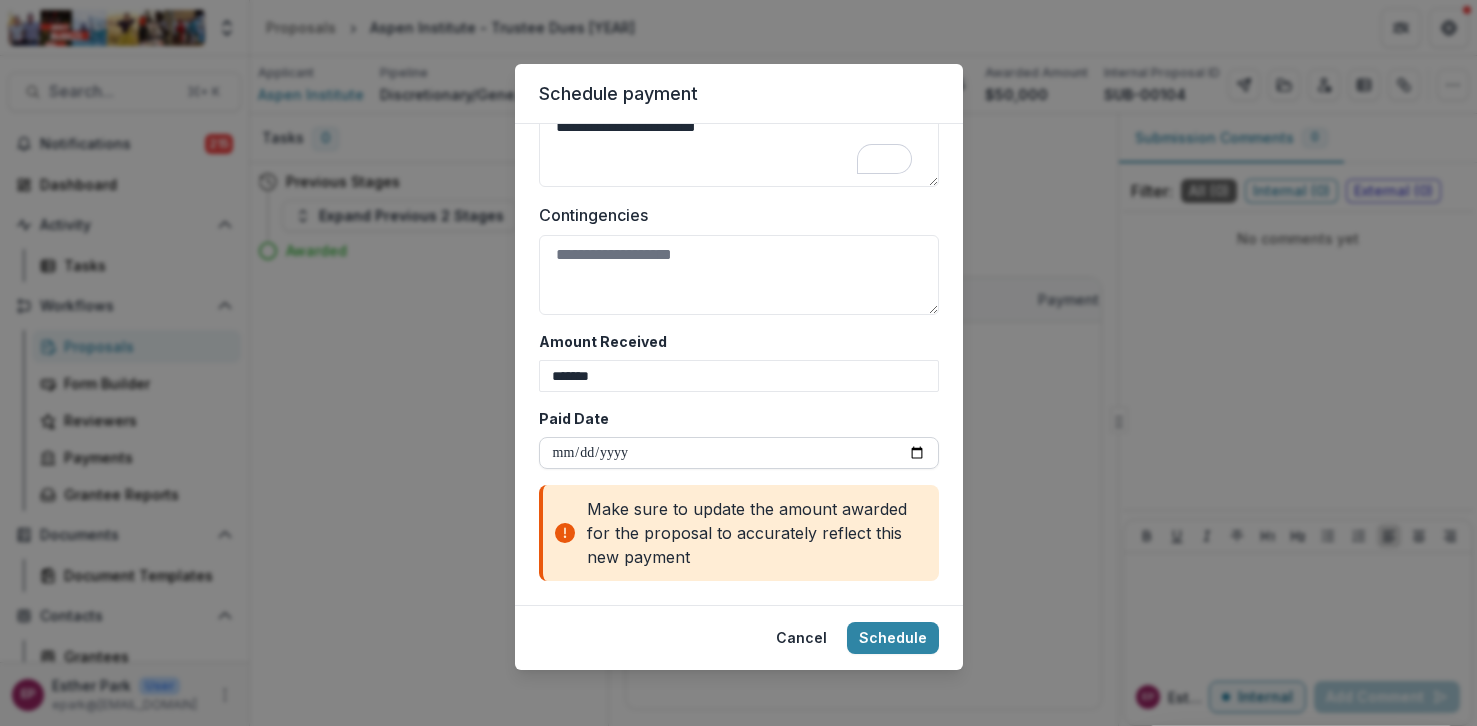 click on "Paid Date" at bounding box center (739, 453) 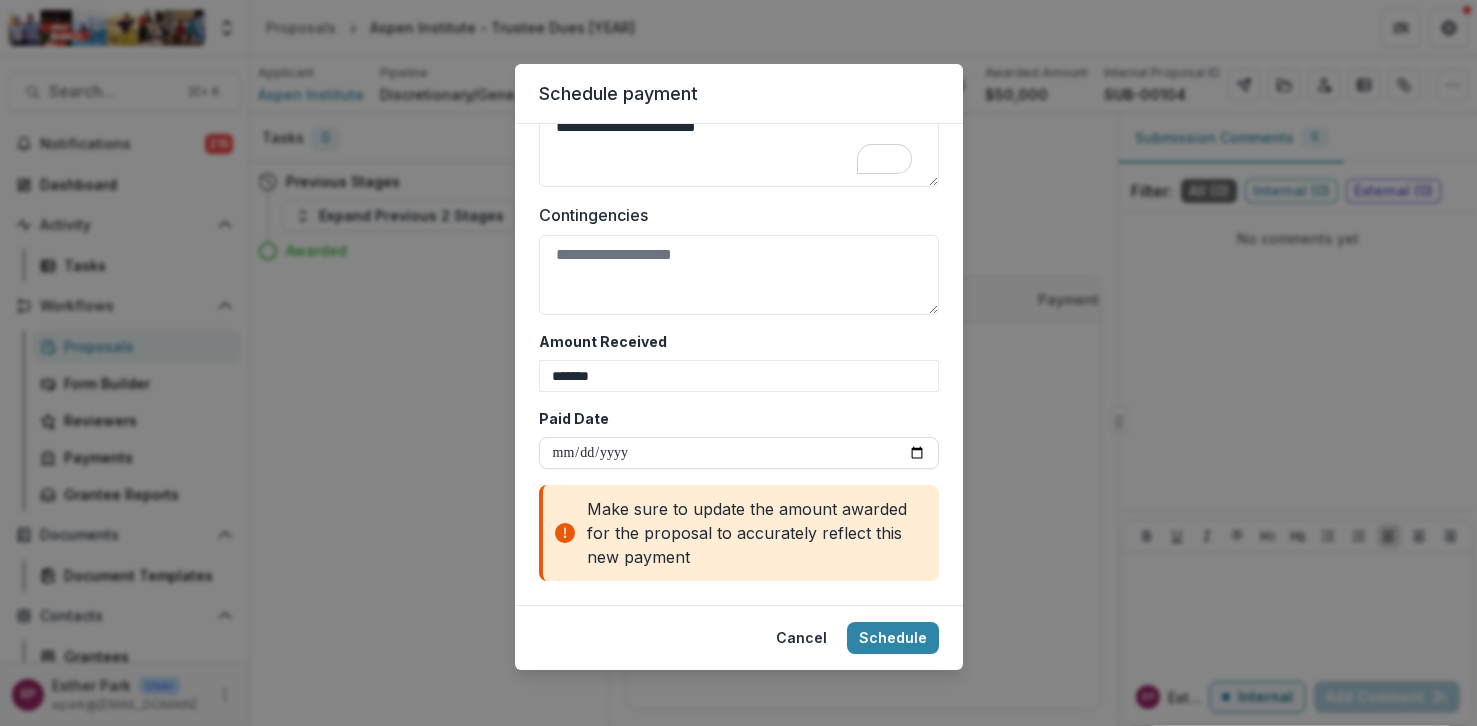 scroll, scrollTop: 1094, scrollLeft: 0, axis: vertical 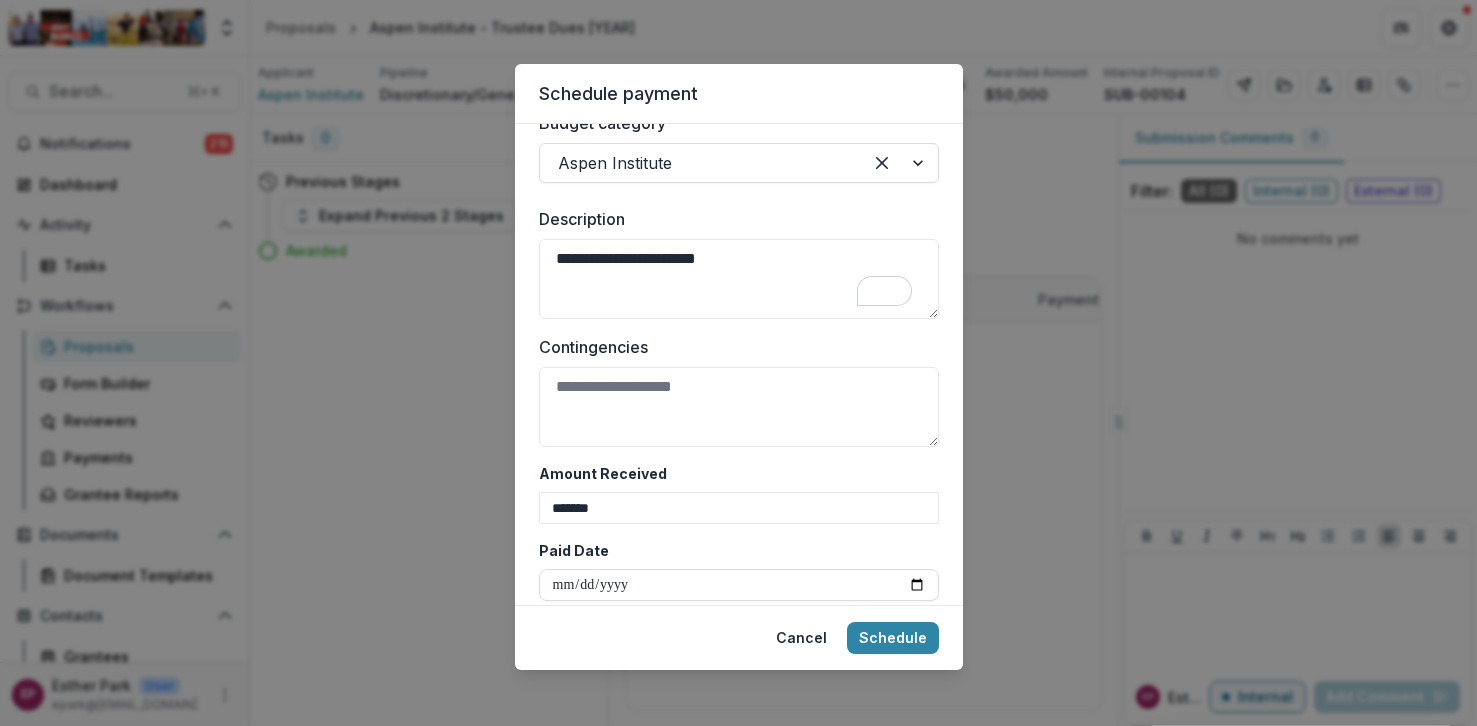 drag, startPoint x: 803, startPoint y: 266, endPoint x: 449, endPoint y: 247, distance: 354.50952 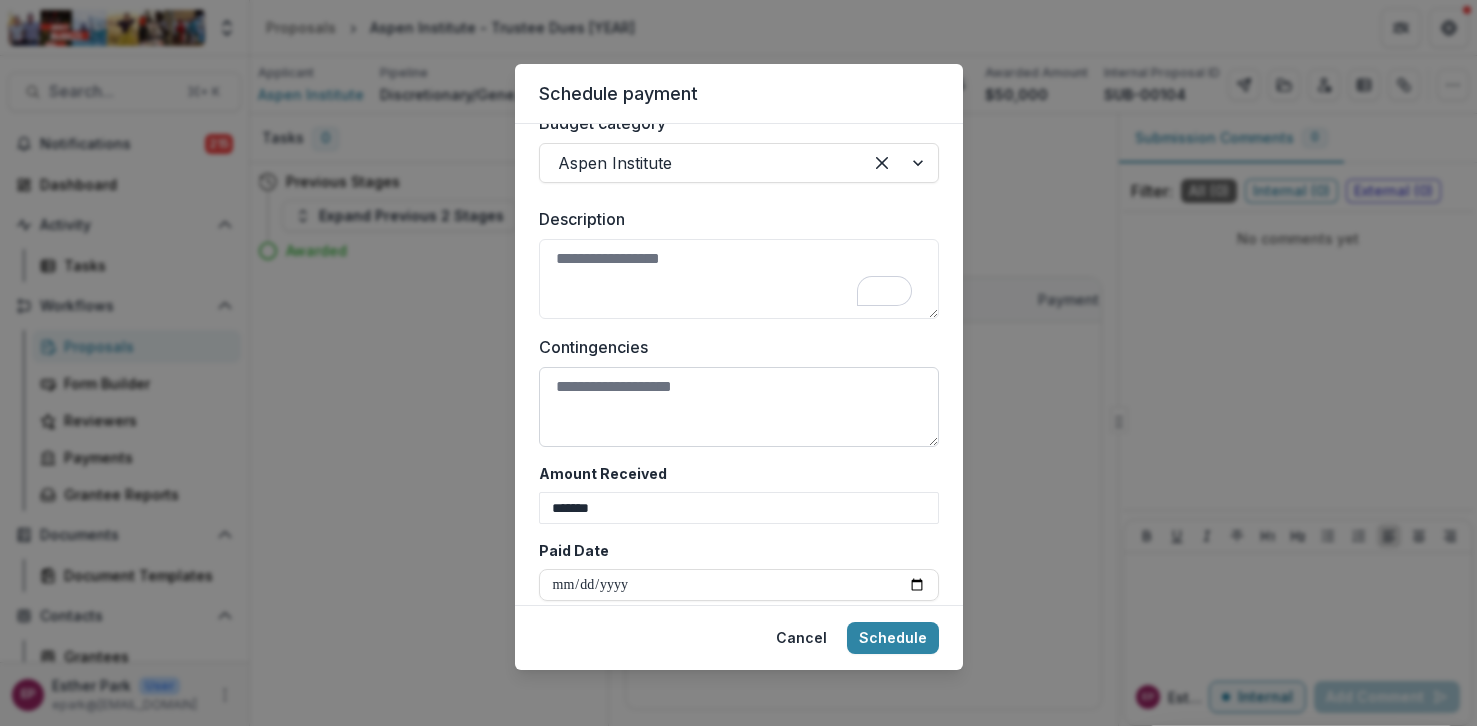 paste on "**********" 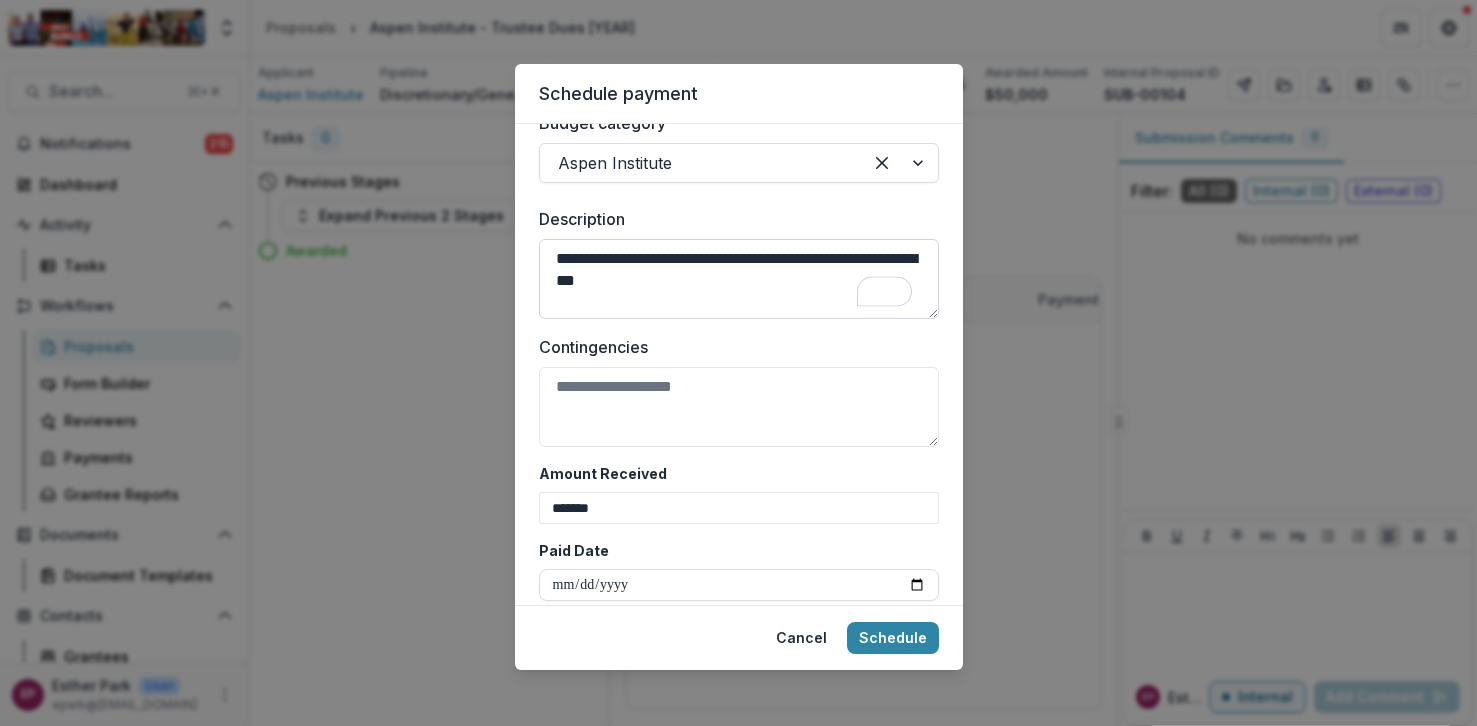 drag, startPoint x: 748, startPoint y: 282, endPoint x: 647, endPoint y: 281, distance: 101.00495 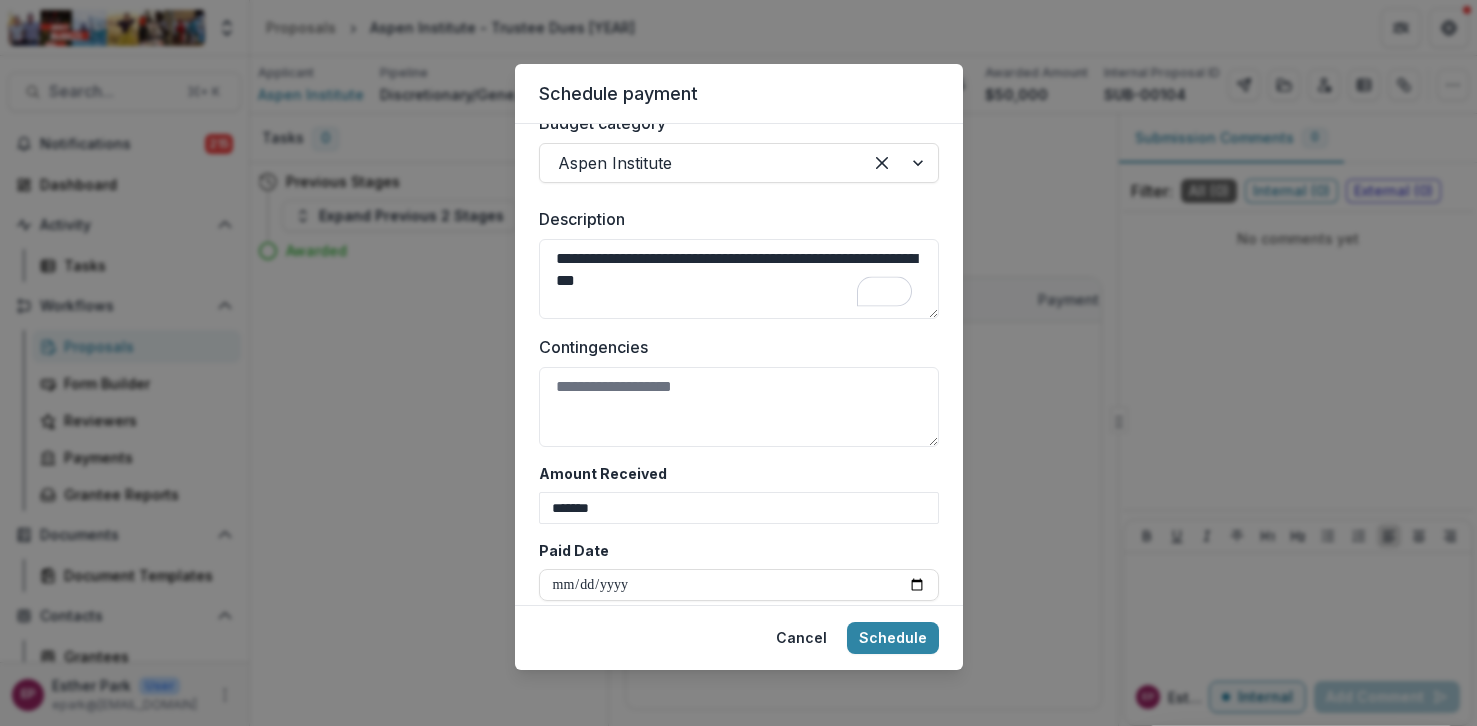 scroll, scrollTop: 868, scrollLeft: 0, axis: vertical 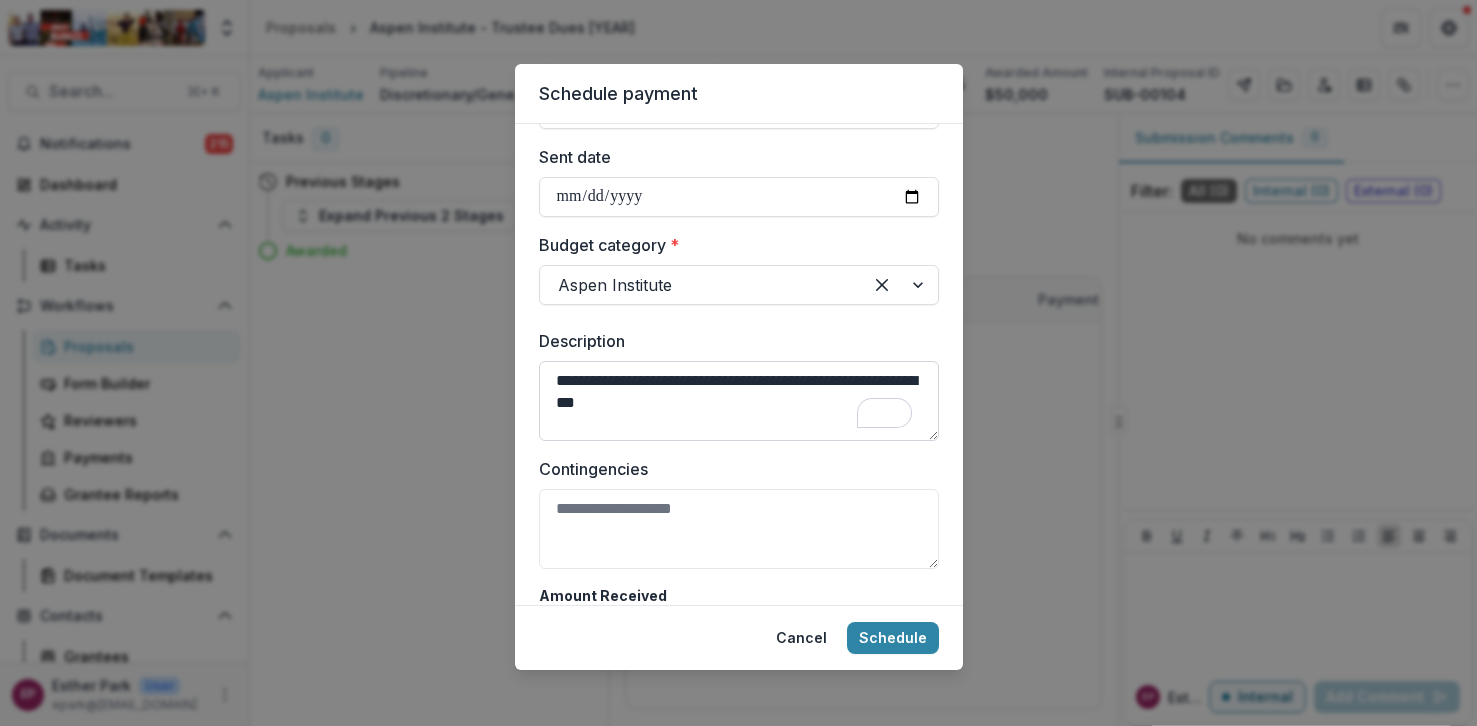 click on "**********" at bounding box center (739, 401) 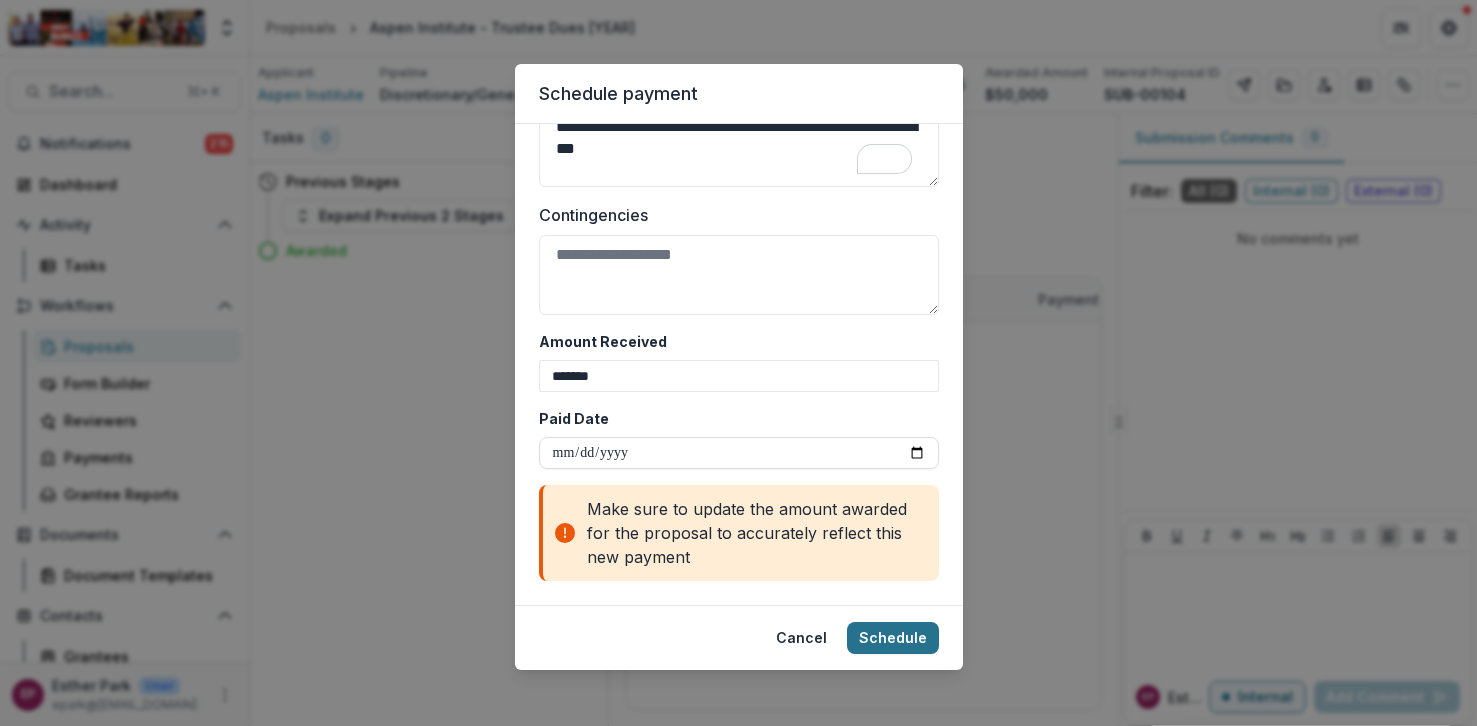 type on "**********" 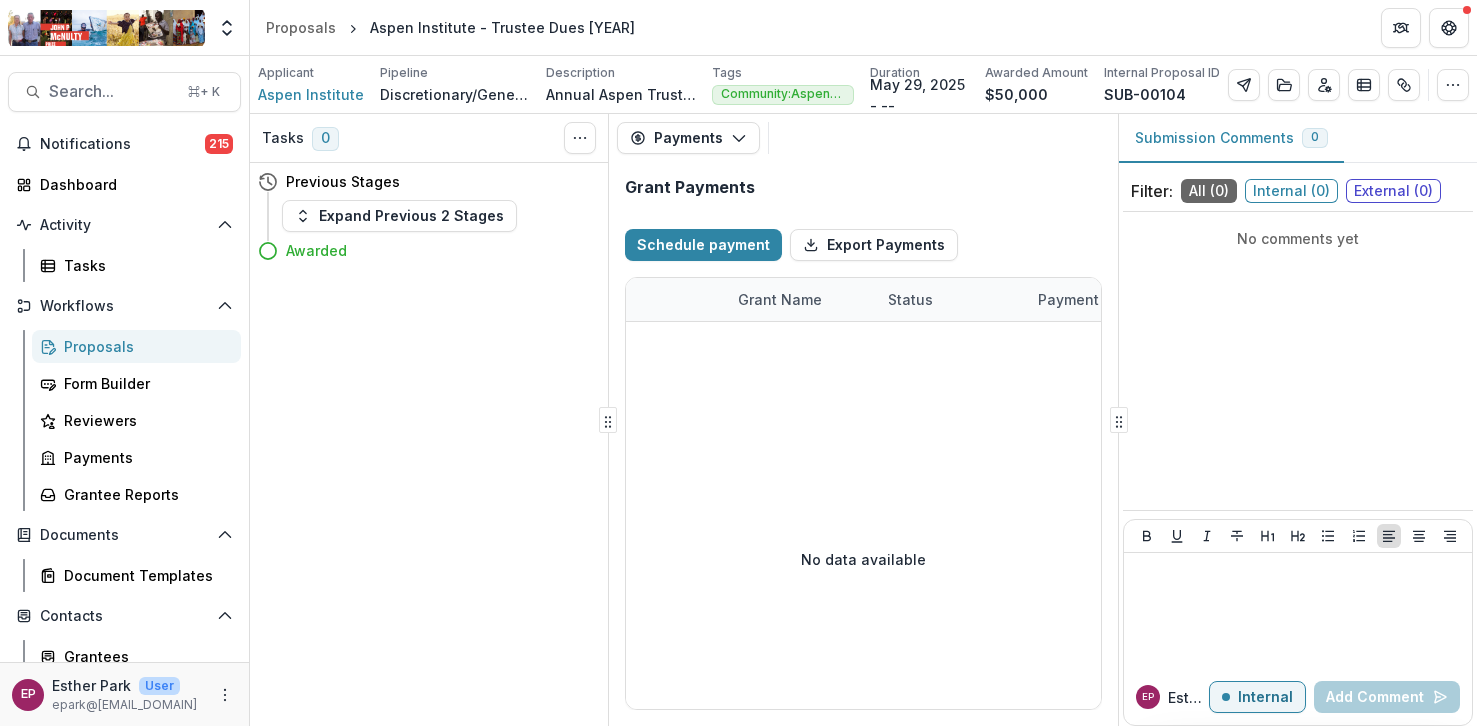 type 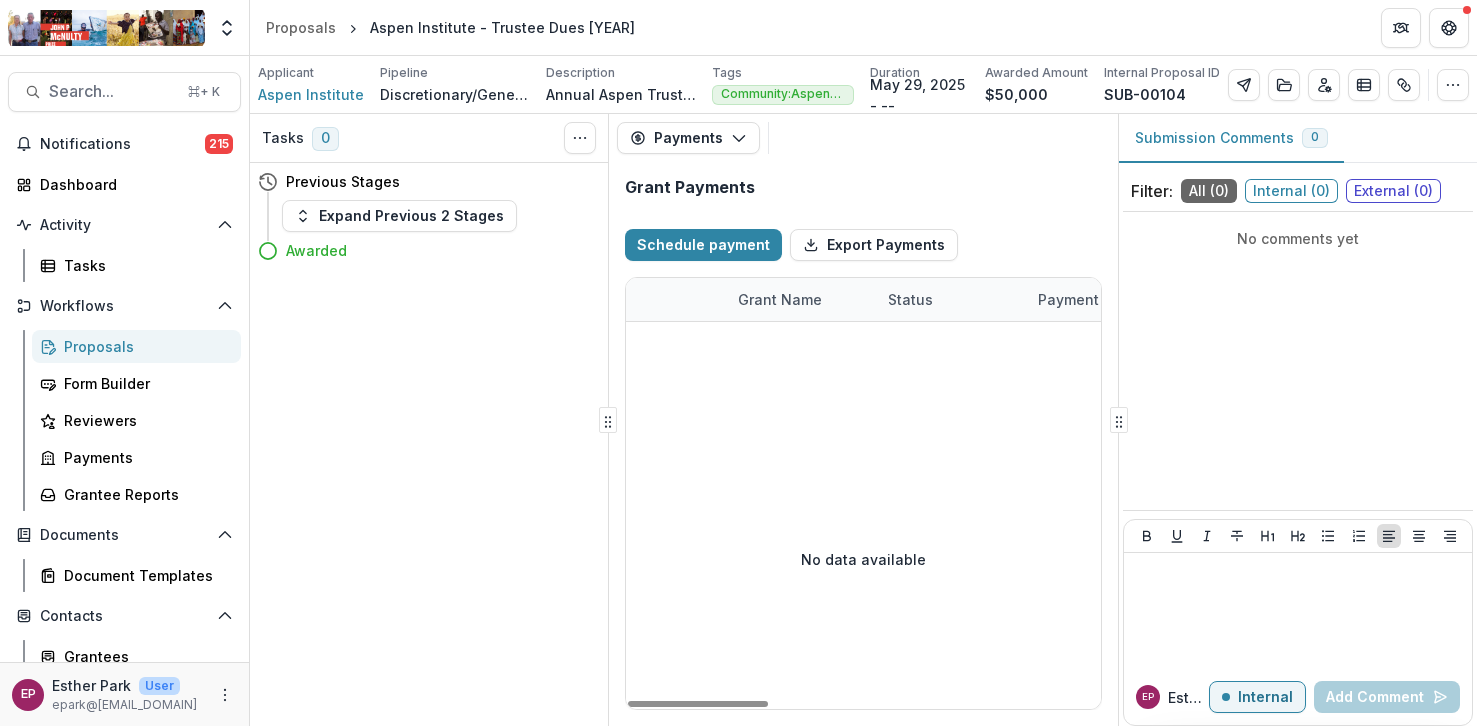 select on "****" 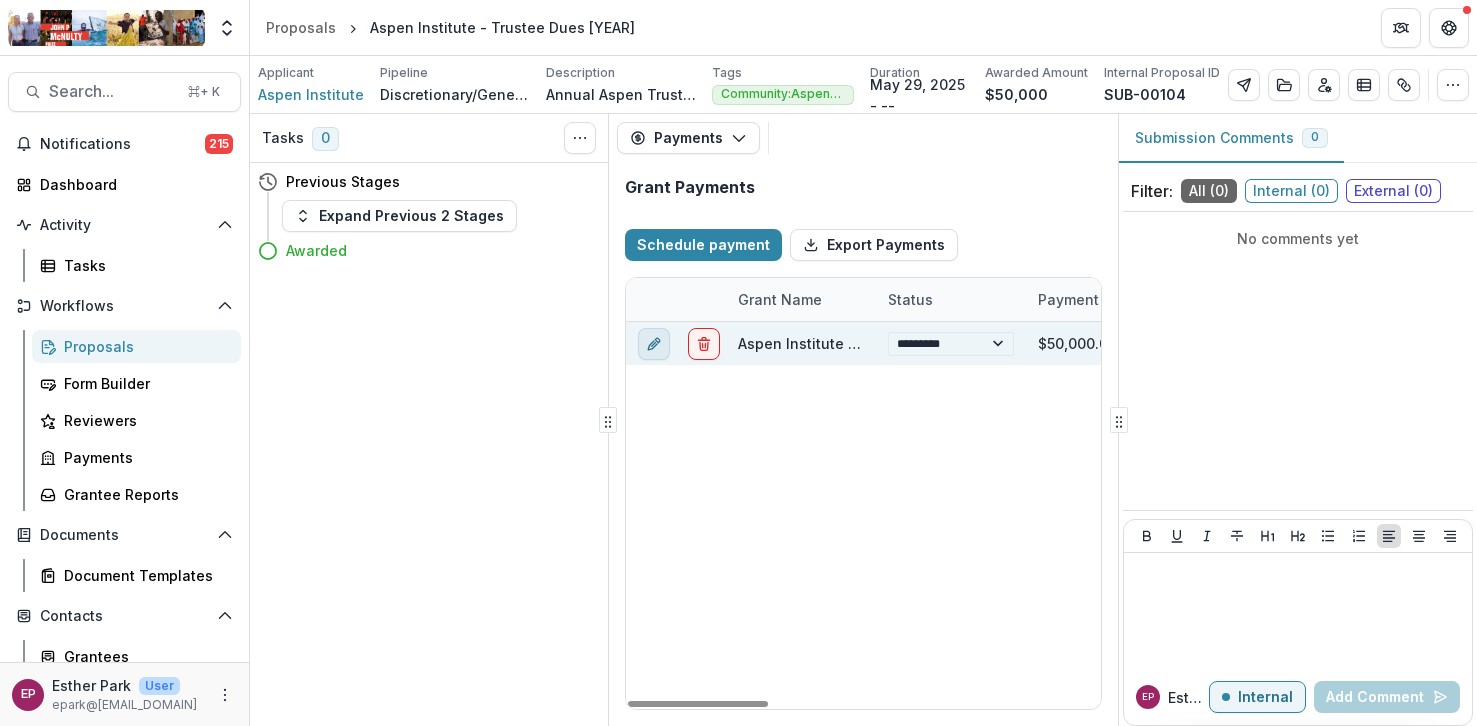 click 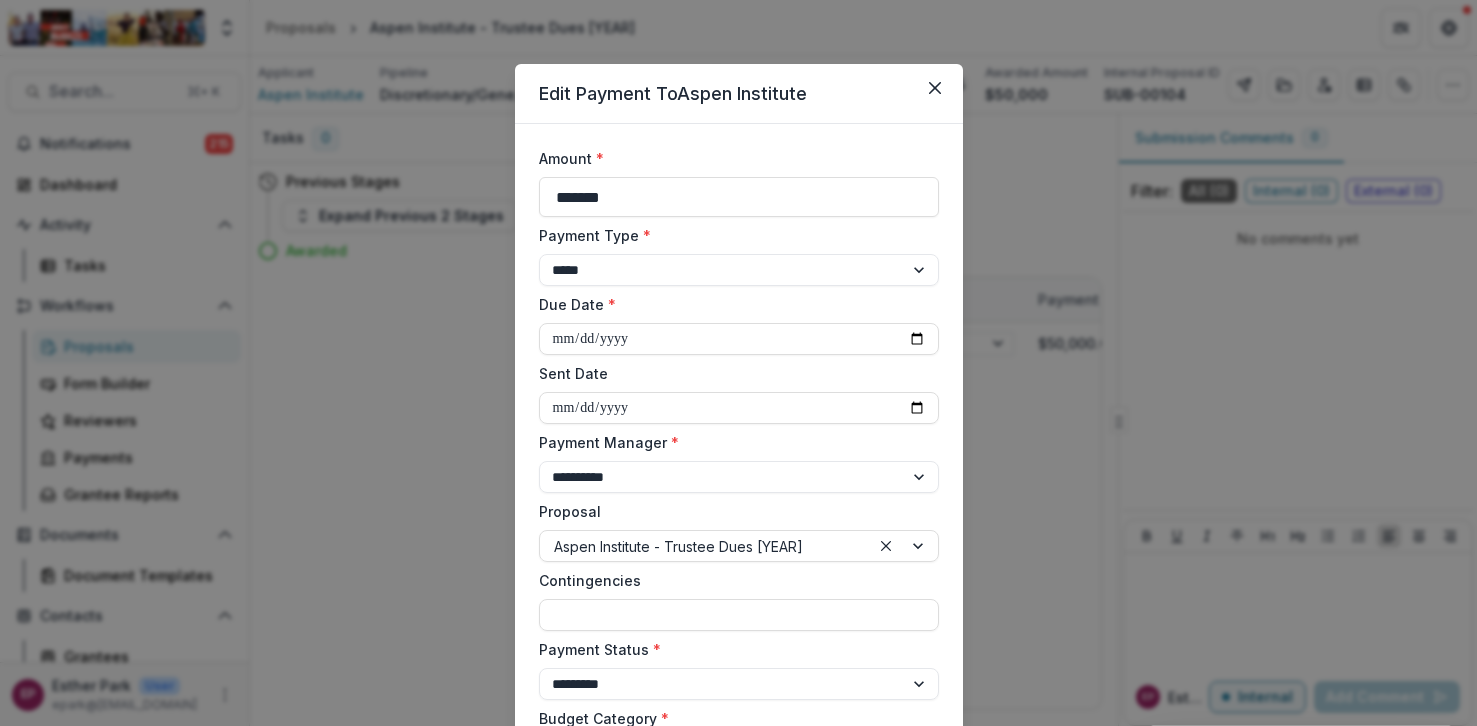 drag, startPoint x: 660, startPoint y: 208, endPoint x: 527, endPoint y: 208, distance: 133 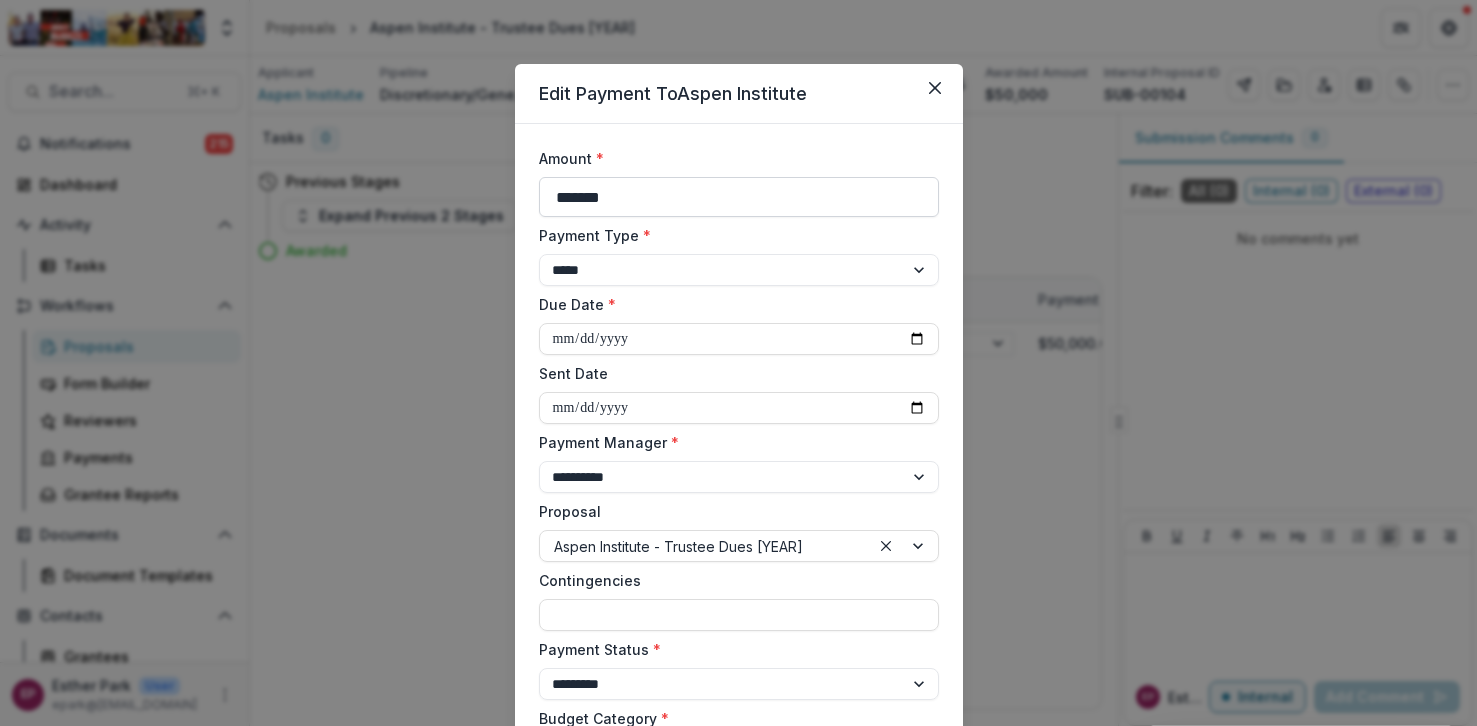 click on "*******" at bounding box center (739, 197) 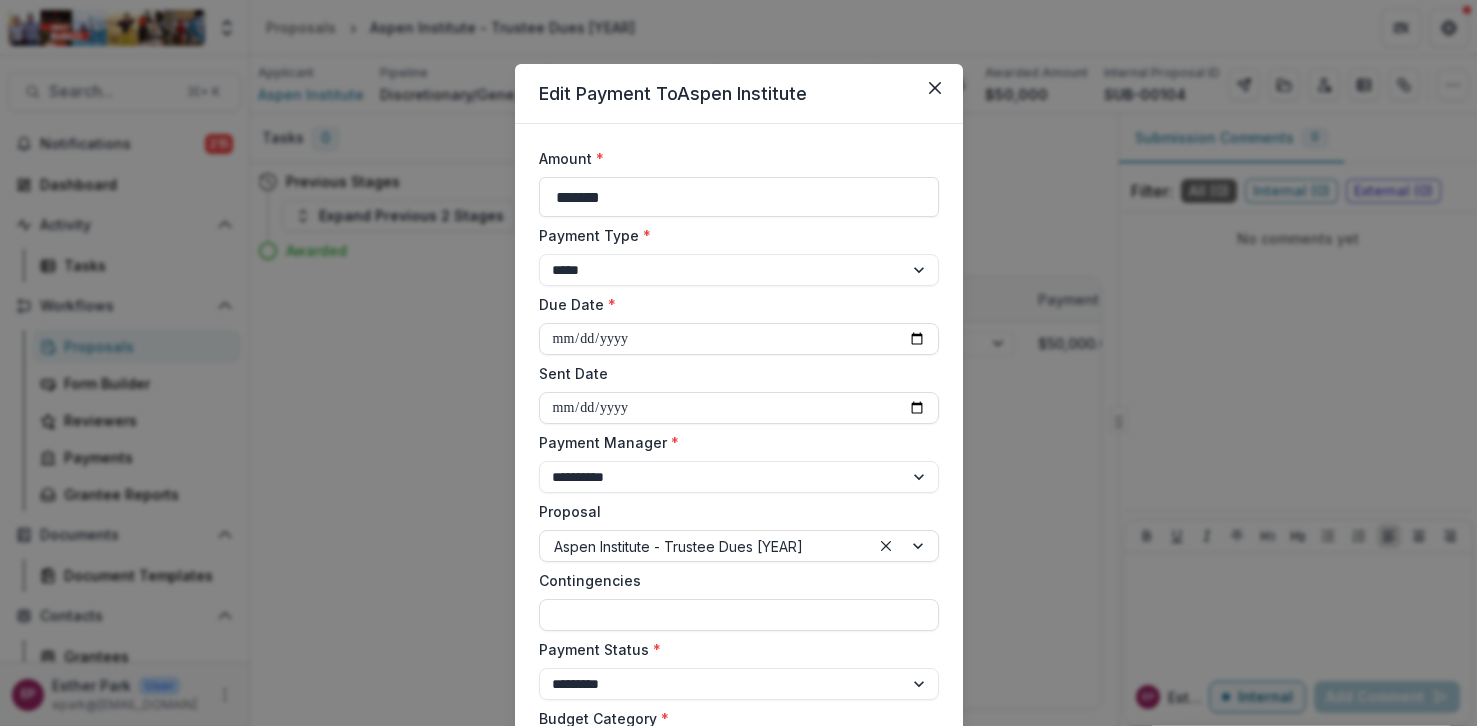select on "****" 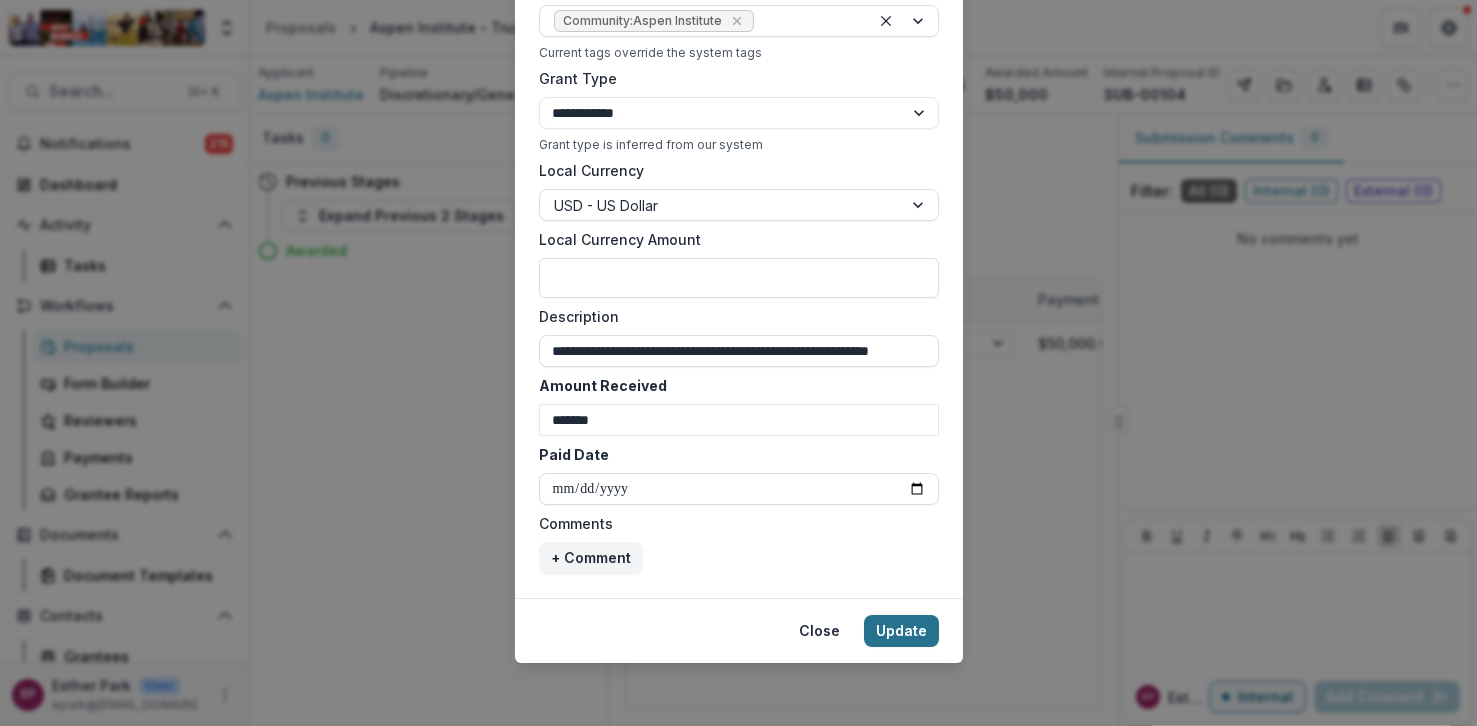 click on "Update" at bounding box center (901, 631) 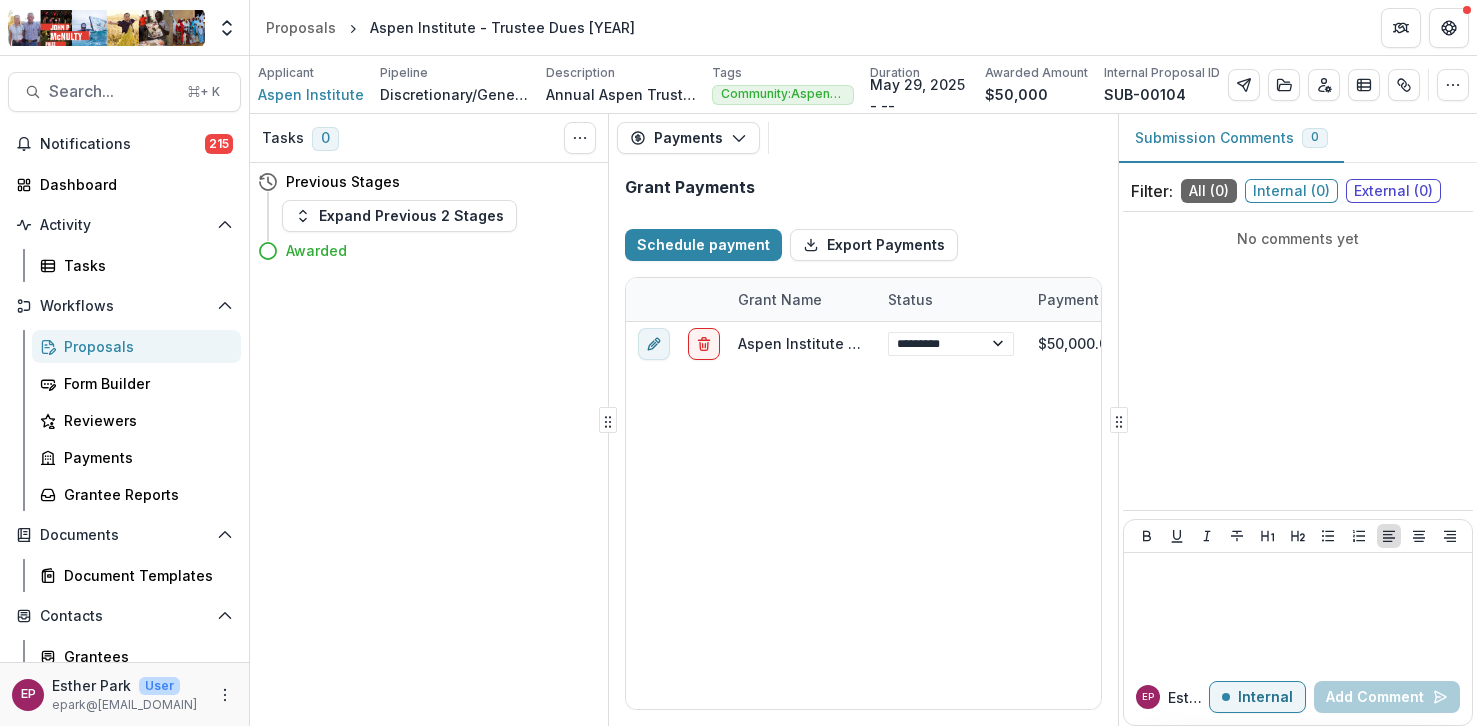 type on "*******" 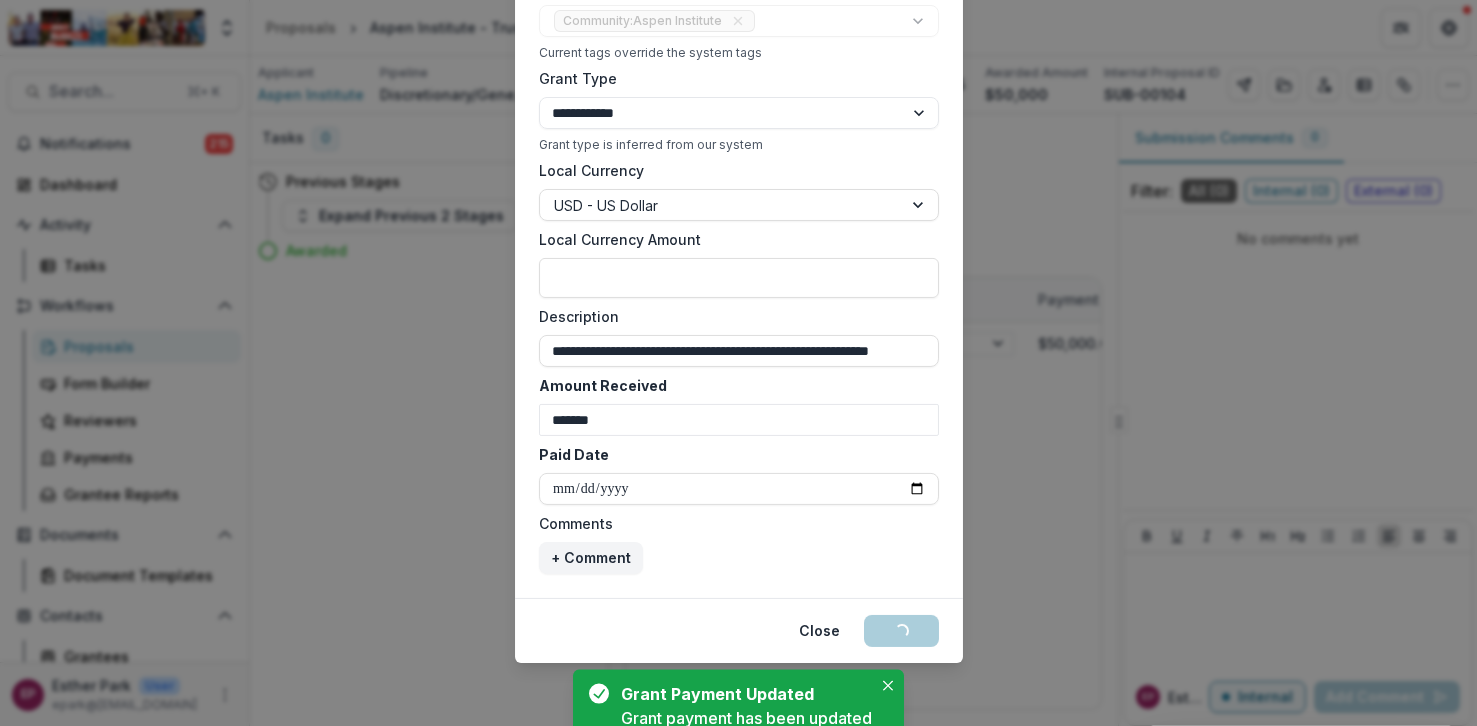 select on "****" 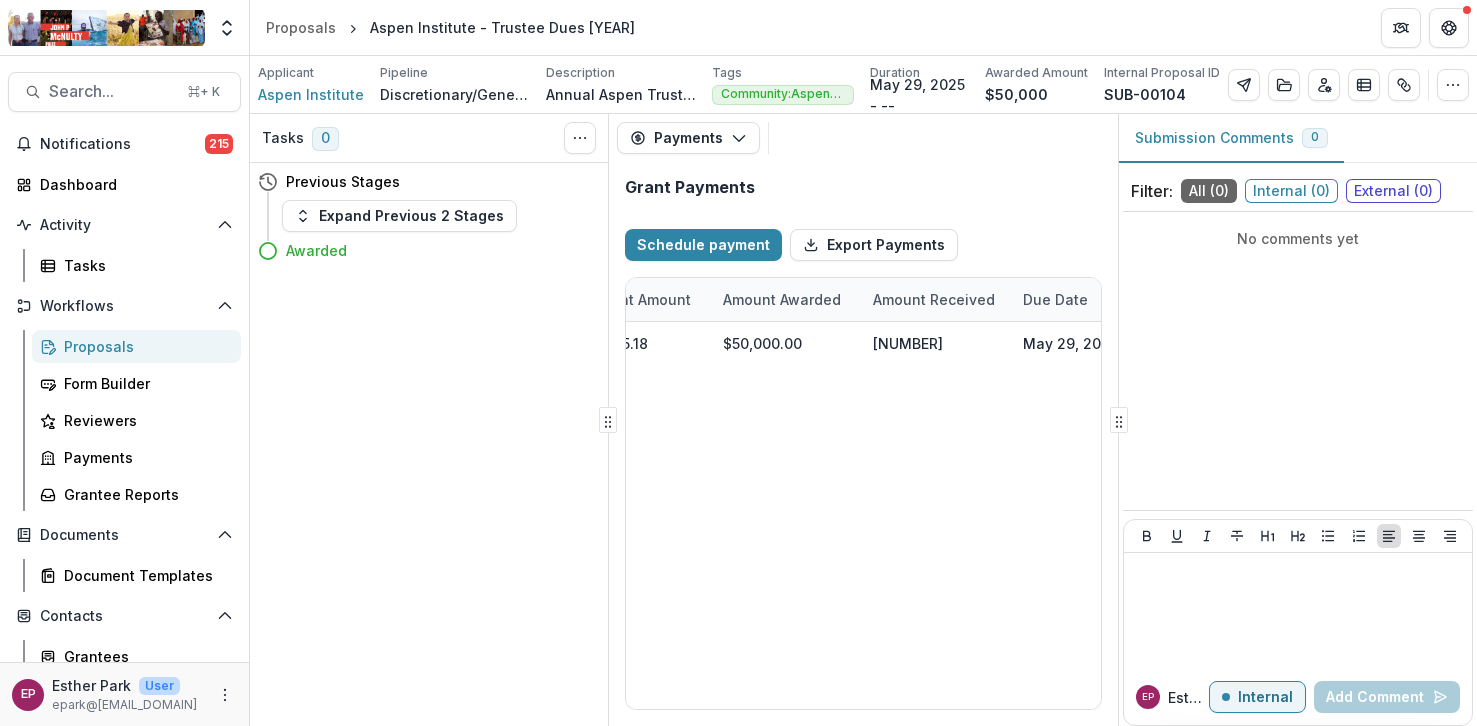 select on "****" 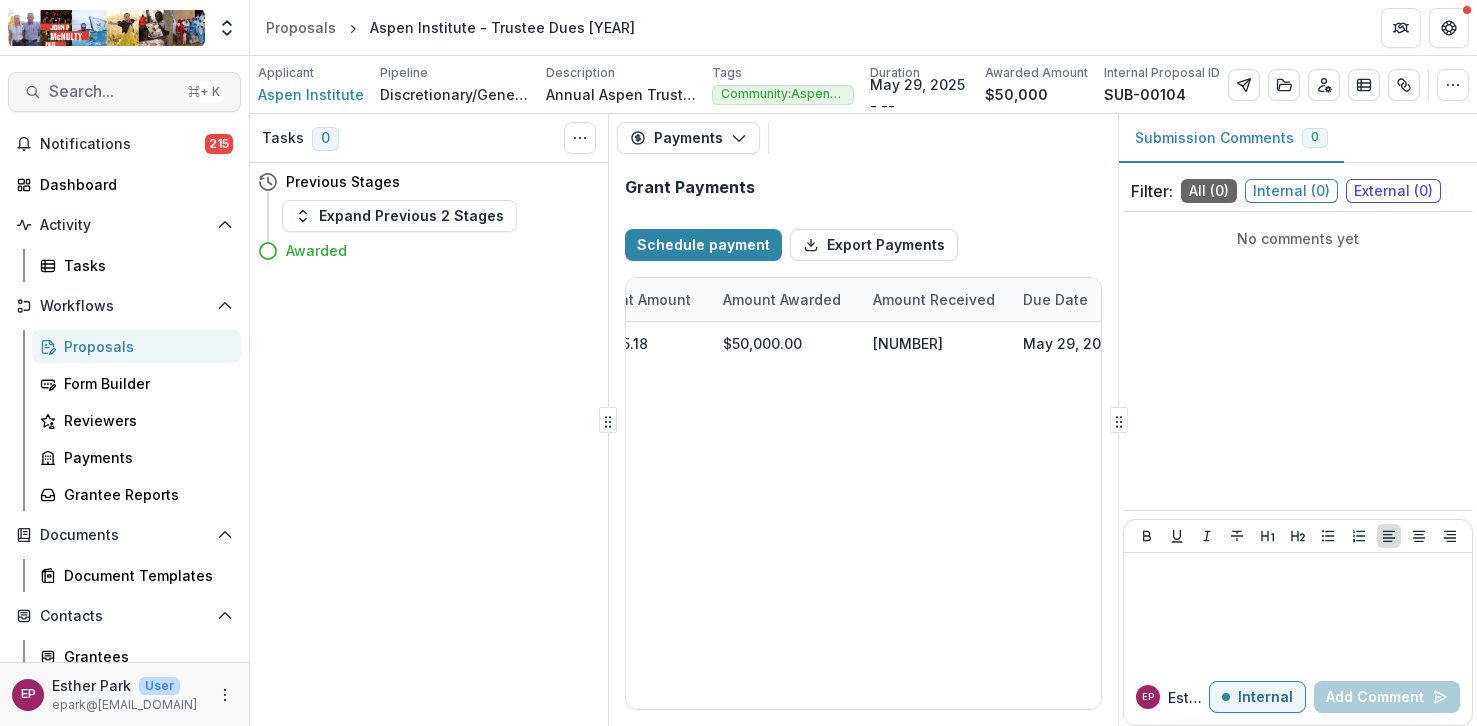 click on "Search..." at bounding box center [112, 91] 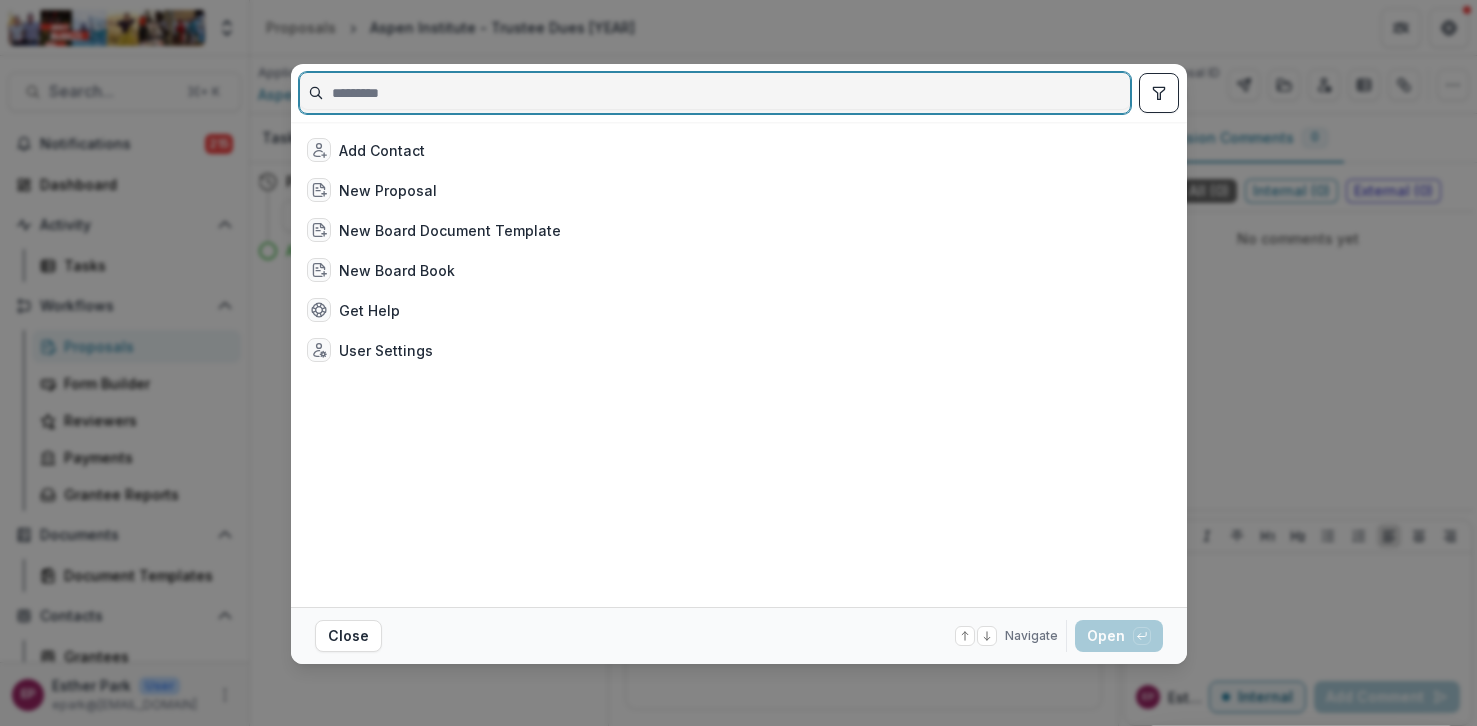 select on "****" 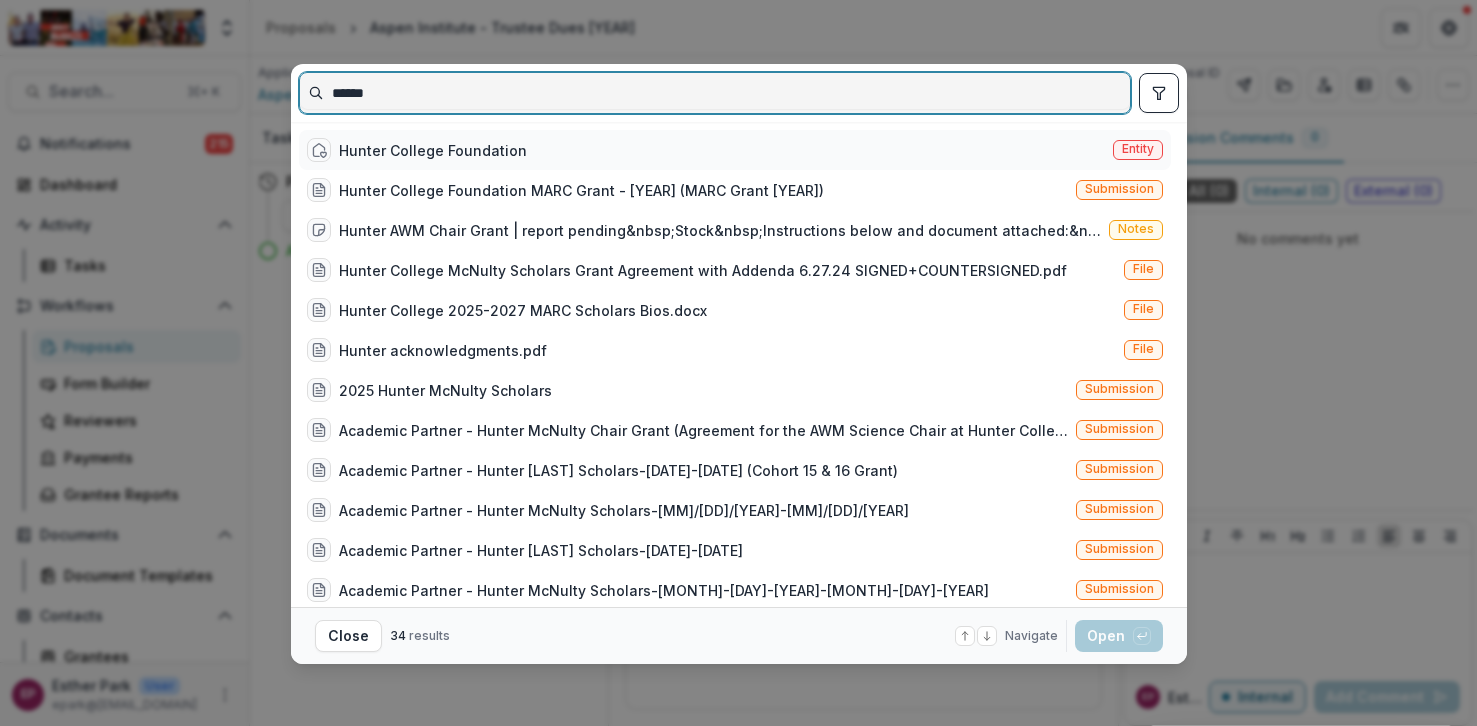 type on "******" 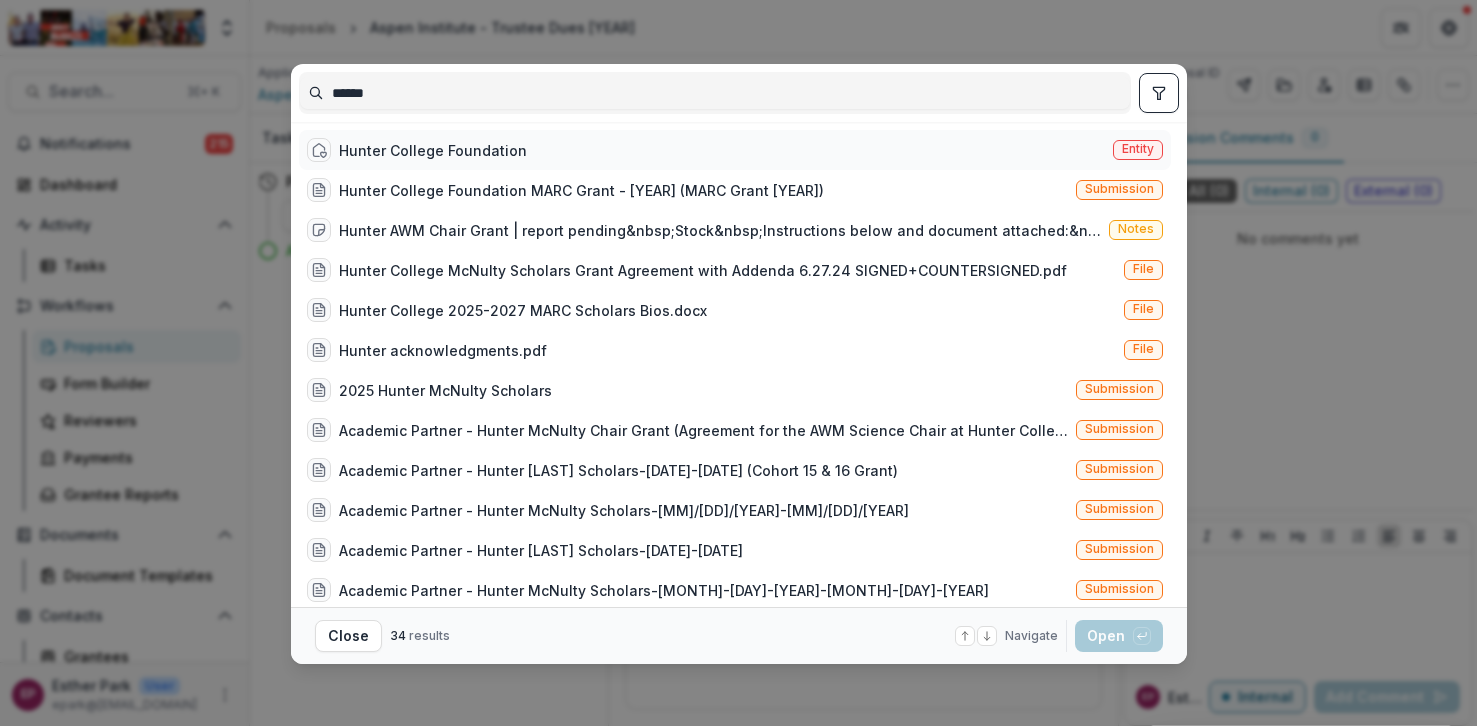 click on "Hunter College Foundation Entity" at bounding box center [735, 150] 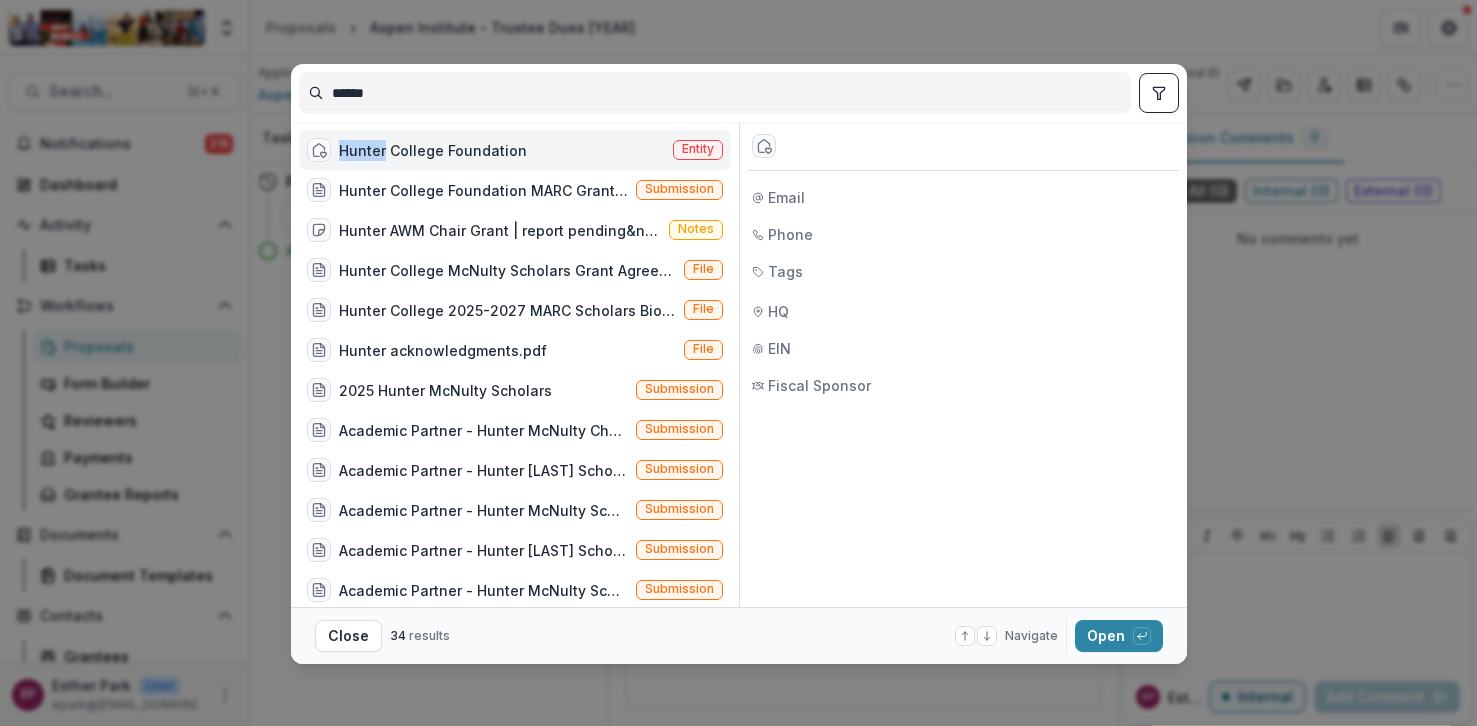 click on "Hunter College Foundation Entity" at bounding box center (515, 150) 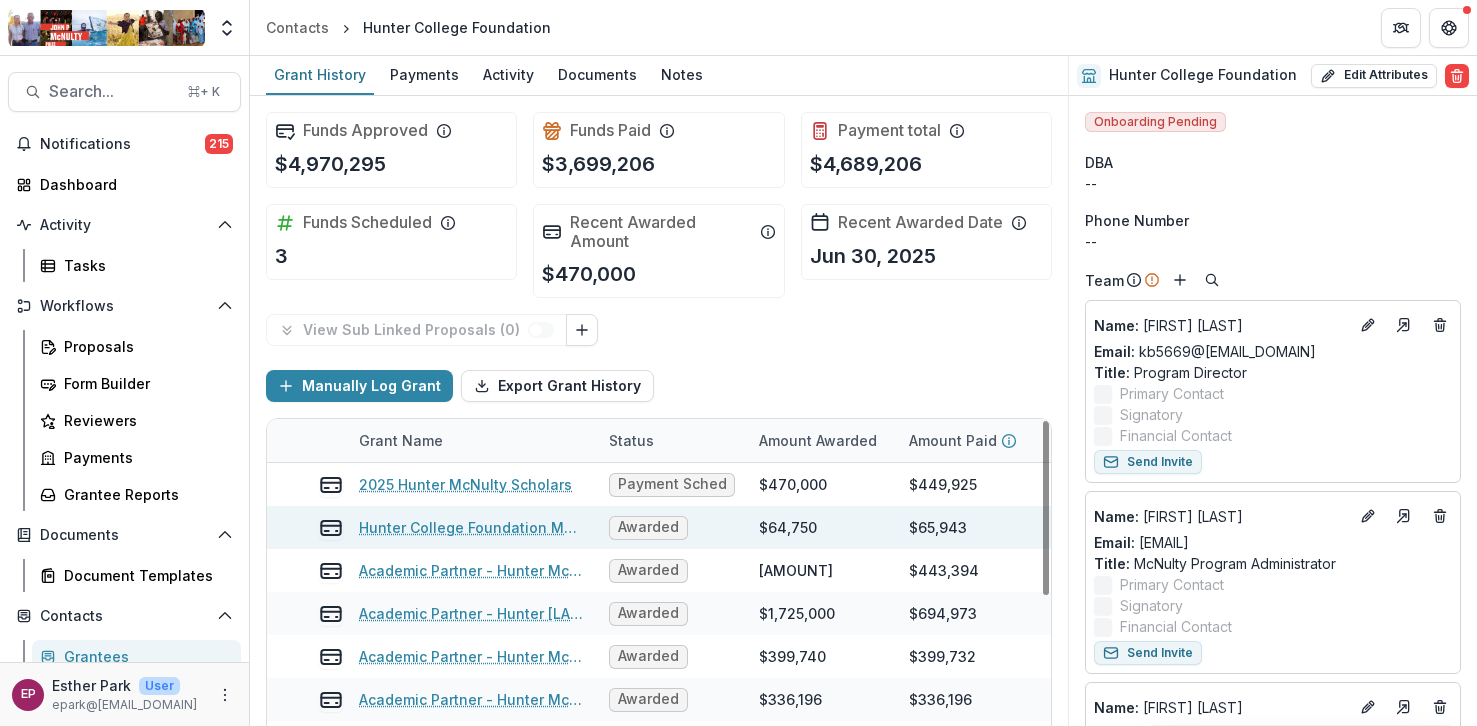 click on "Hunter College Foundation MARC Grant - 2025" at bounding box center (472, 527) 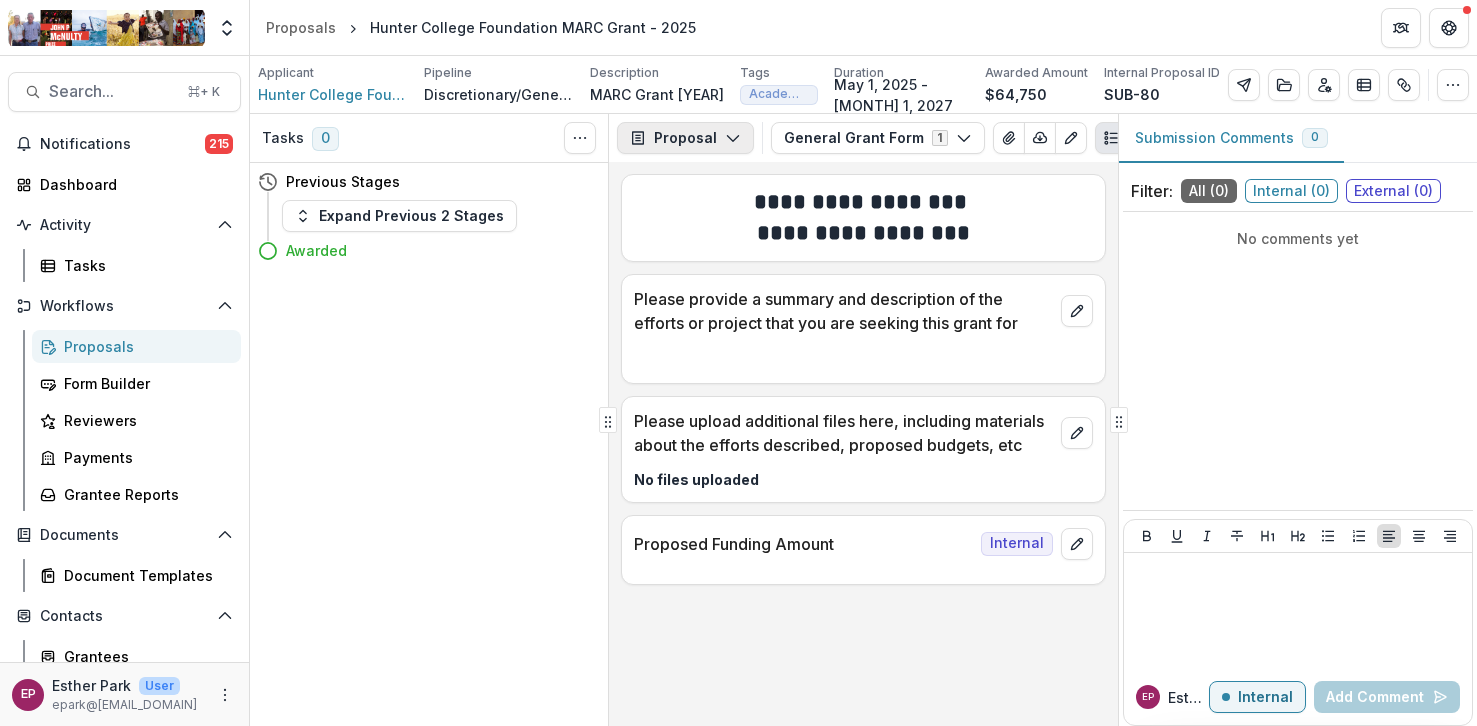 click on "Proposal" at bounding box center (685, 138) 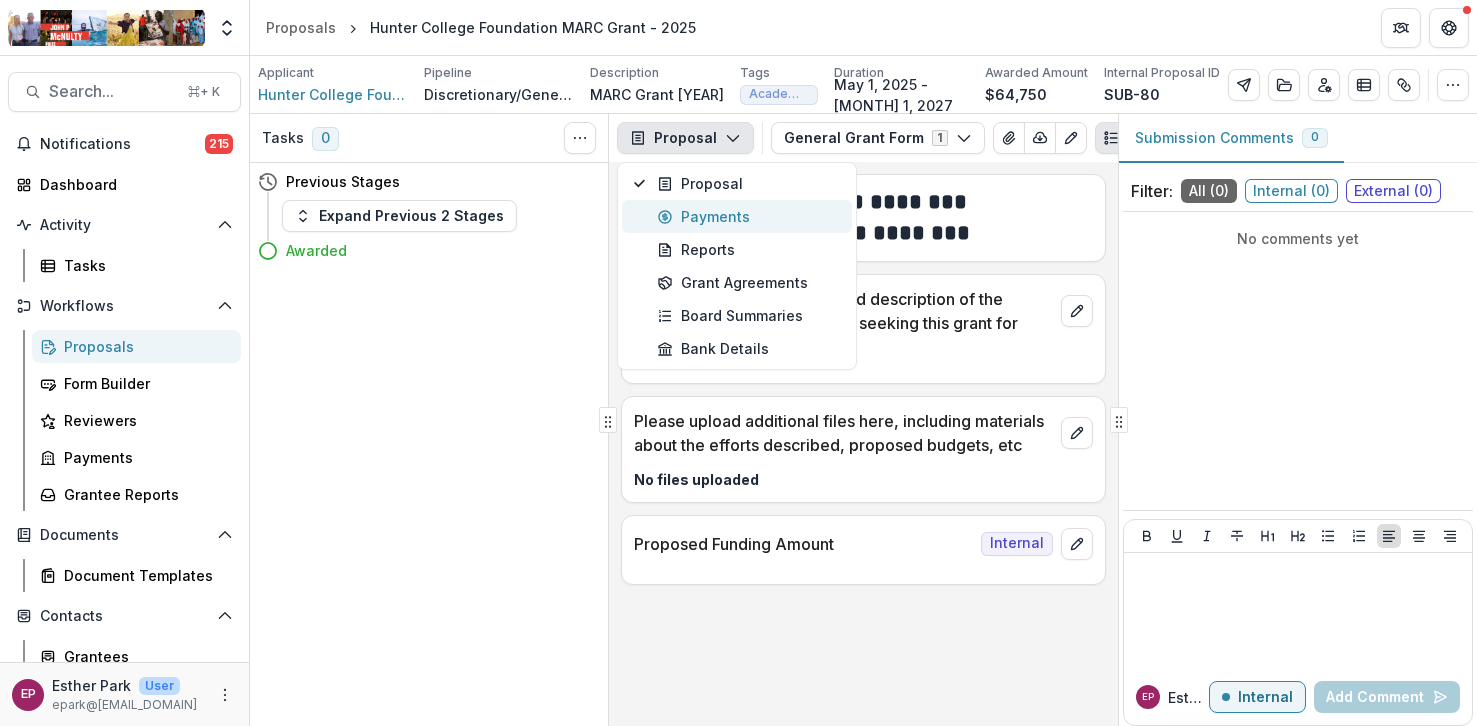 click on "Payments" at bounding box center (748, 216) 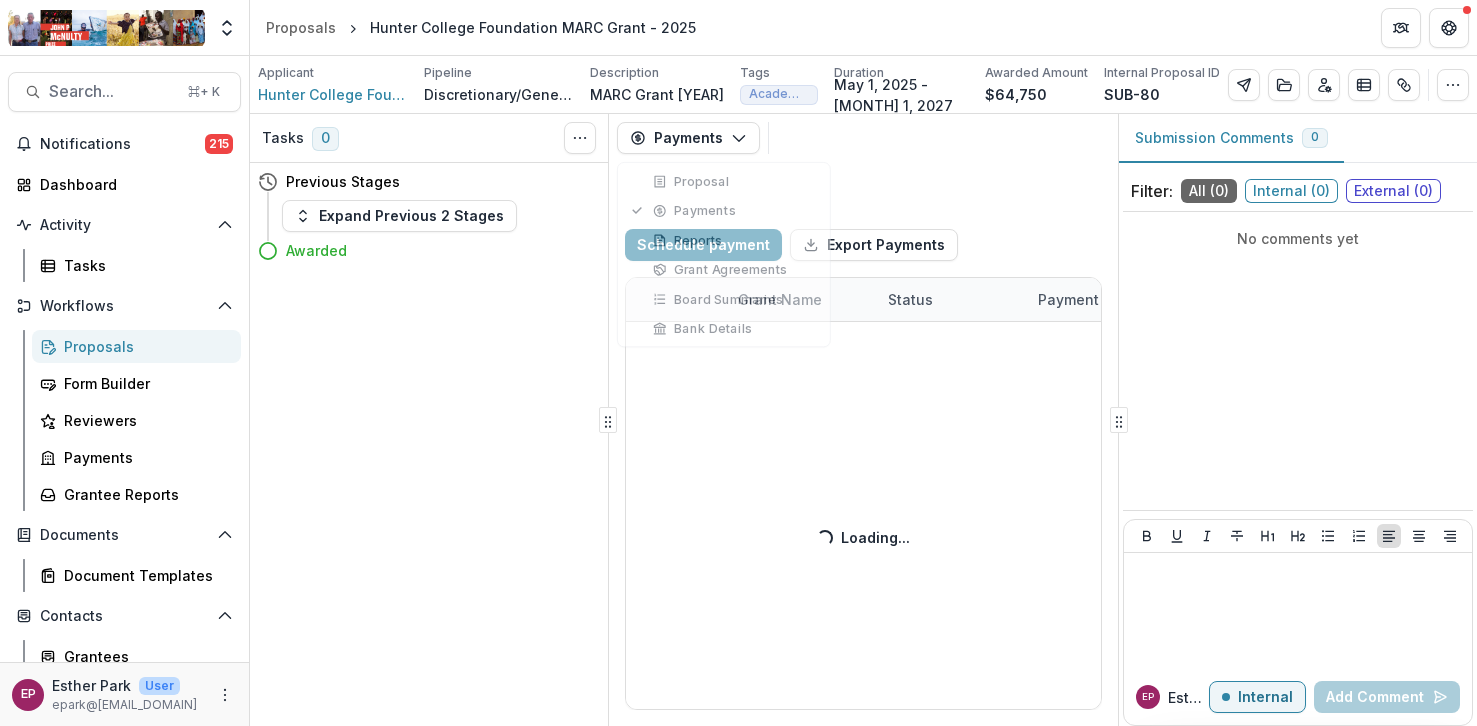 select on "****" 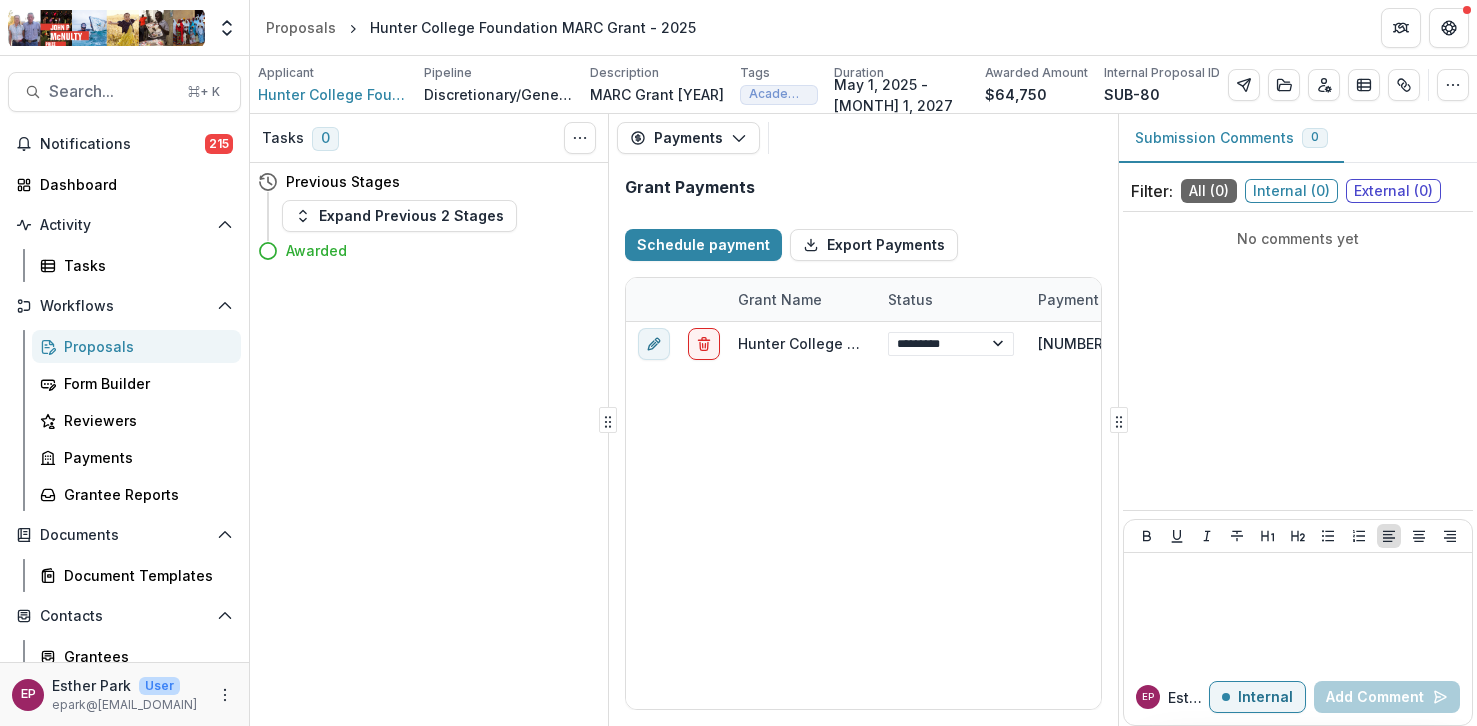select on "****" 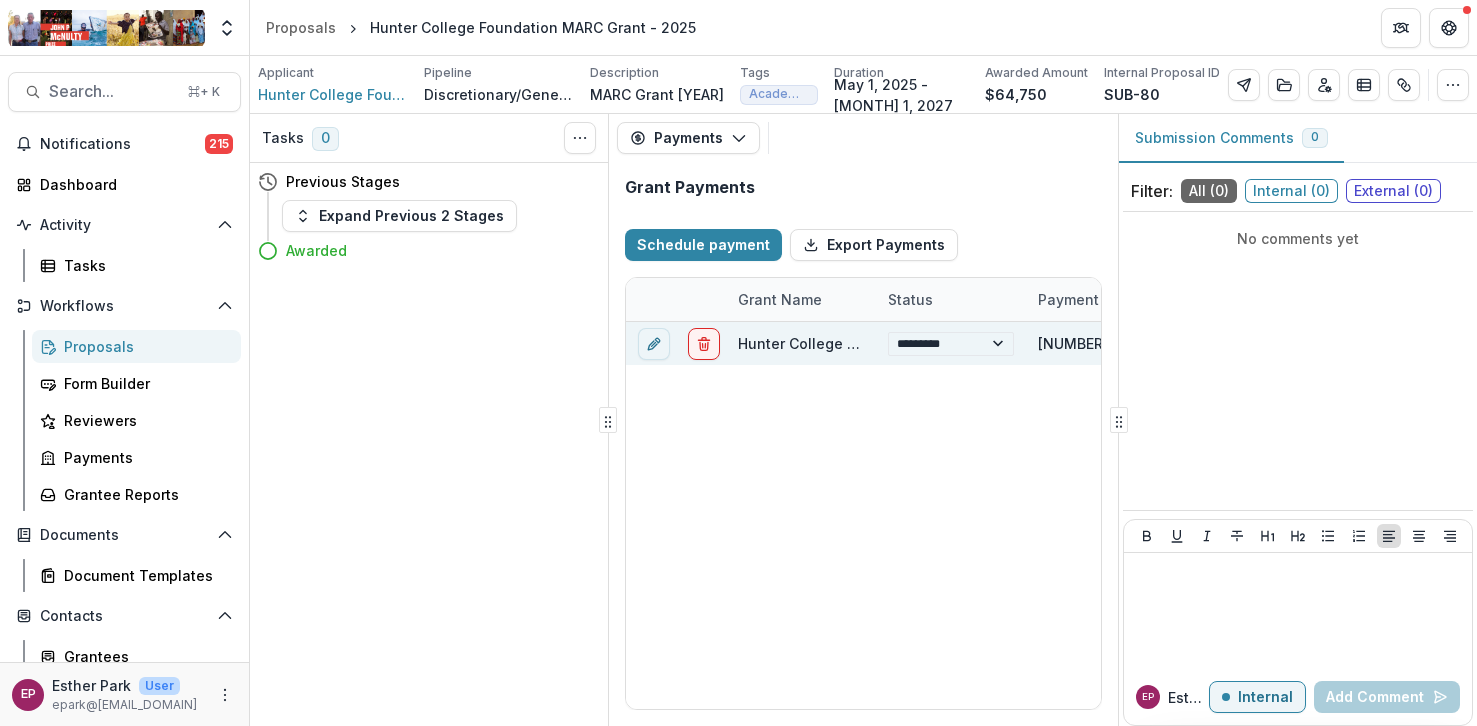 select on "****" 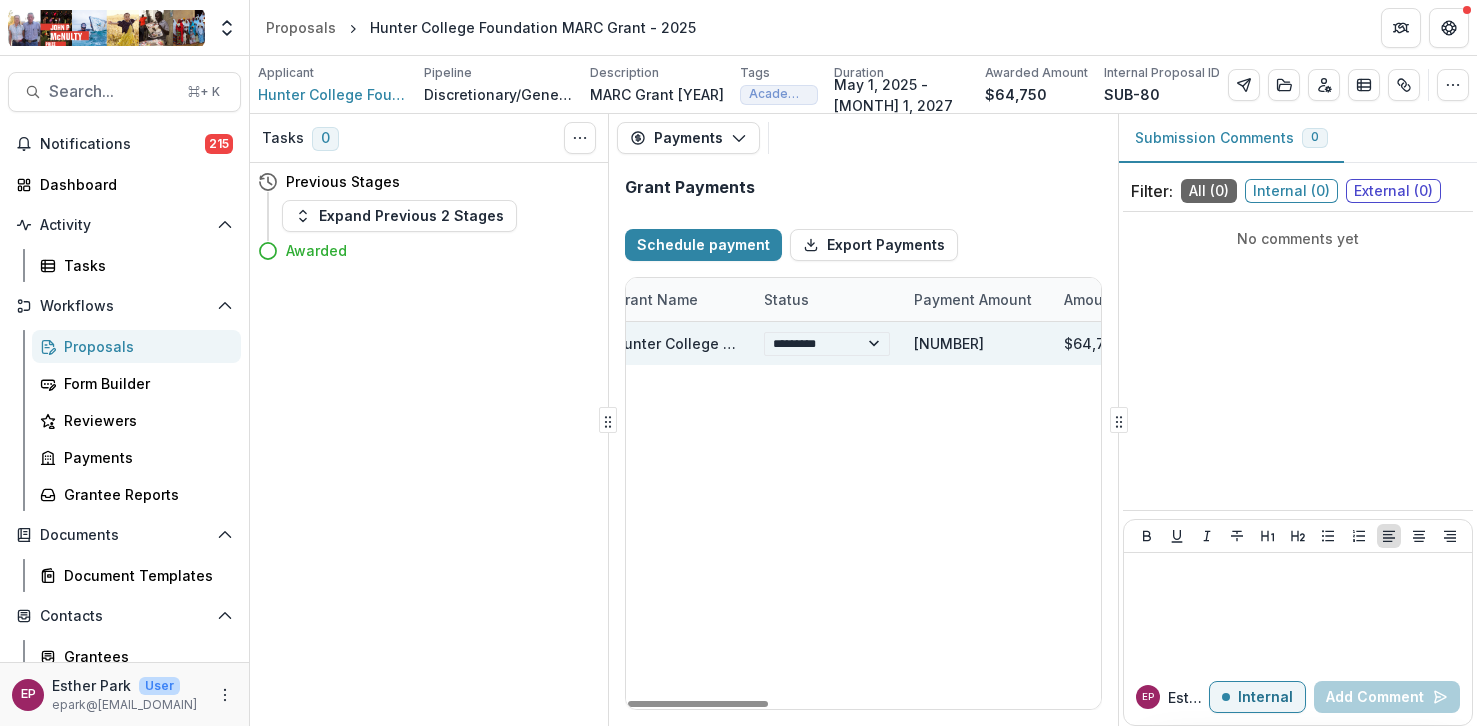 scroll, scrollTop: 0, scrollLeft: 0, axis: both 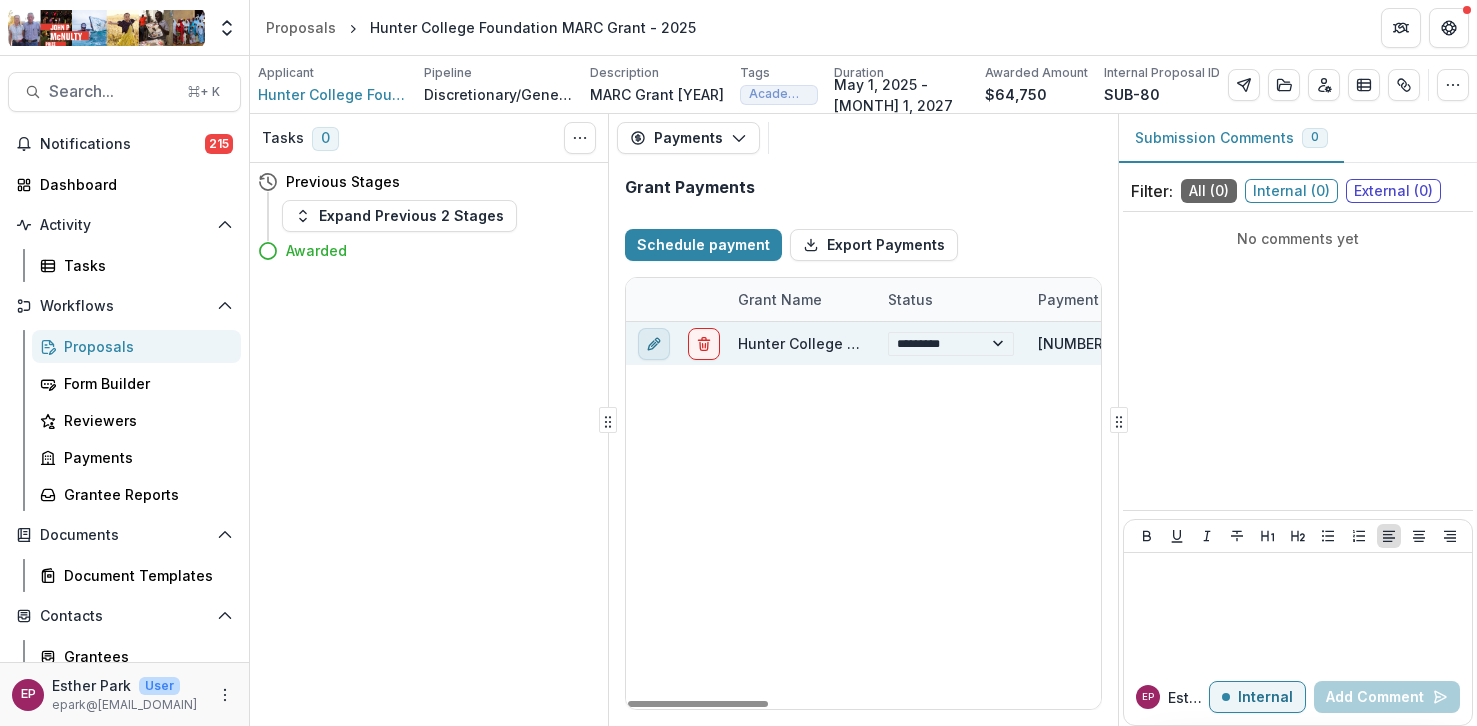 click 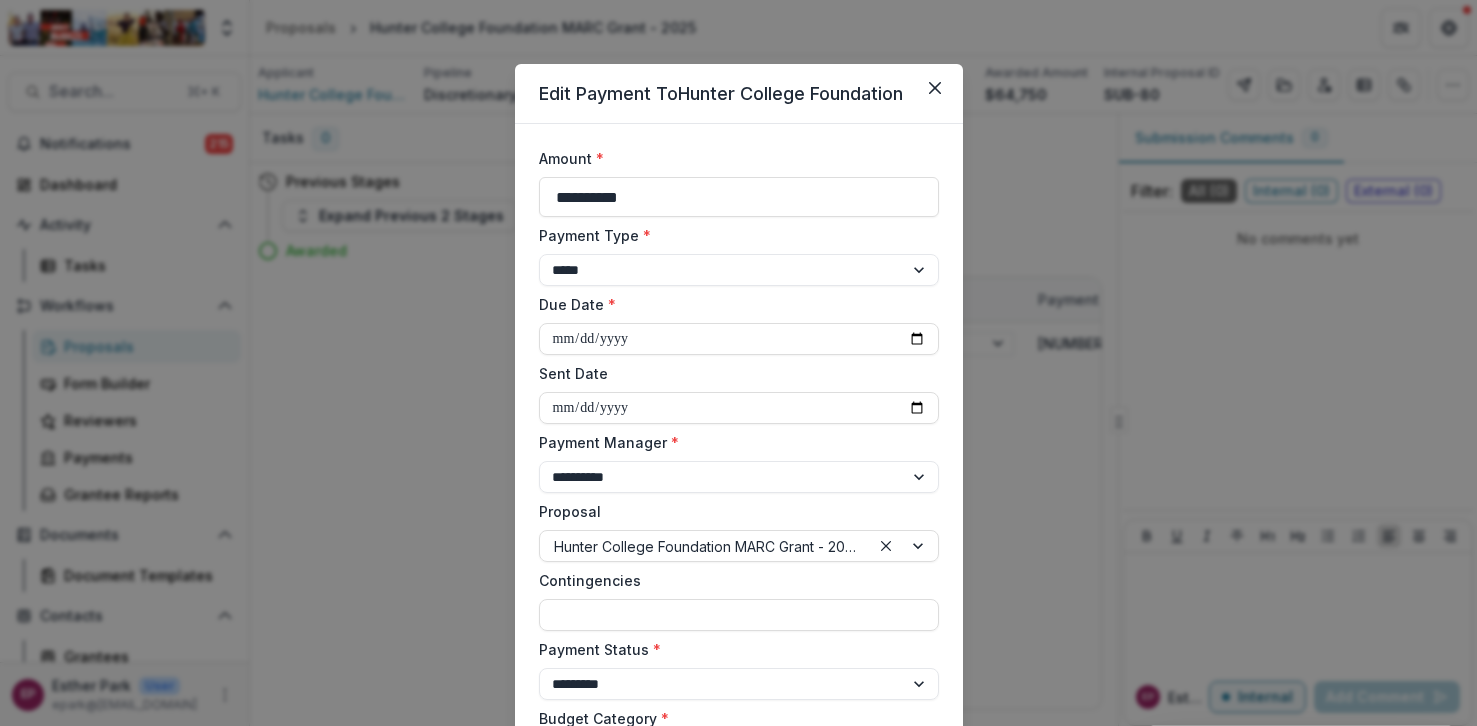 scroll, scrollTop: 801, scrollLeft: 0, axis: vertical 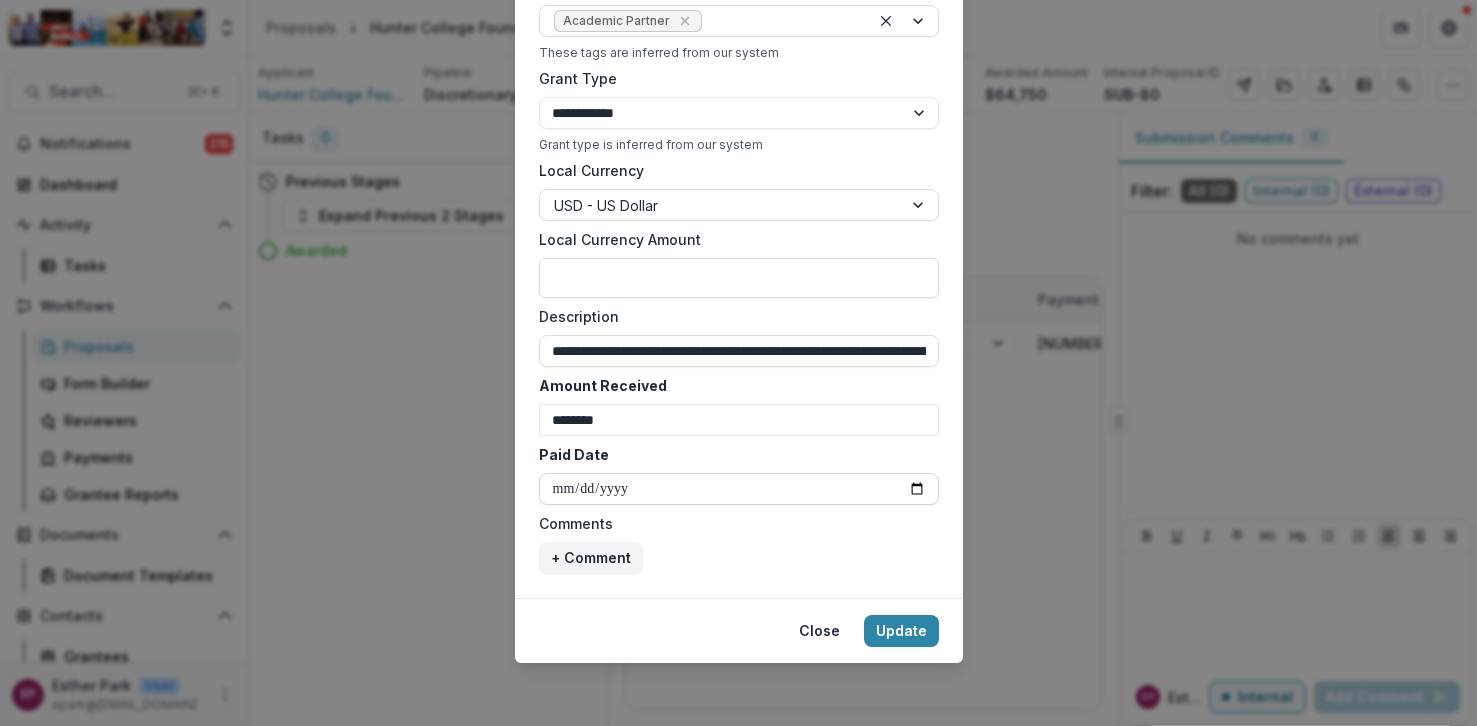 select on "****" 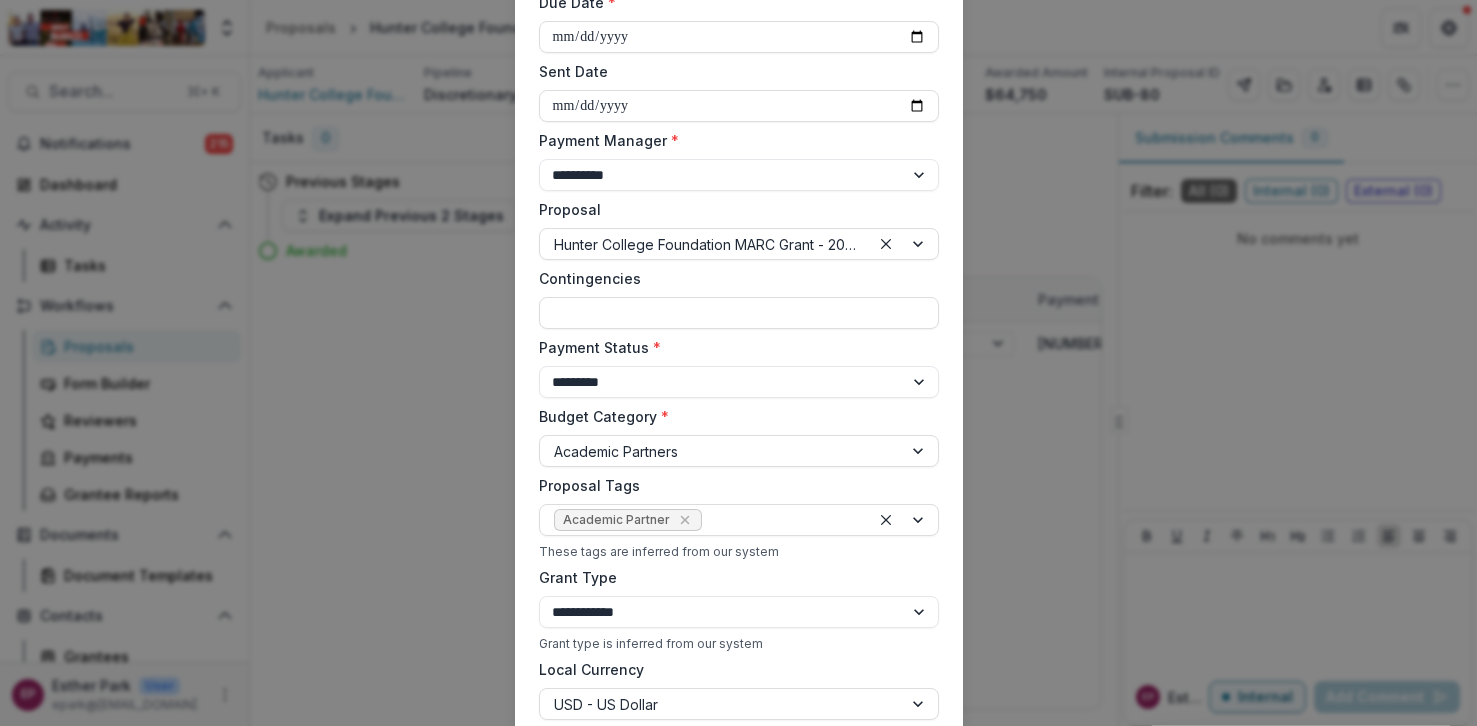 scroll, scrollTop: 801, scrollLeft: 0, axis: vertical 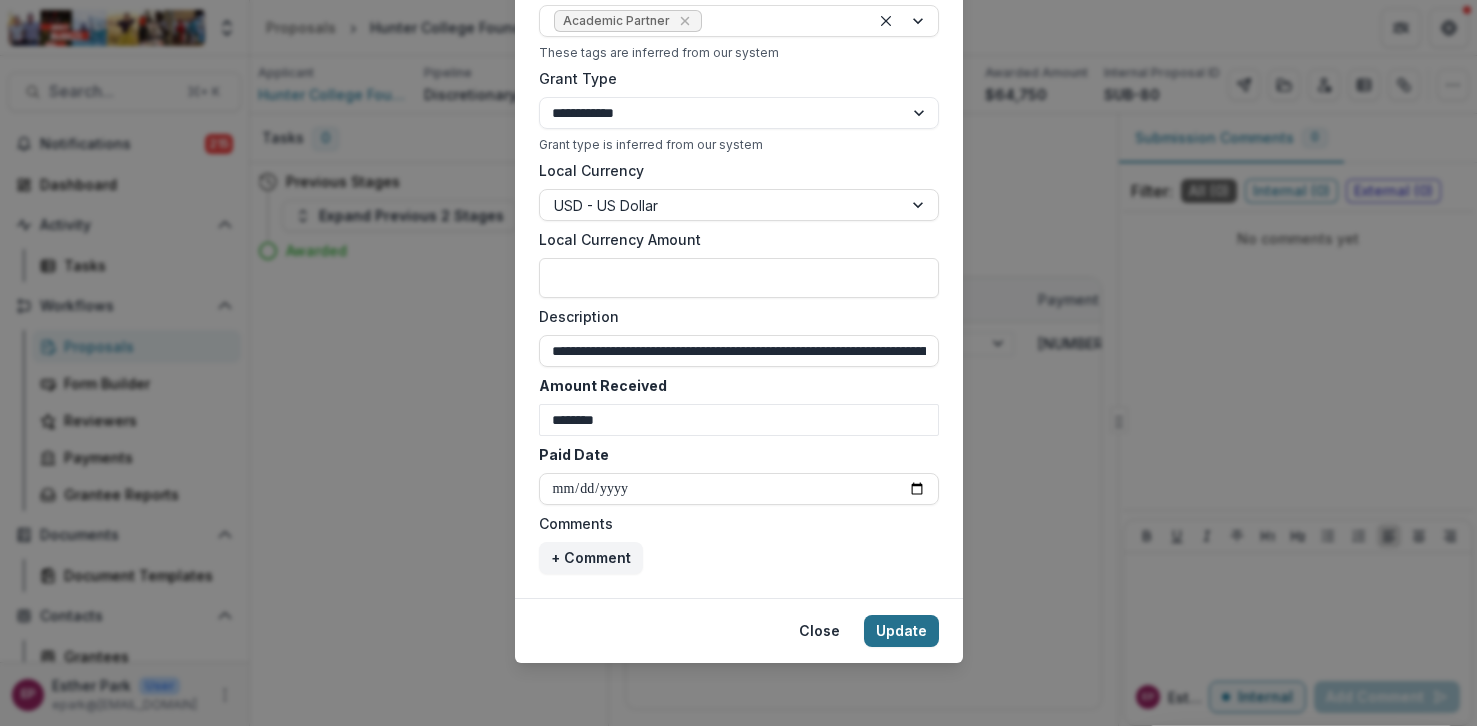 click on "Update" at bounding box center [901, 631] 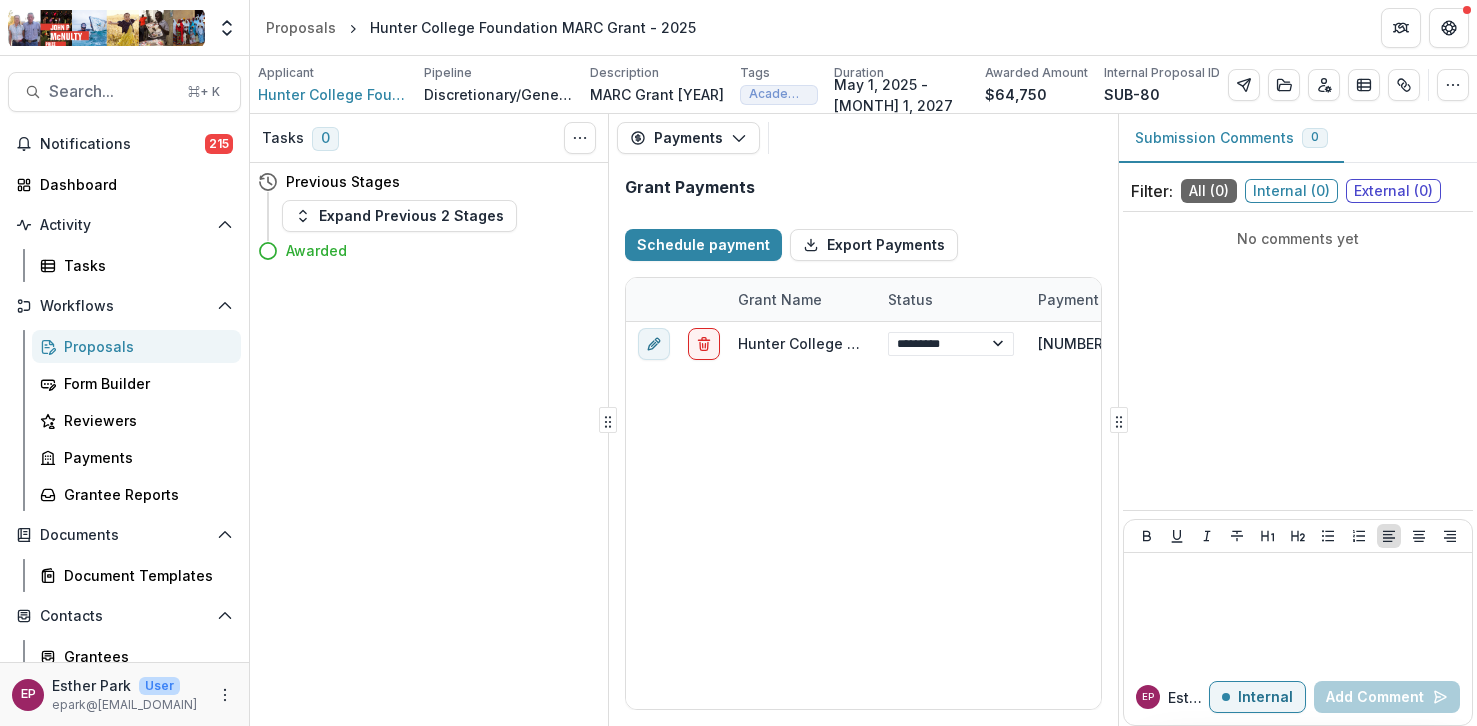 type on "**********" 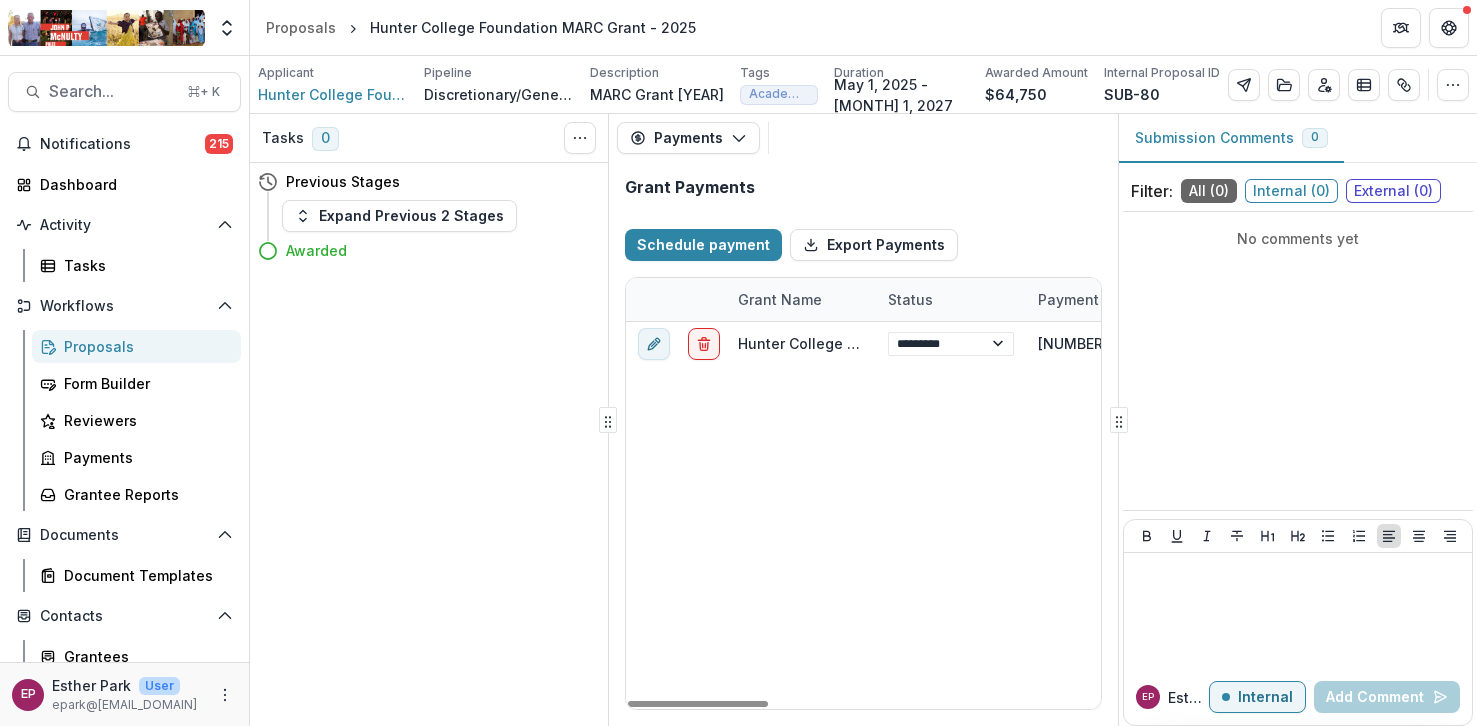 select on "****" 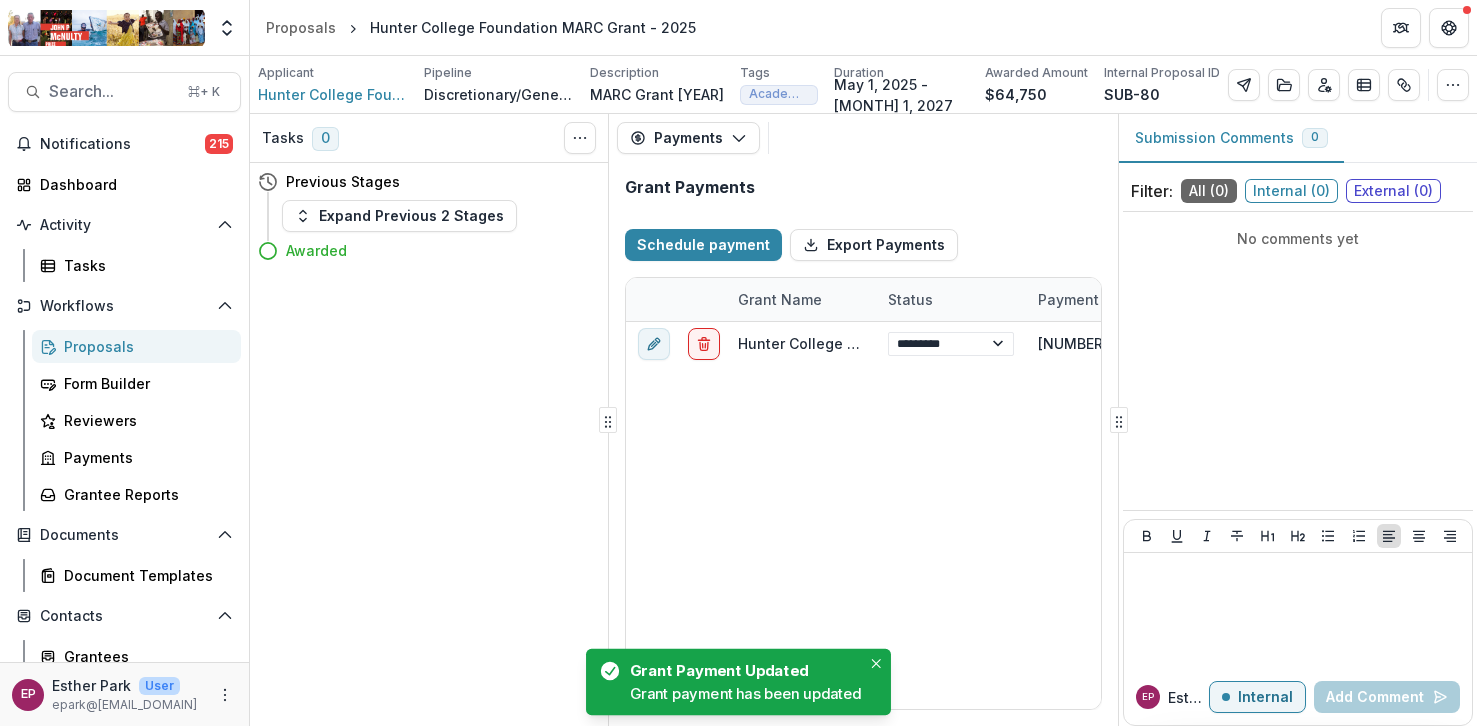 select on "****" 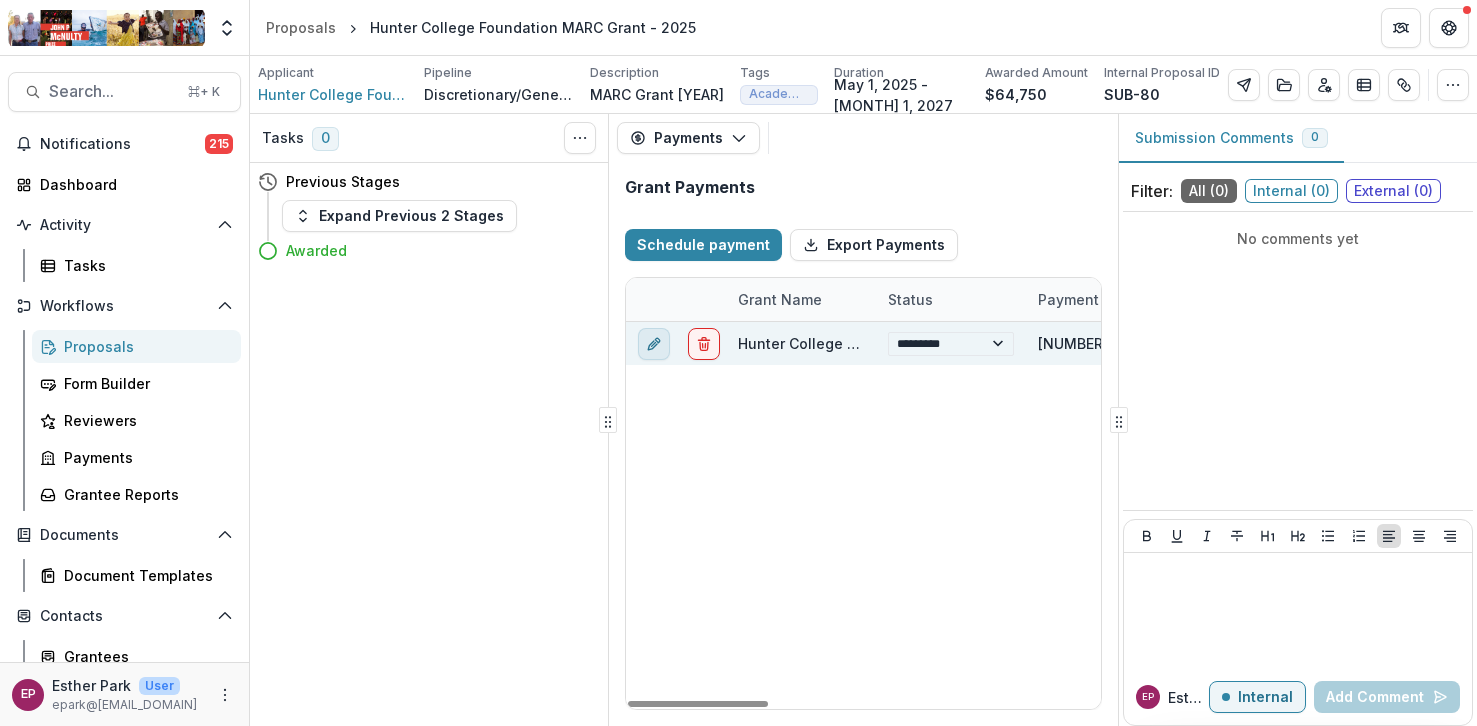 click at bounding box center [654, 344] 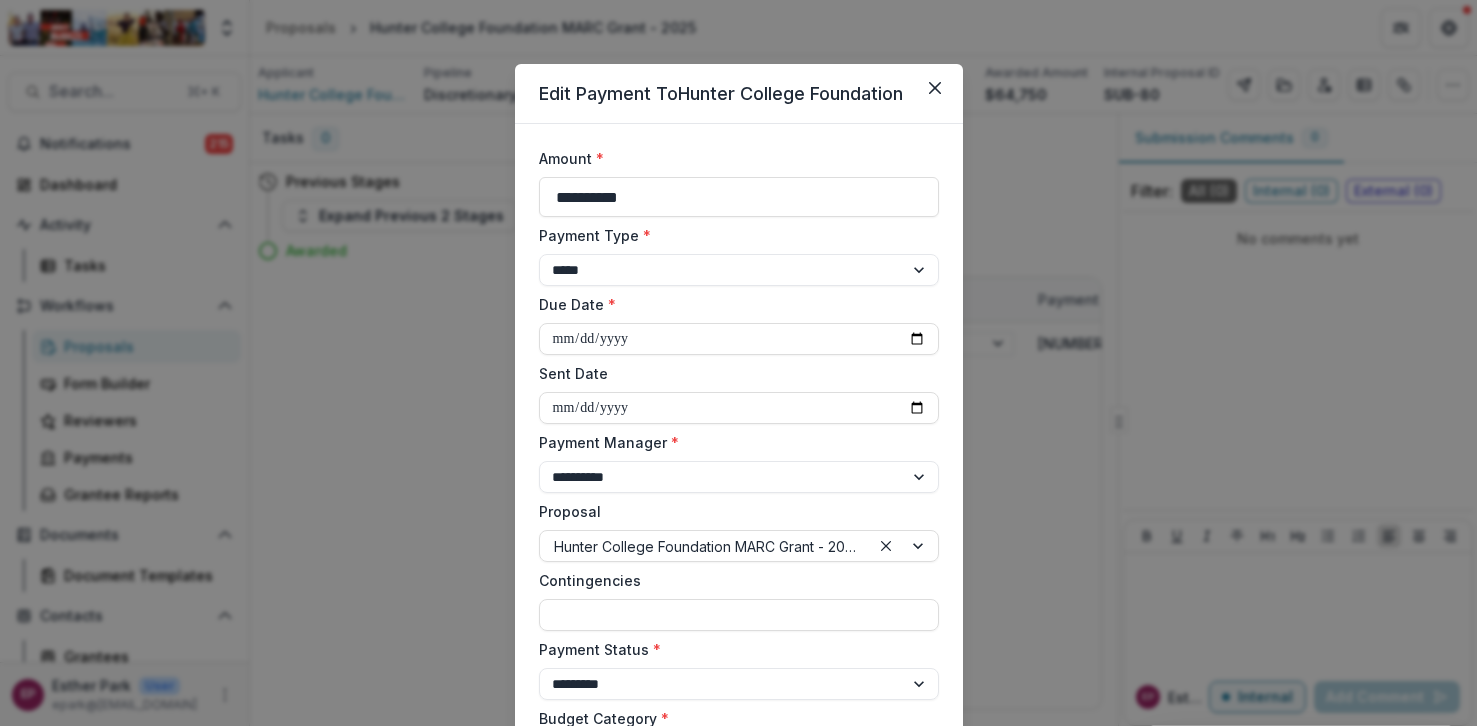 scroll, scrollTop: 801, scrollLeft: 0, axis: vertical 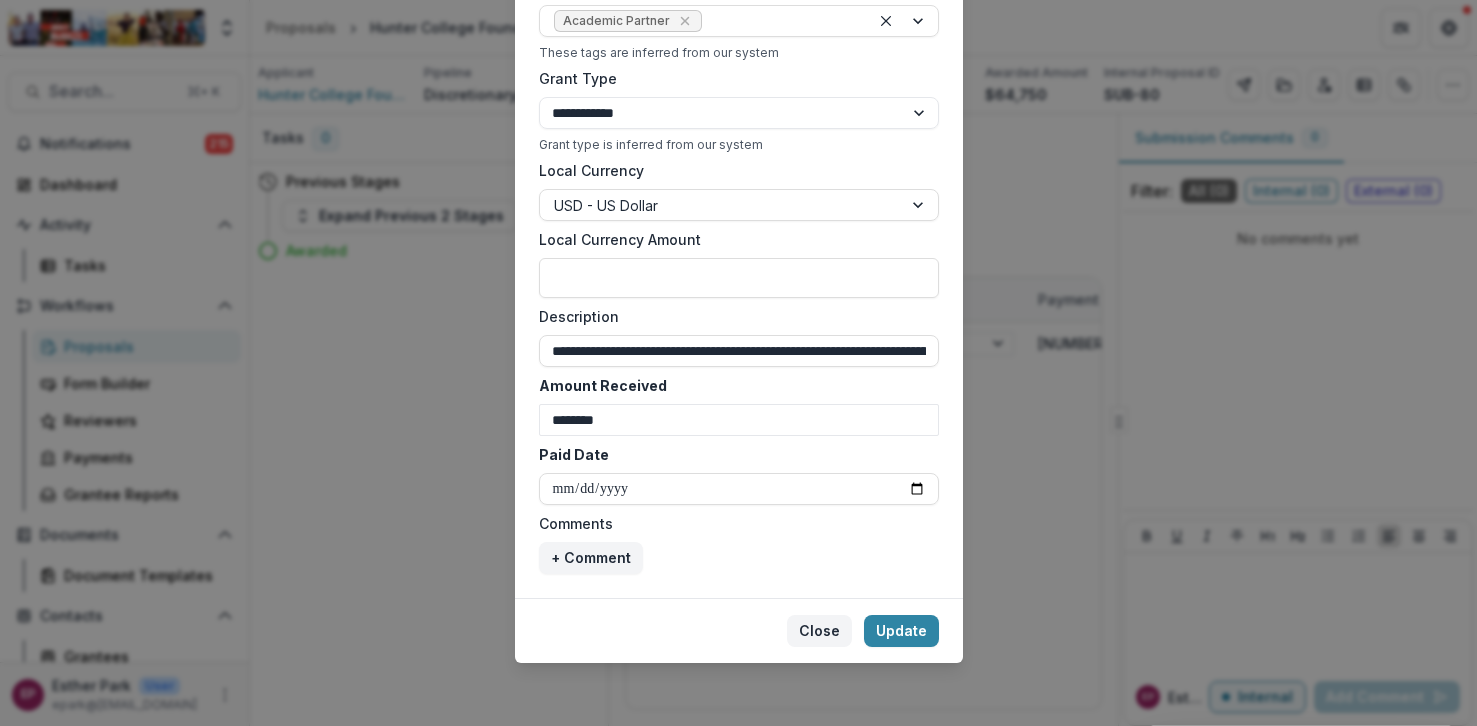 click on "Close" at bounding box center (819, 631) 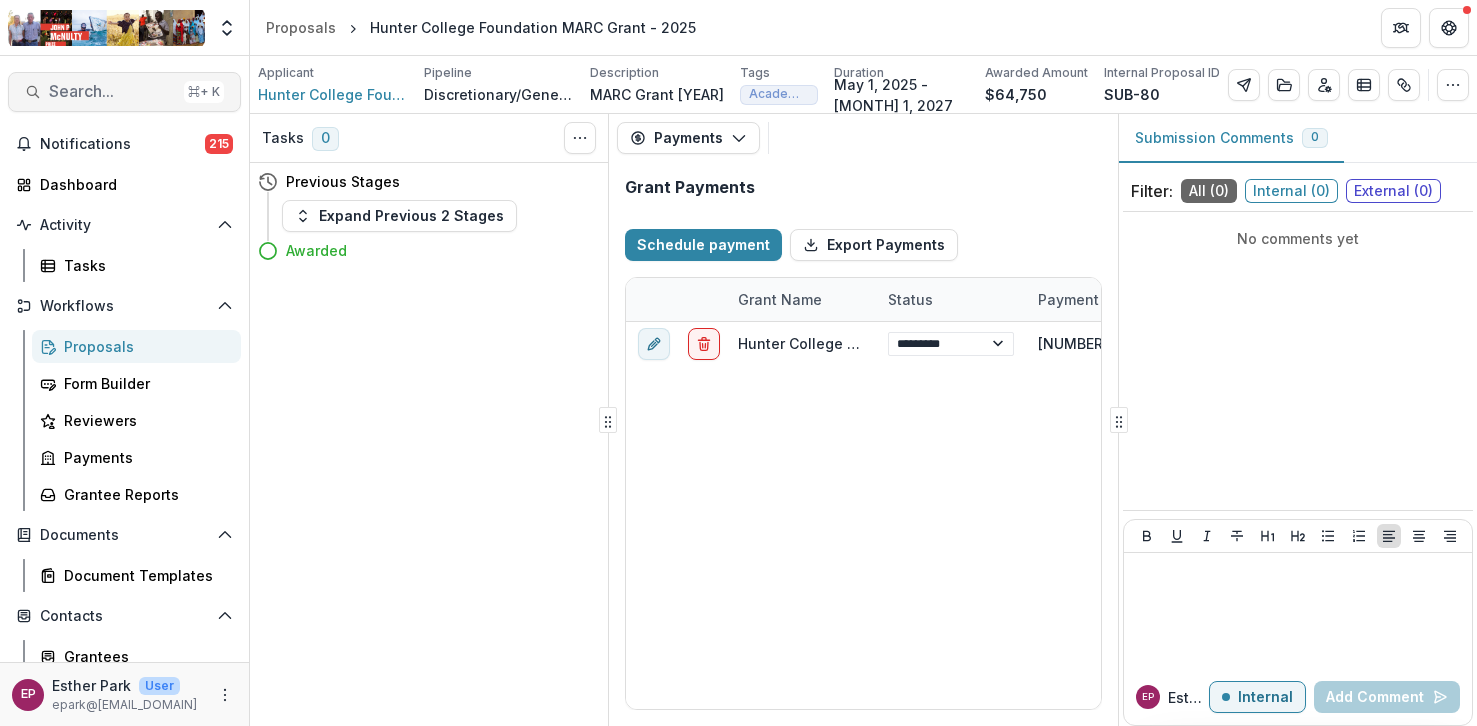 select on "****" 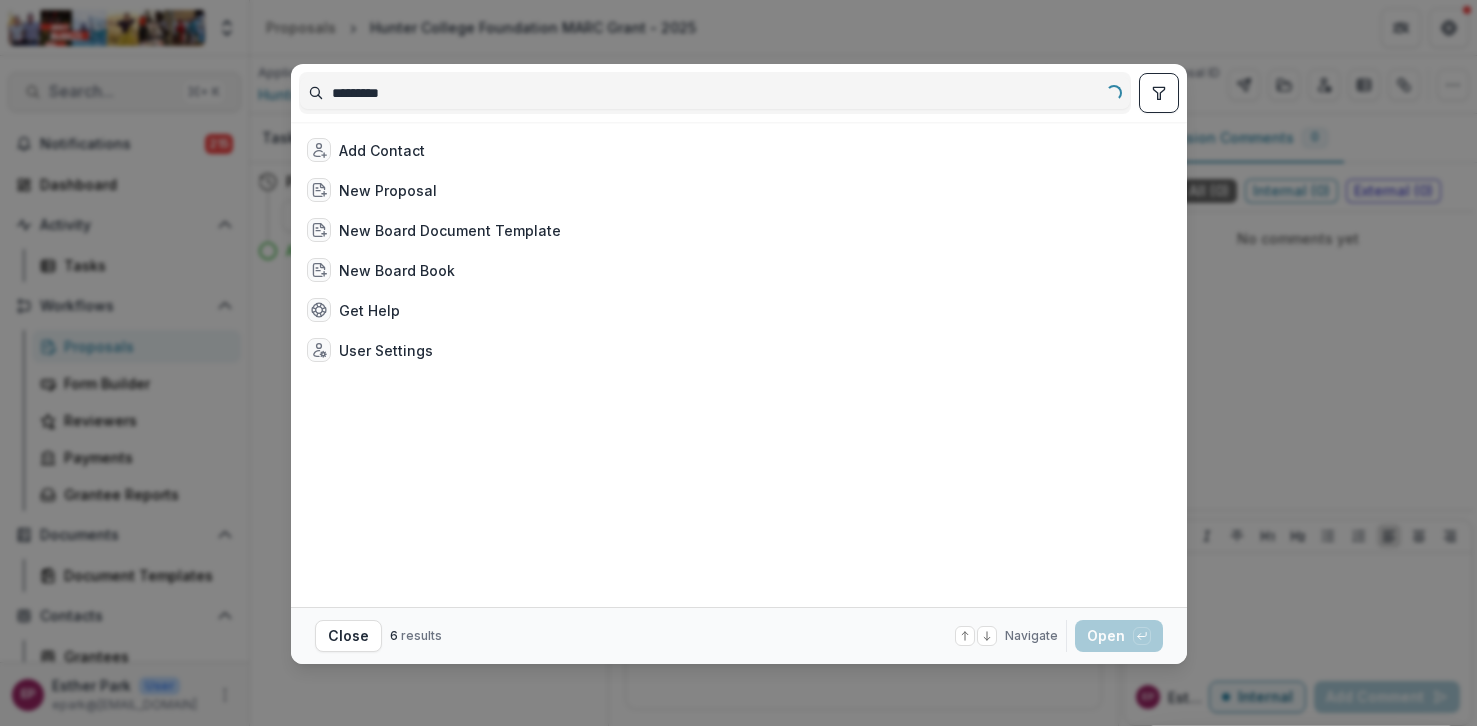 type on "**********" 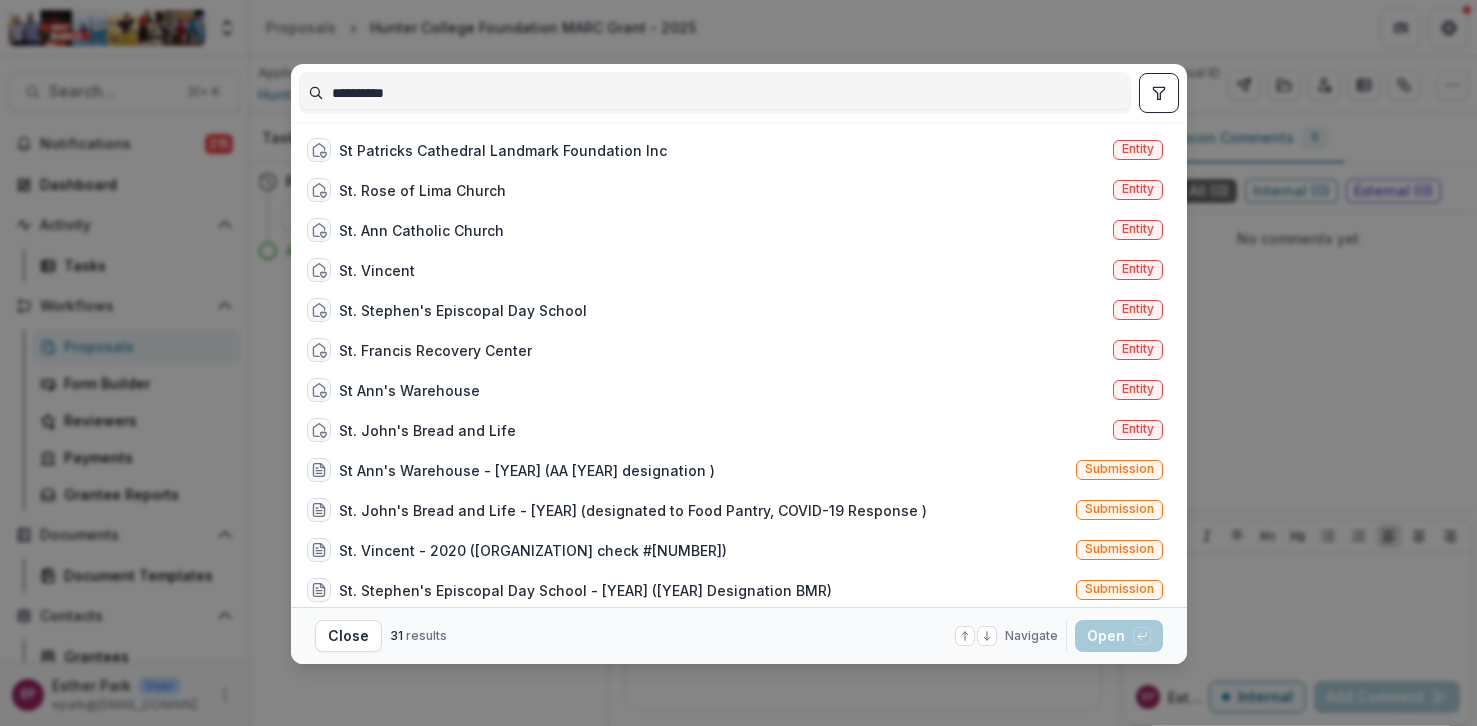 drag, startPoint x: 392, startPoint y: 87, endPoint x: 288, endPoint y: 87, distance: 104 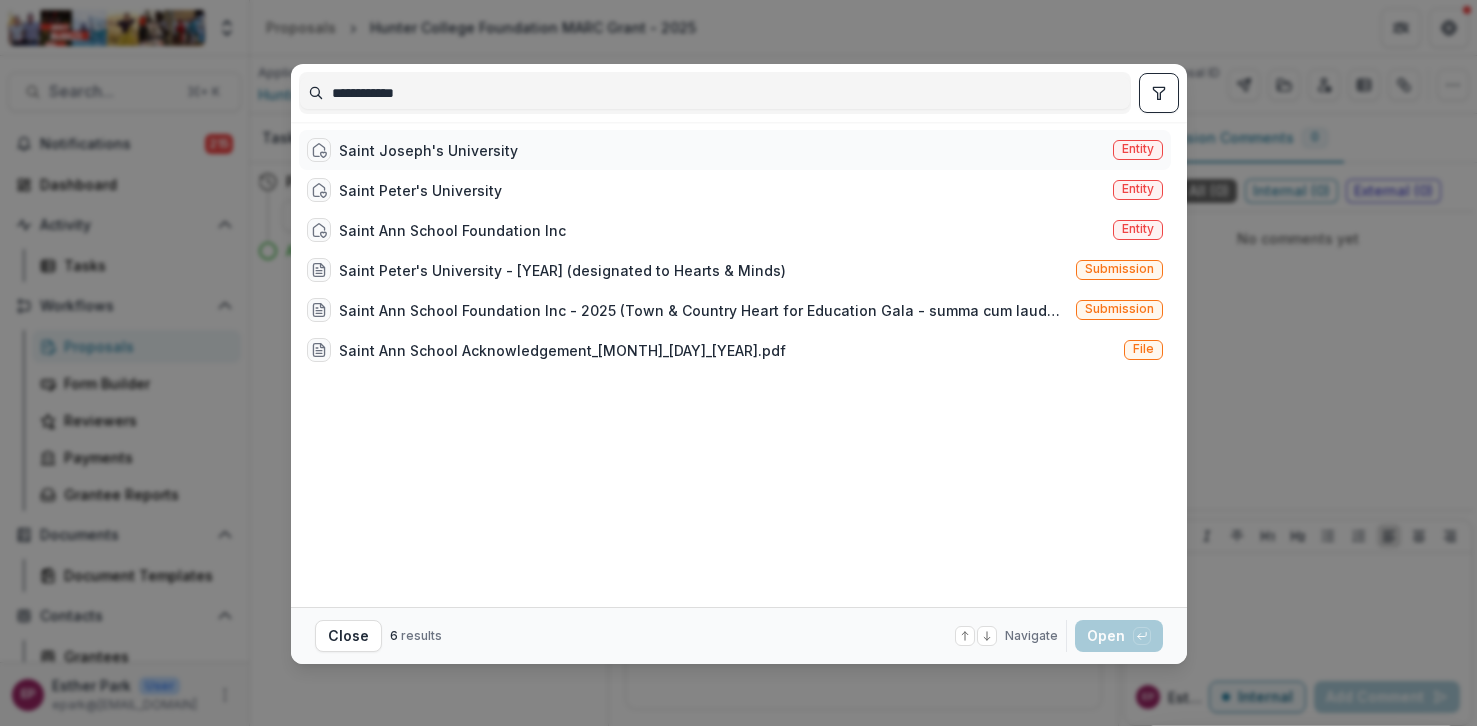 type on "**********" 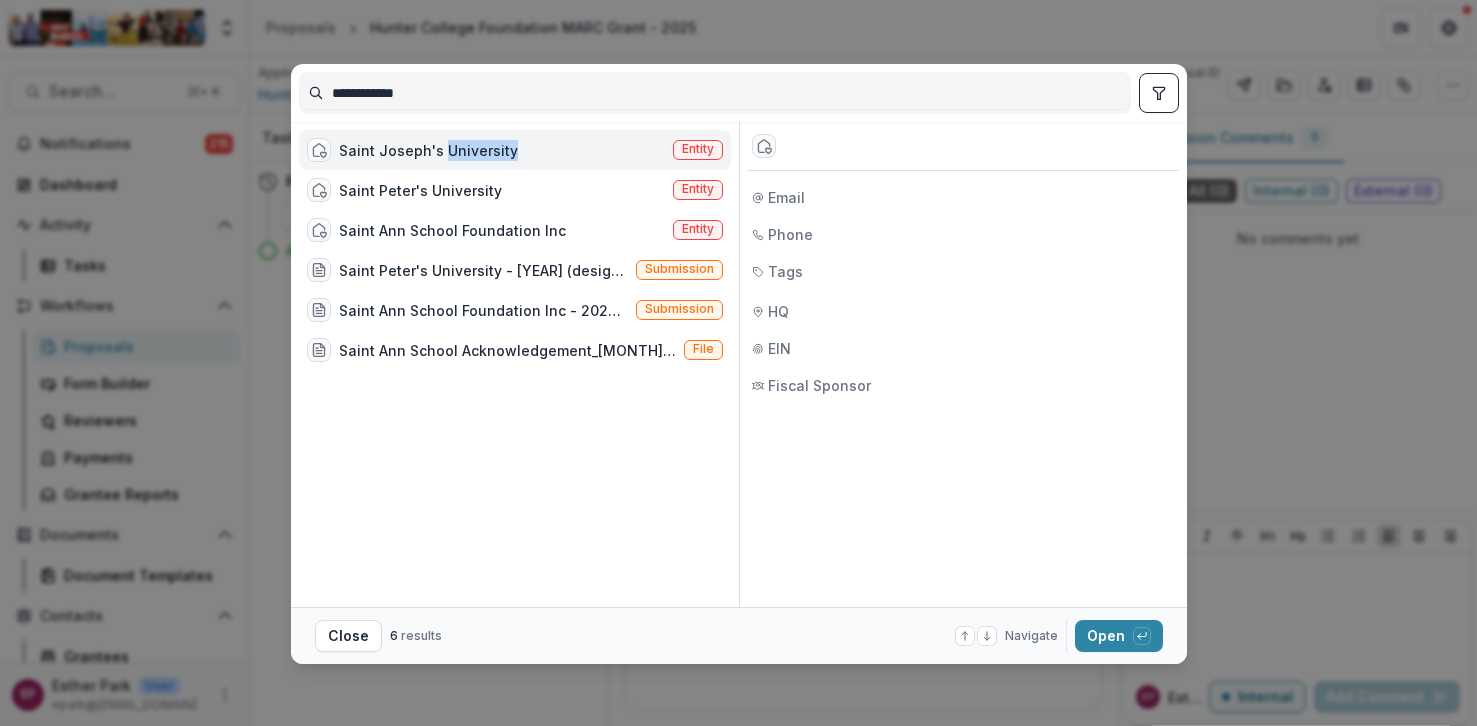 click on "Saint Joseph's University" at bounding box center [428, 150] 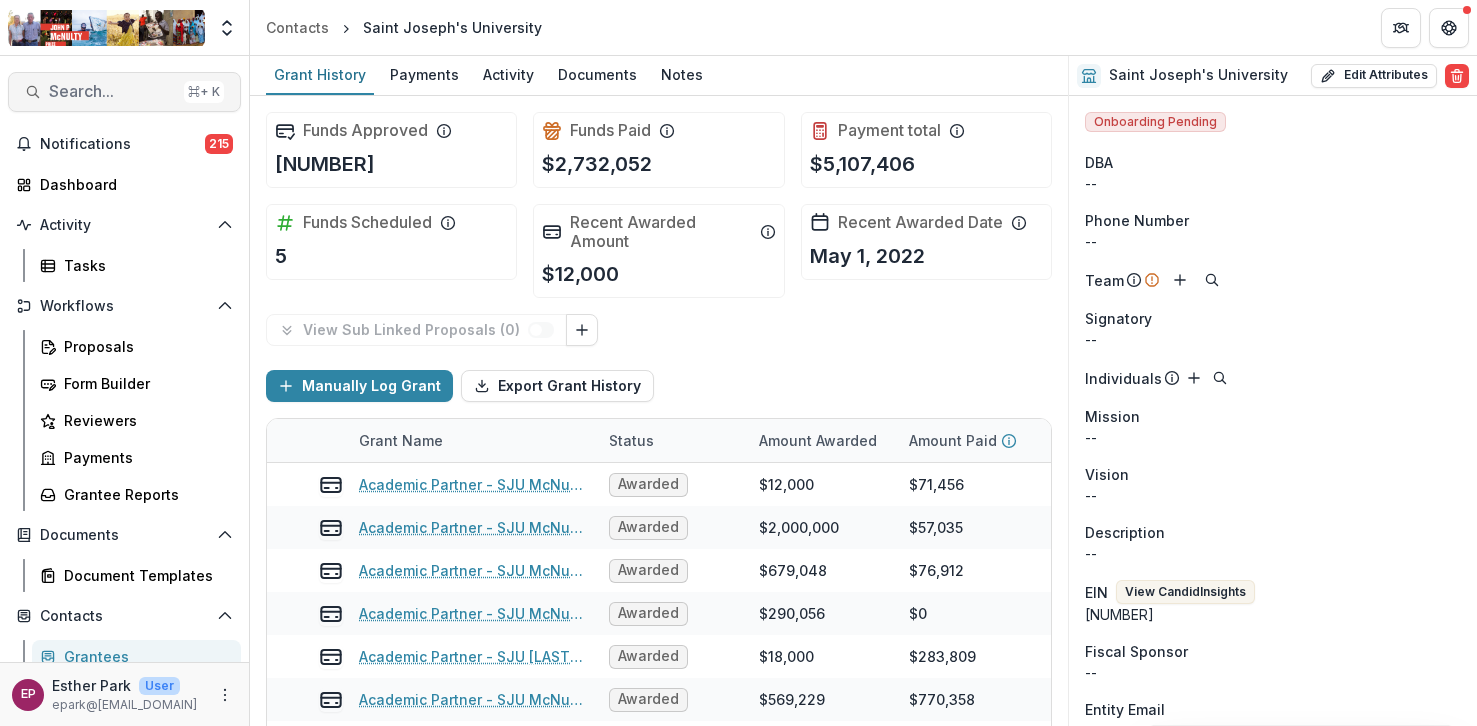 click on "Search..." at bounding box center [112, 91] 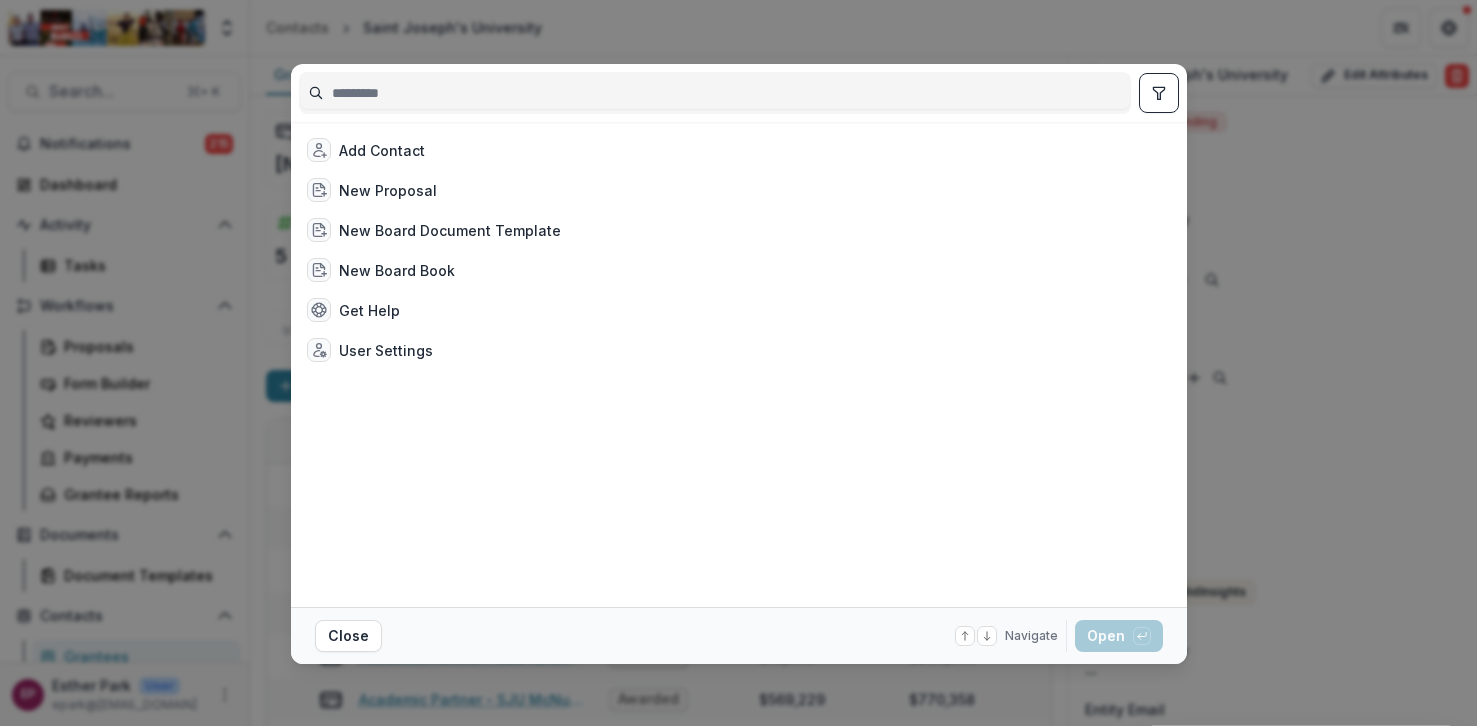 click on "Add Contact New Proposal New Board Document Template New Board Book Get Help User Settings Close Navigate up and down with arrow keys Open with enter key" at bounding box center [738, 363] 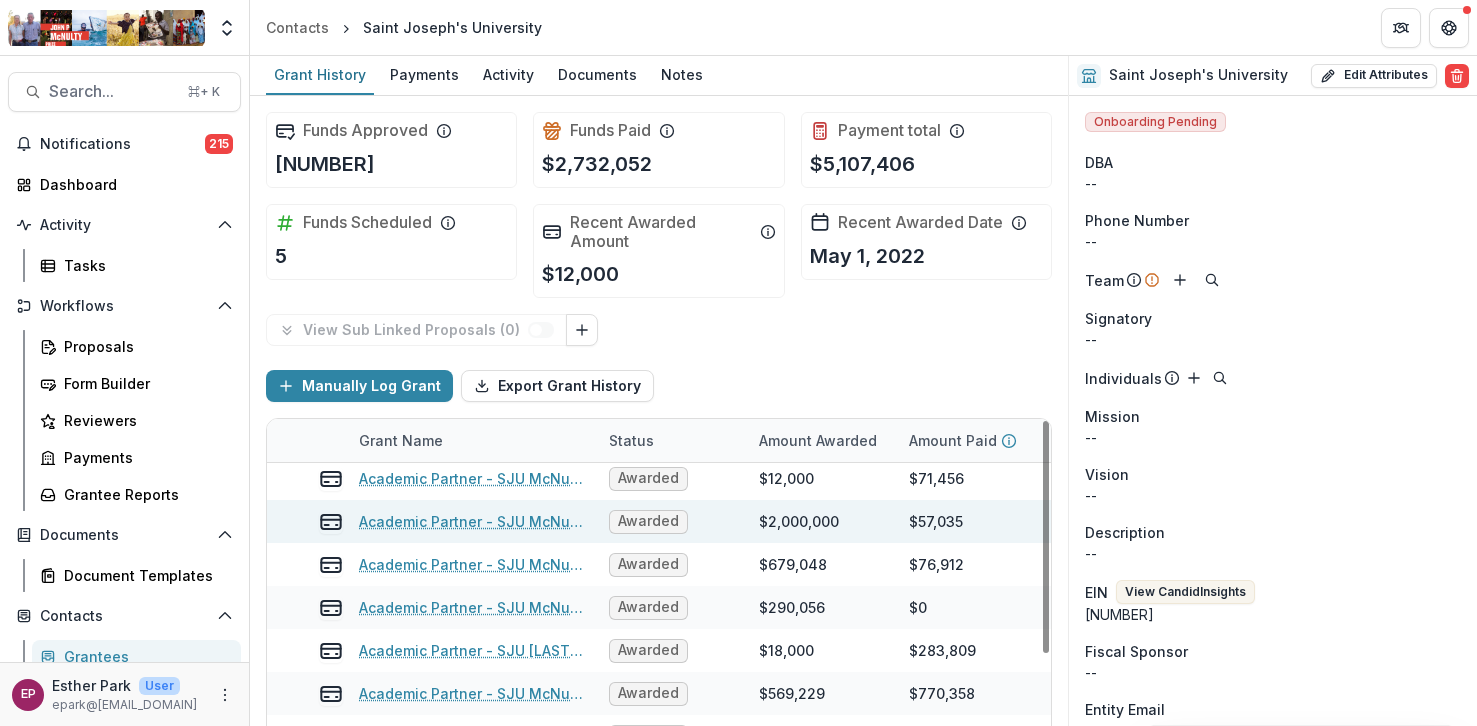 scroll, scrollTop: 0, scrollLeft: 0, axis: both 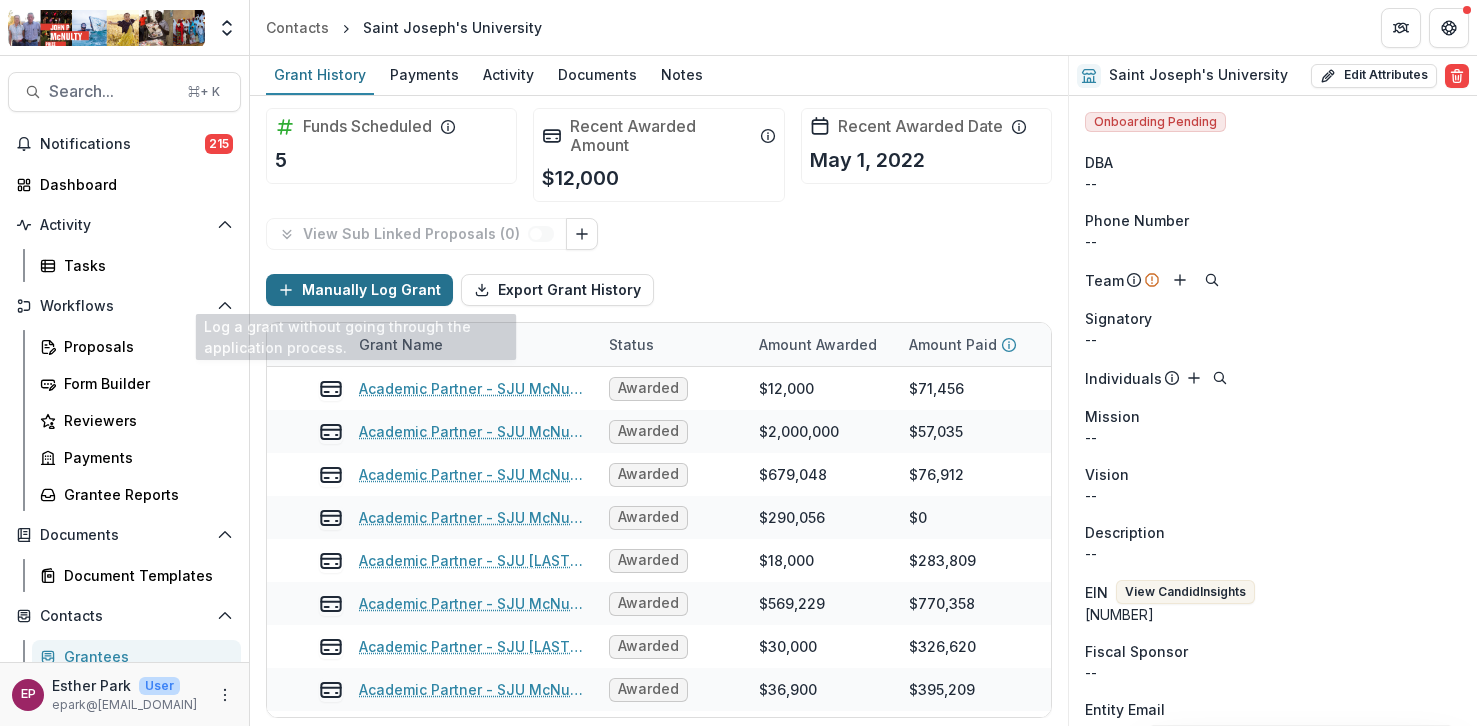 click on "Manually Log Grant" at bounding box center [359, 290] 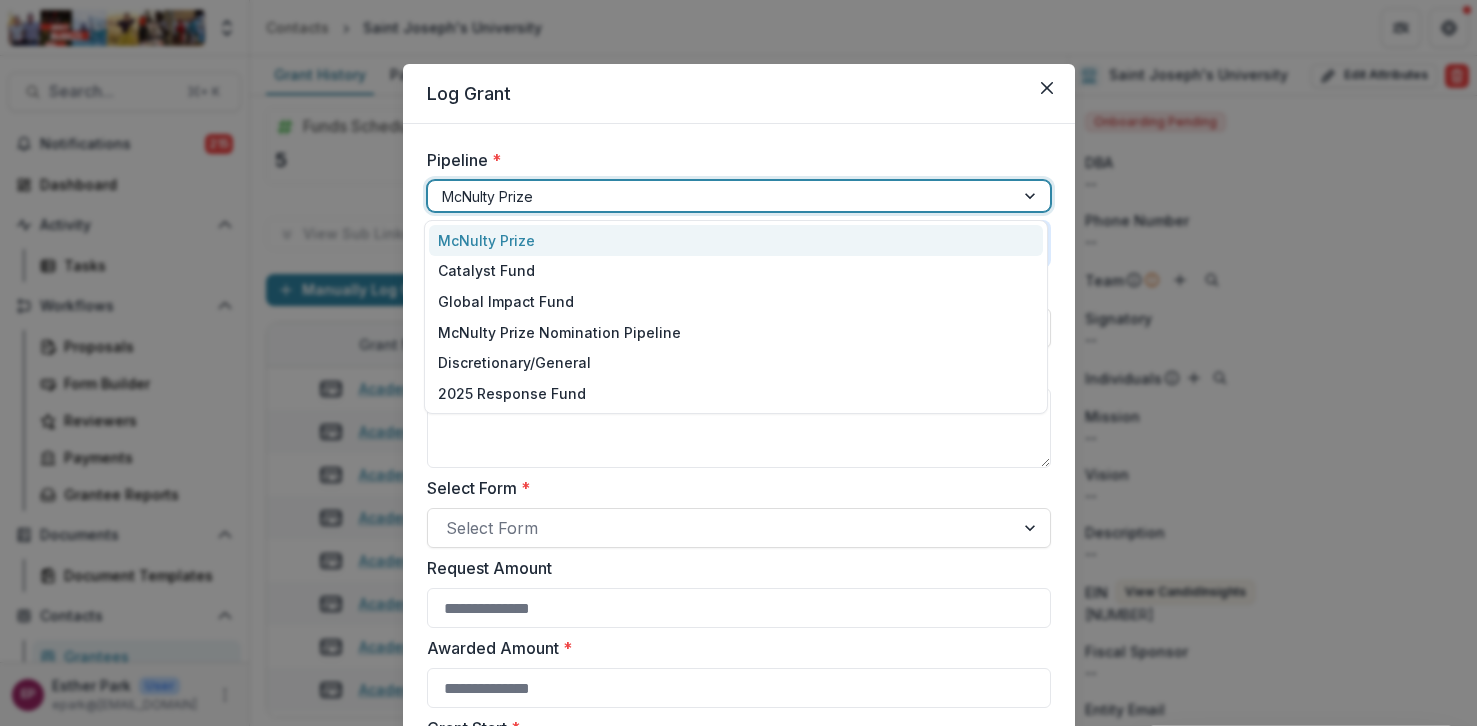 click at bounding box center (721, 196) 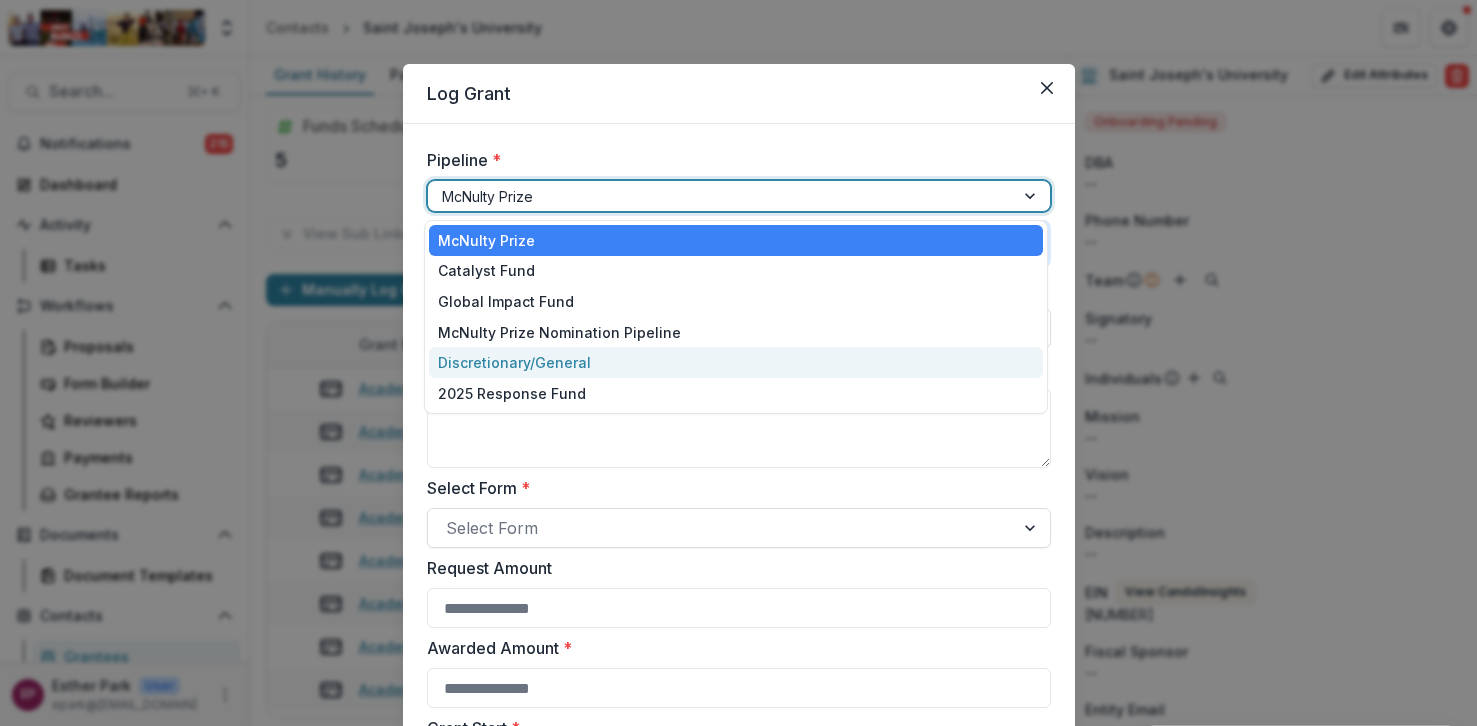 click on "Discretionary/General" at bounding box center (736, 362) 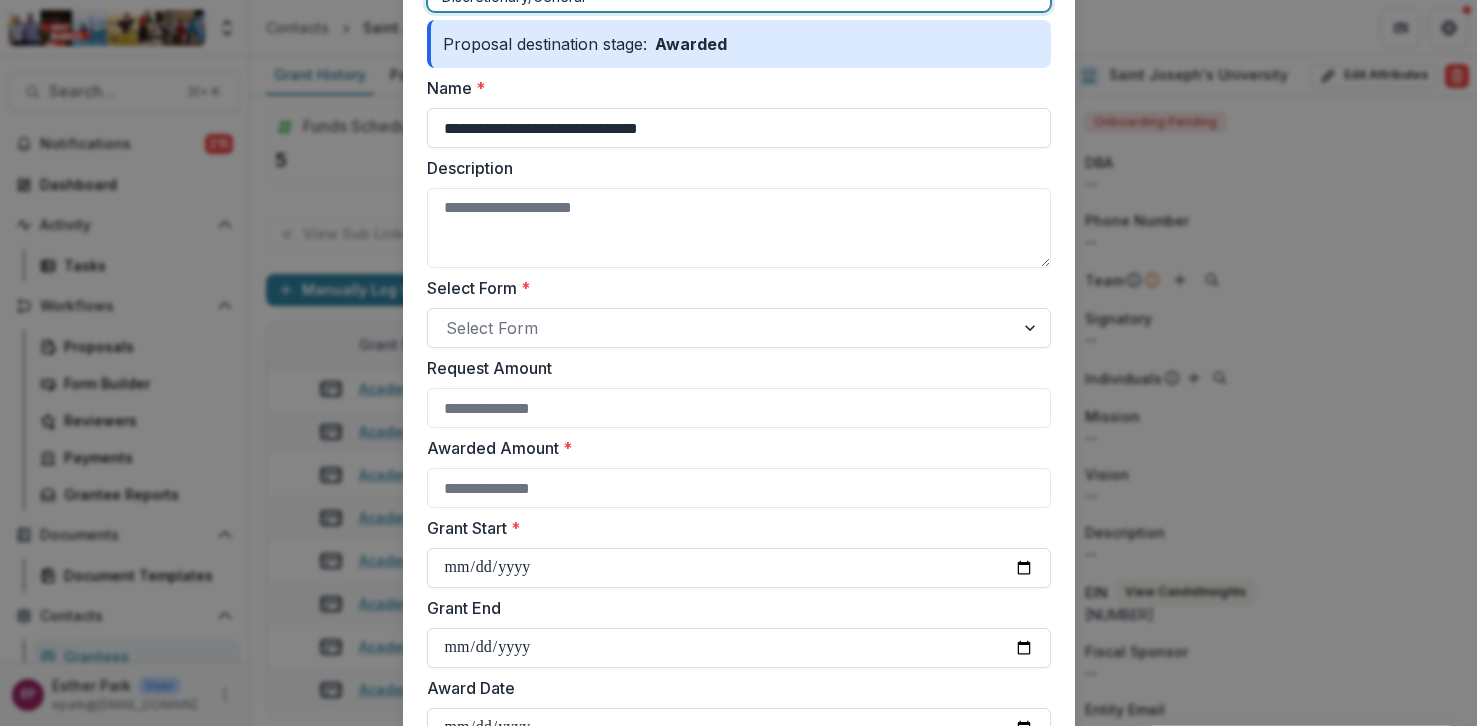 scroll, scrollTop: 217, scrollLeft: 0, axis: vertical 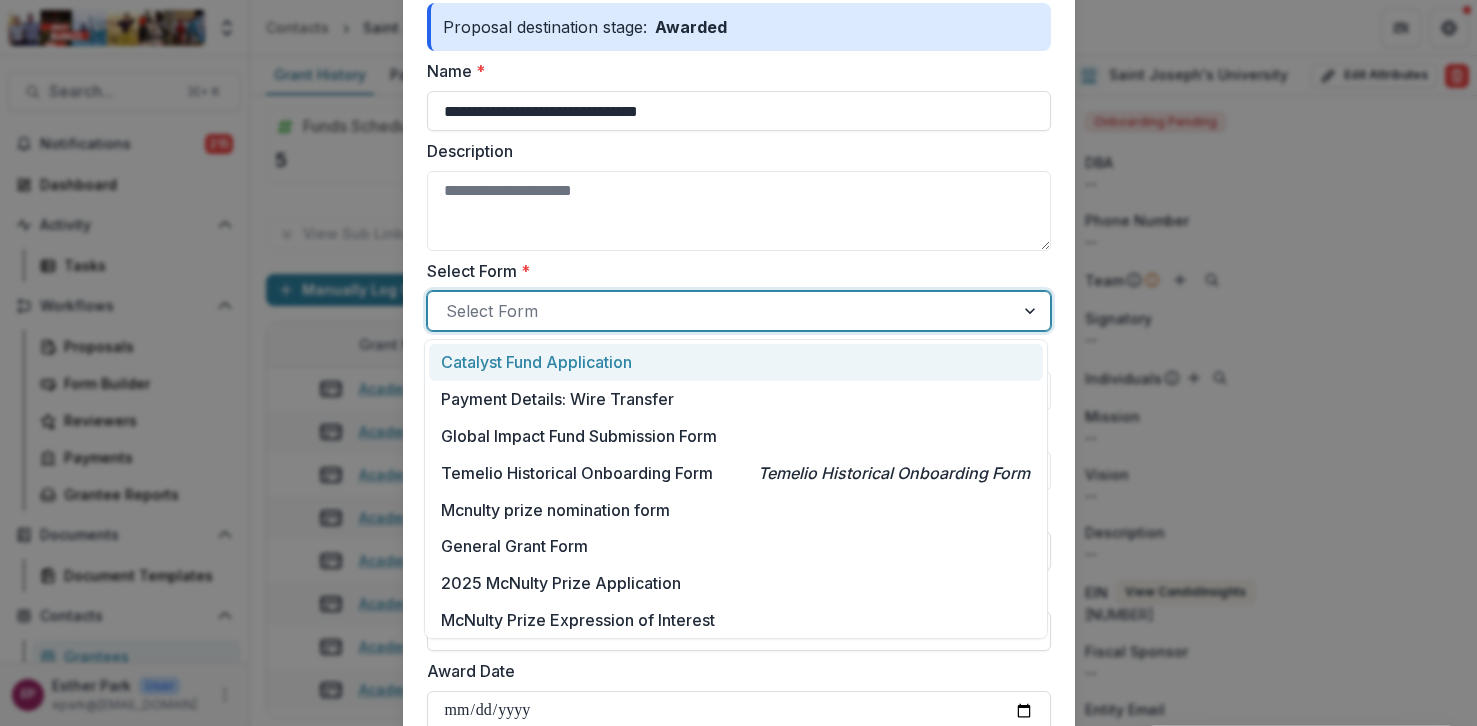 click at bounding box center [721, 311] 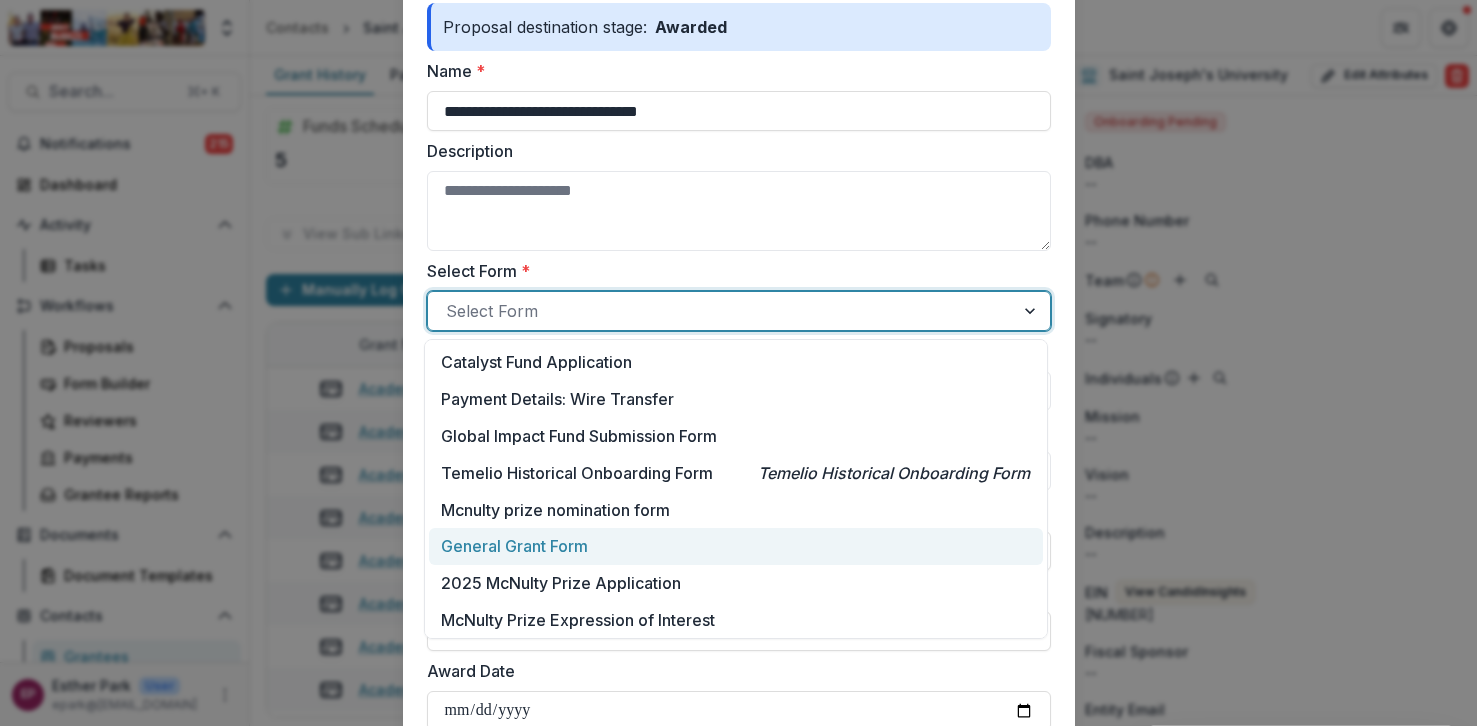 click on "General Grant Form" at bounding box center (735, 546) 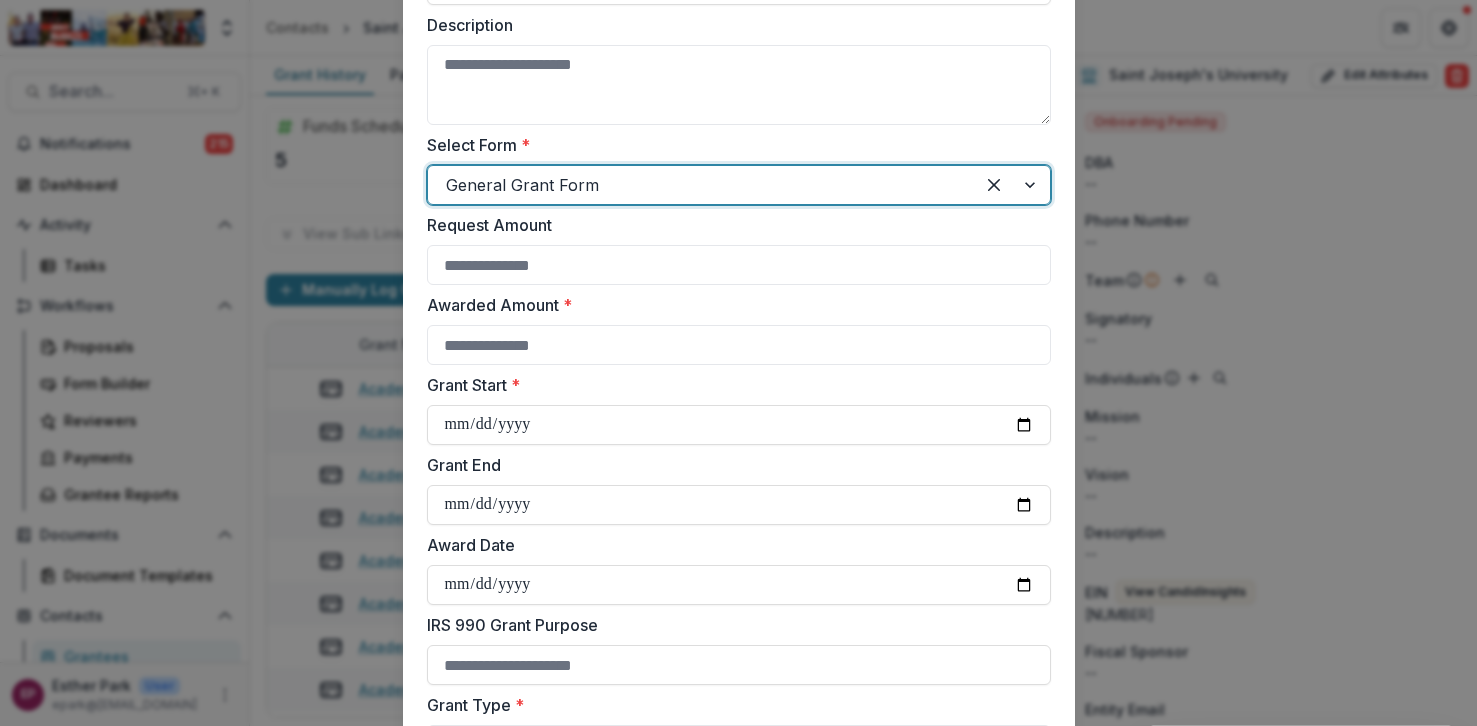 scroll, scrollTop: 346, scrollLeft: 0, axis: vertical 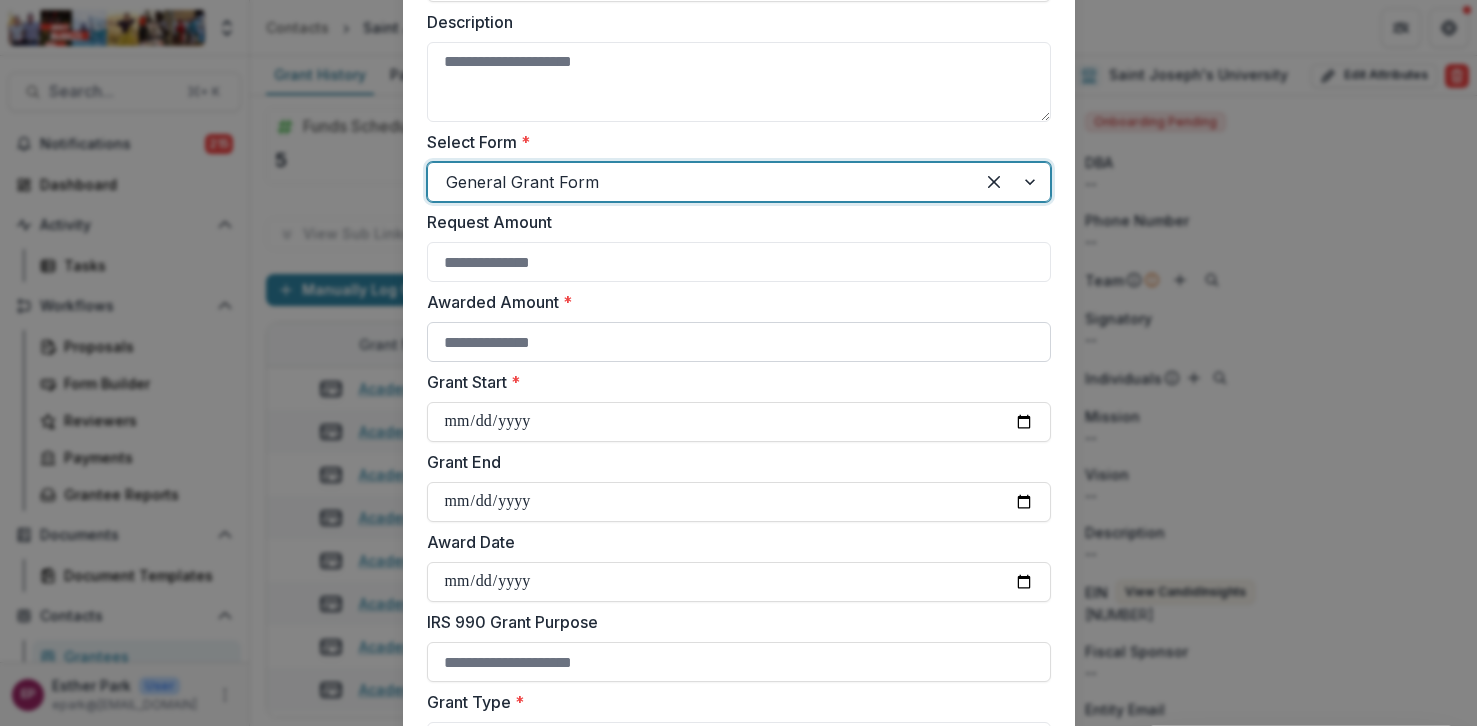 click on "Awarded Amount *" at bounding box center (739, 342) 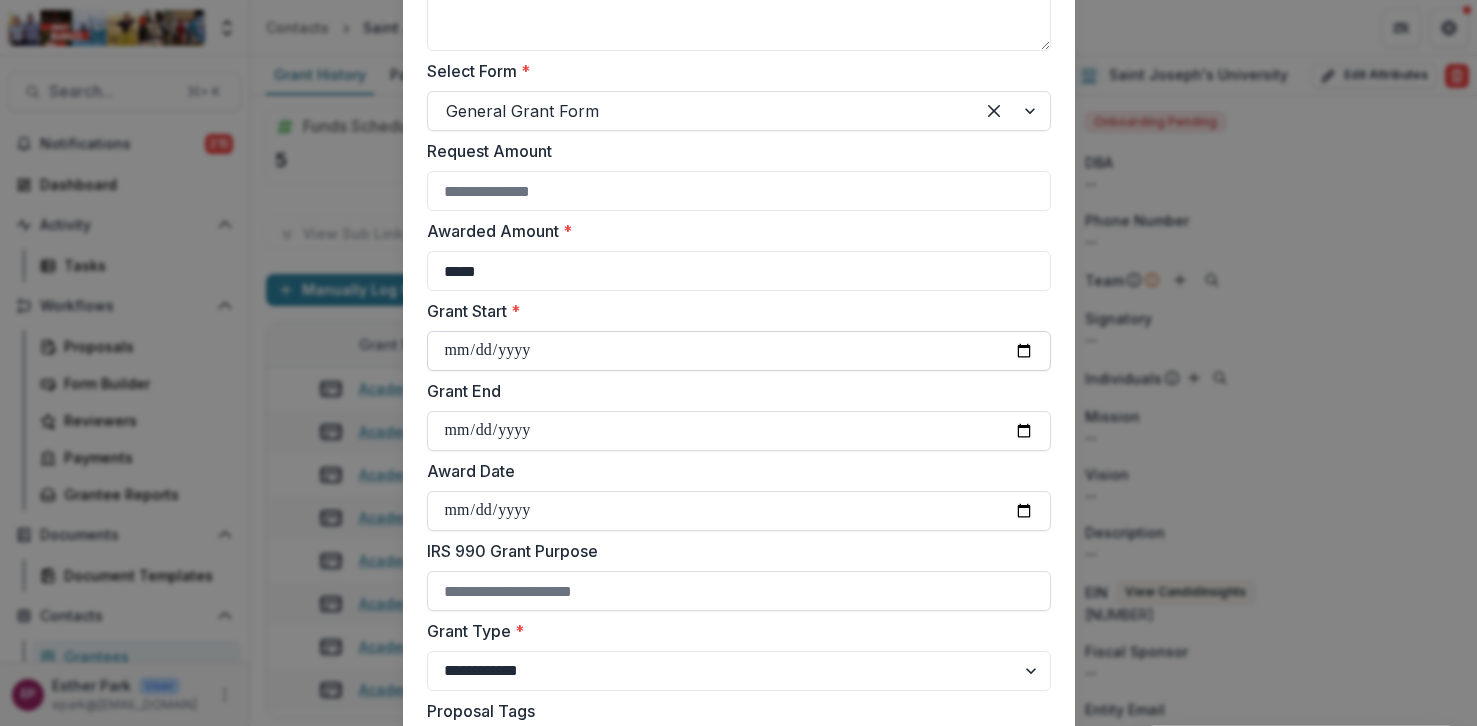 scroll, scrollTop: 419, scrollLeft: 0, axis: vertical 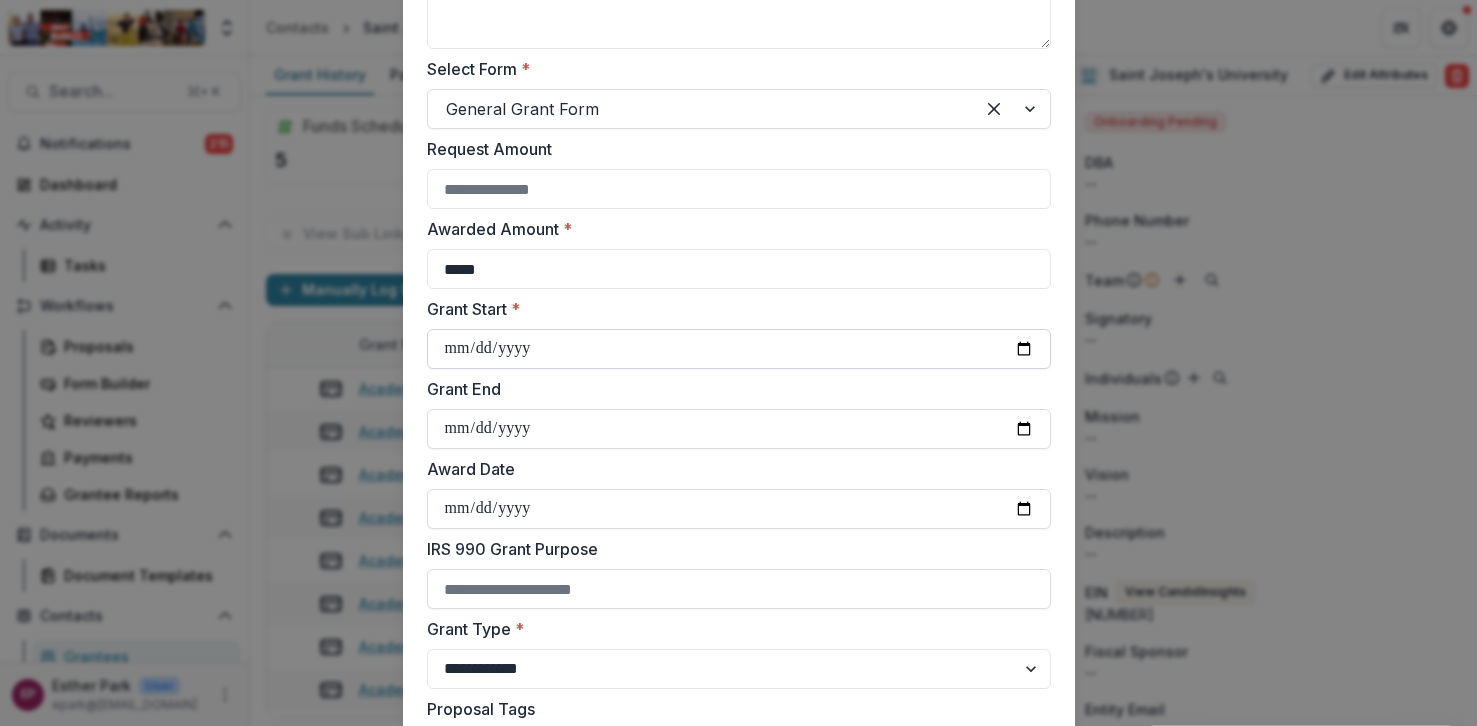 type on "*****" 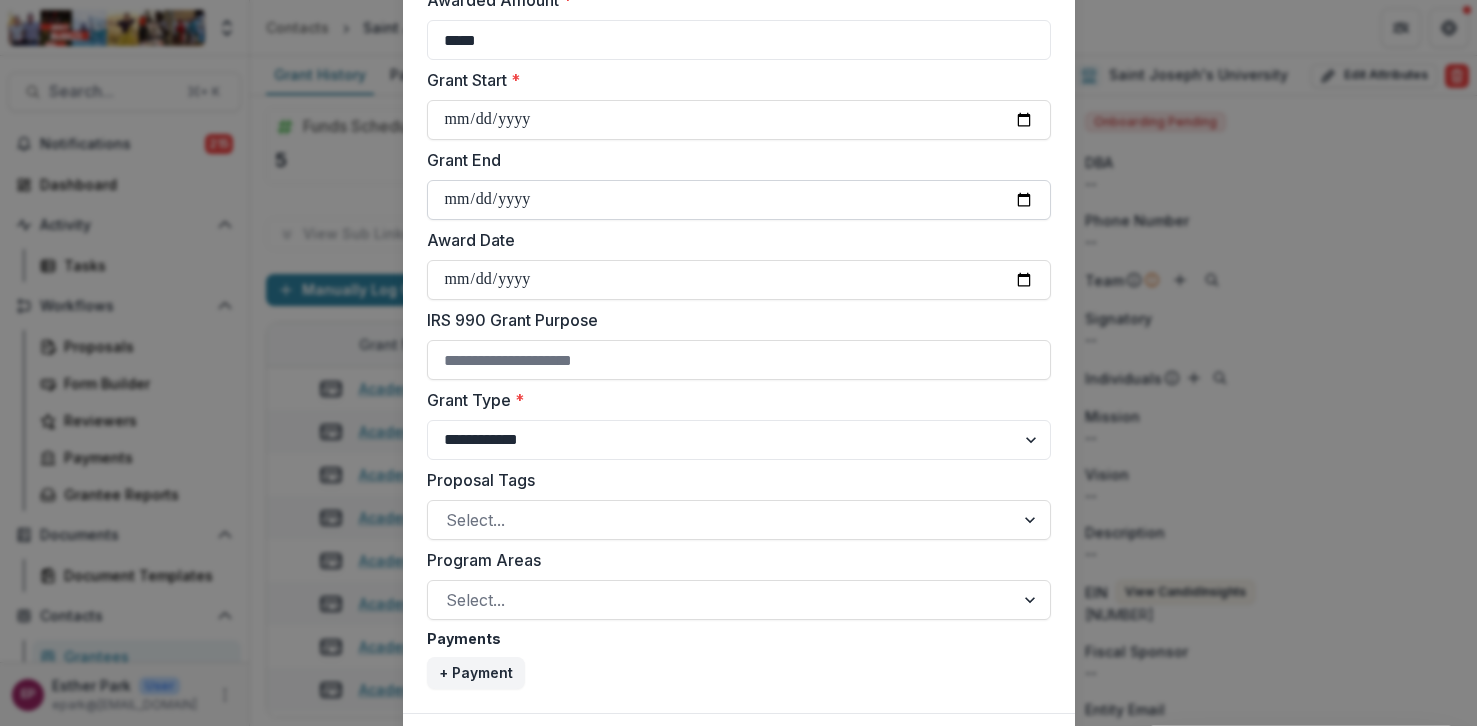 scroll, scrollTop: 690, scrollLeft: 0, axis: vertical 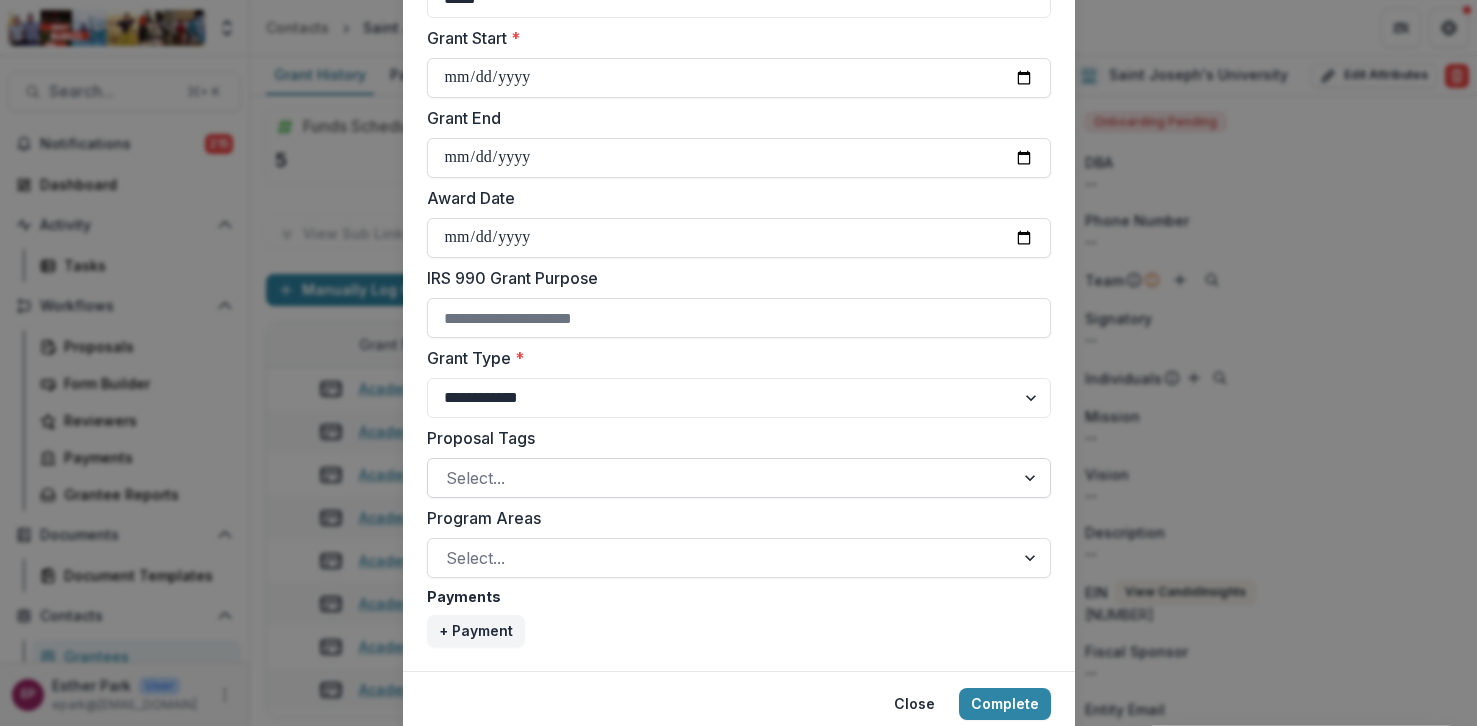 click at bounding box center (721, 478) 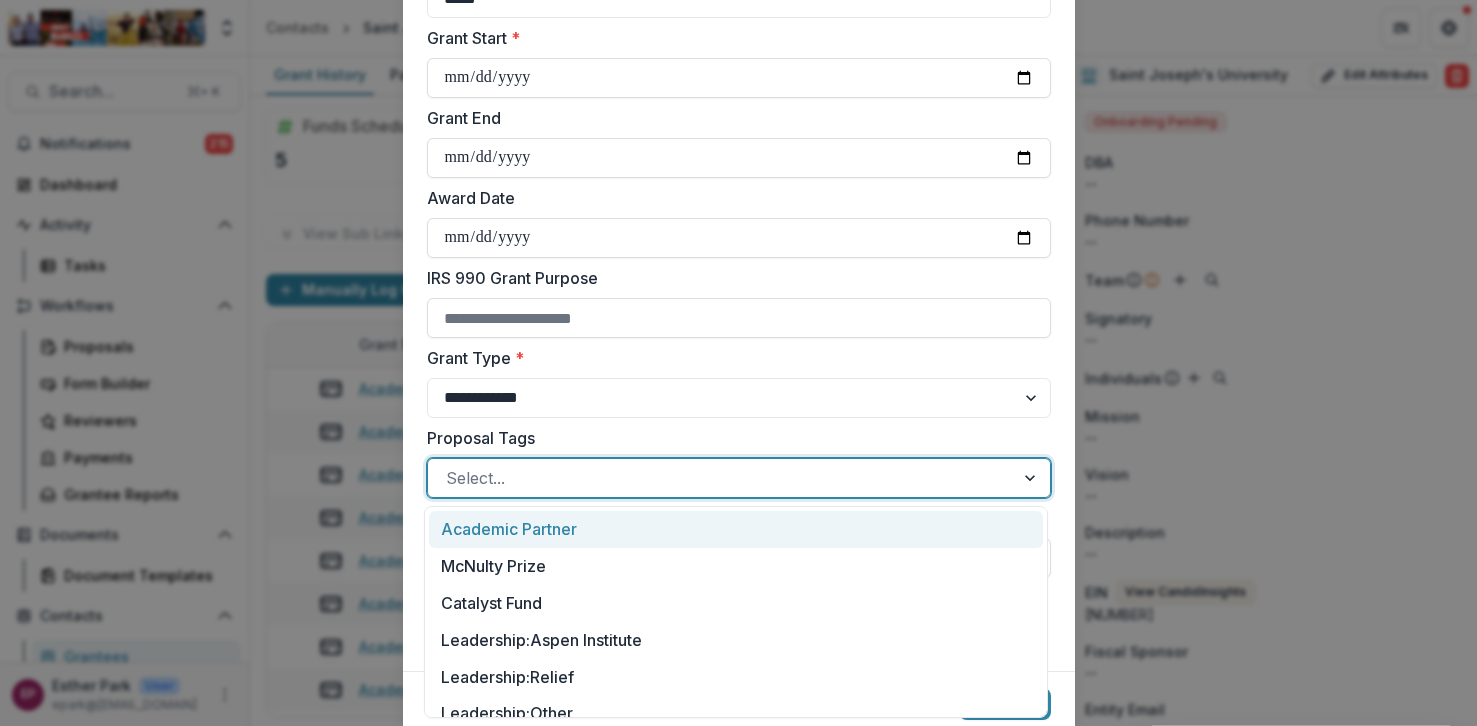 click on "Academic Partner" at bounding box center (736, 529) 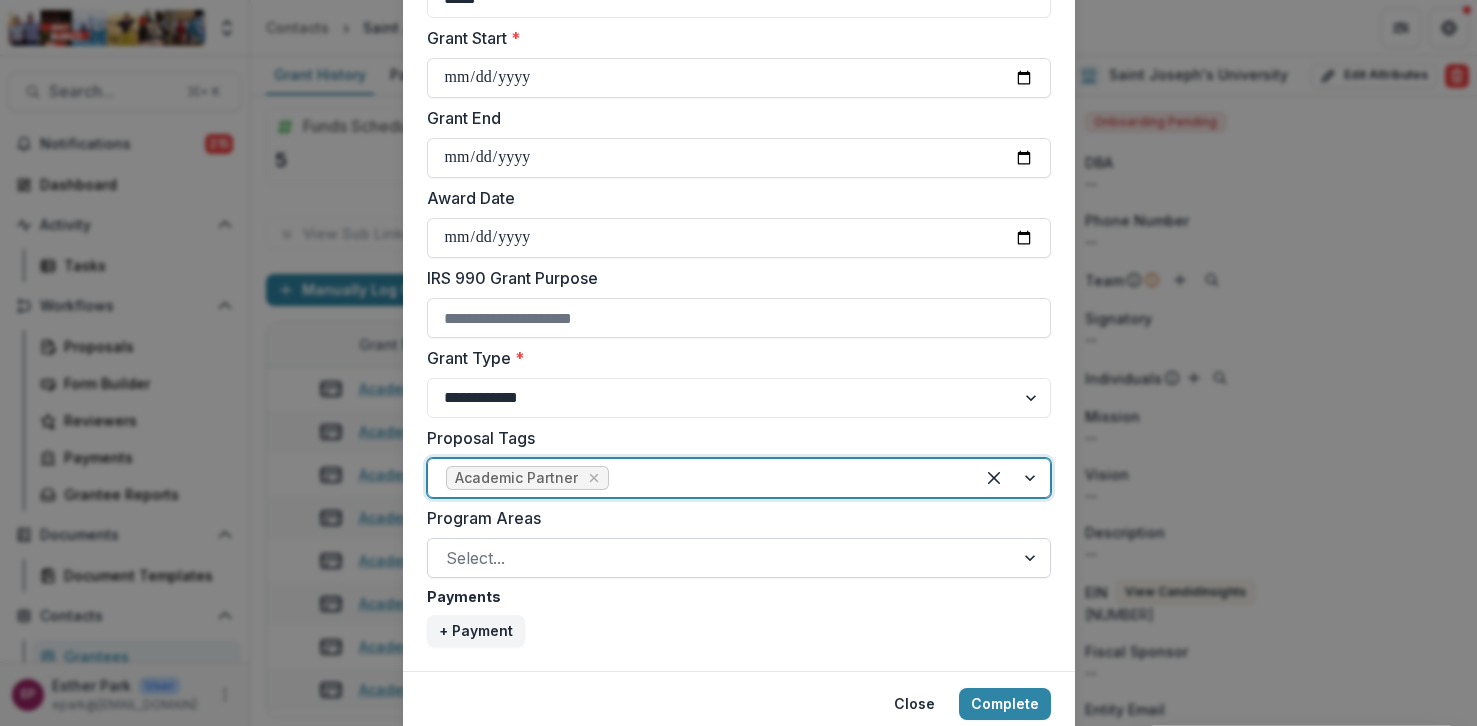 click at bounding box center [721, 558] 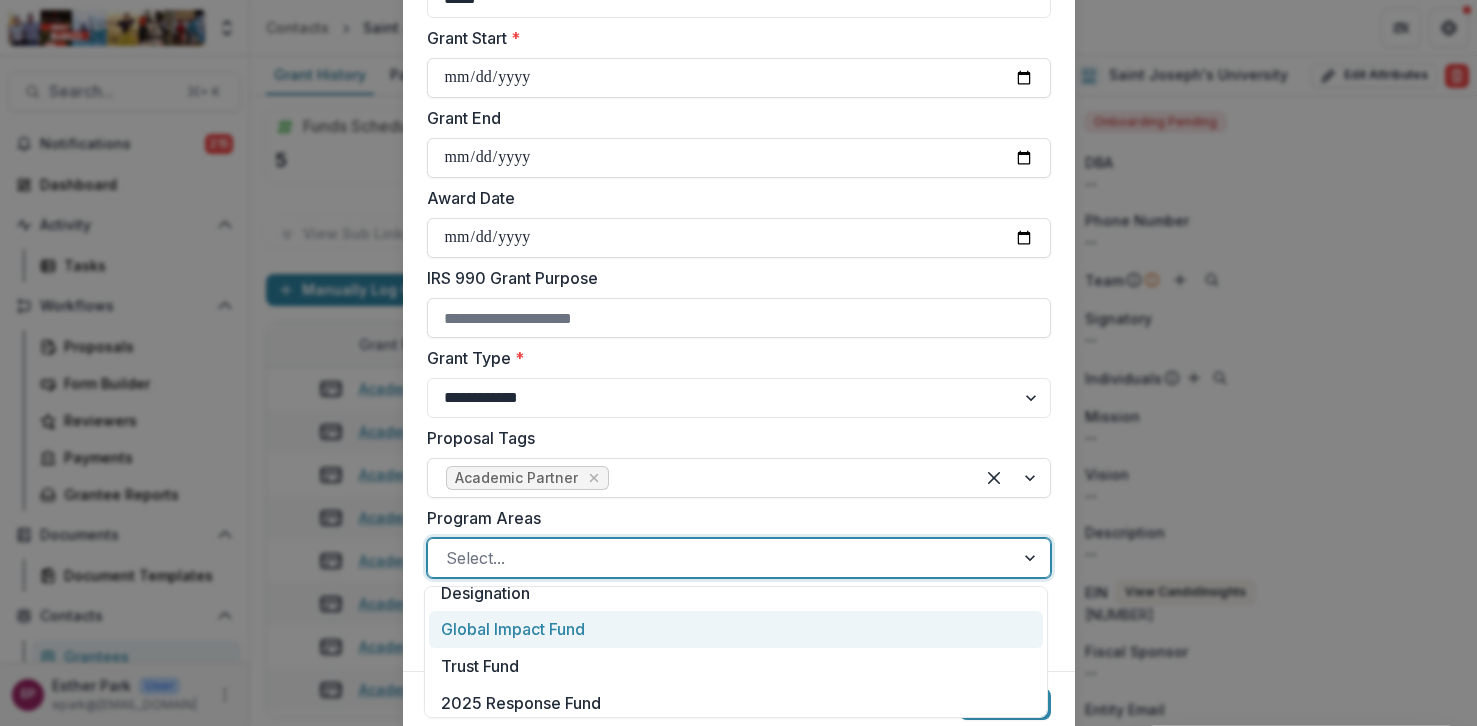 scroll, scrollTop: 172, scrollLeft: 0, axis: vertical 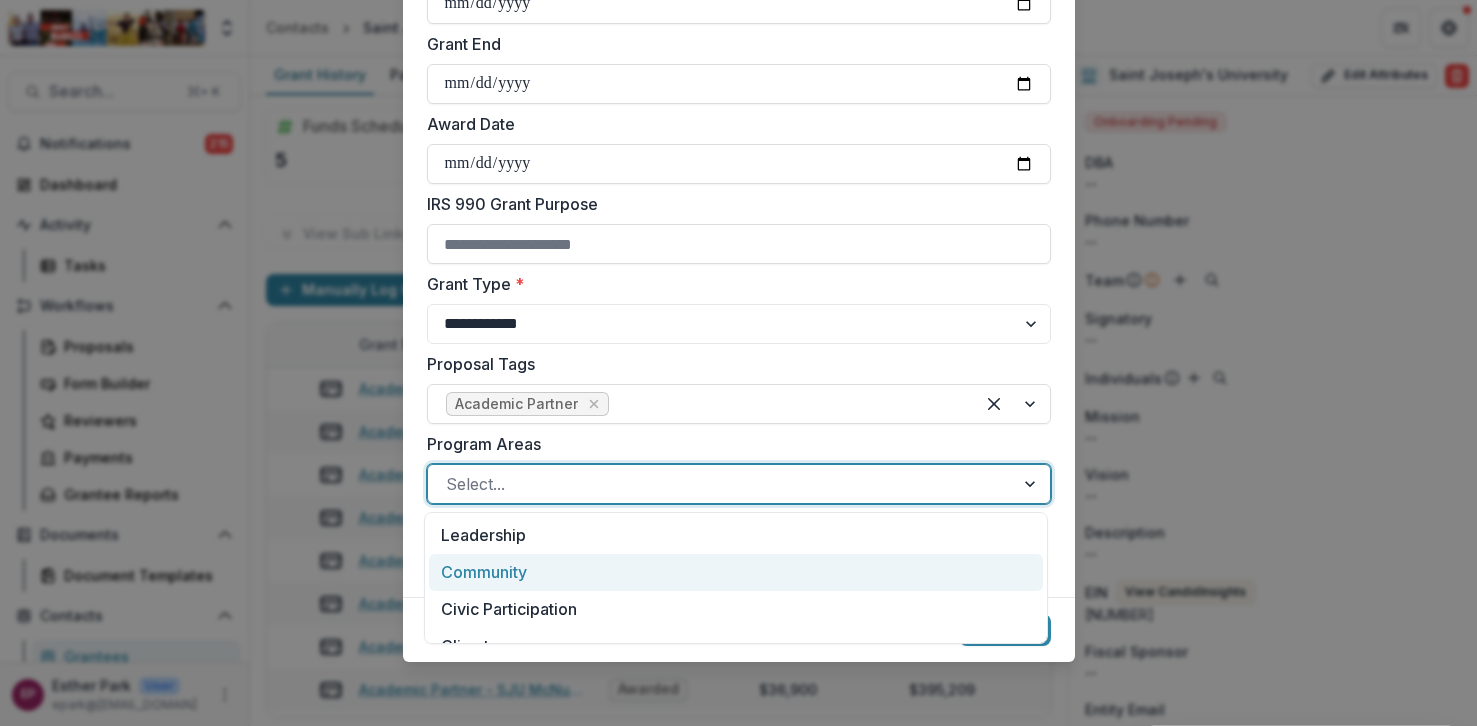 click on "Community" at bounding box center (736, 572) 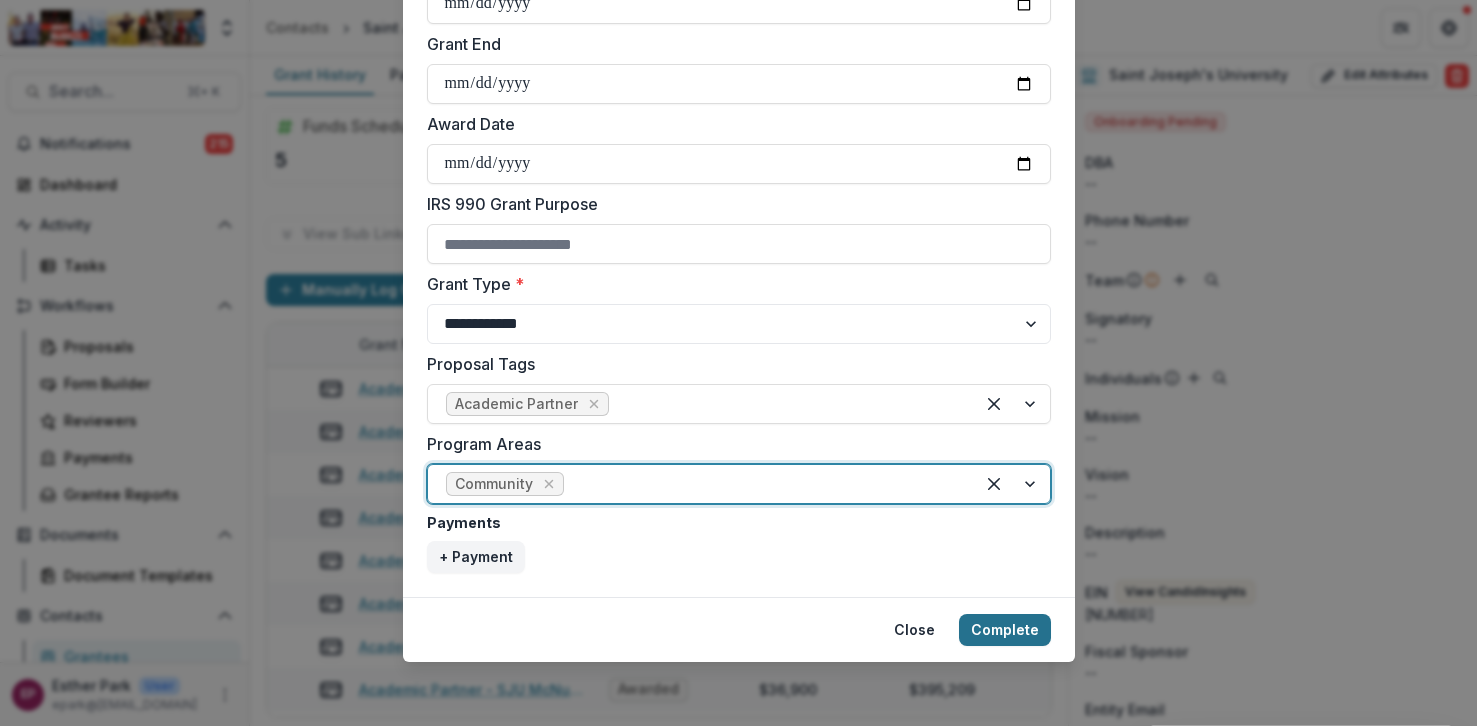 click on "Complete" at bounding box center (1005, 630) 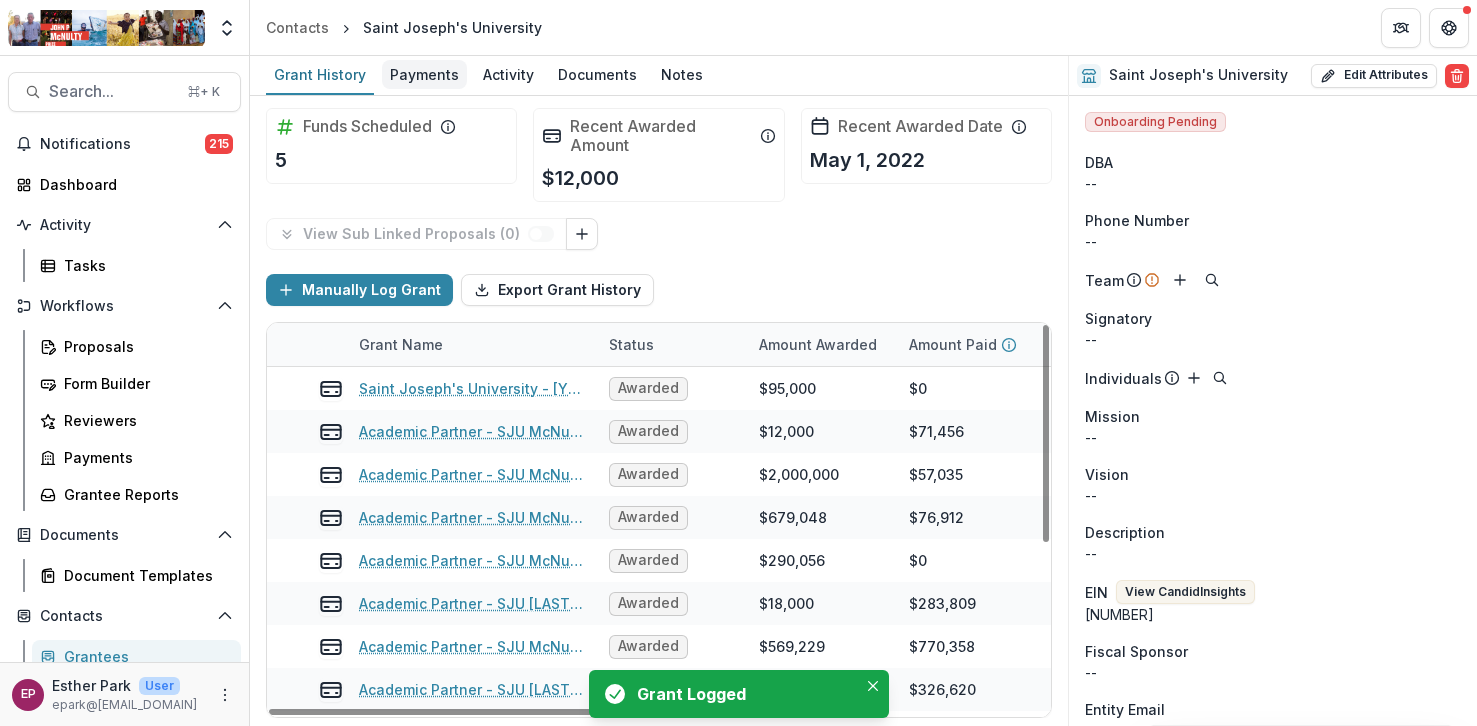 click on "Payments" at bounding box center (424, 75) 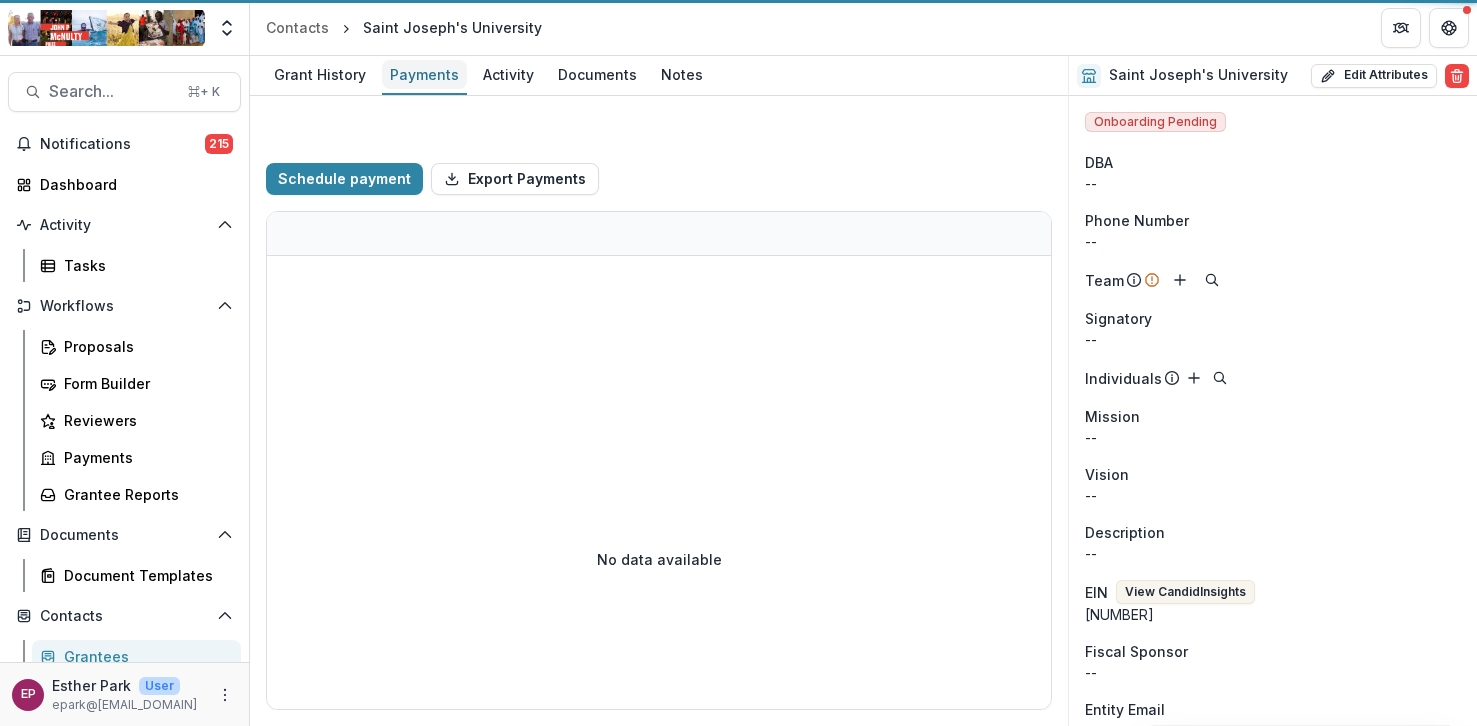 select on "****" 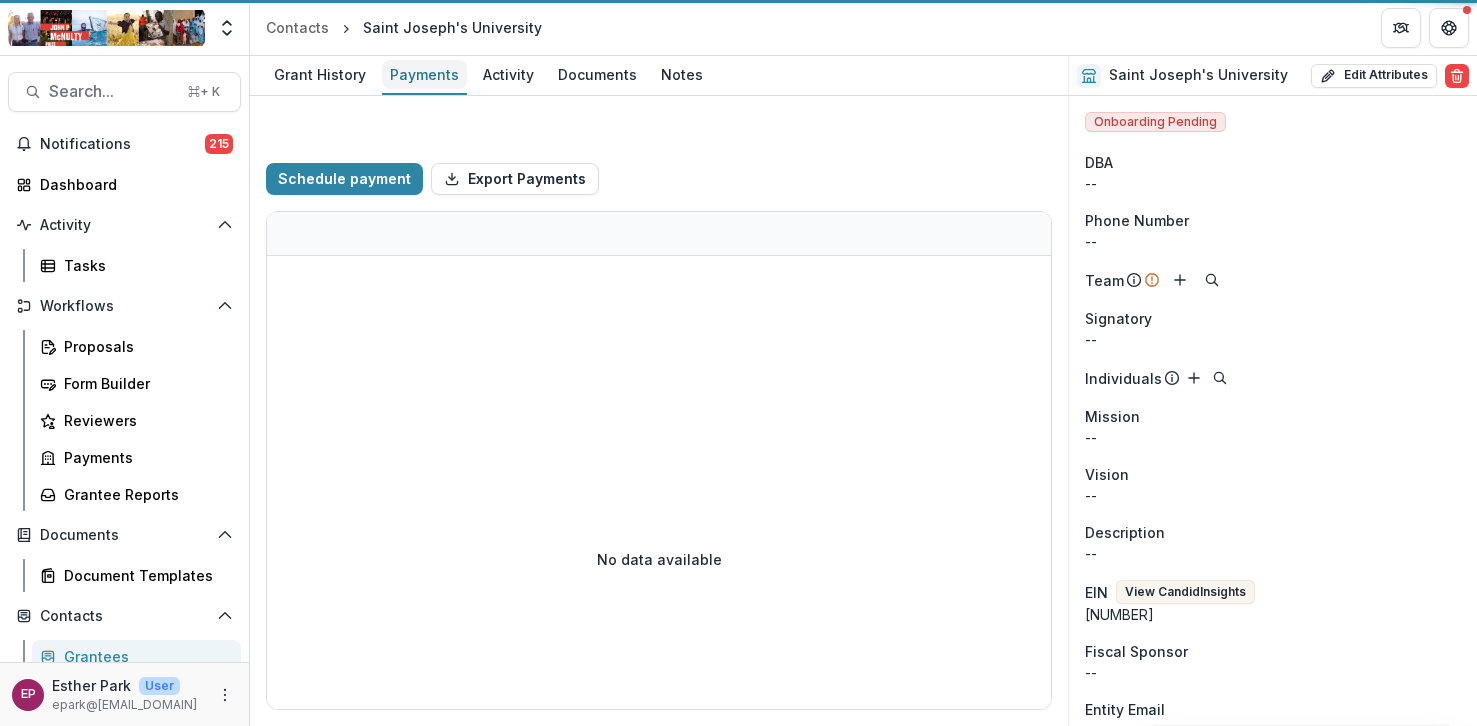 select on "****" 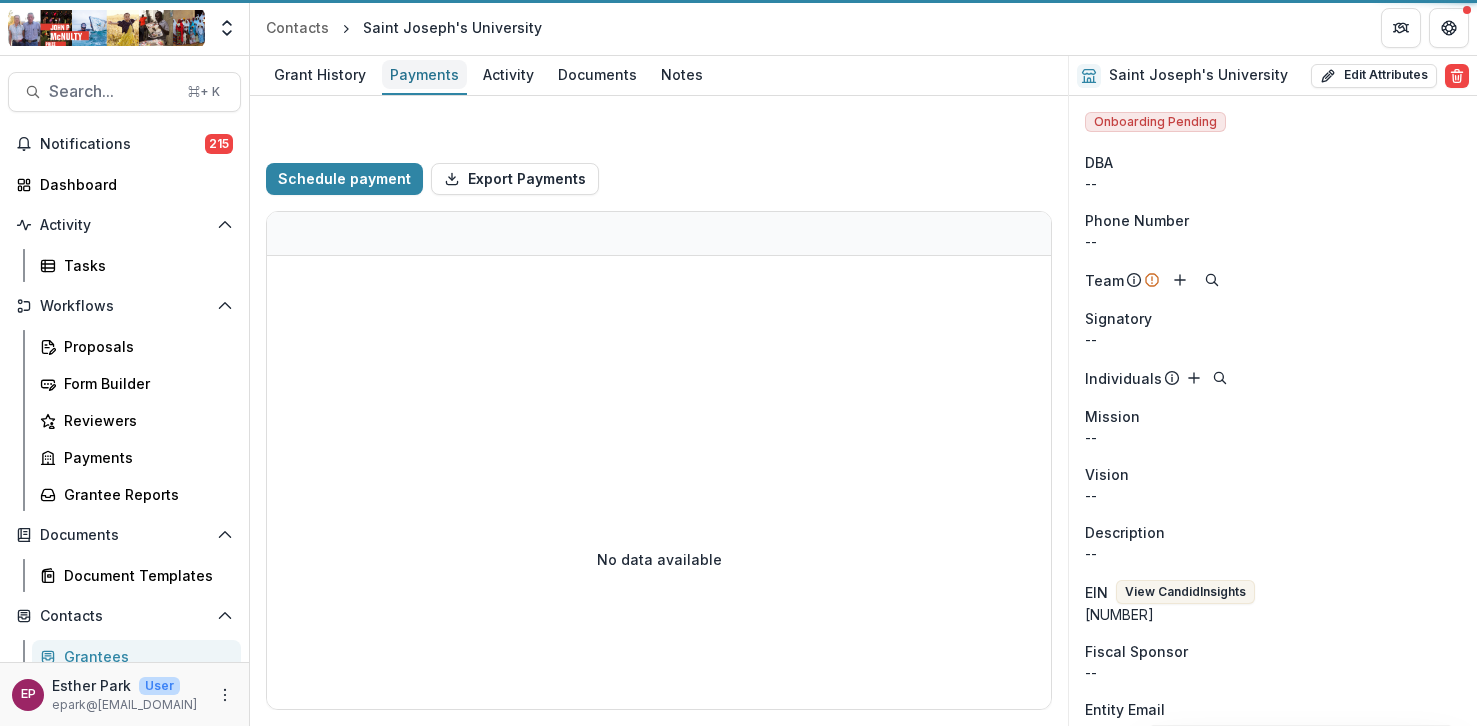select on "****" 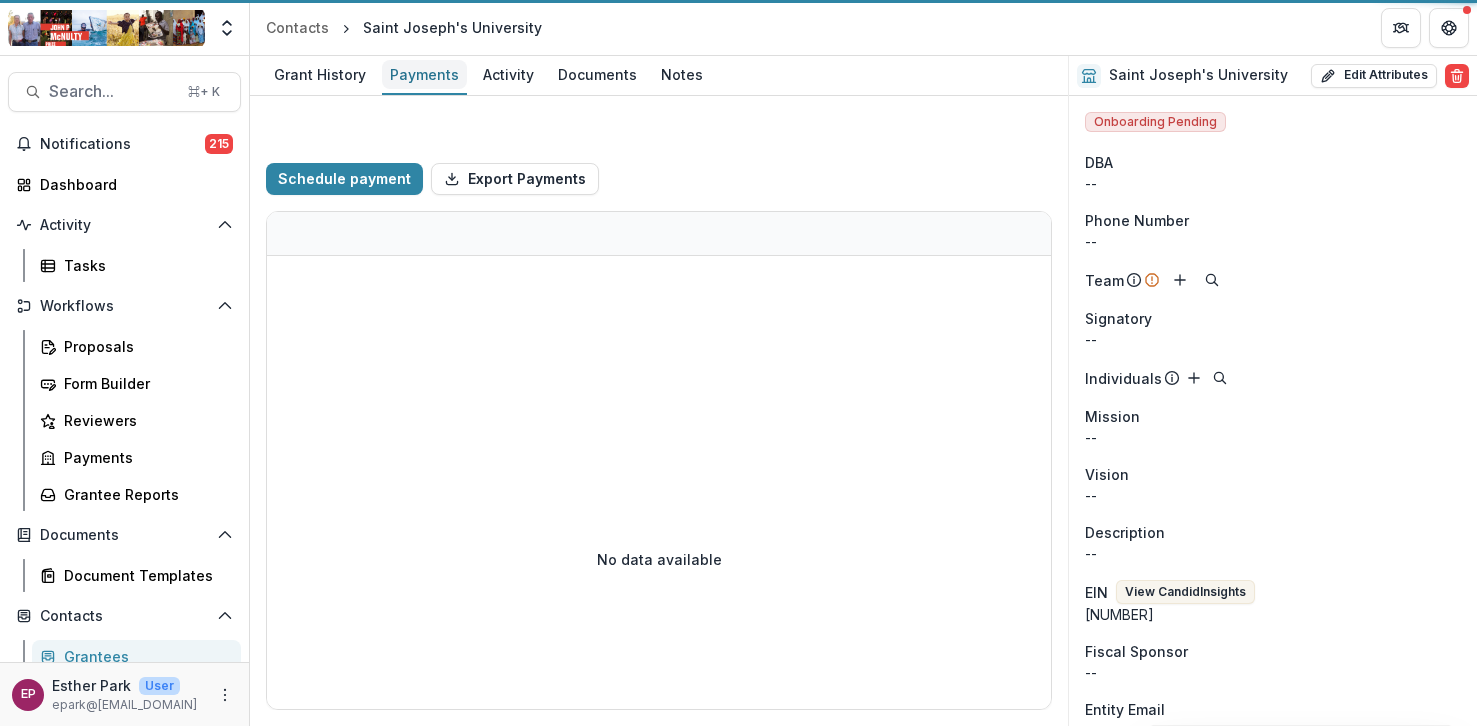 select on "****" 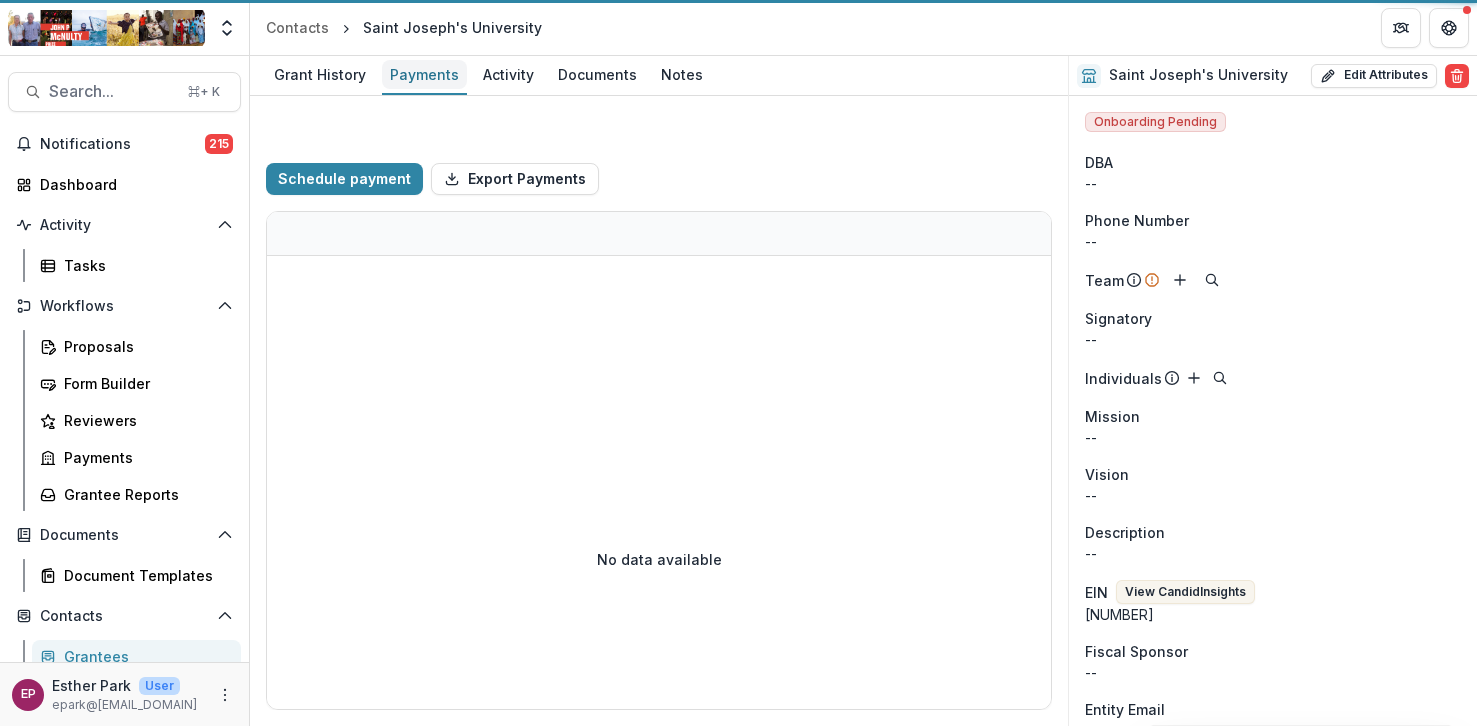 select on "****" 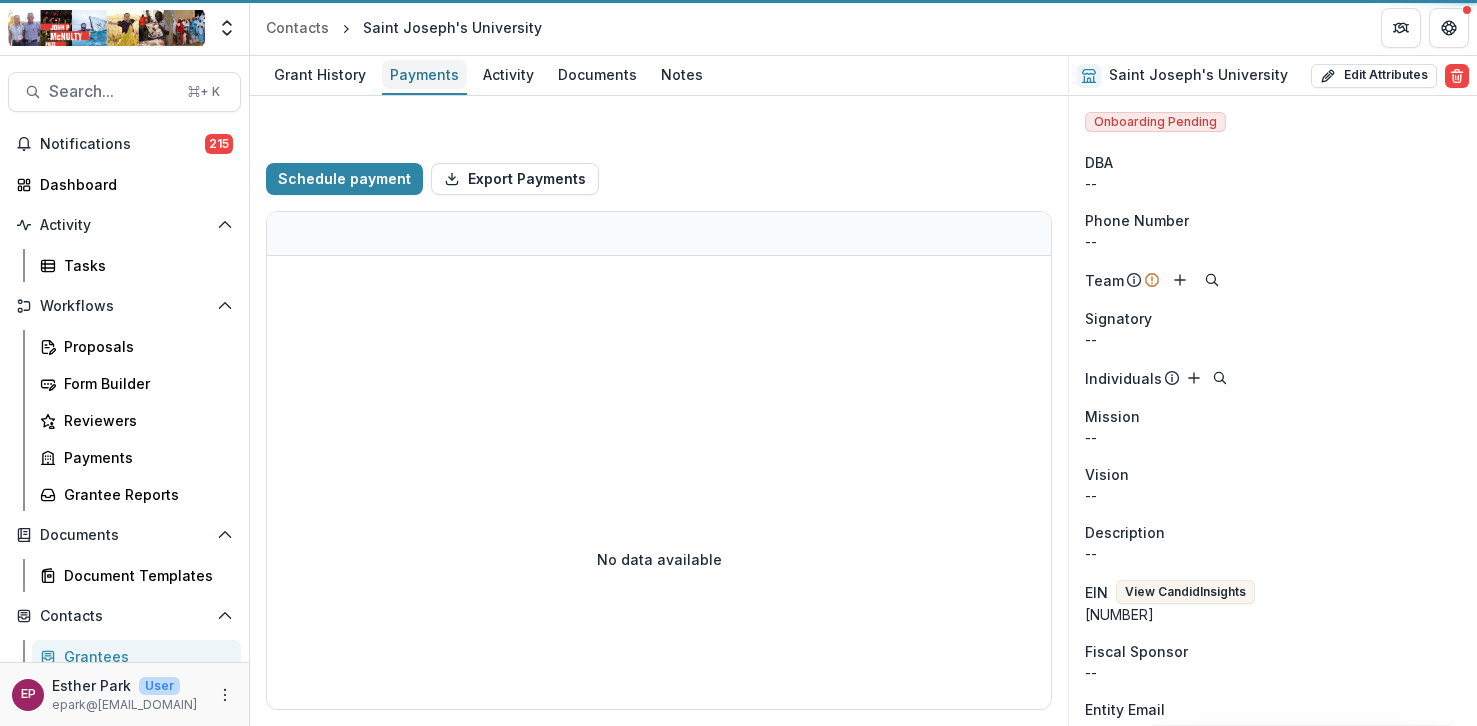 select on "****" 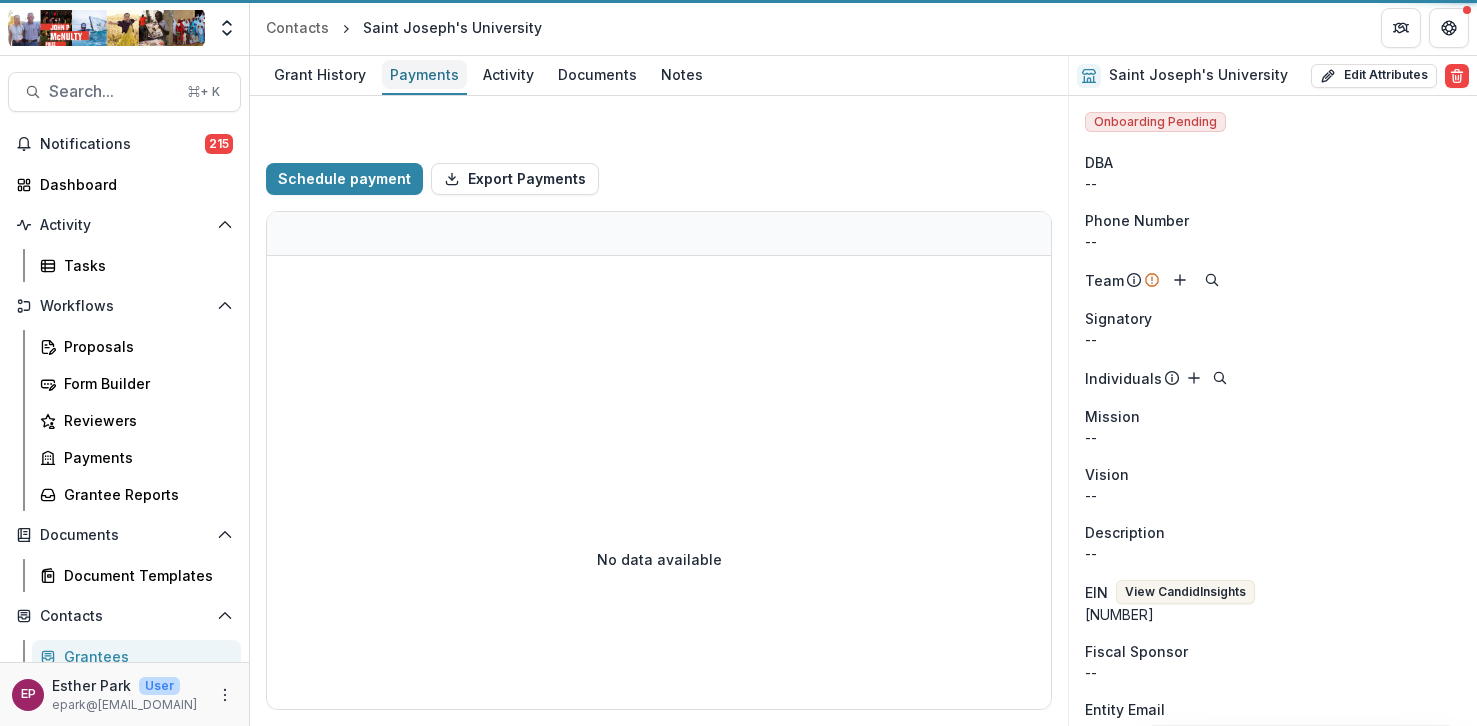 select on "****" 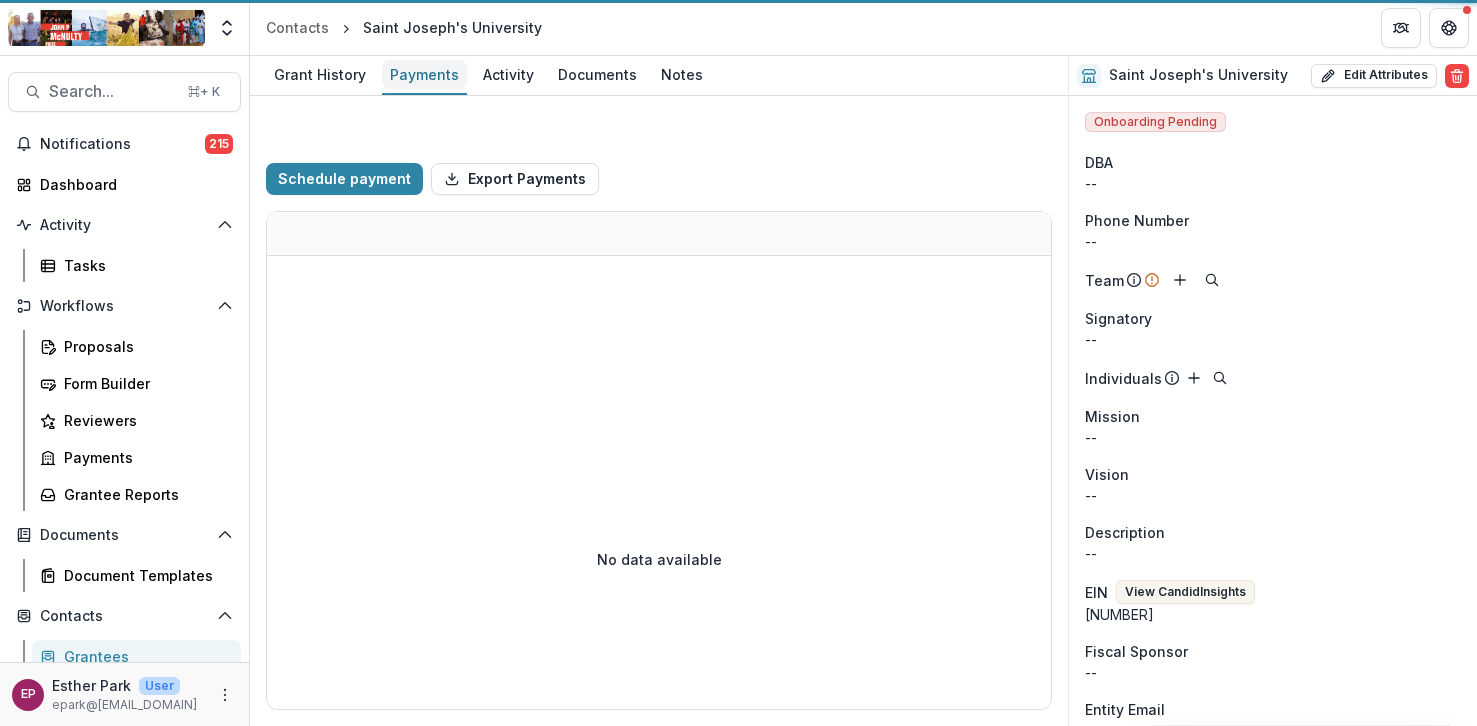 select on "****" 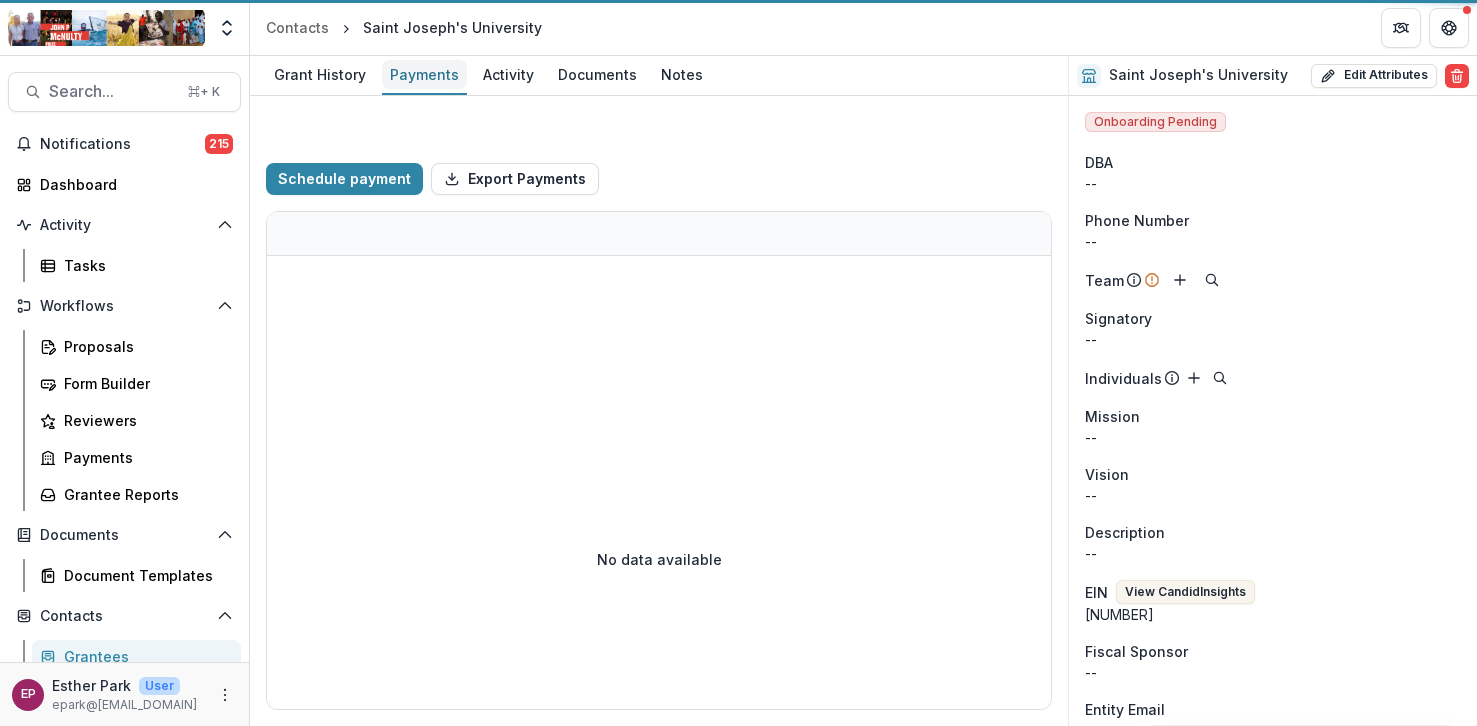 select on "****" 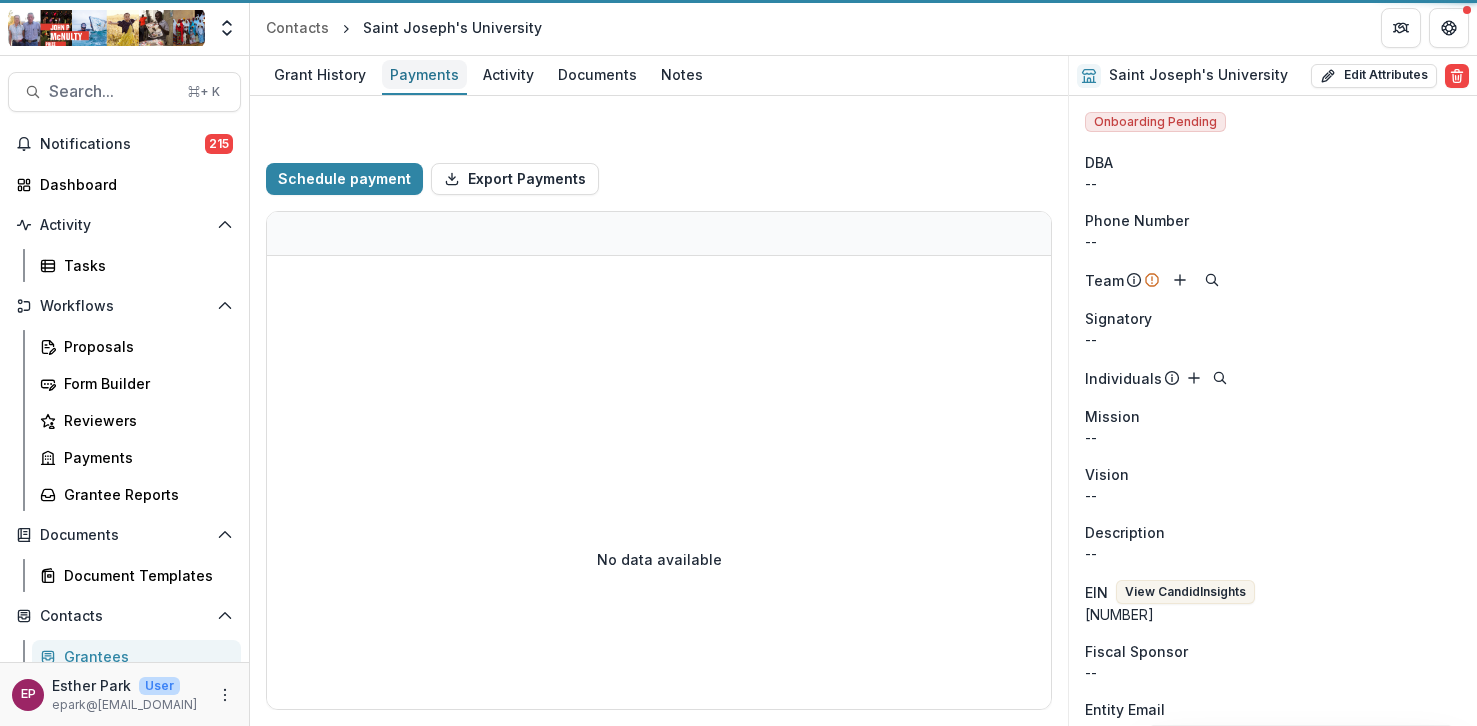 select on "****" 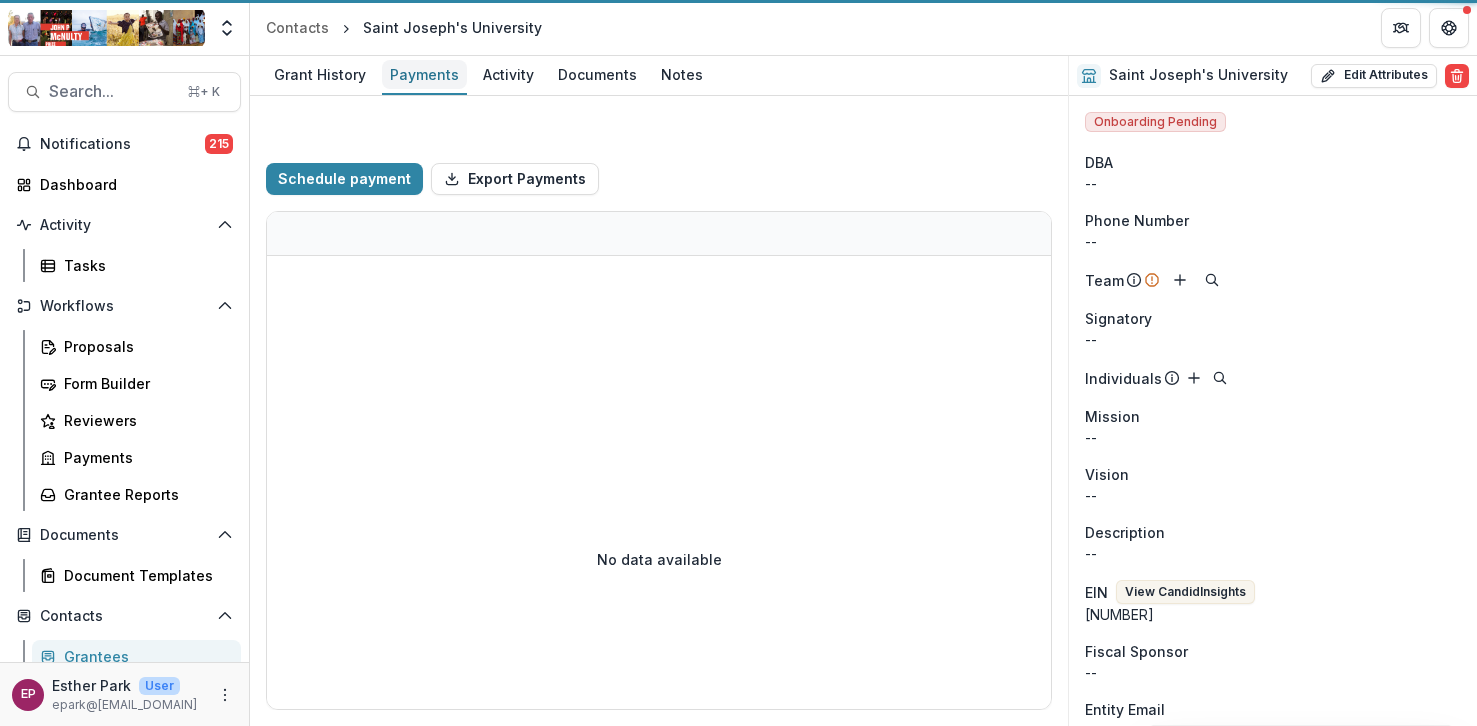 select on "****" 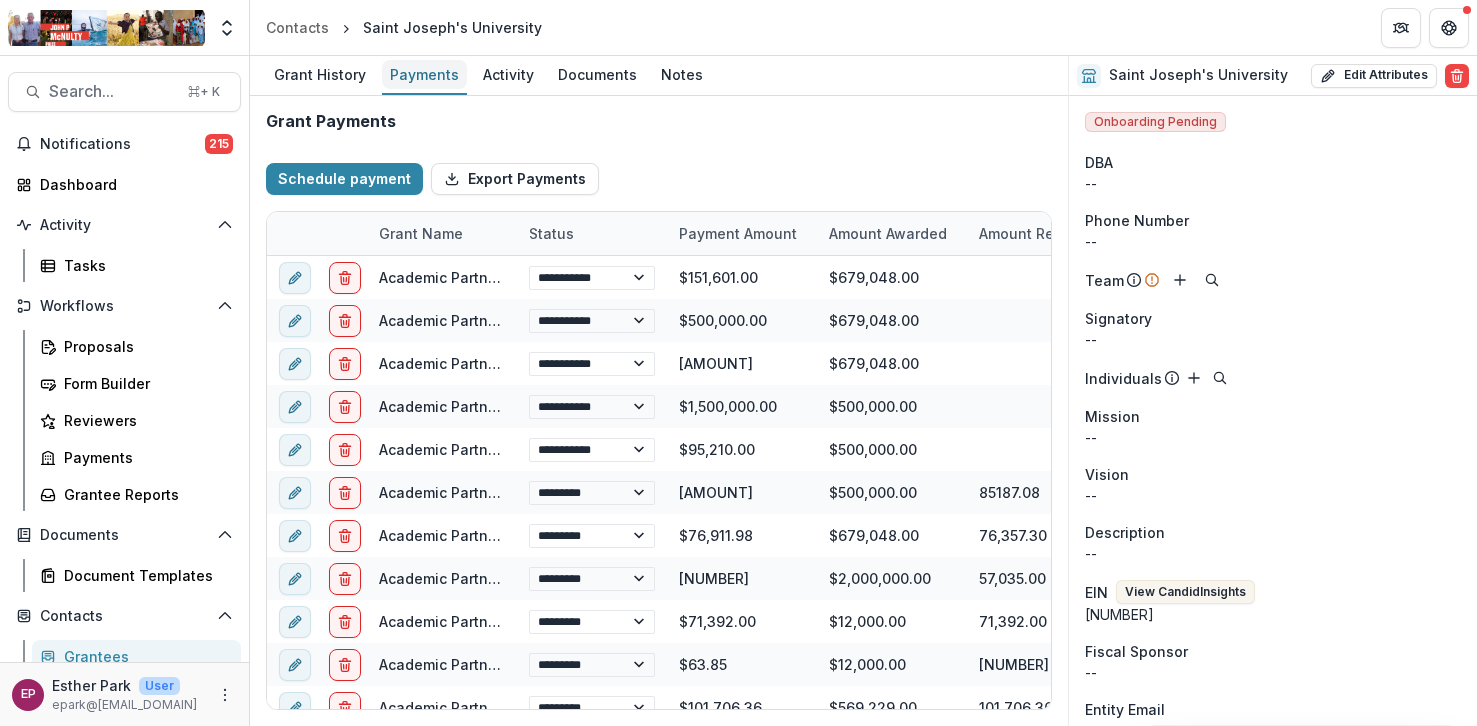 select on "****" 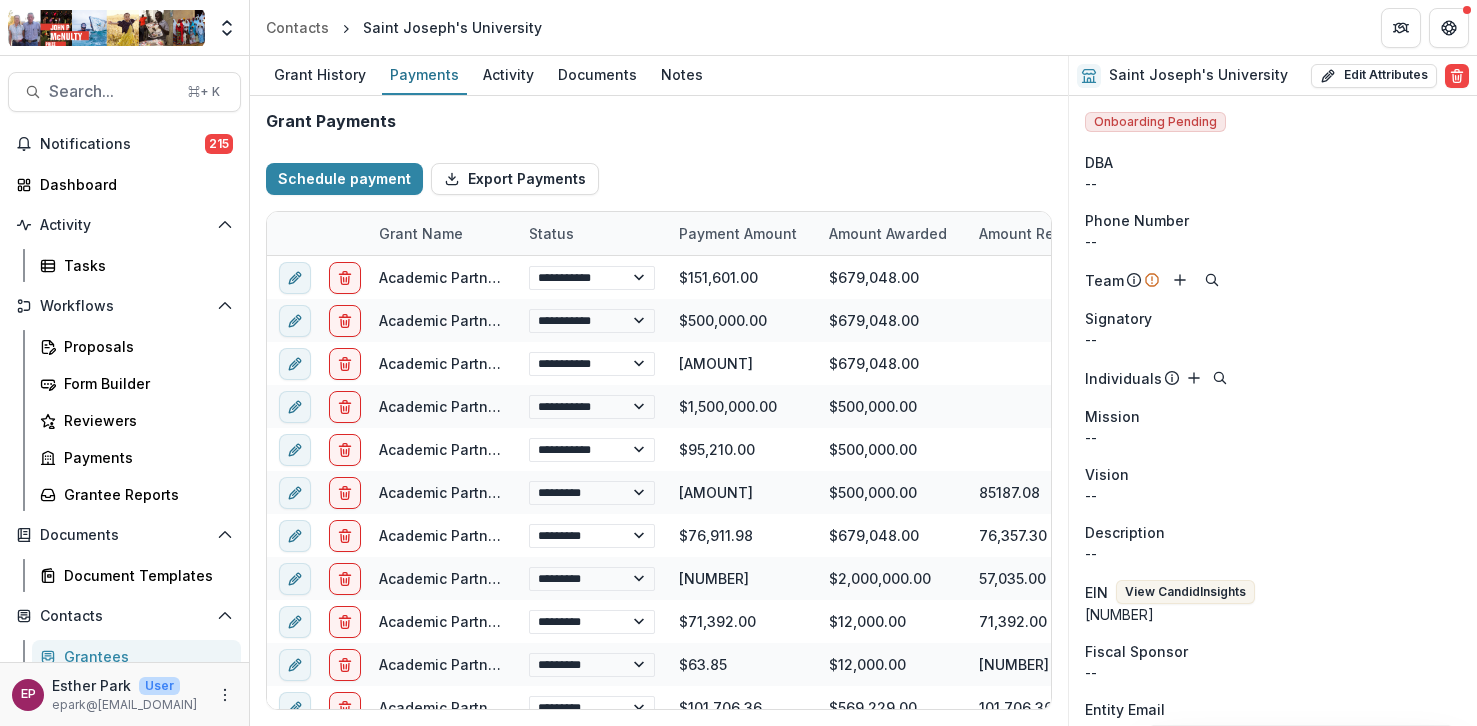 select on "****" 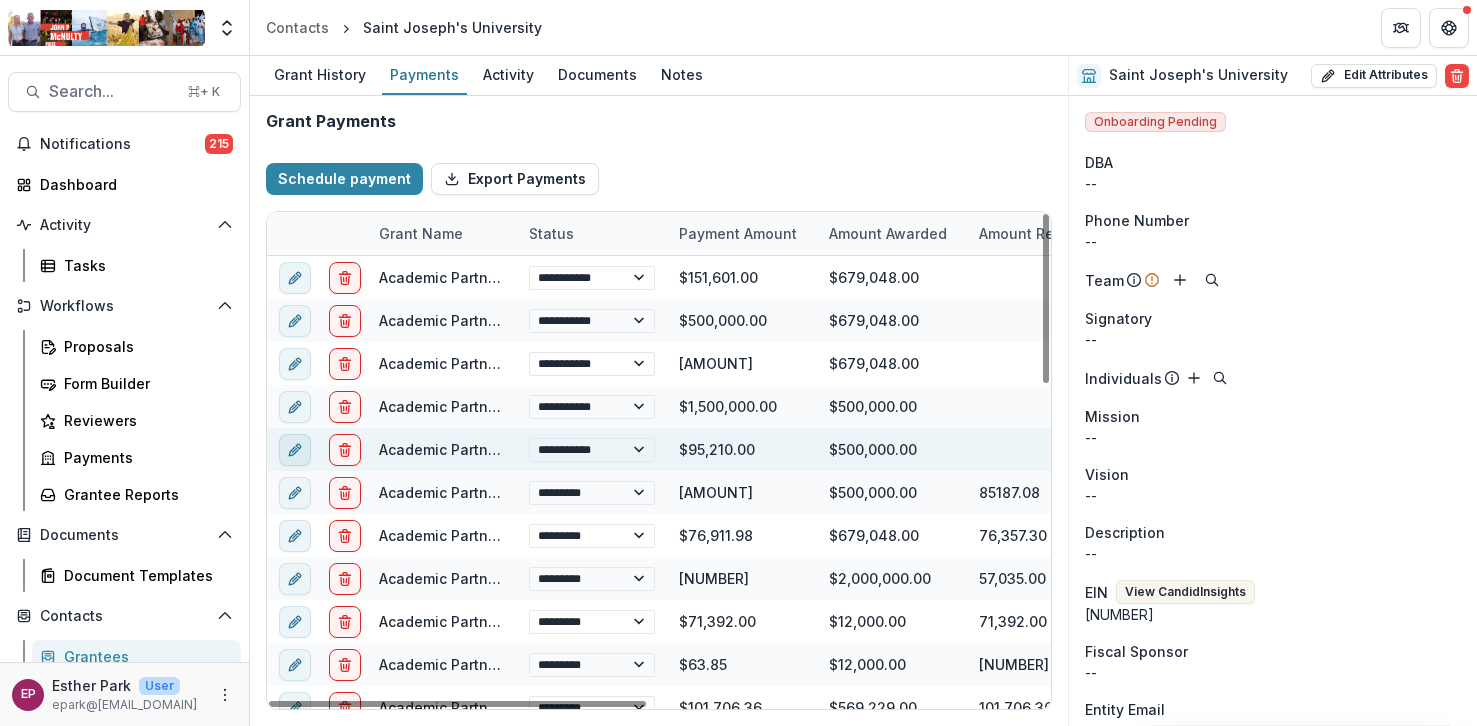 click 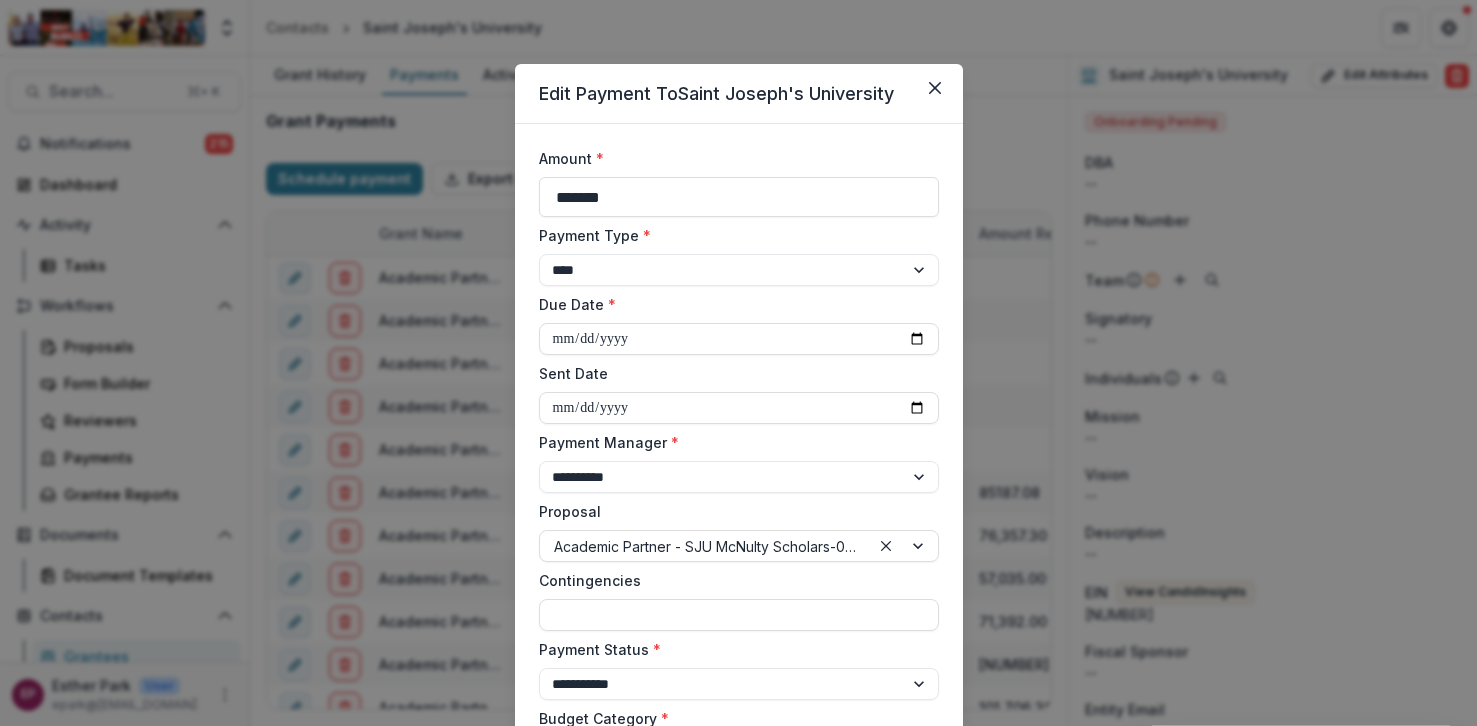 drag, startPoint x: 651, startPoint y: 197, endPoint x: 465, endPoint y: 197, distance: 186 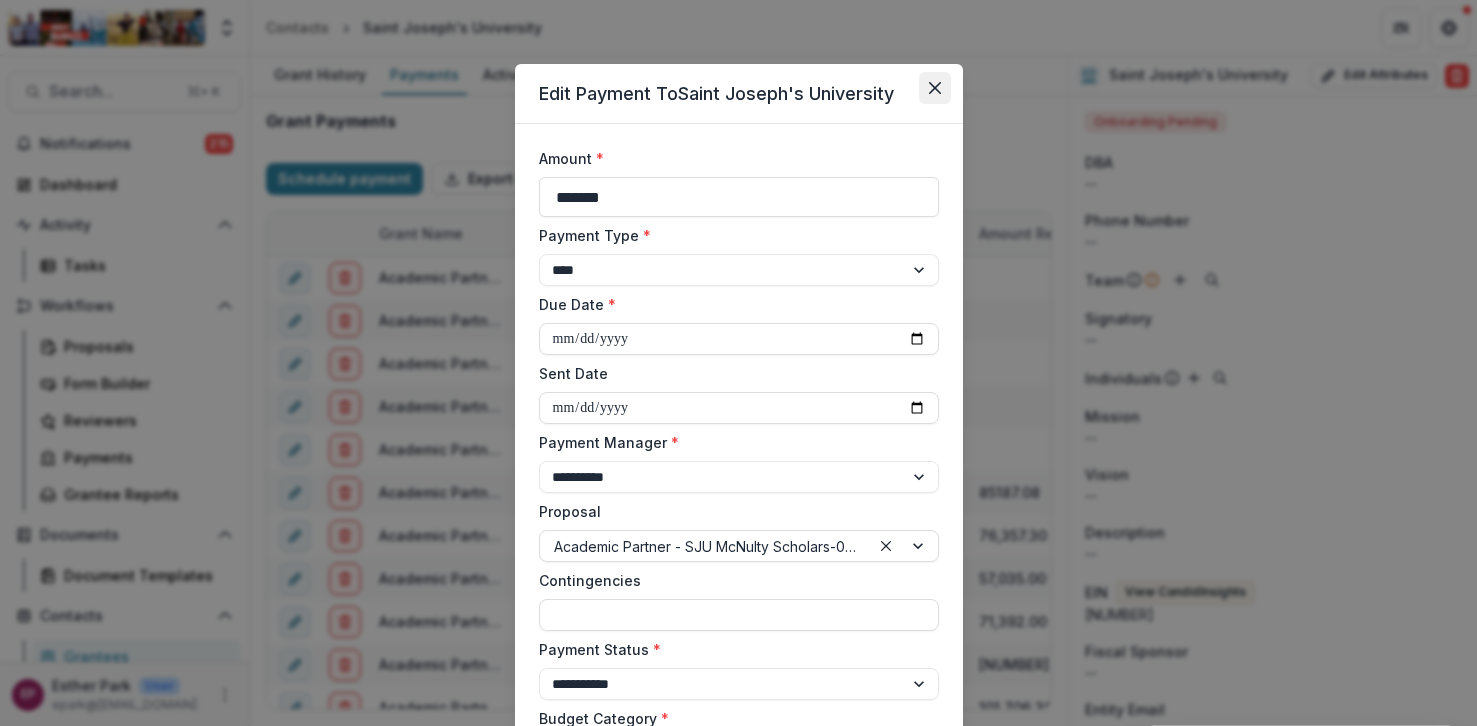 click 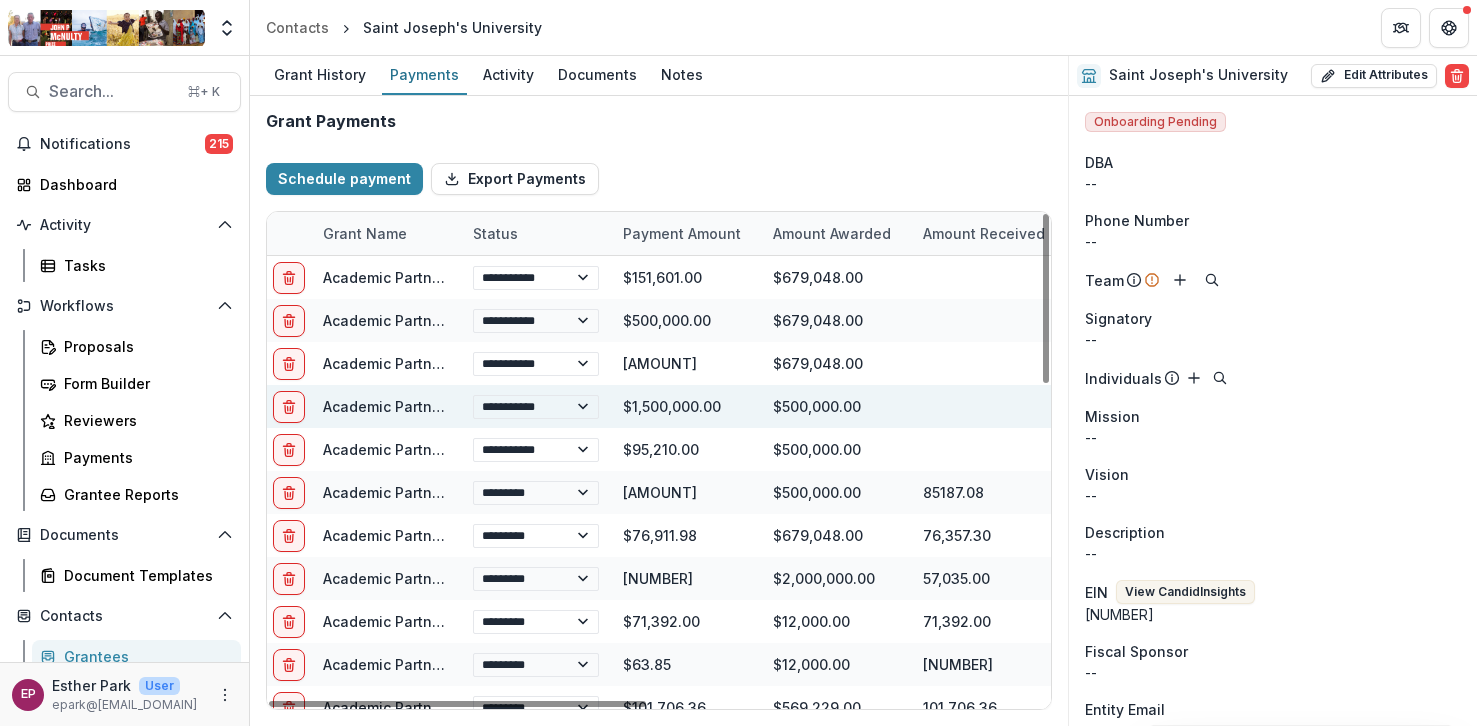 scroll, scrollTop: 0, scrollLeft: 66, axis: horizontal 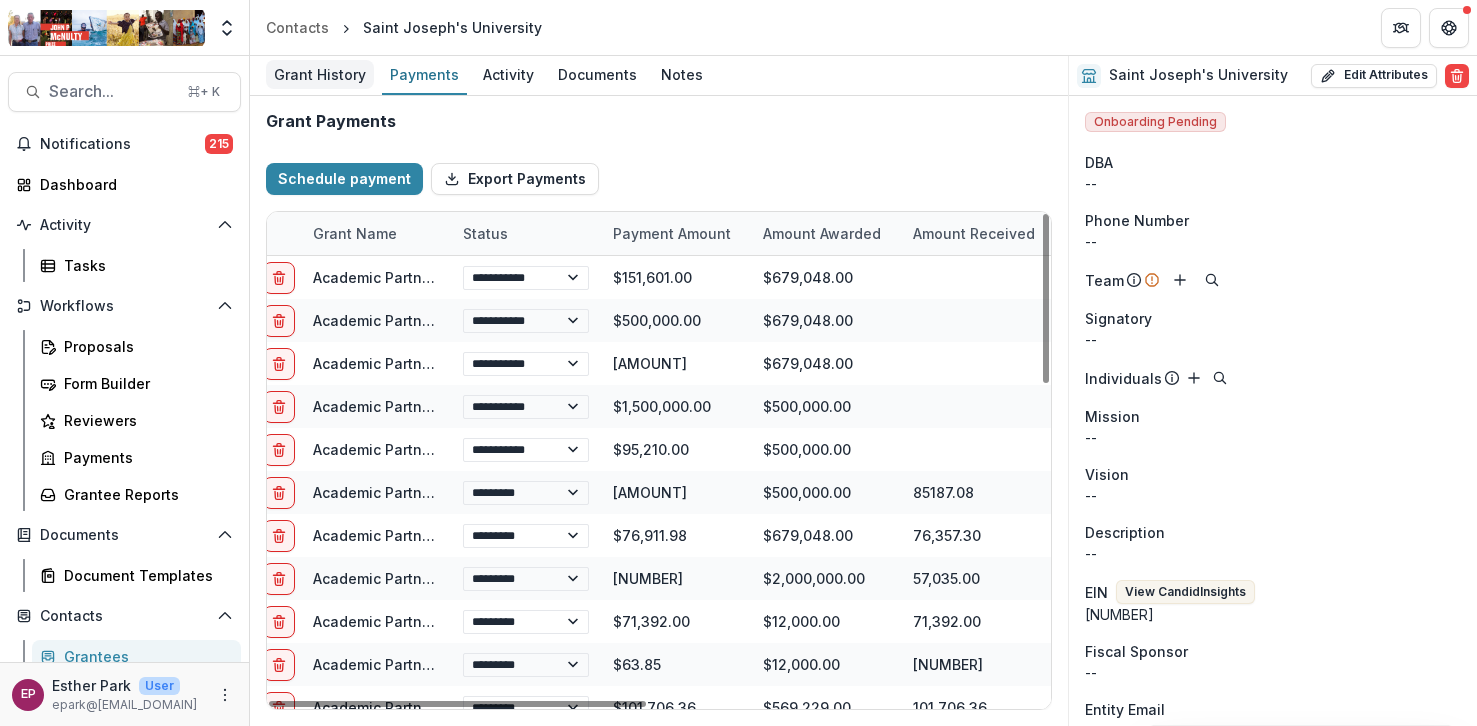 click on "Grant History" at bounding box center (320, 75) 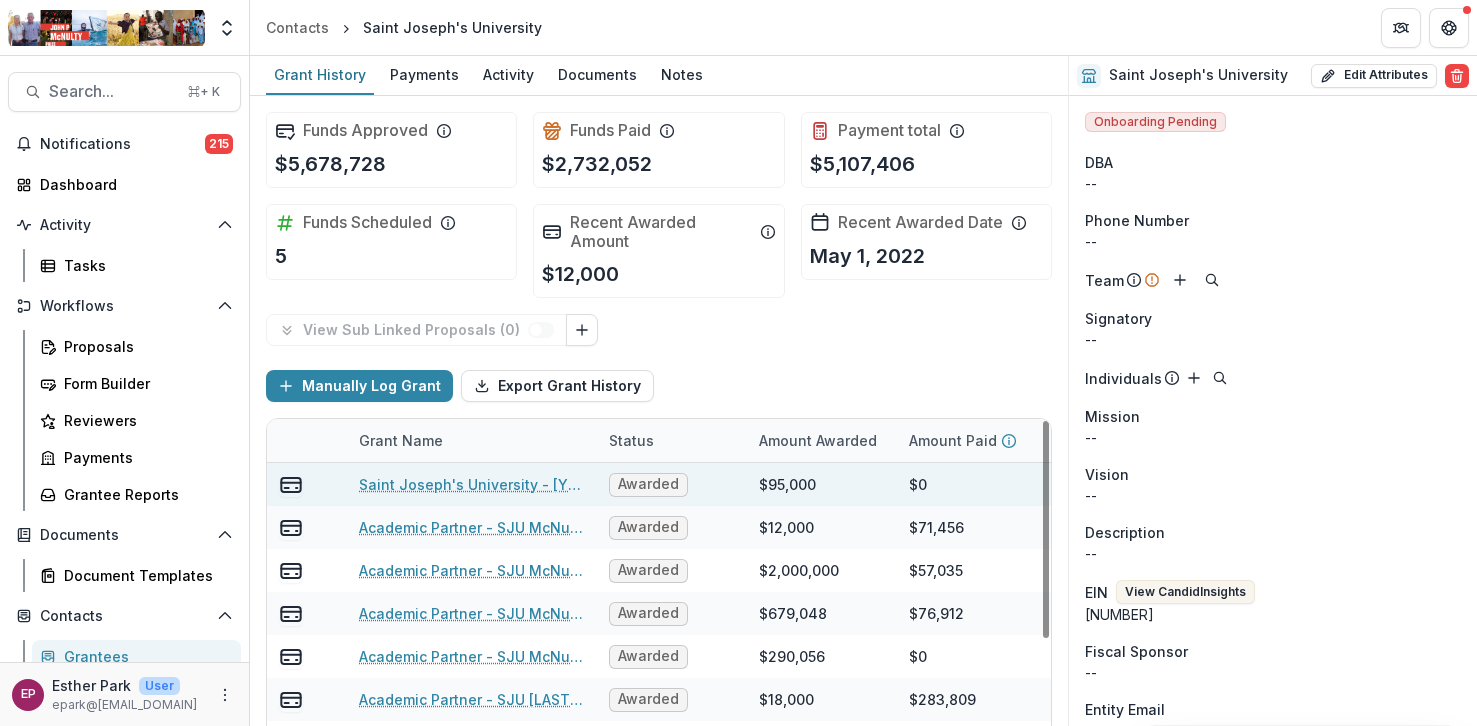 click on "Saint Joseph's University - [YEAR]" at bounding box center (472, 484) 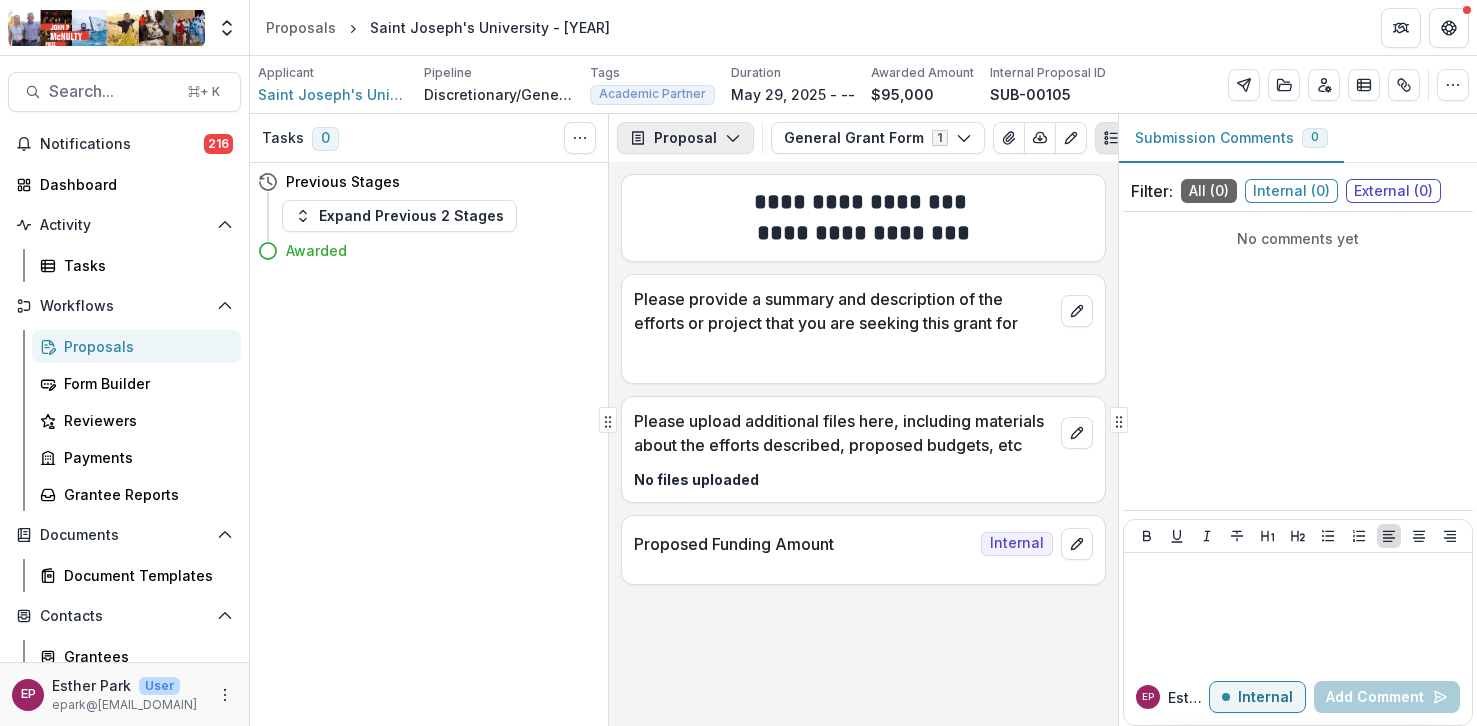 click on "Proposal" at bounding box center (685, 138) 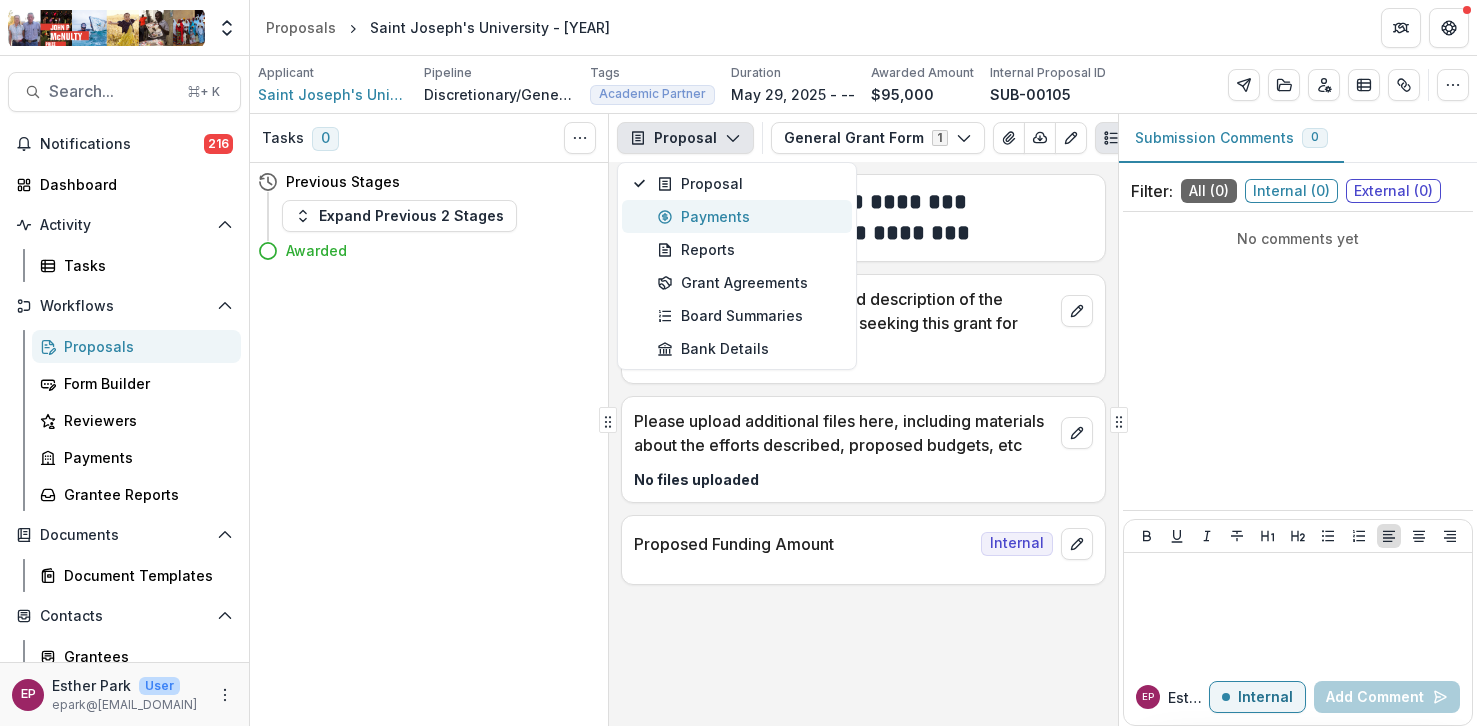 click on "Payments" at bounding box center (748, 216) 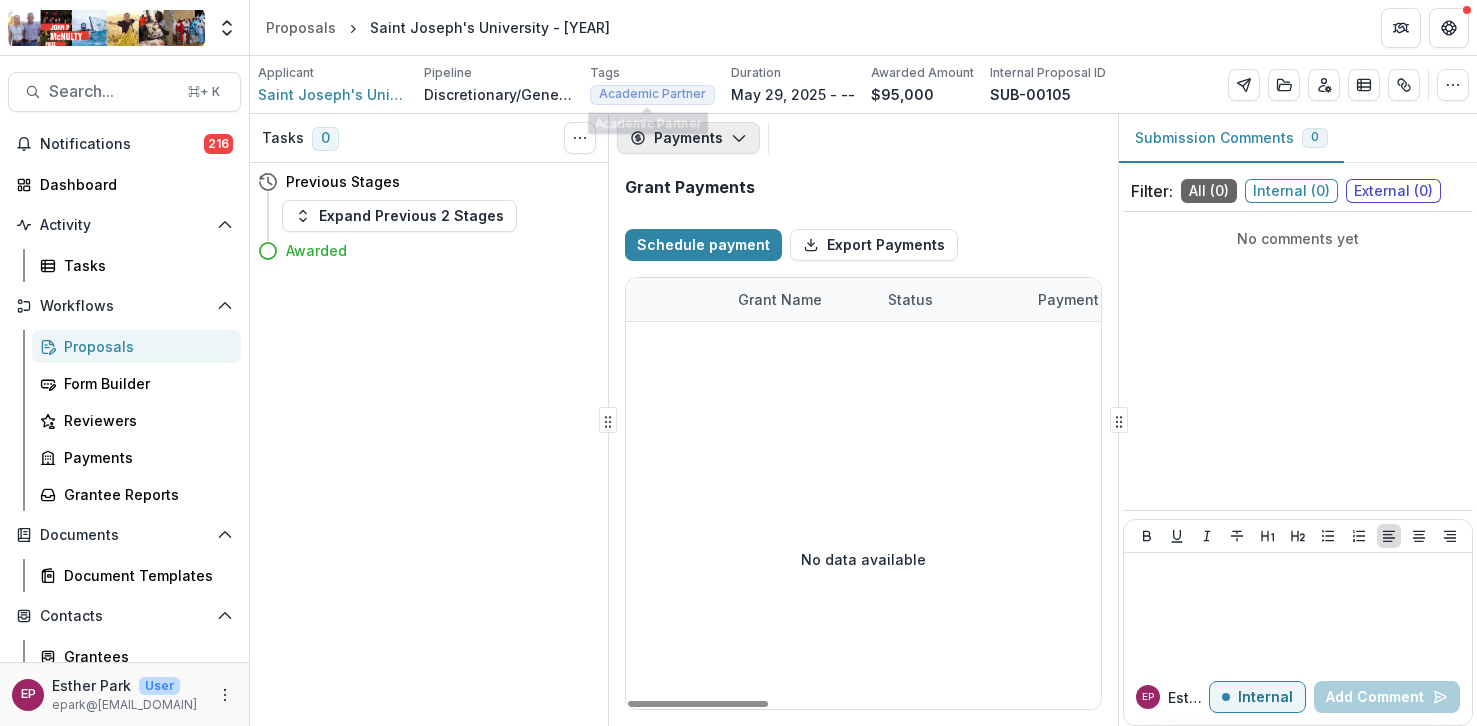 click on "Payments" at bounding box center [688, 138] 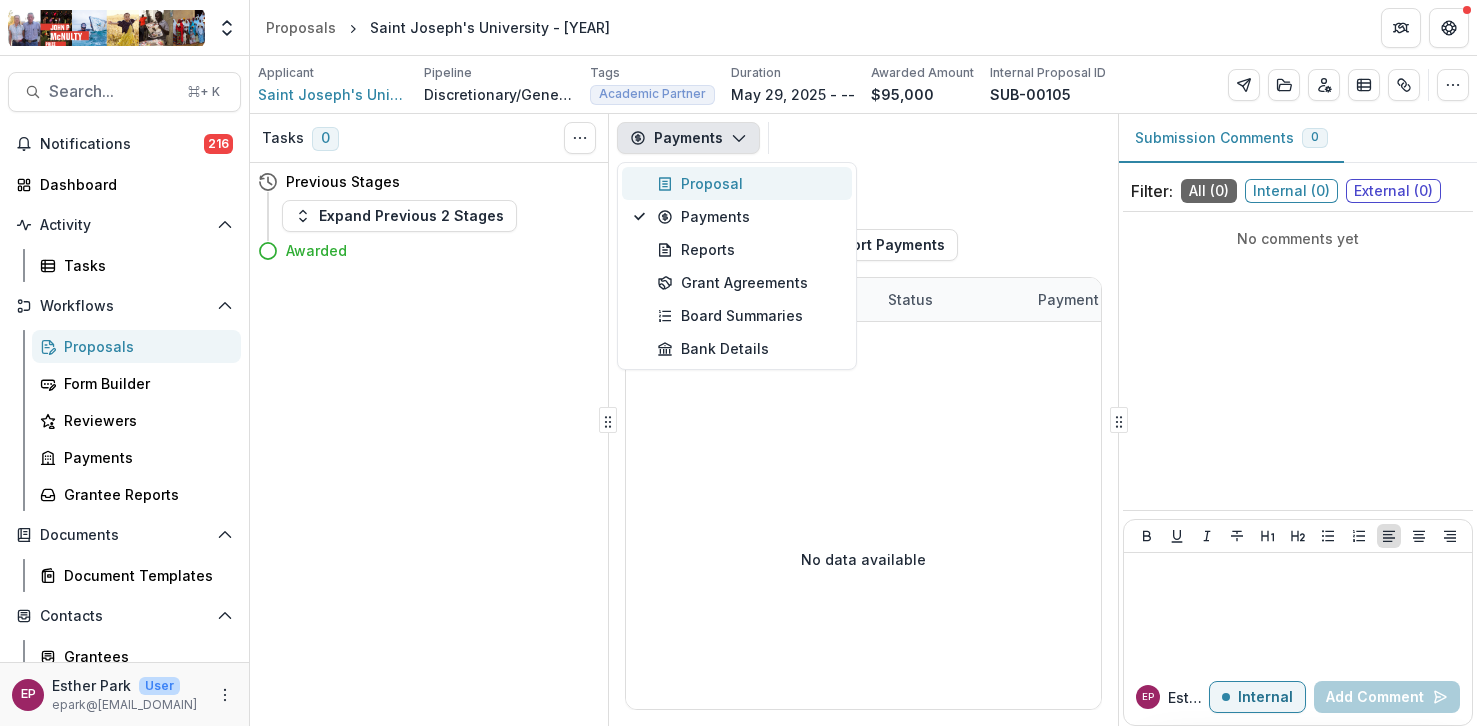 click on "Proposal" at bounding box center (748, 183) 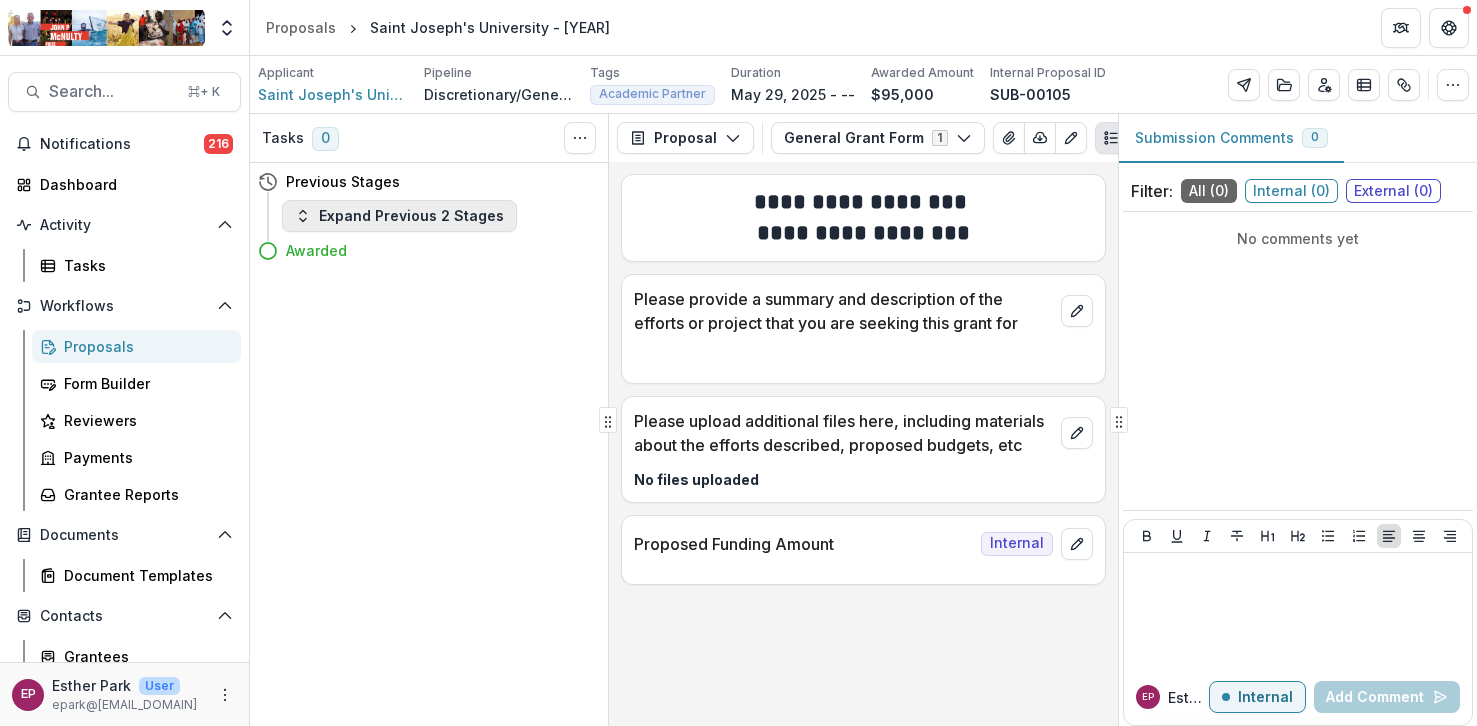 click on "Expand Previous 2 Stages" at bounding box center (399, 216) 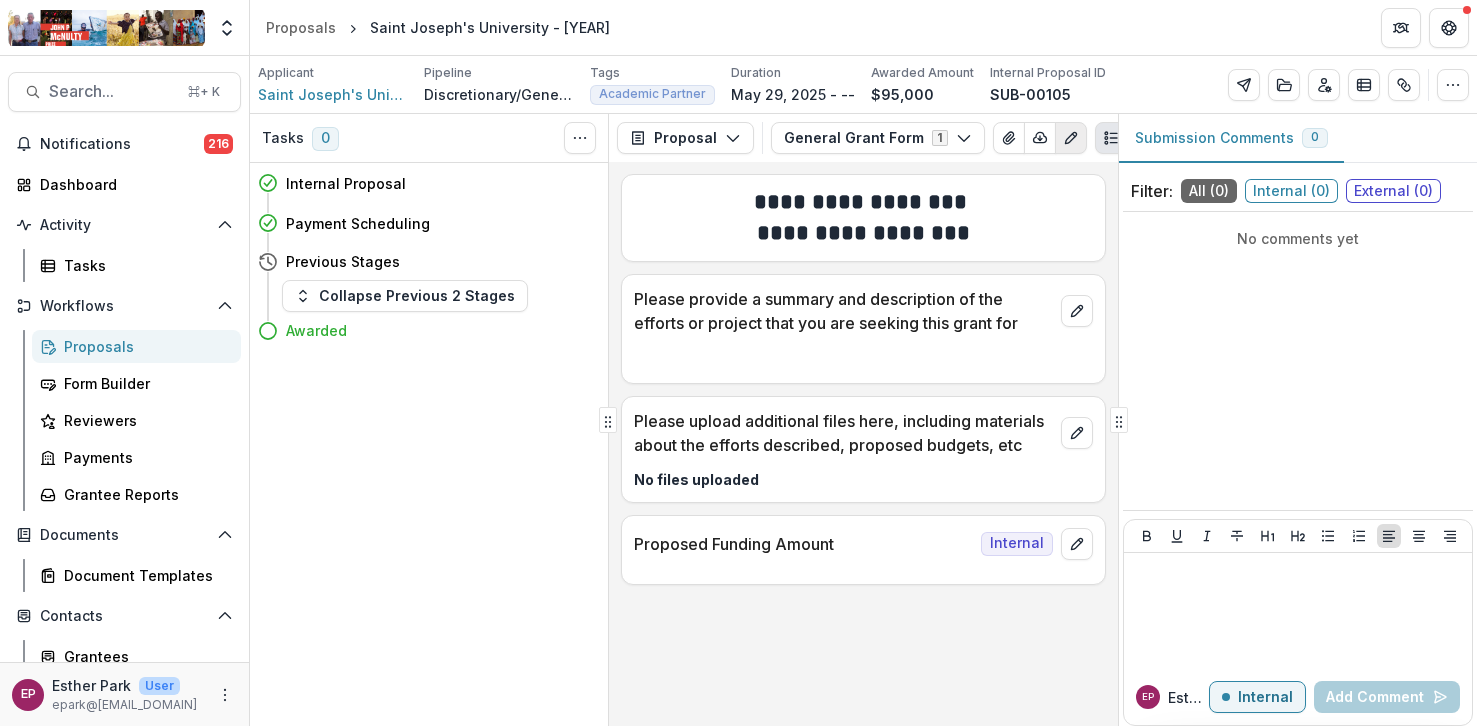click 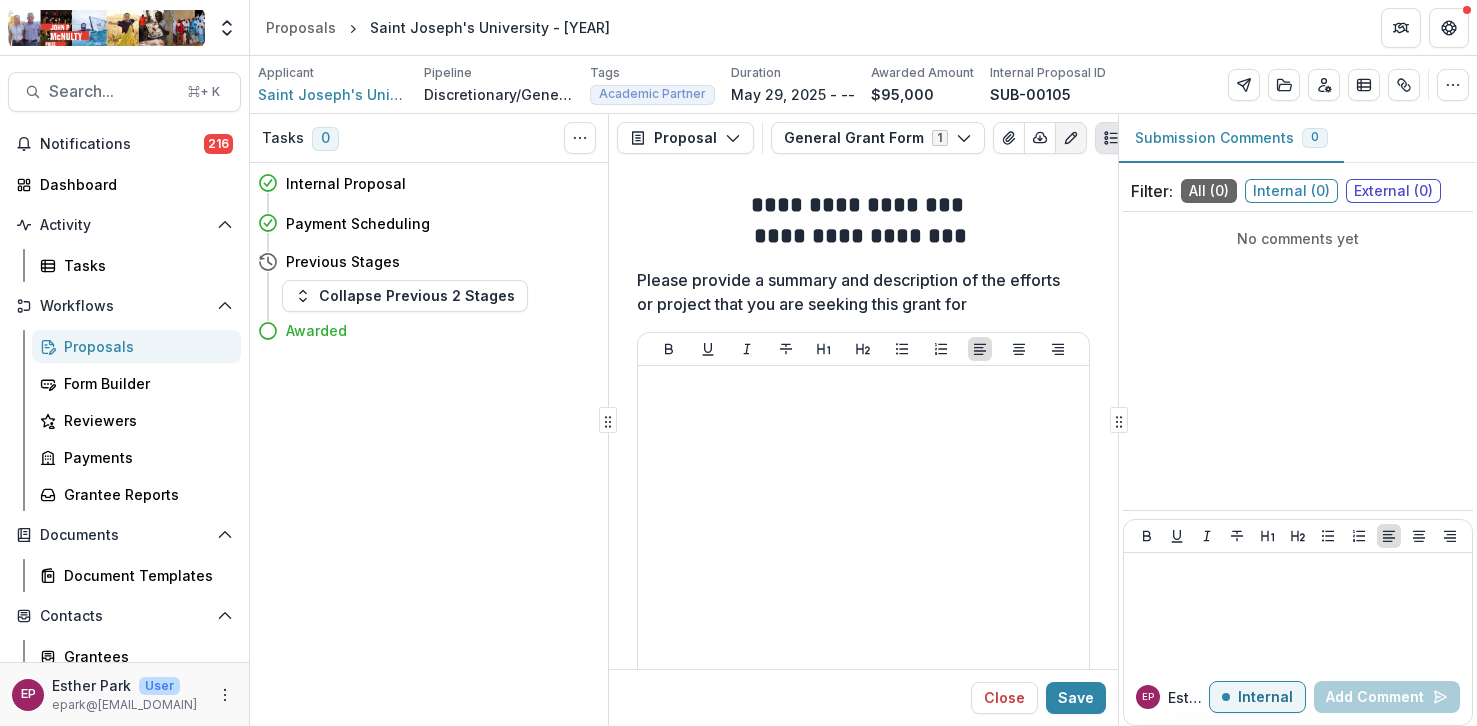 click 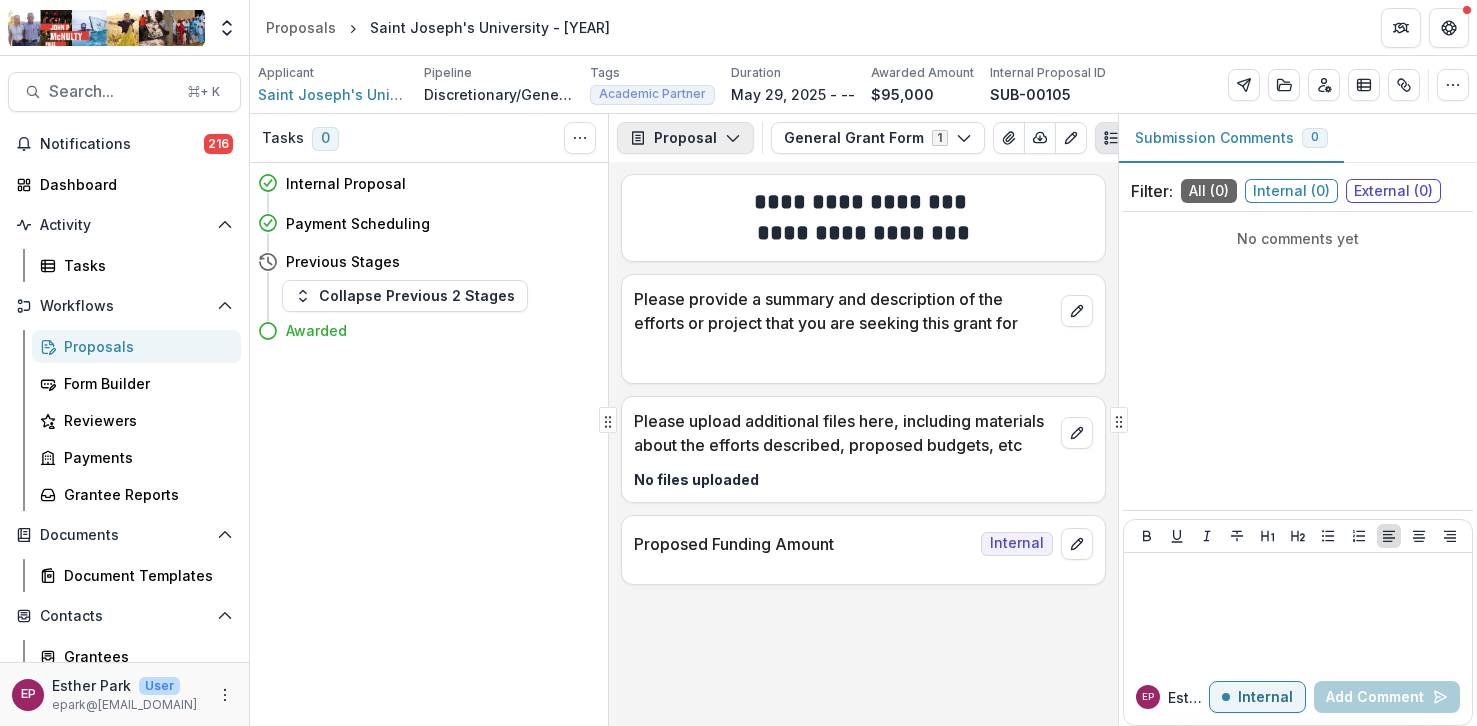 click on "Proposal" at bounding box center (685, 138) 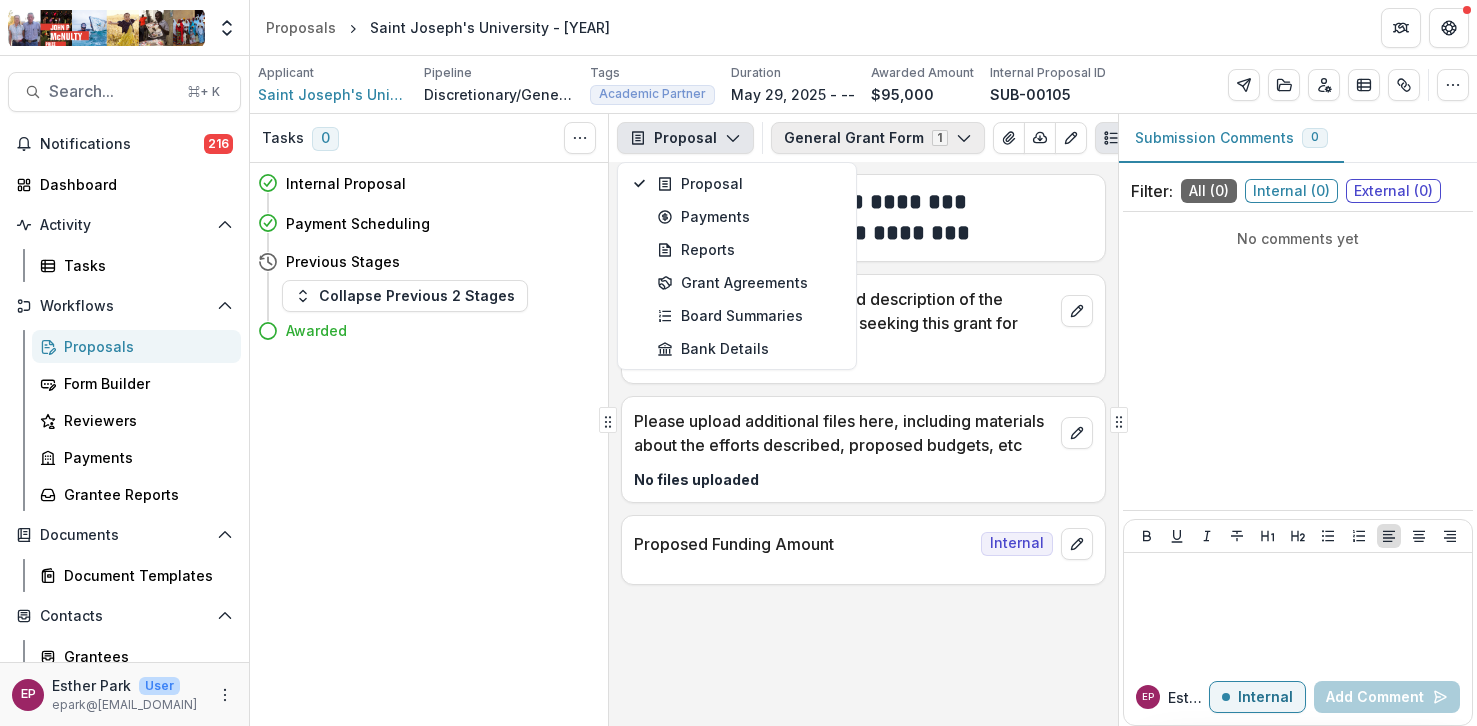 click on "General Grant Form 1" at bounding box center [878, 138] 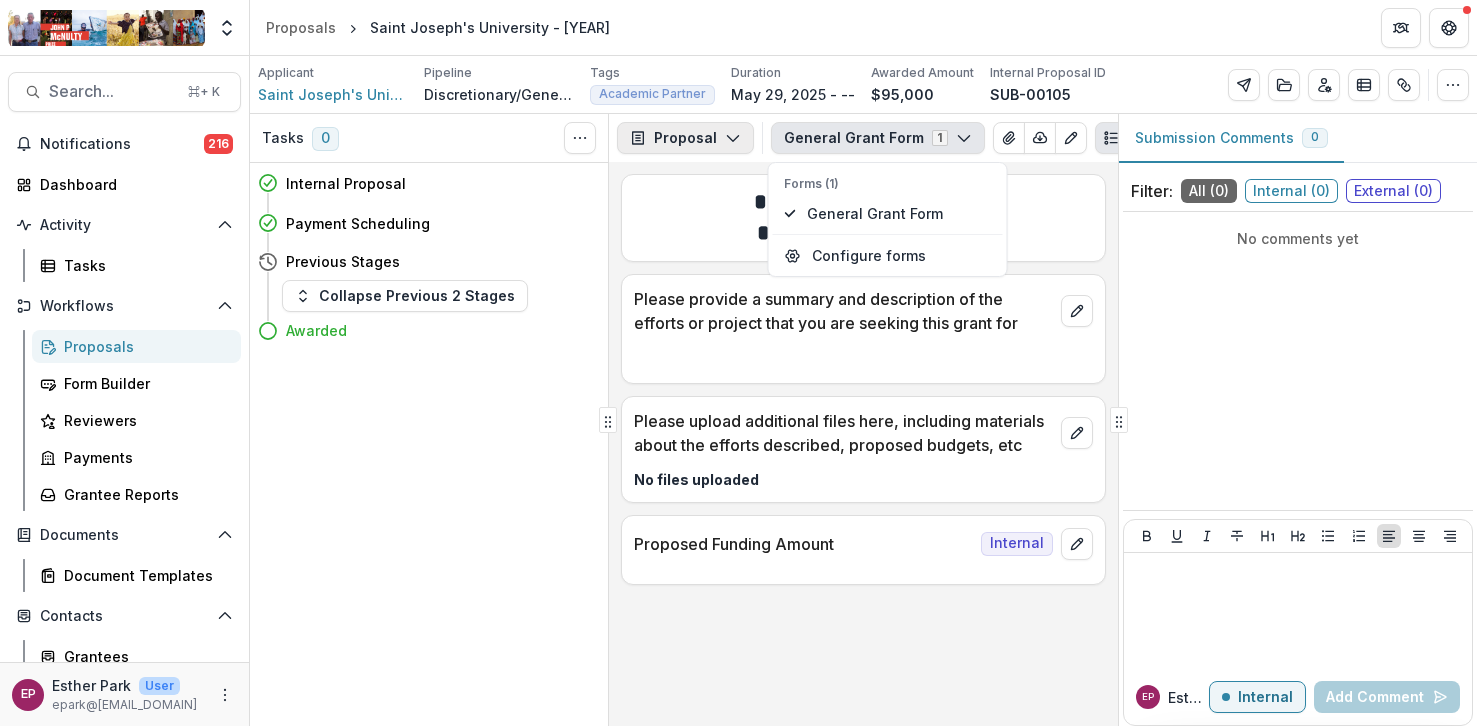 click on "Proposal" at bounding box center (685, 138) 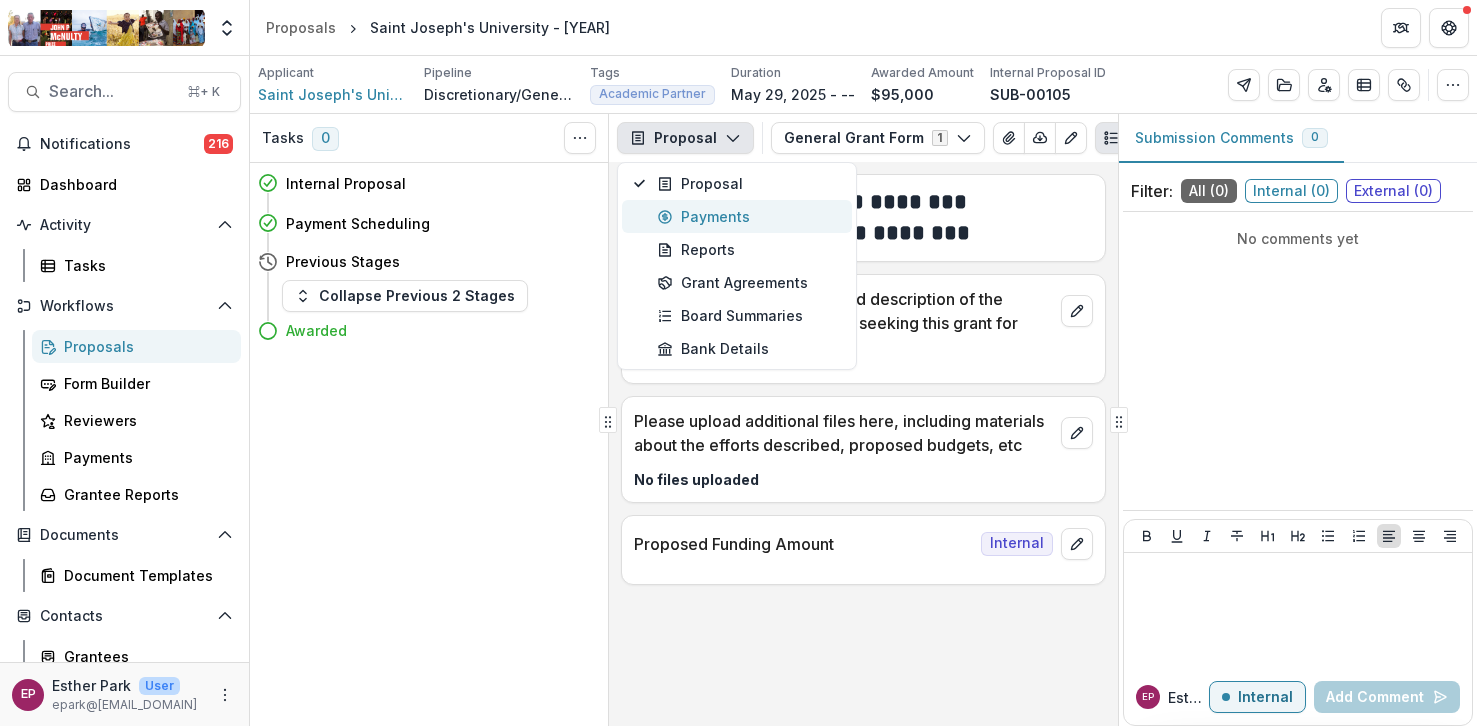 click on "Payments" at bounding box center [748, 216] 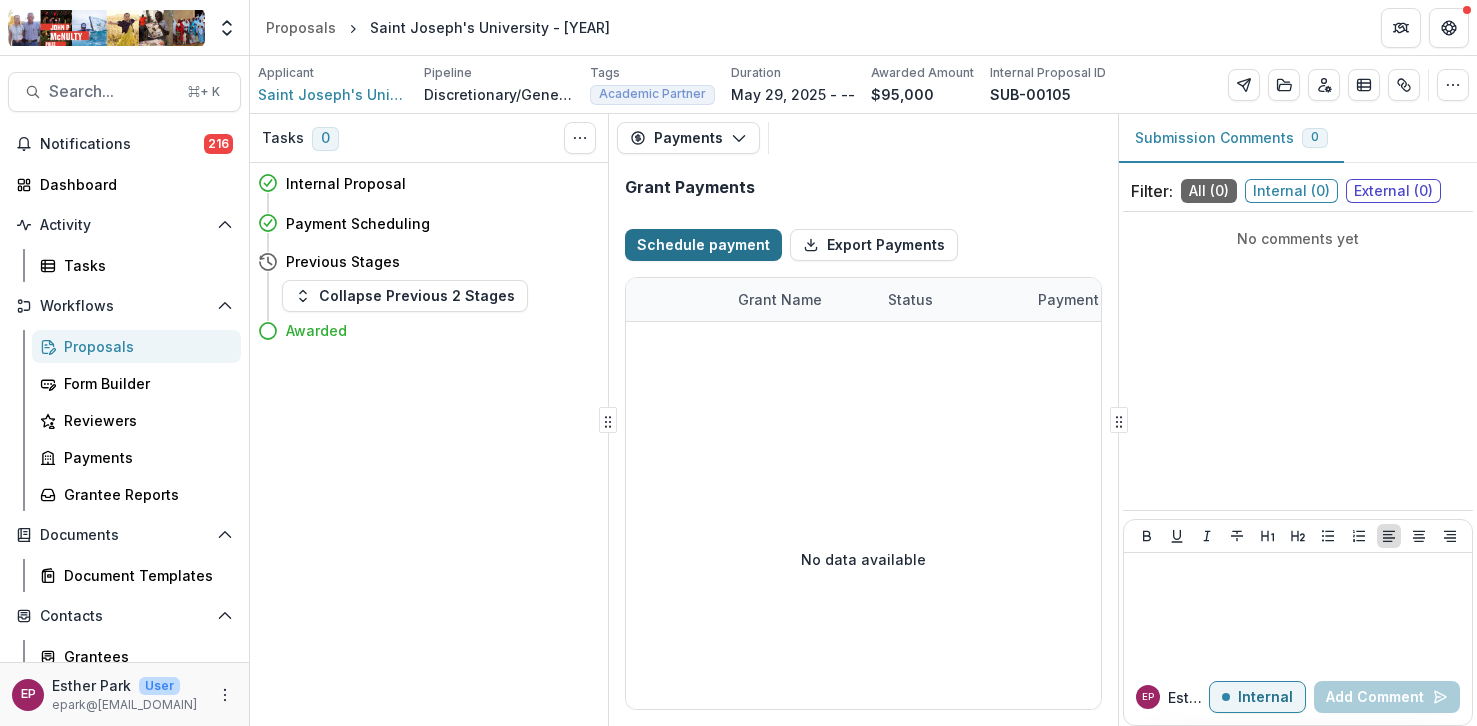 click on "Schedule payment" at bounding box center (703, 245) 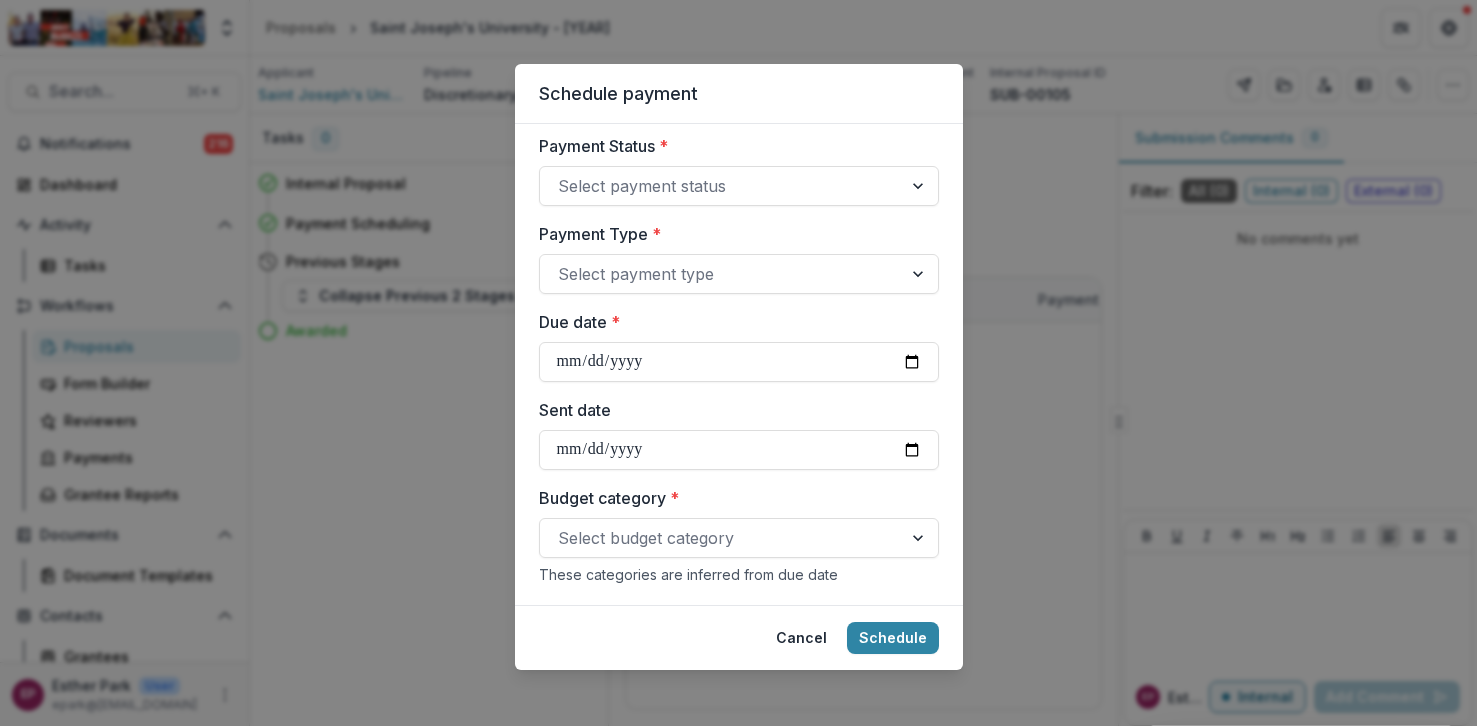 scroll, scrollTop: 631, scrollLeft: 0, axis: vertical 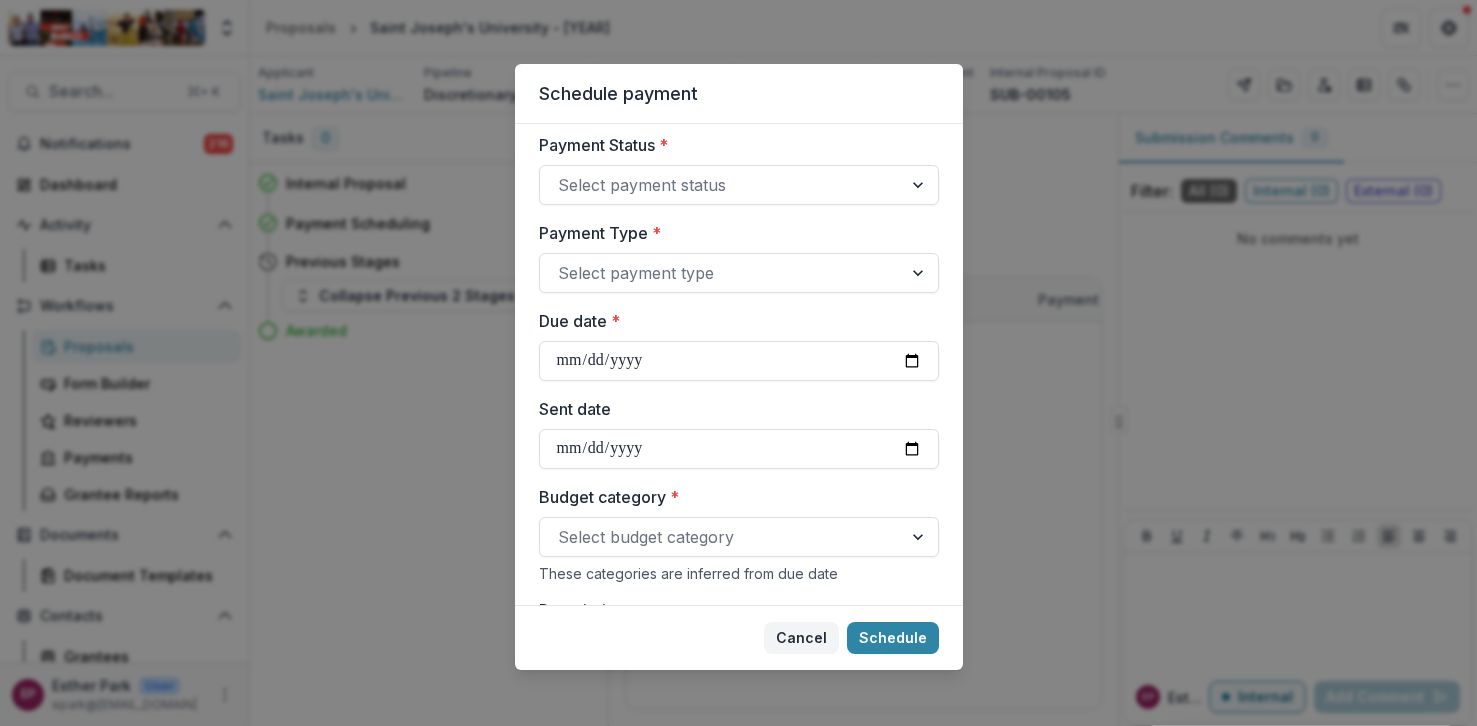 click on "Cancel" at bounding box center [801, 638] 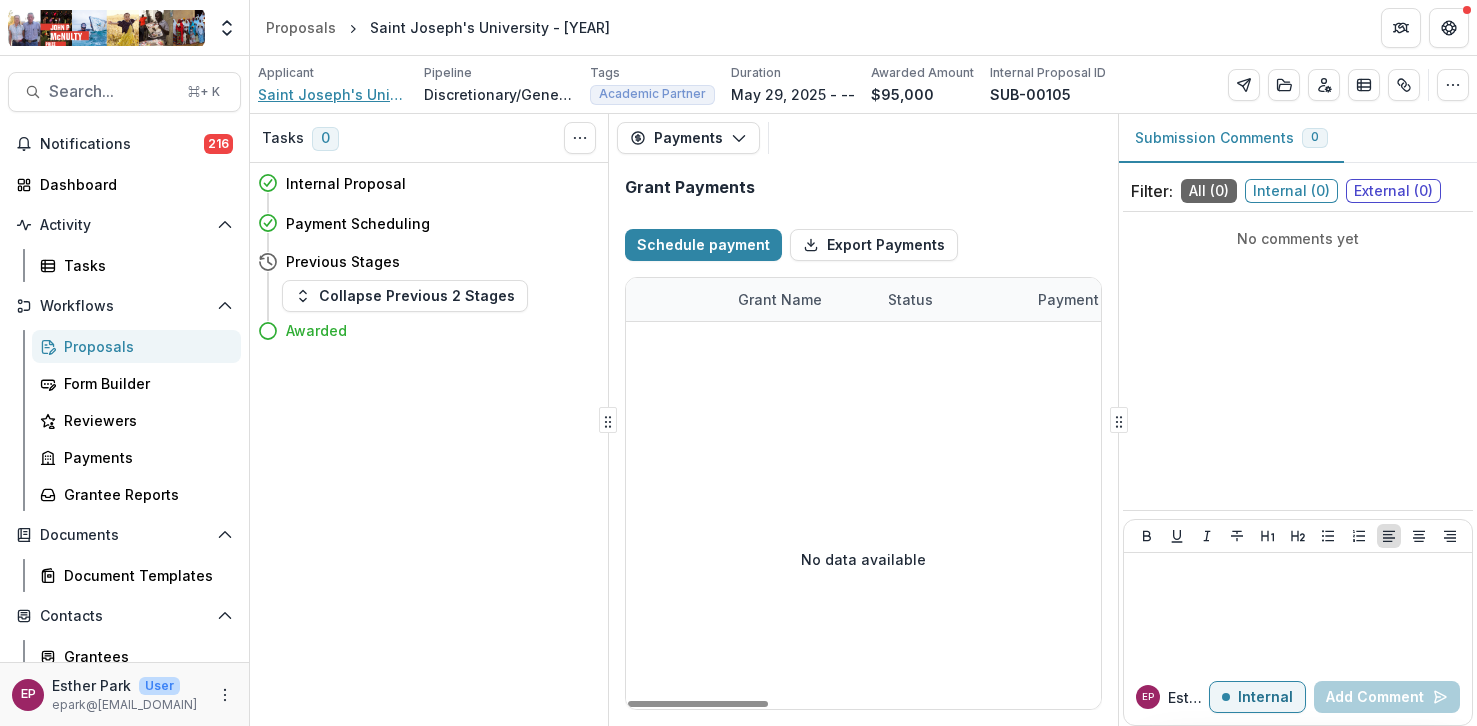 click on "Saint Joseph's University" at bounding box center [333, 94] 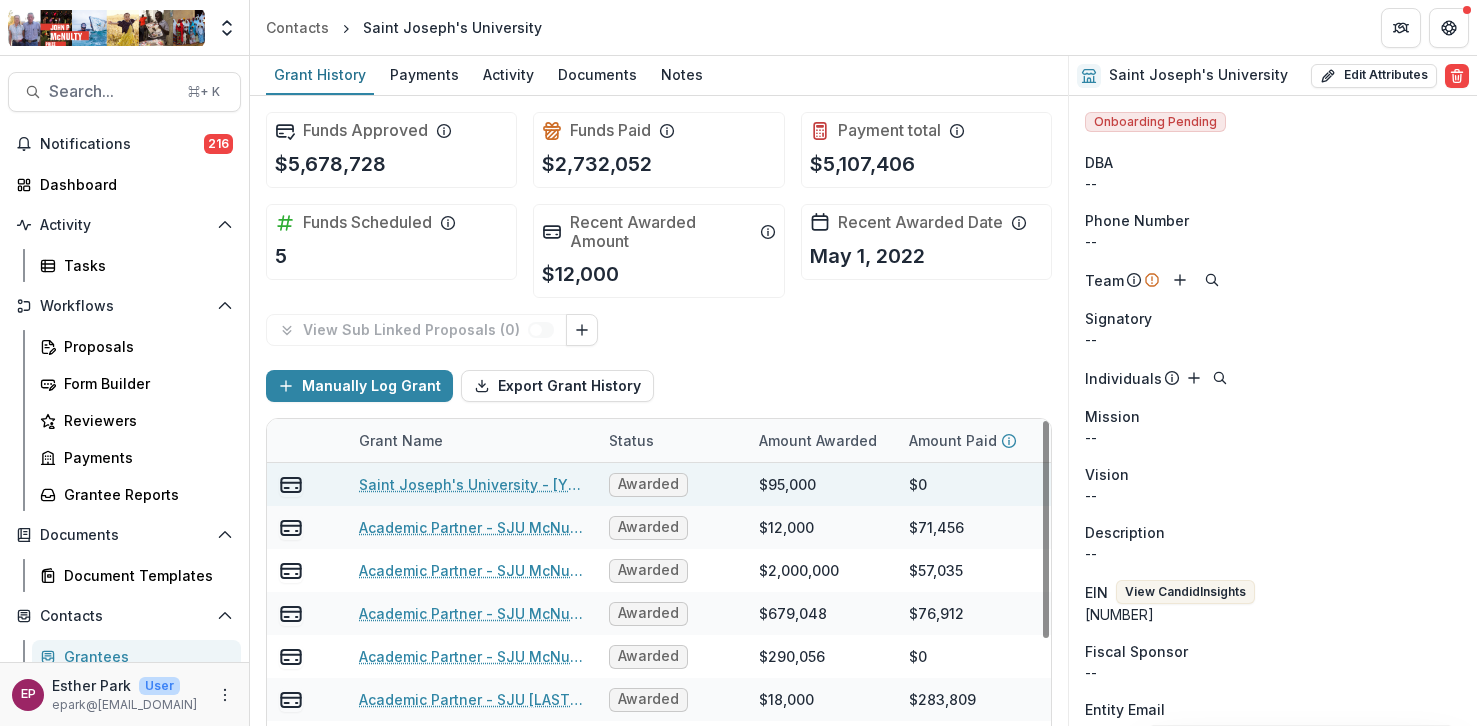 click on "Saint Joseph's University - [YEAR]" at bounding box center [472, 484] 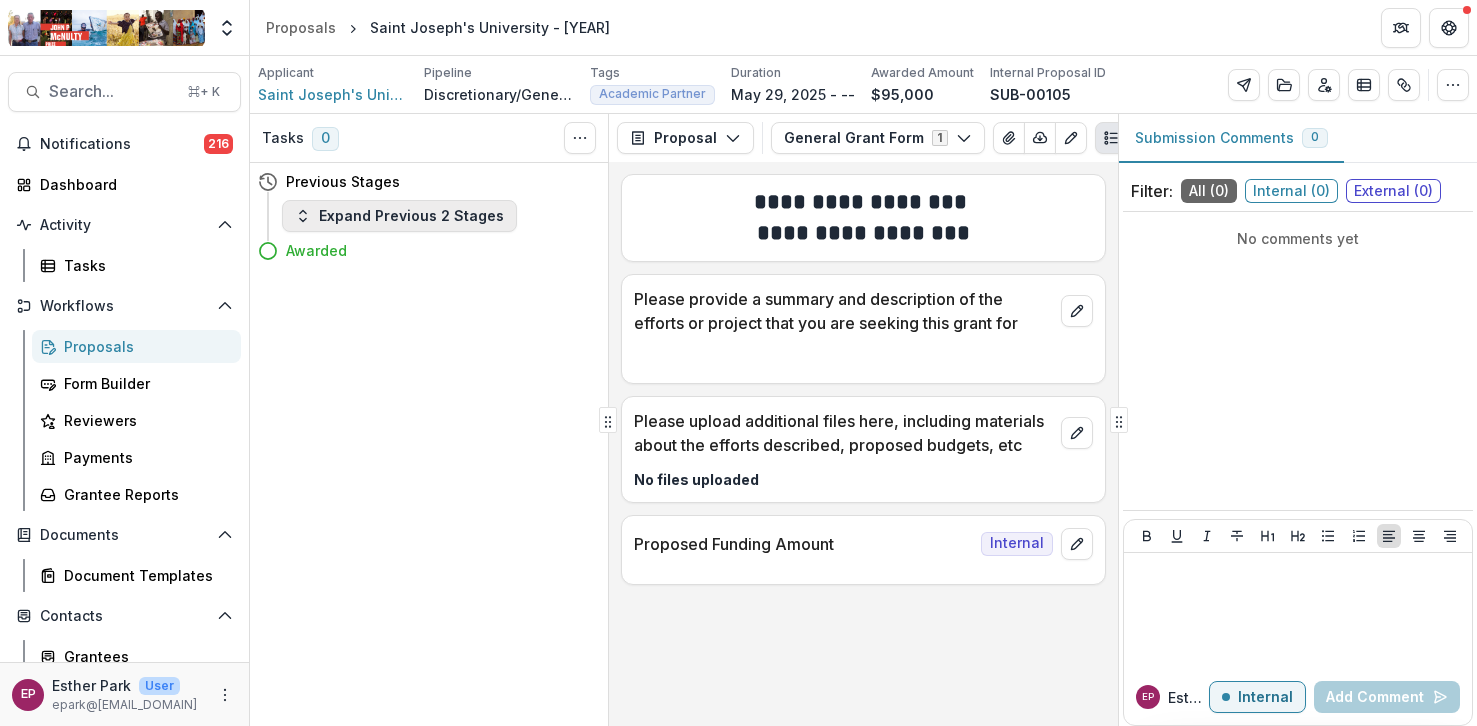 click on "Expand Previous 2 Stages" at bounding box center (399, 216) 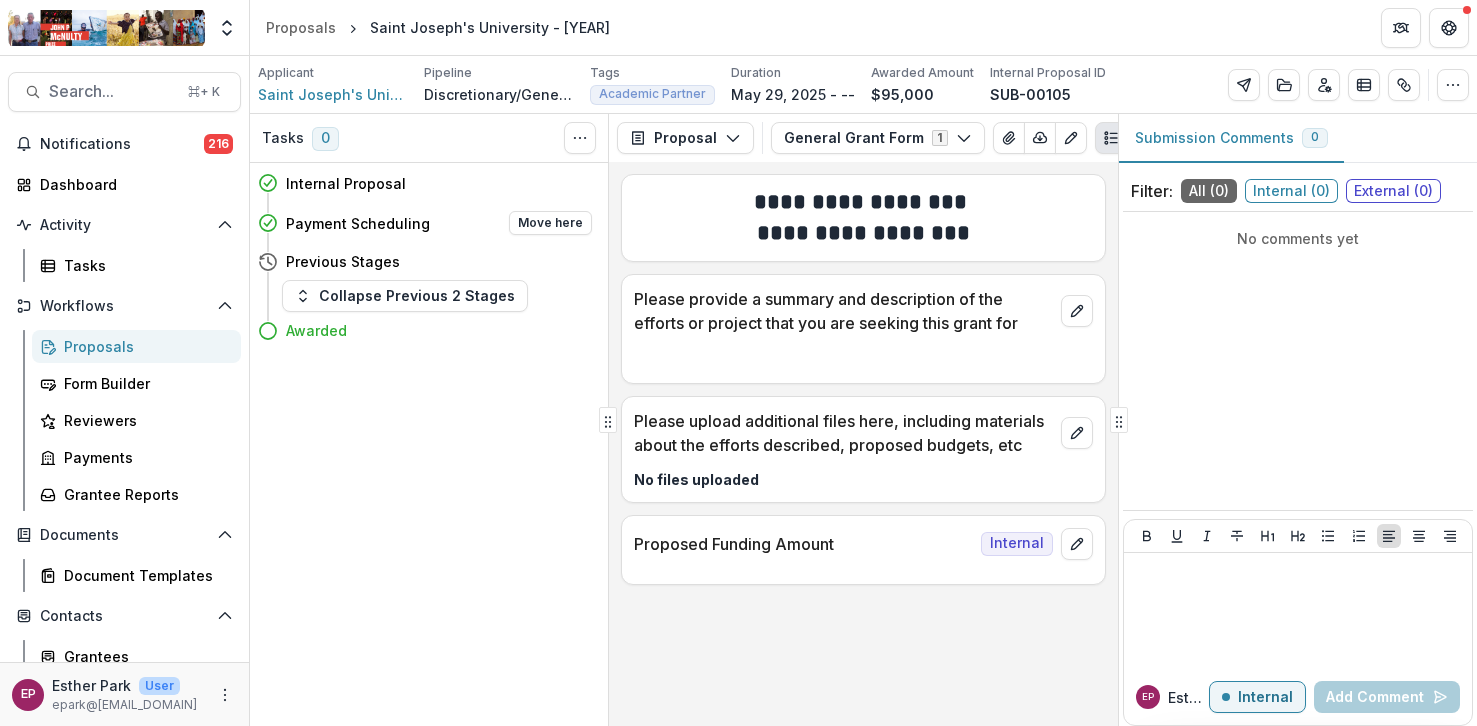 click on "Payment Scheduling" at bounding box center [358, 223] 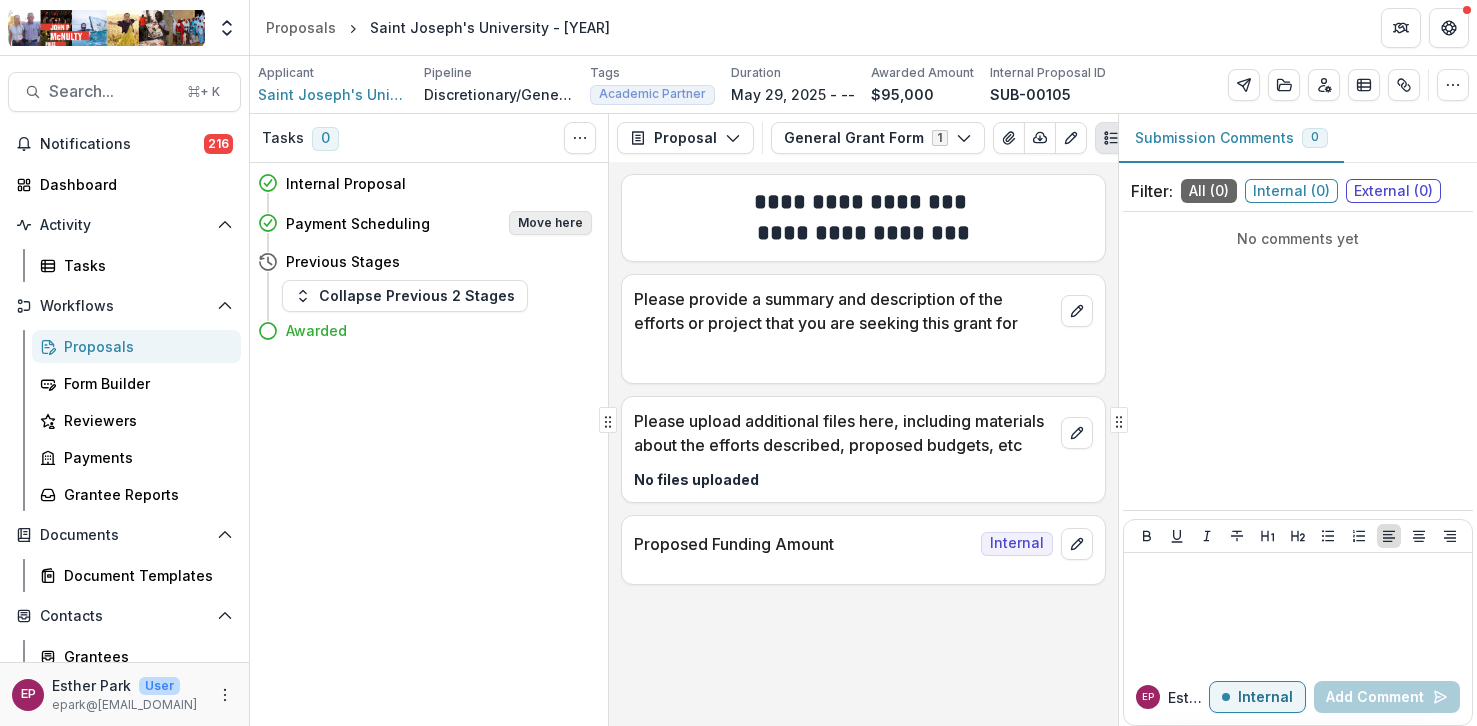 click on "Move here" at bounding box center [550, 223] 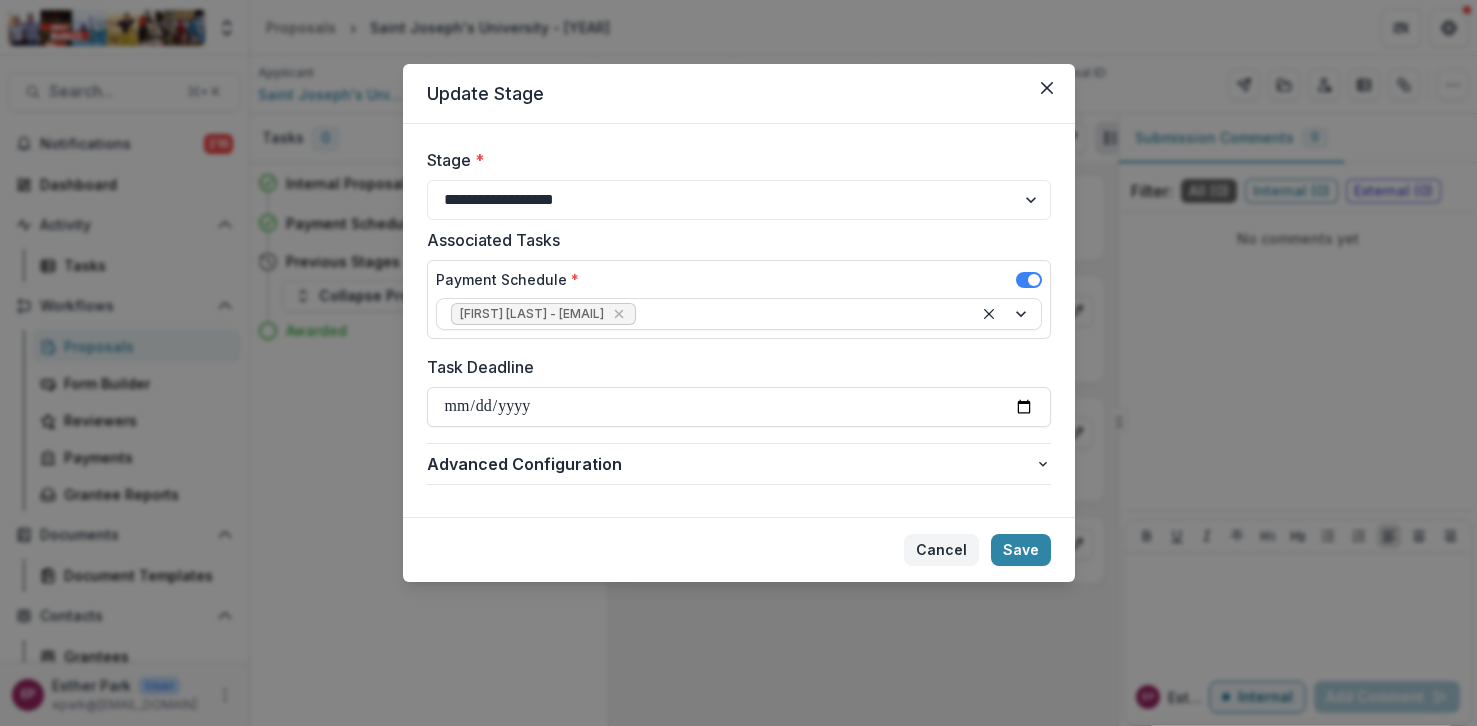click on "Cancel" at bounding box center [941, 550] 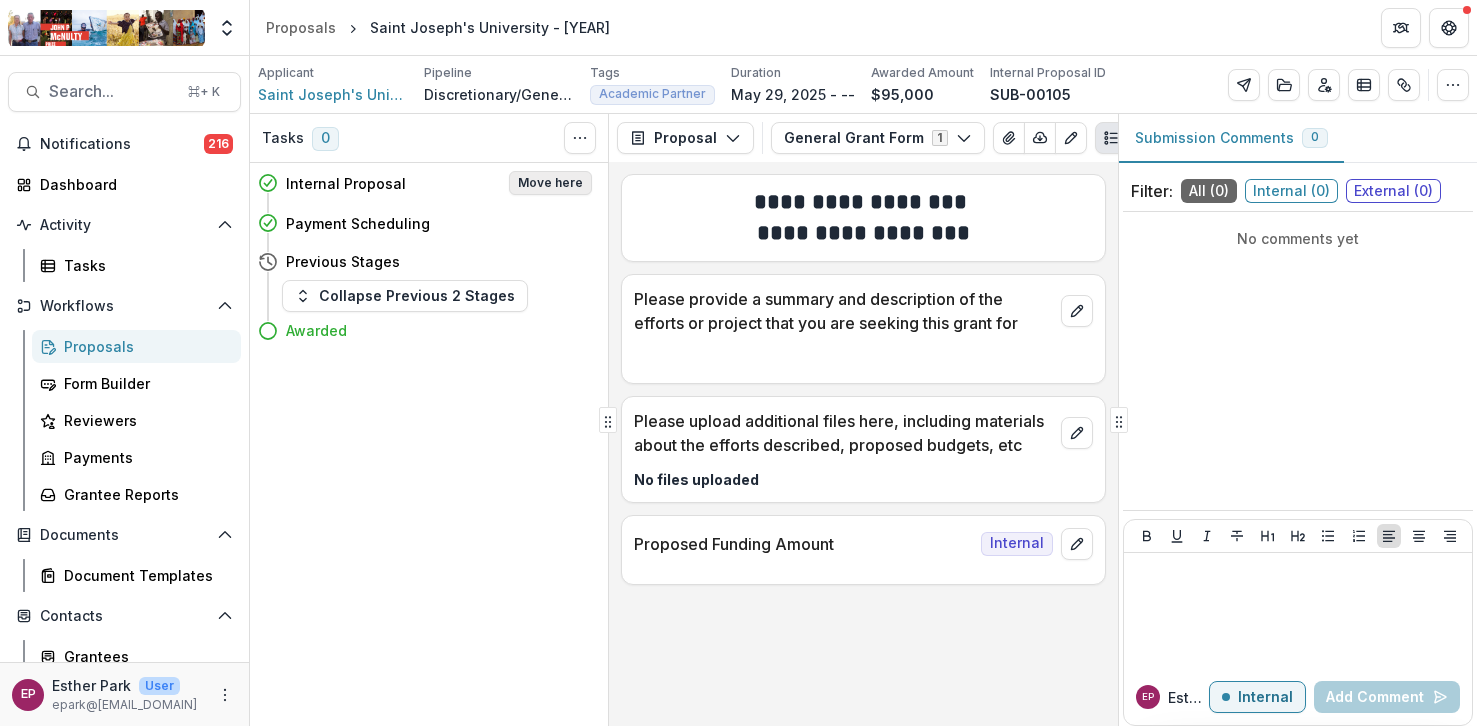 click on "Move here" at bounding box center [550, 183] 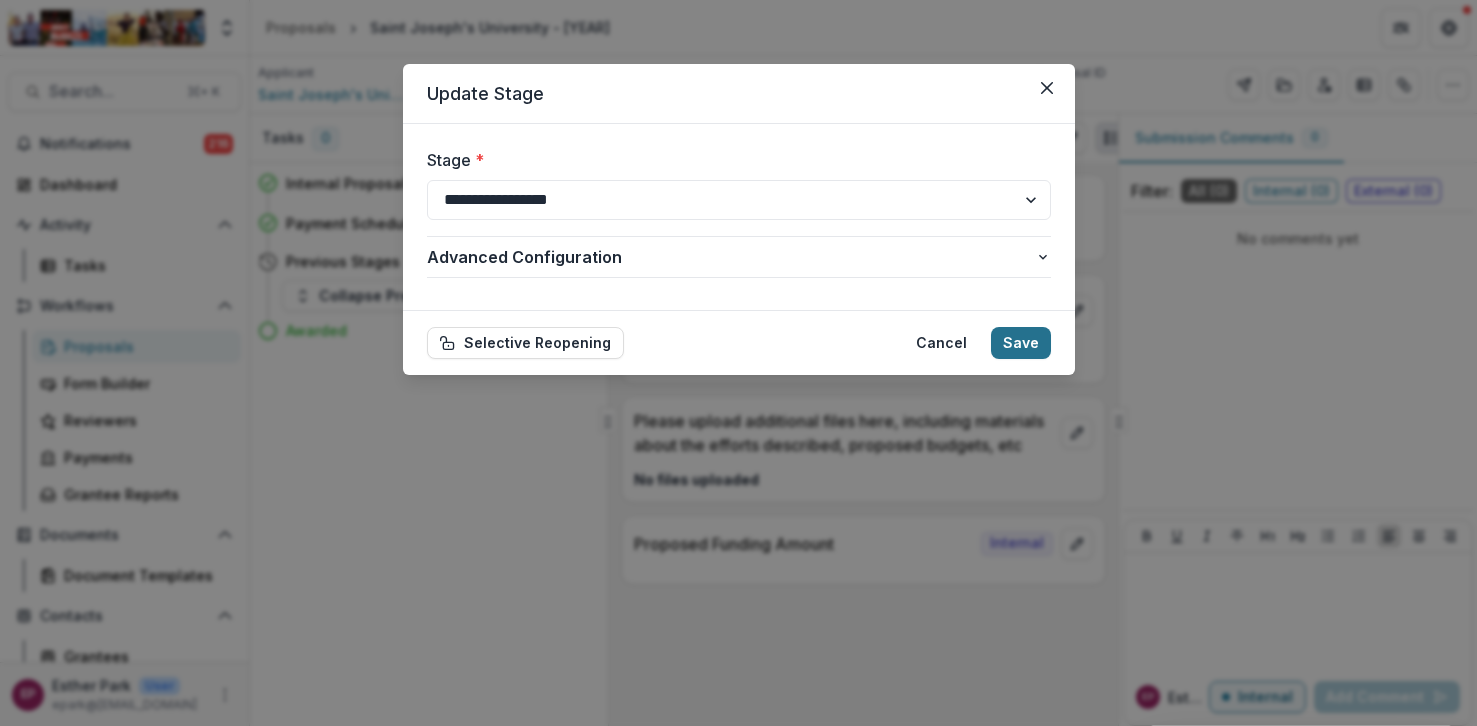 click on "Save" at bounding box center [1021, 343] 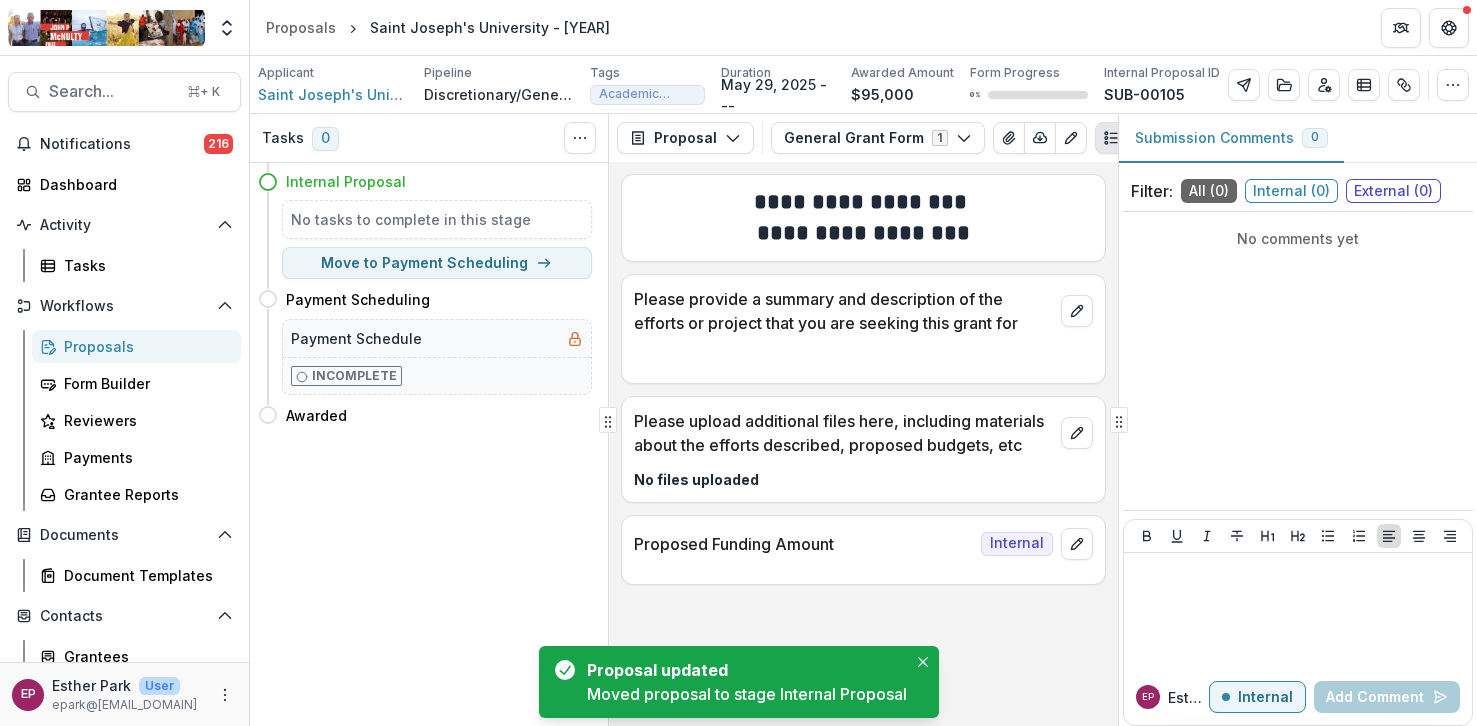click on "Internal Proposal" at bounding box center (346, 181) 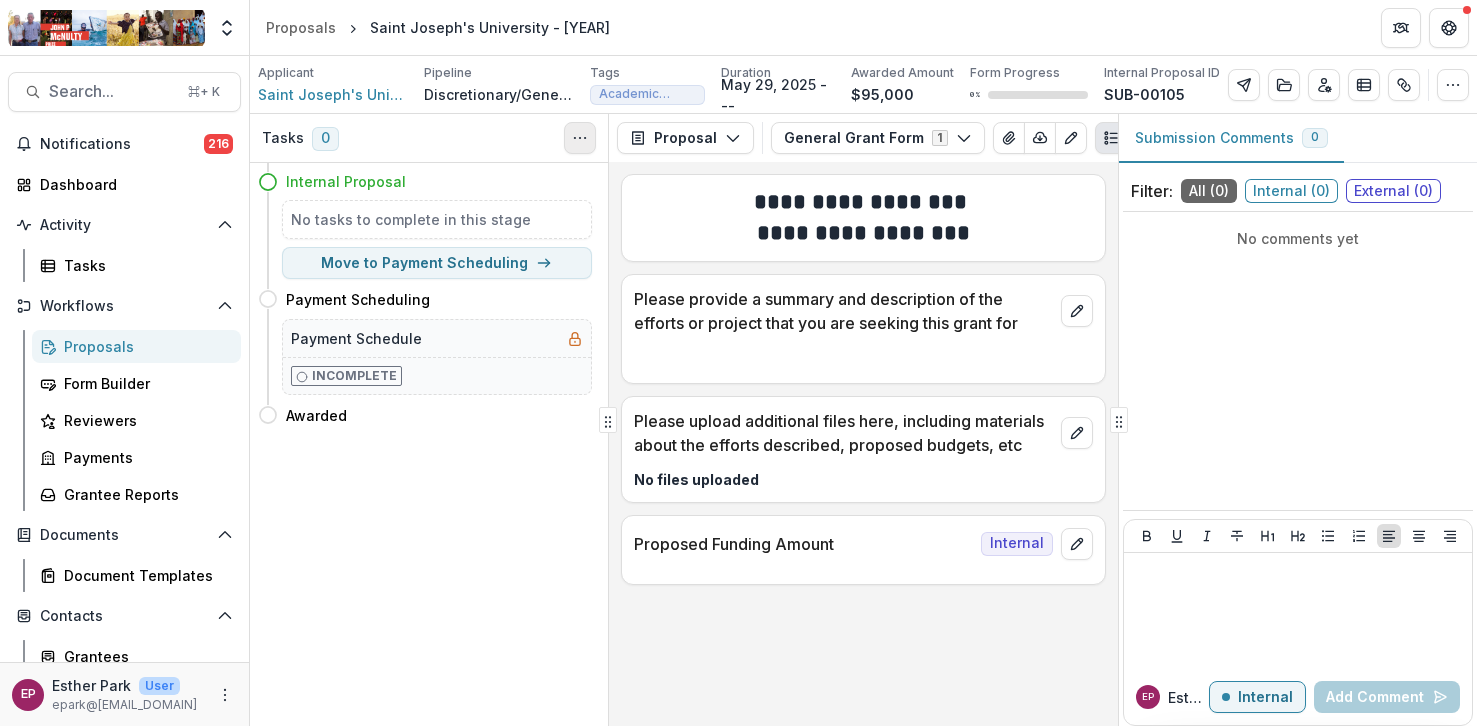click 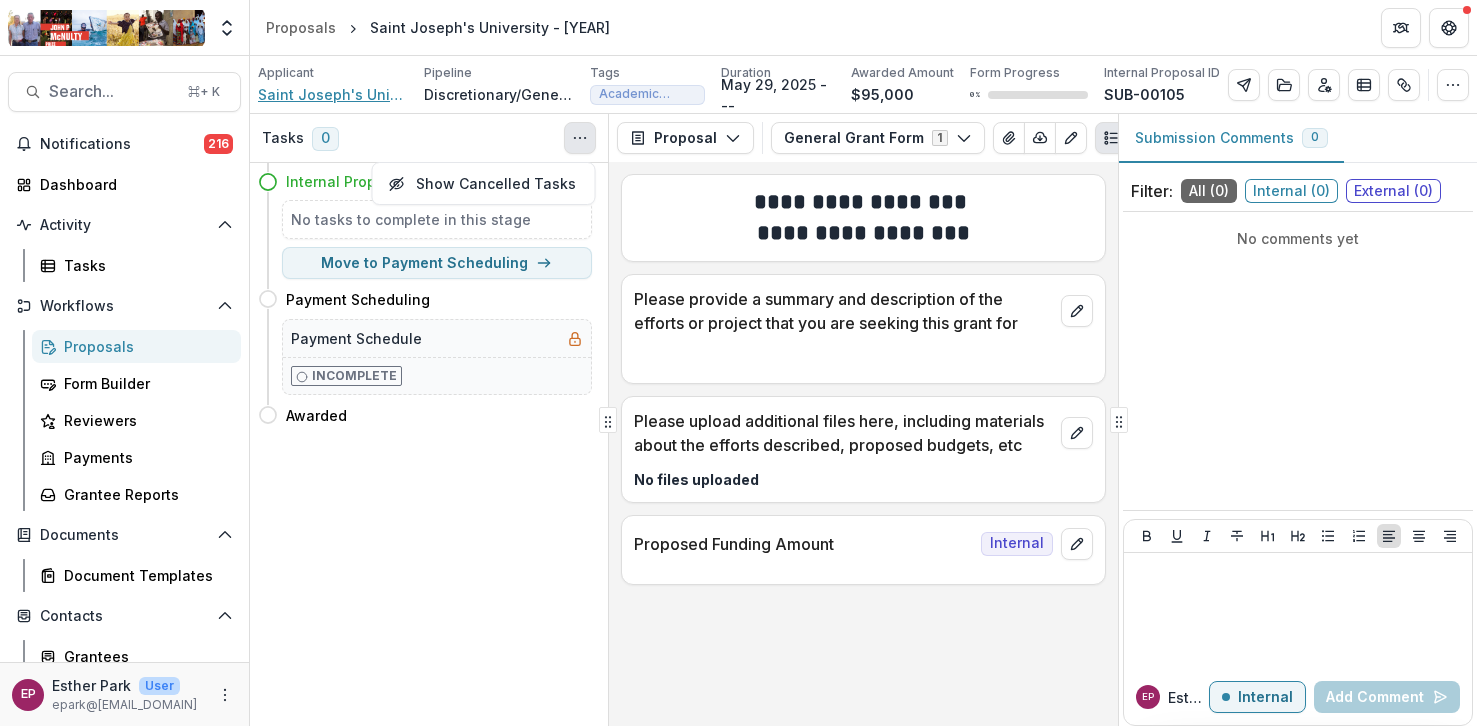 click on "Saint Joseph's University" at bounding box center [333, 94] 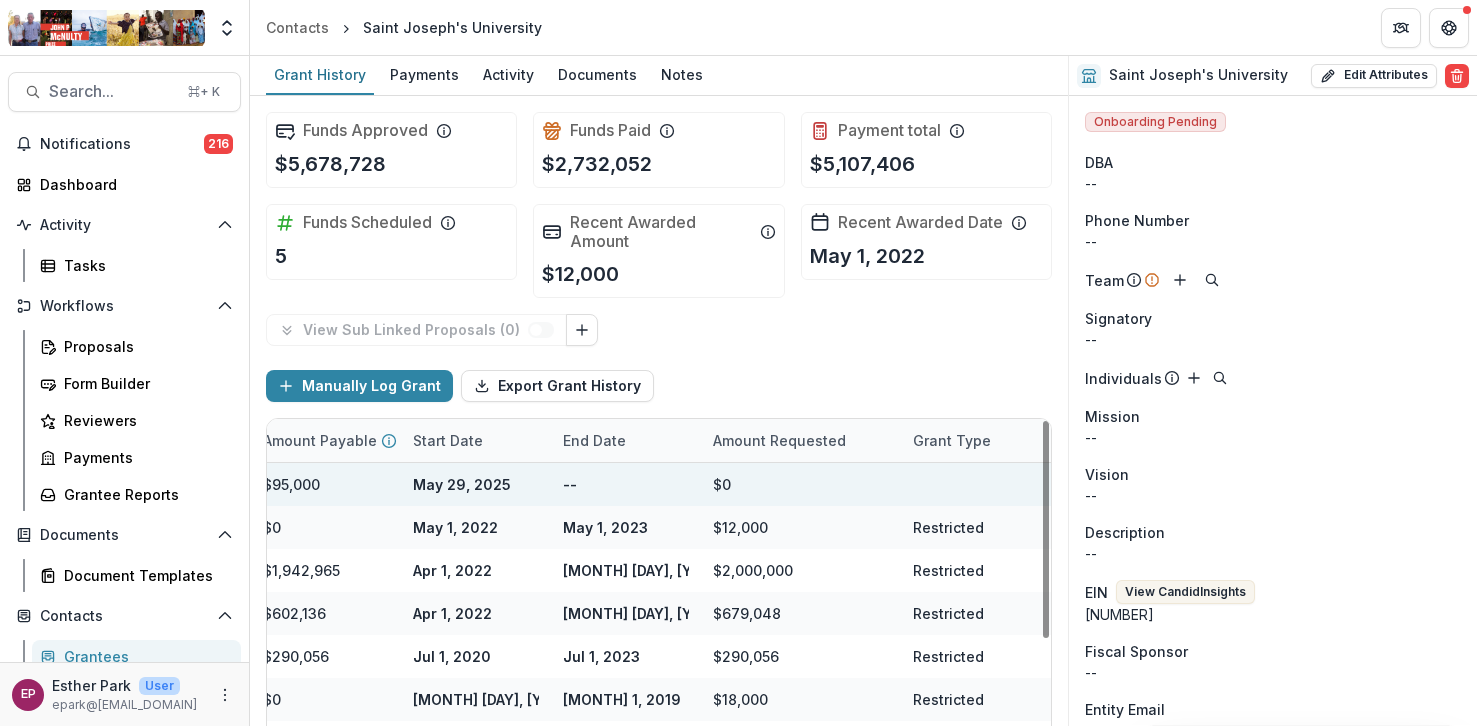 scroll, scrollTop: 0, scrollLeft: 0, axis: both 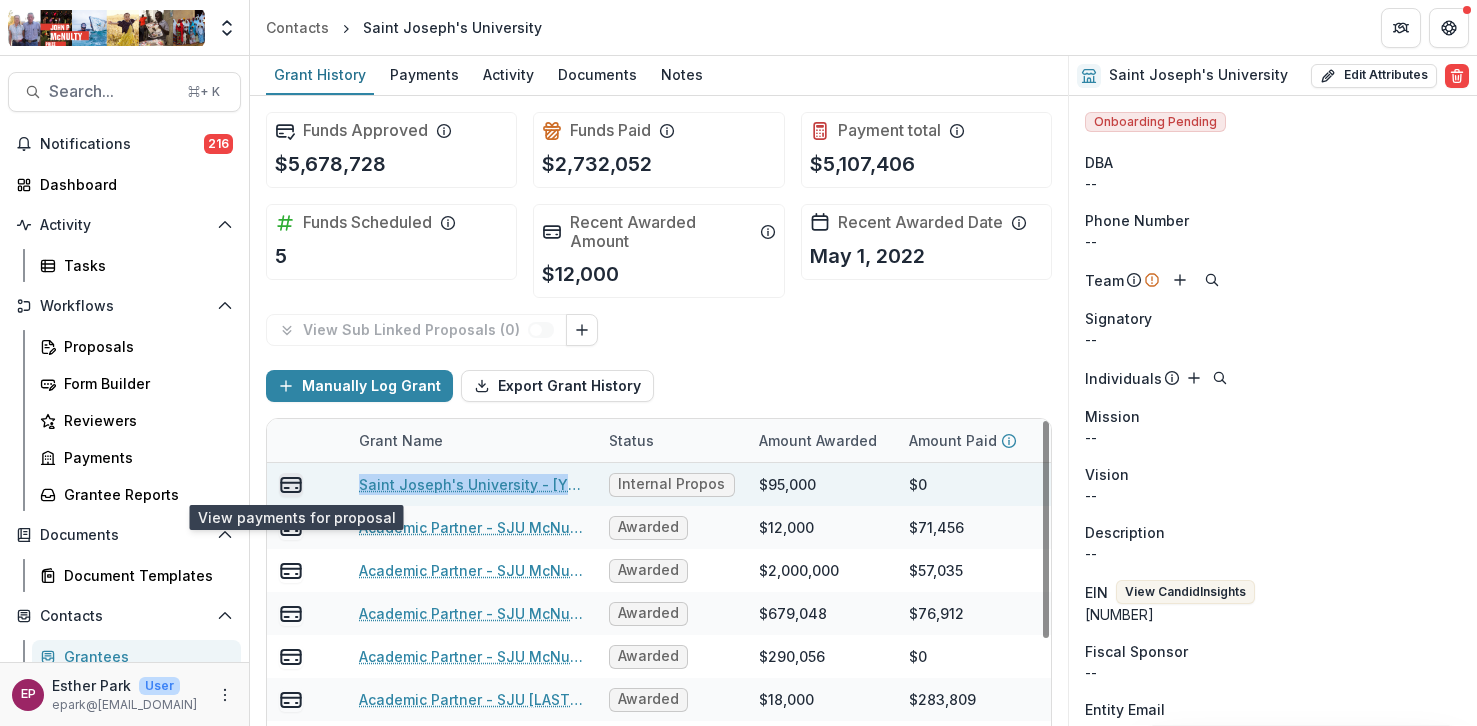 click 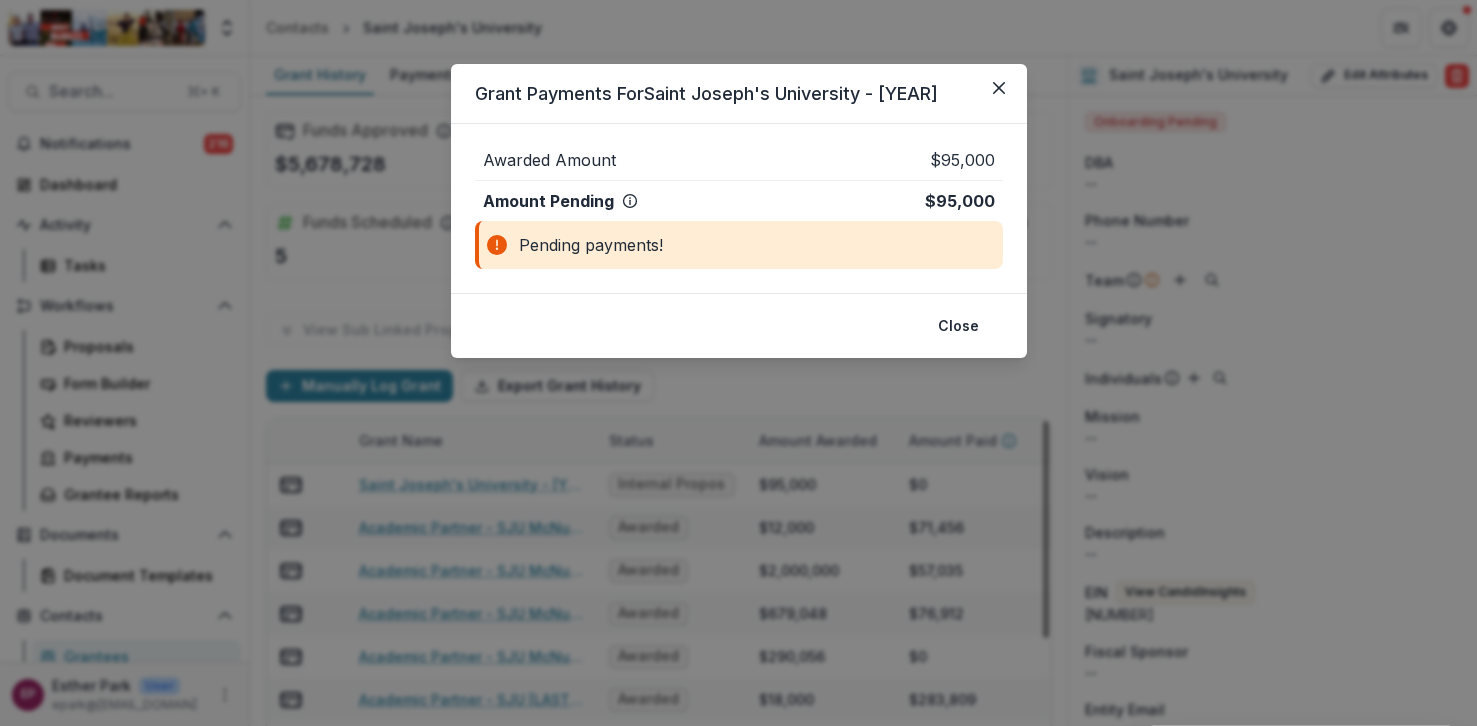 click on "Grant Payments For Saint Joseph's University - 2025" at bounding box center (739, 94) 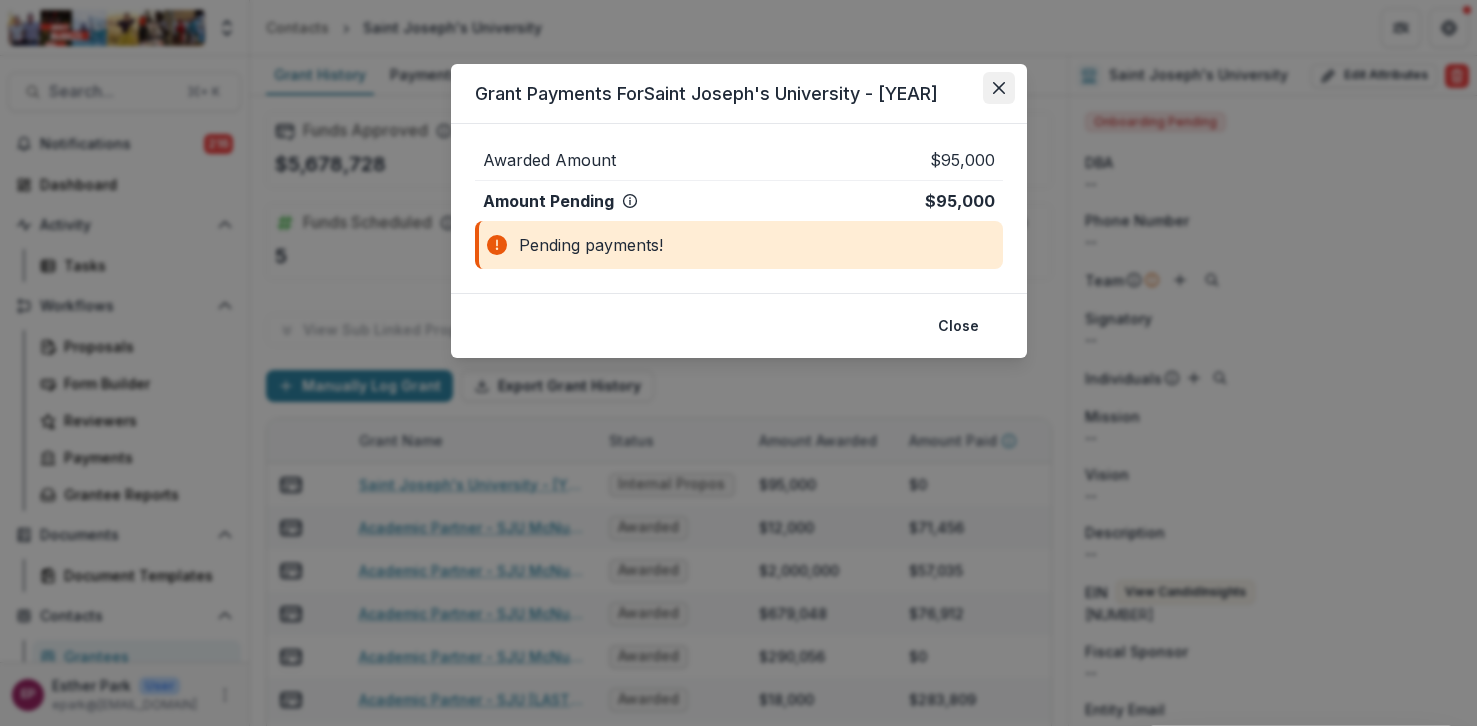 click at bounding box center [999, 88] 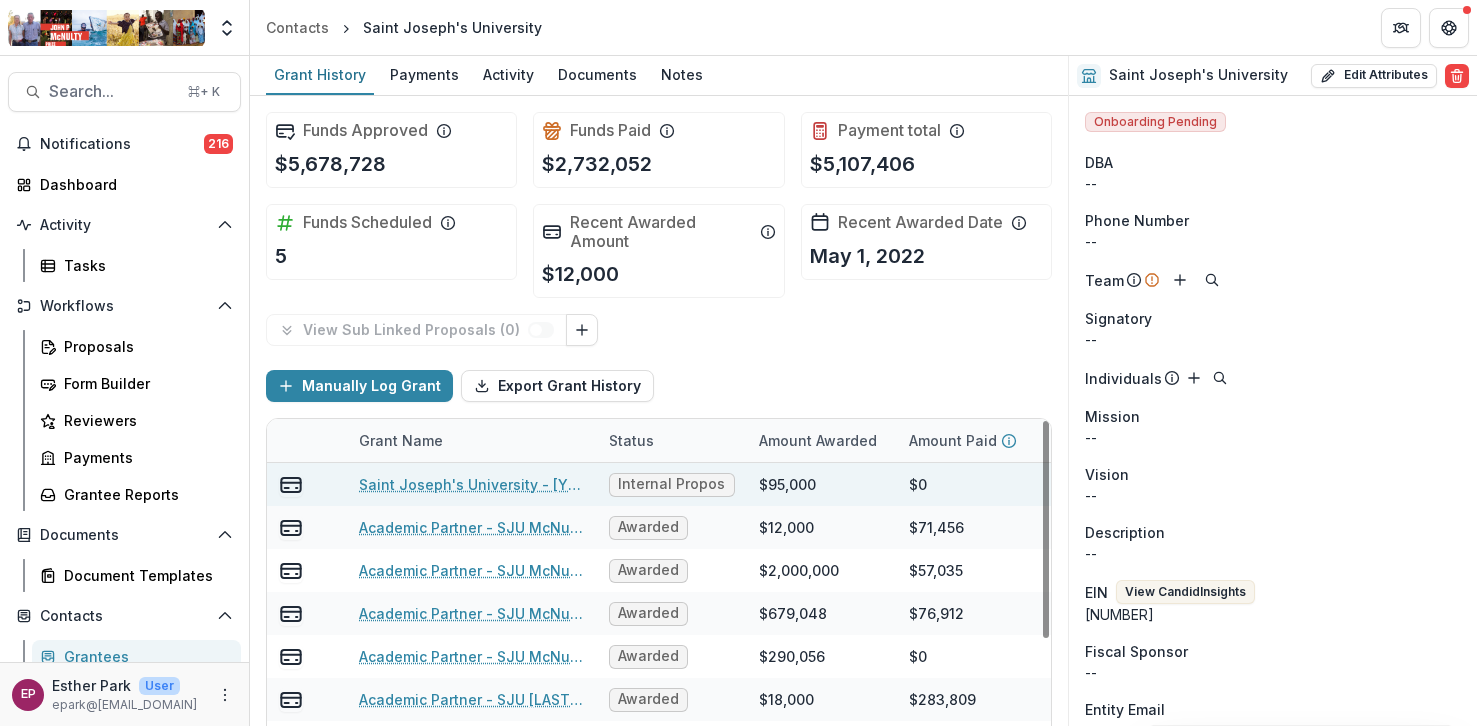 click on "Saint Joseph's University - [YEAR]" at bounding box center [472, 484] 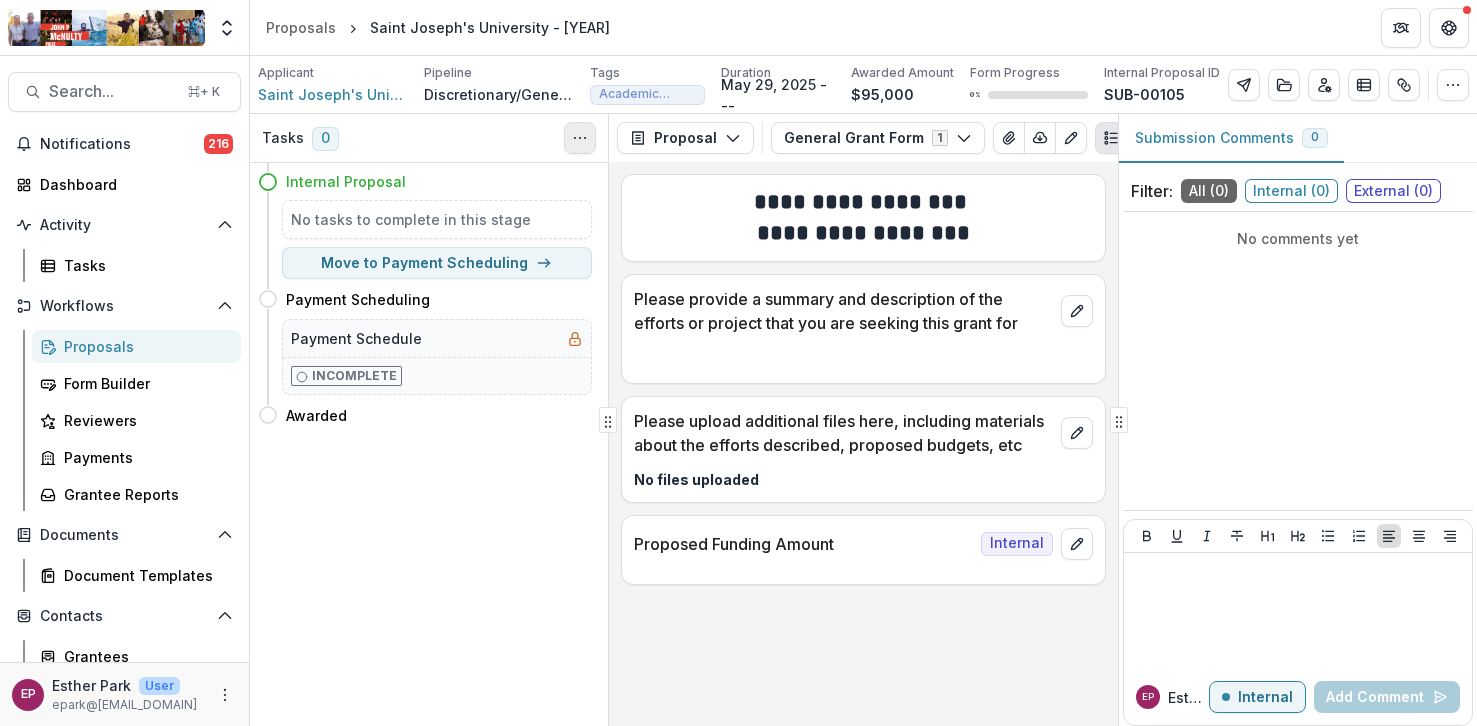 click at bounding box center [580, 138] 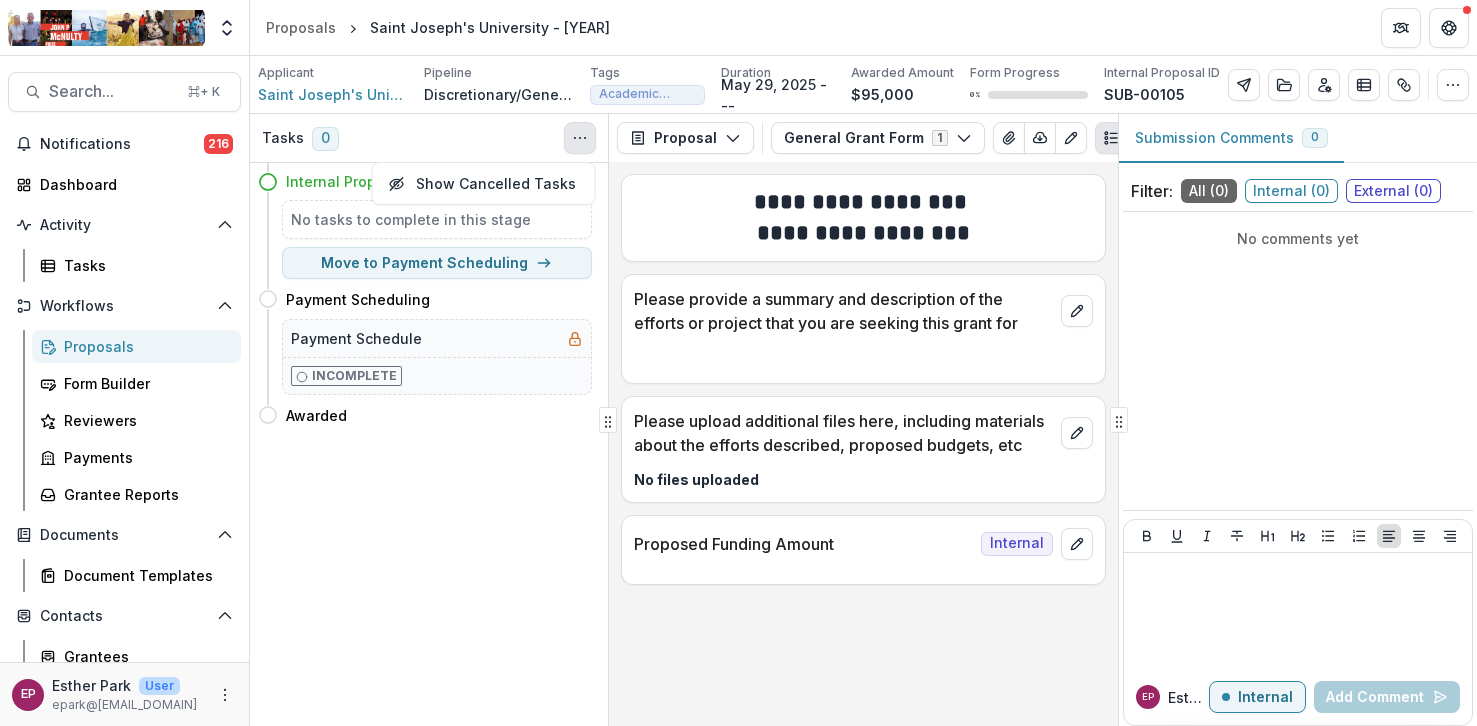 click 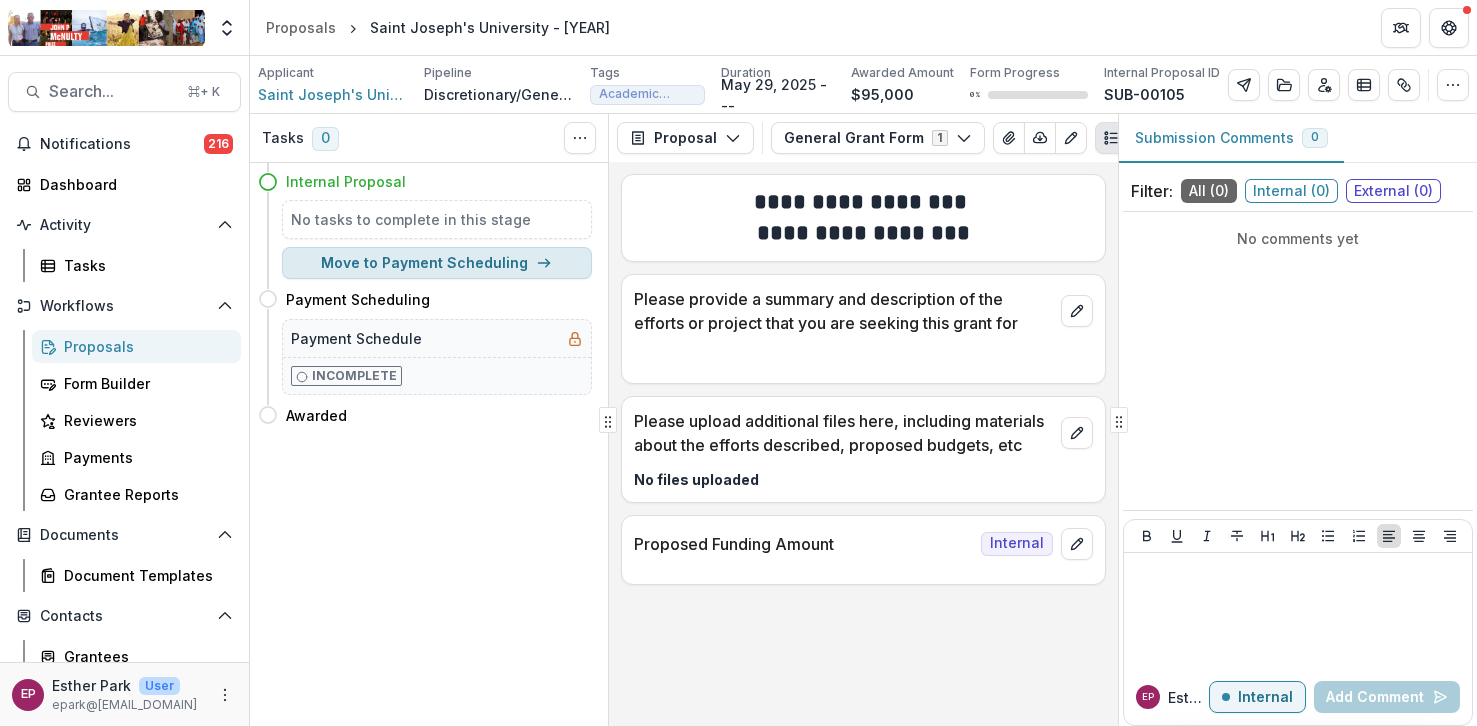 click on "Move to Payment Scheduling" at bounding box center [437, 263] 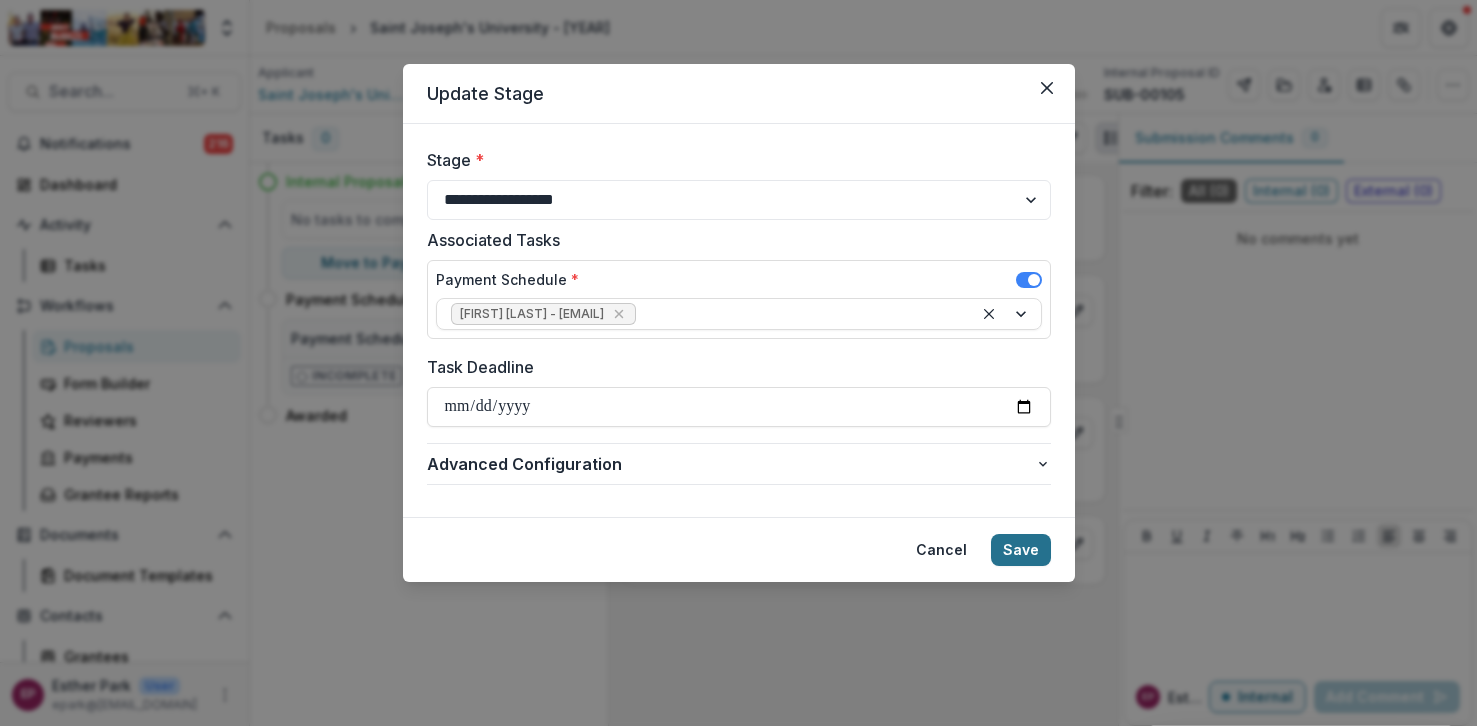 click on "Save" at bounding box center (1021, 550) 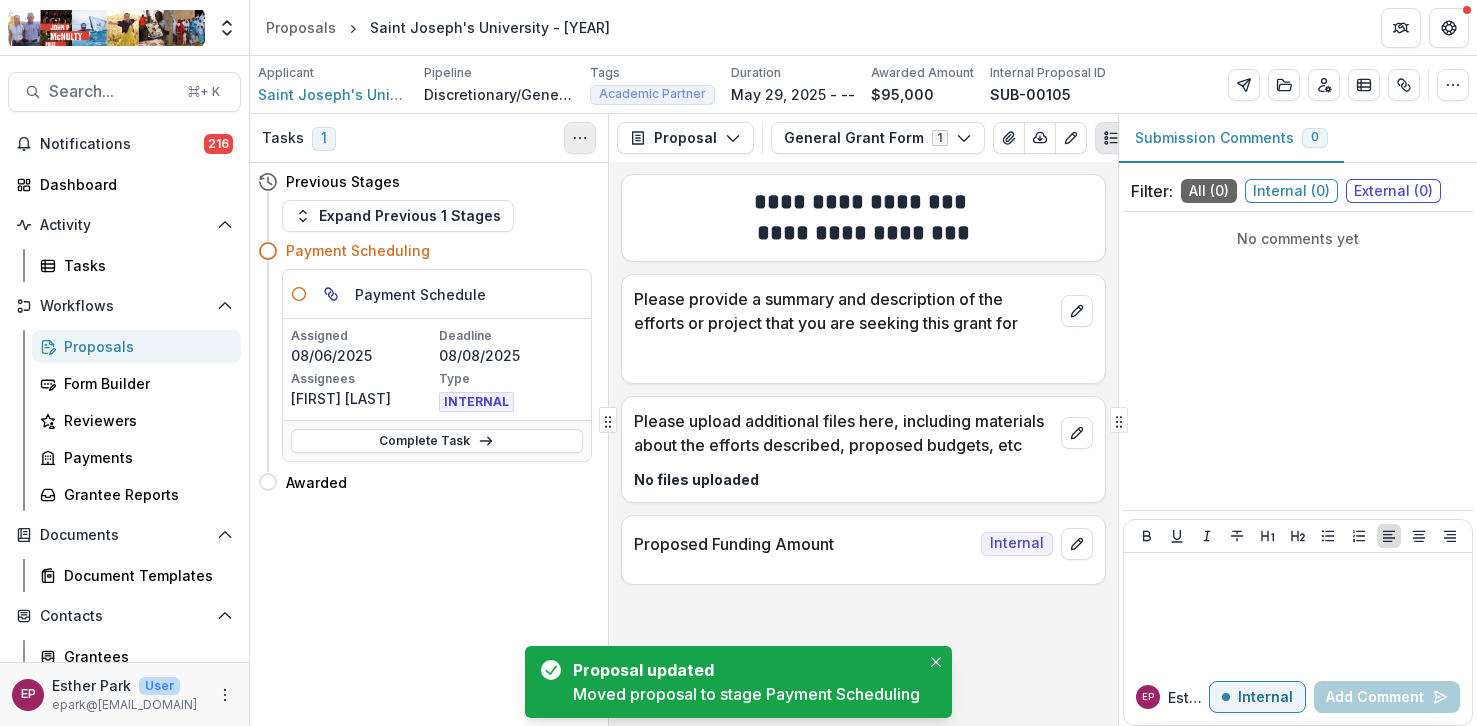 click at bounding box center (580, 138) 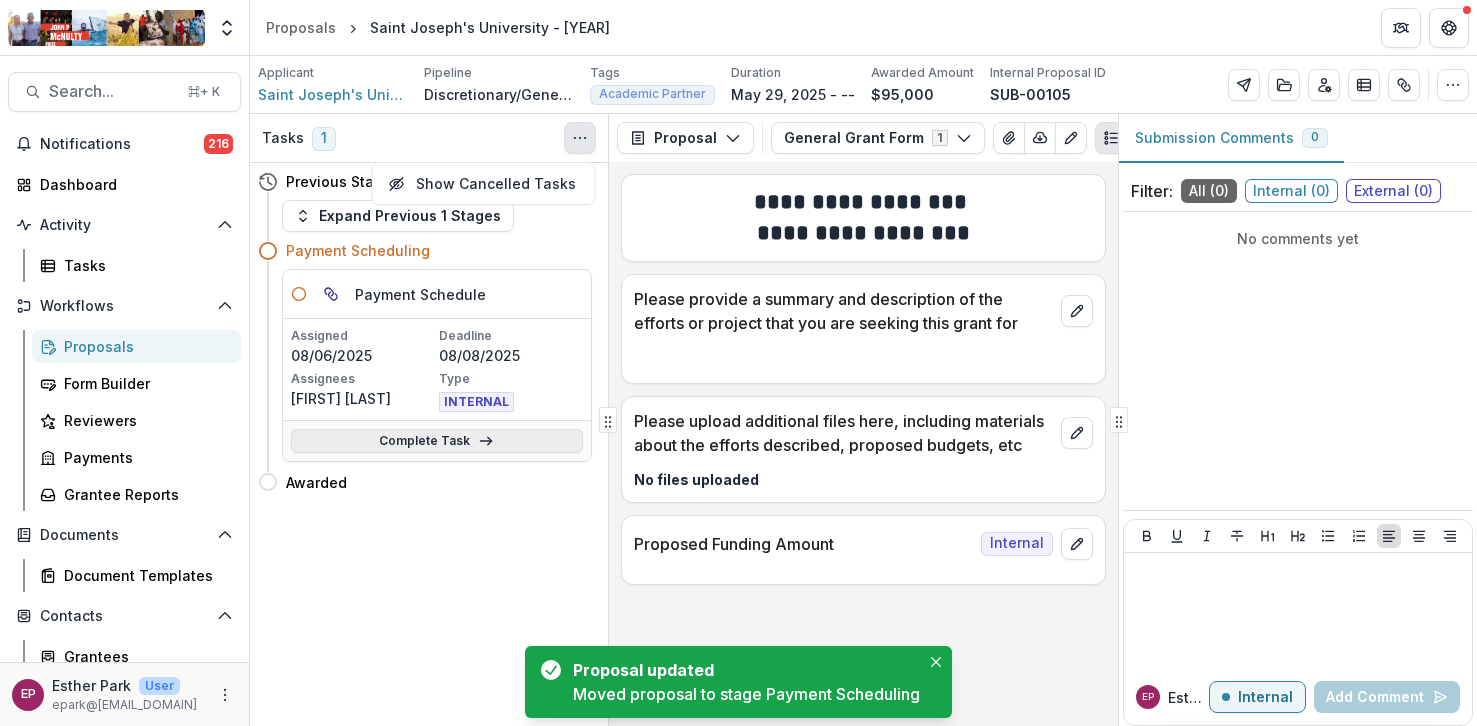 click on "Complete Task" at bounding box center (437, 441) 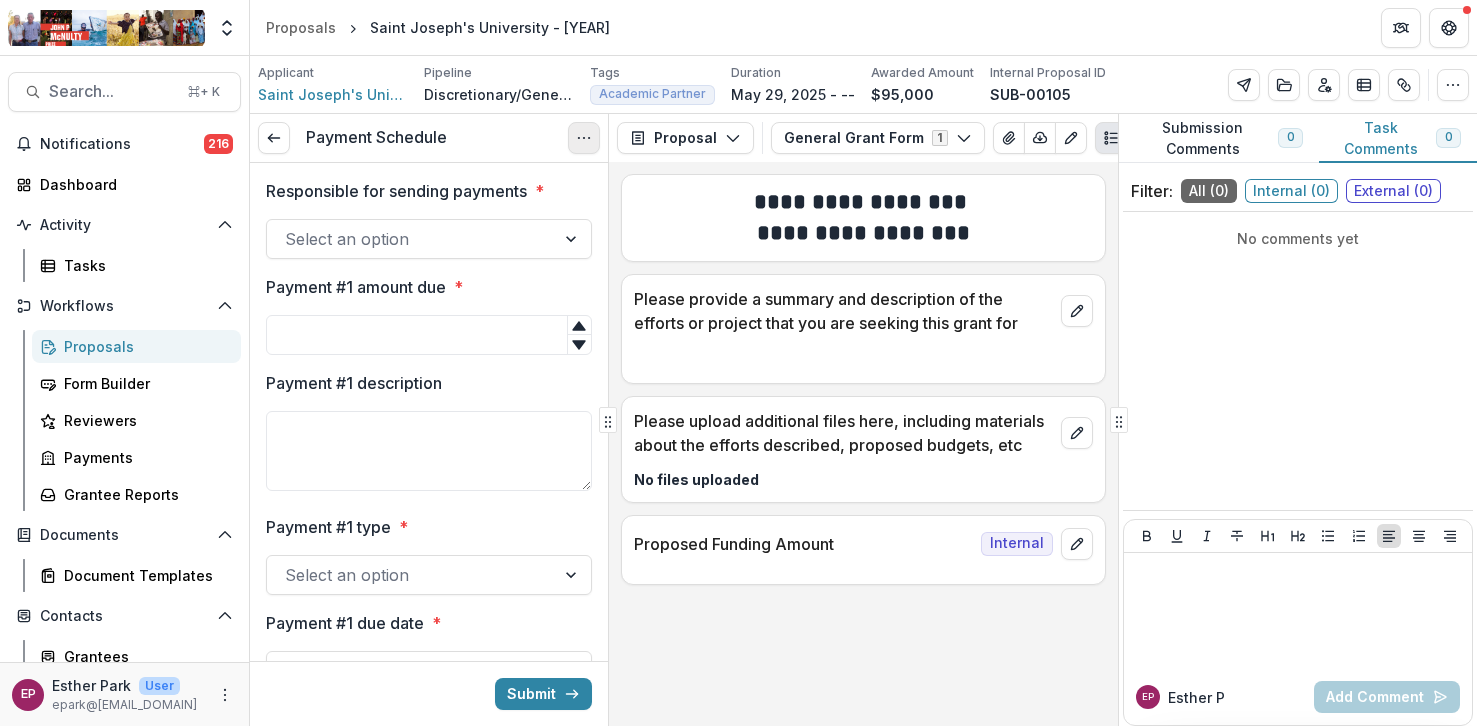 click at bounding box center [584, 138] 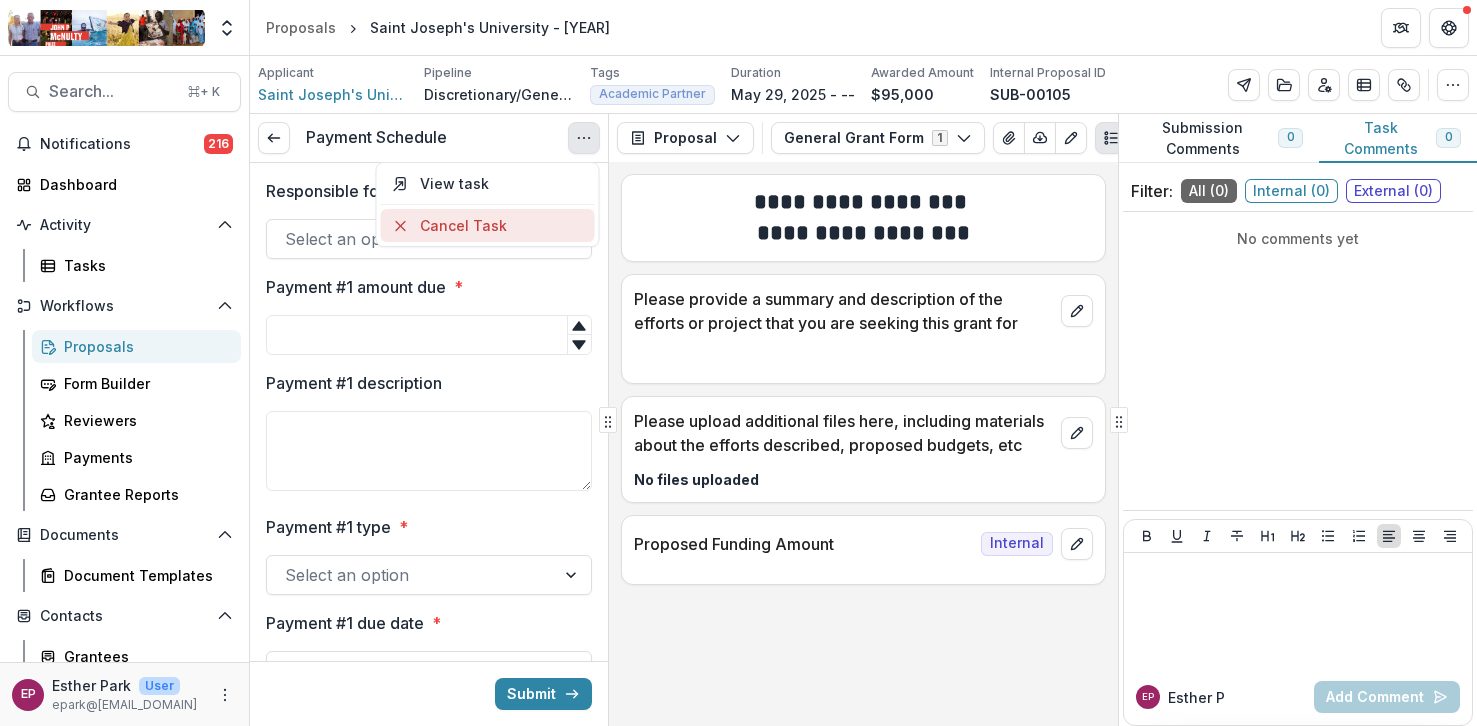 click on "Cancel Task" at bounding box center [487, 225] 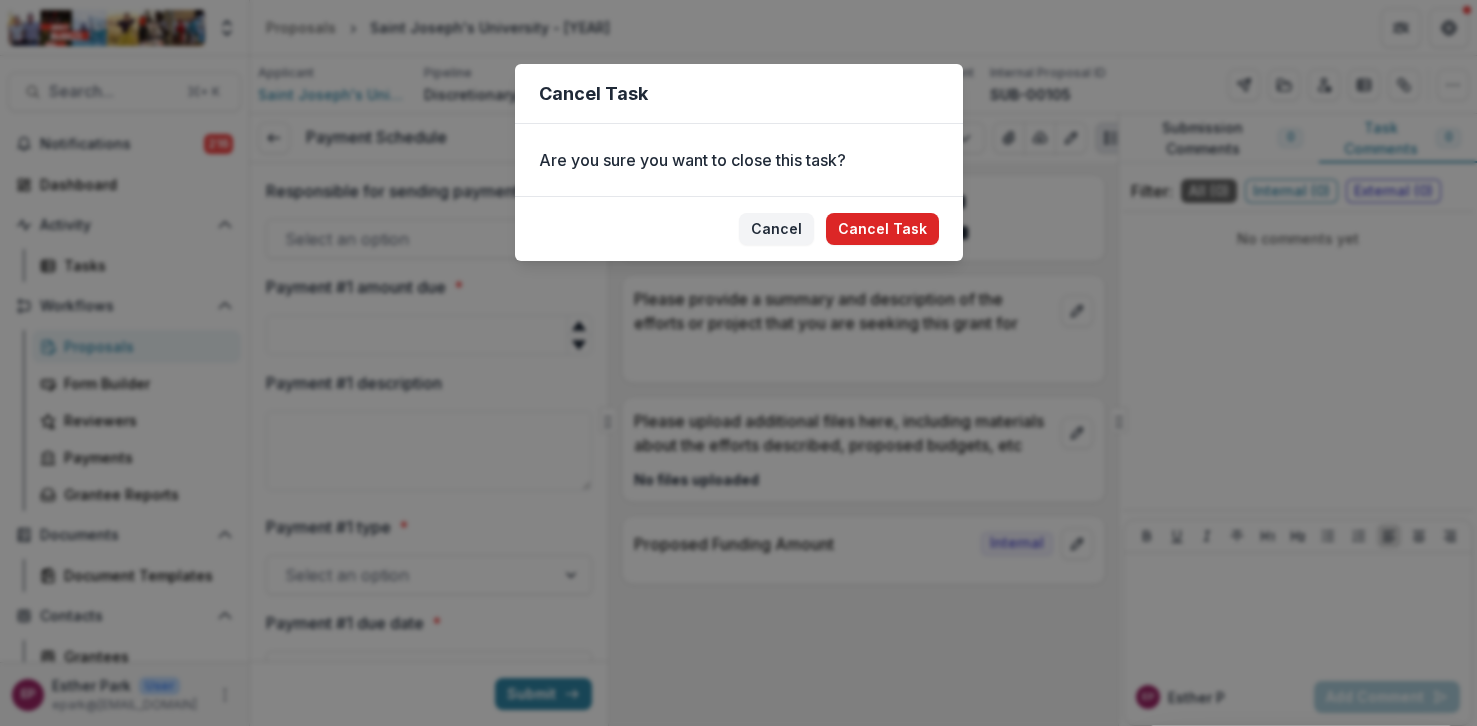 click on "Cancel Task" at bounding box center [882, 229] 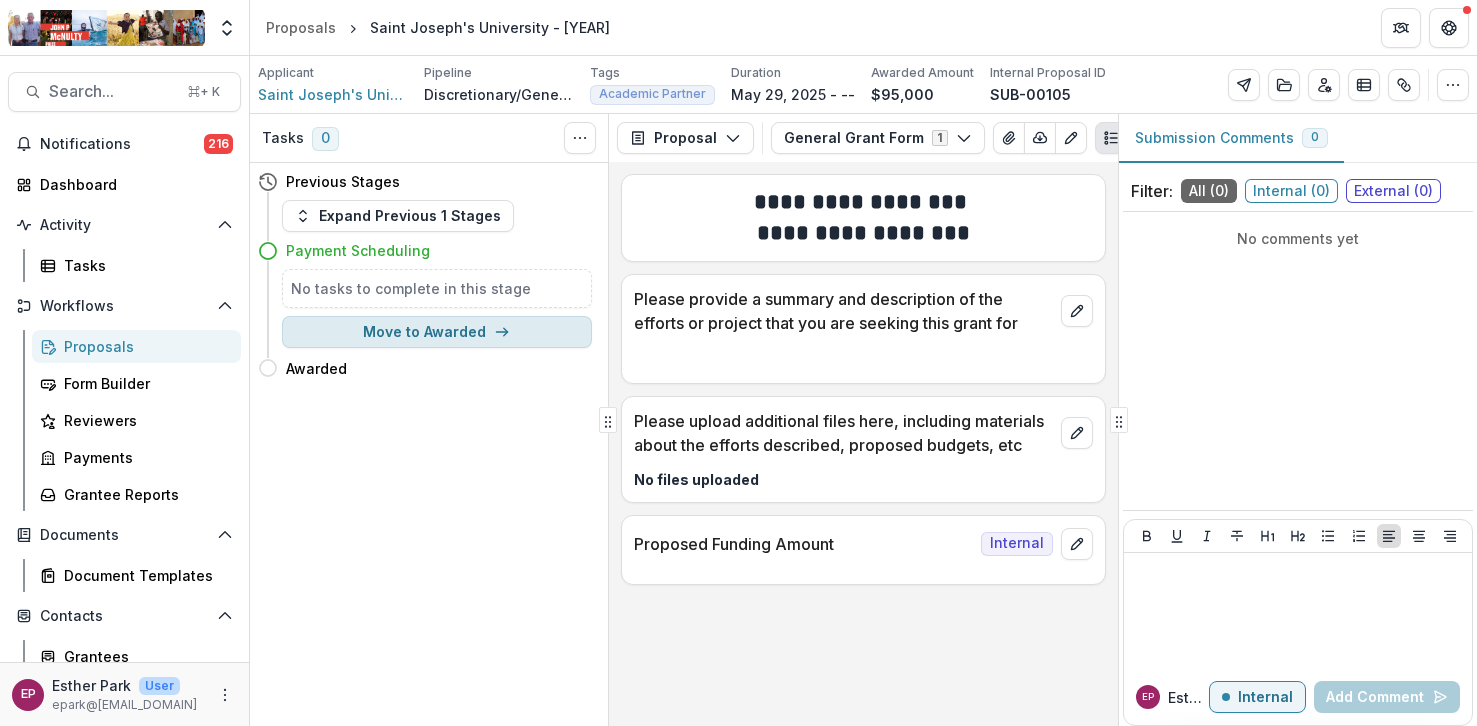 click on "Move to Awarded" at bounding box center (437, 332) 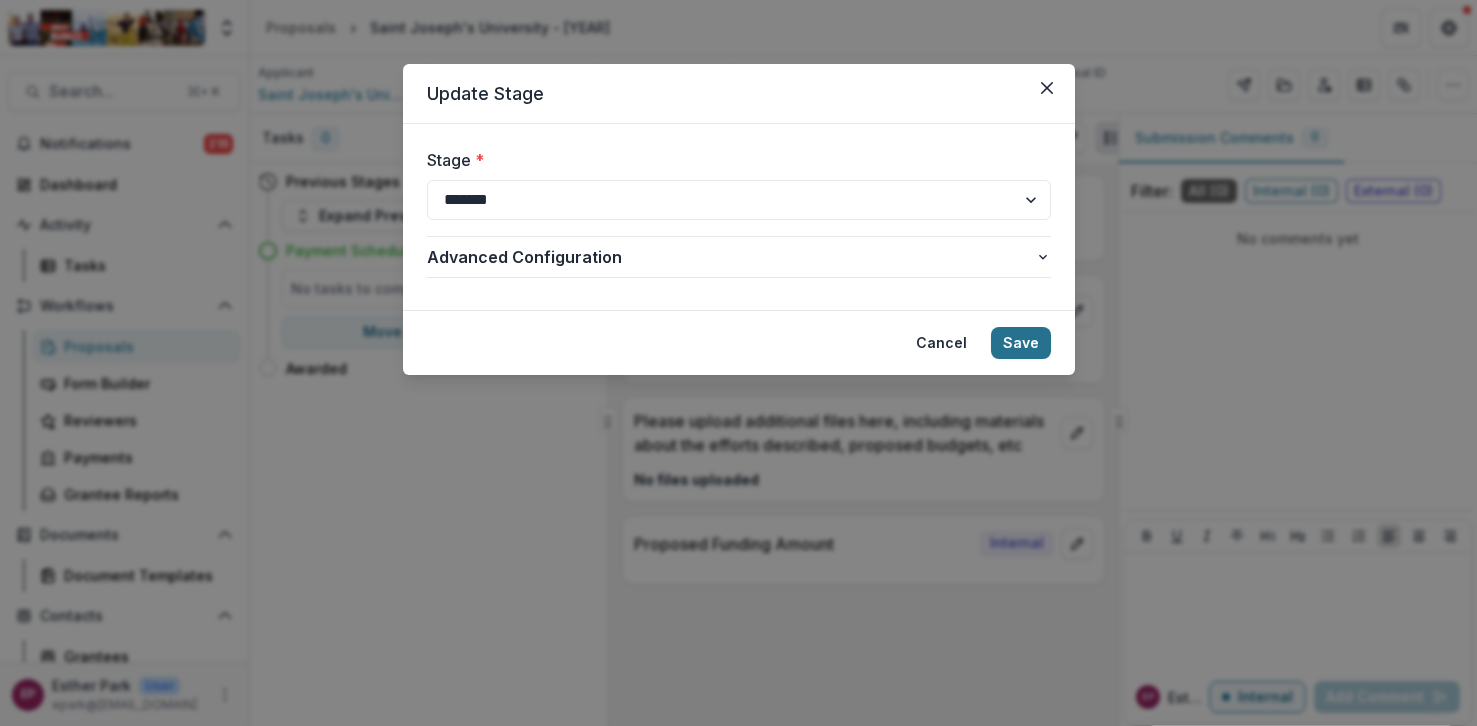 click on "Save" at bounding box center (1021, 343) 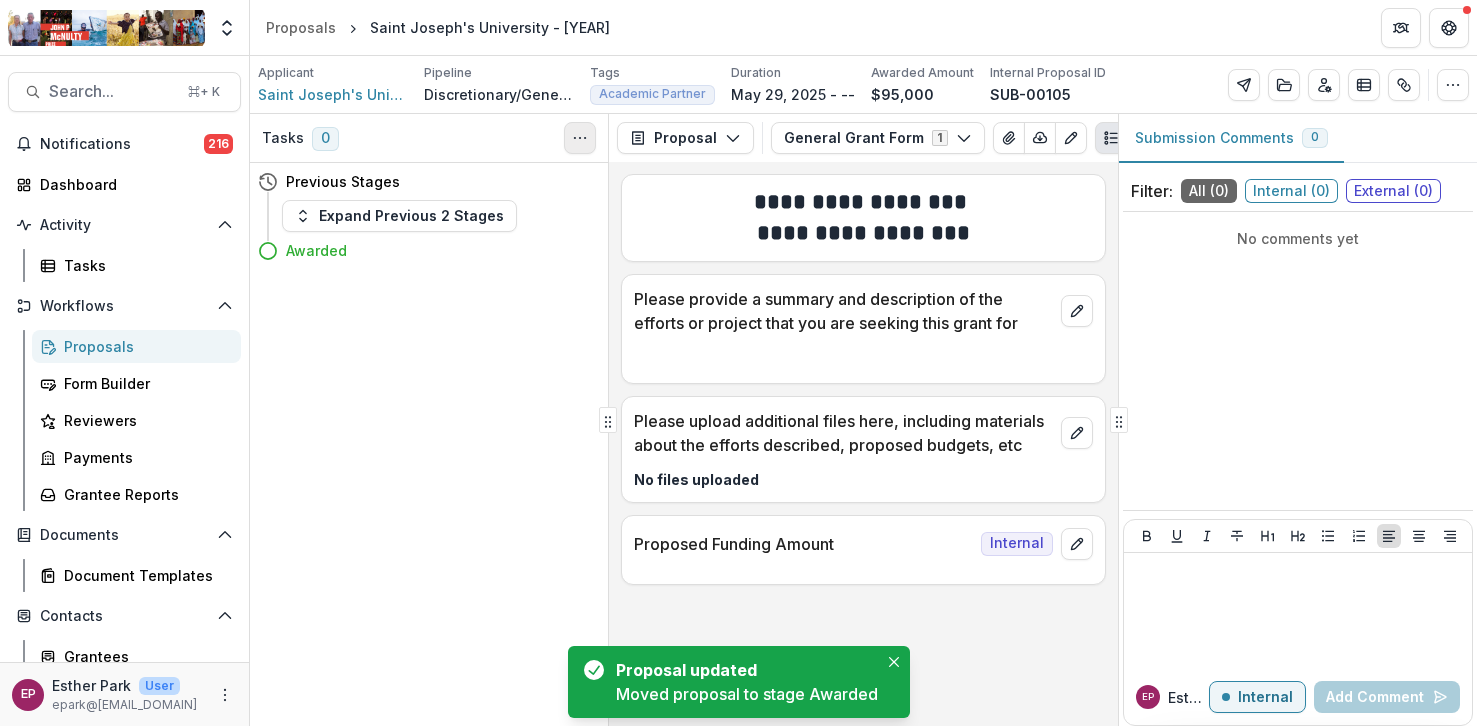 click at bounding box center (580, 138) 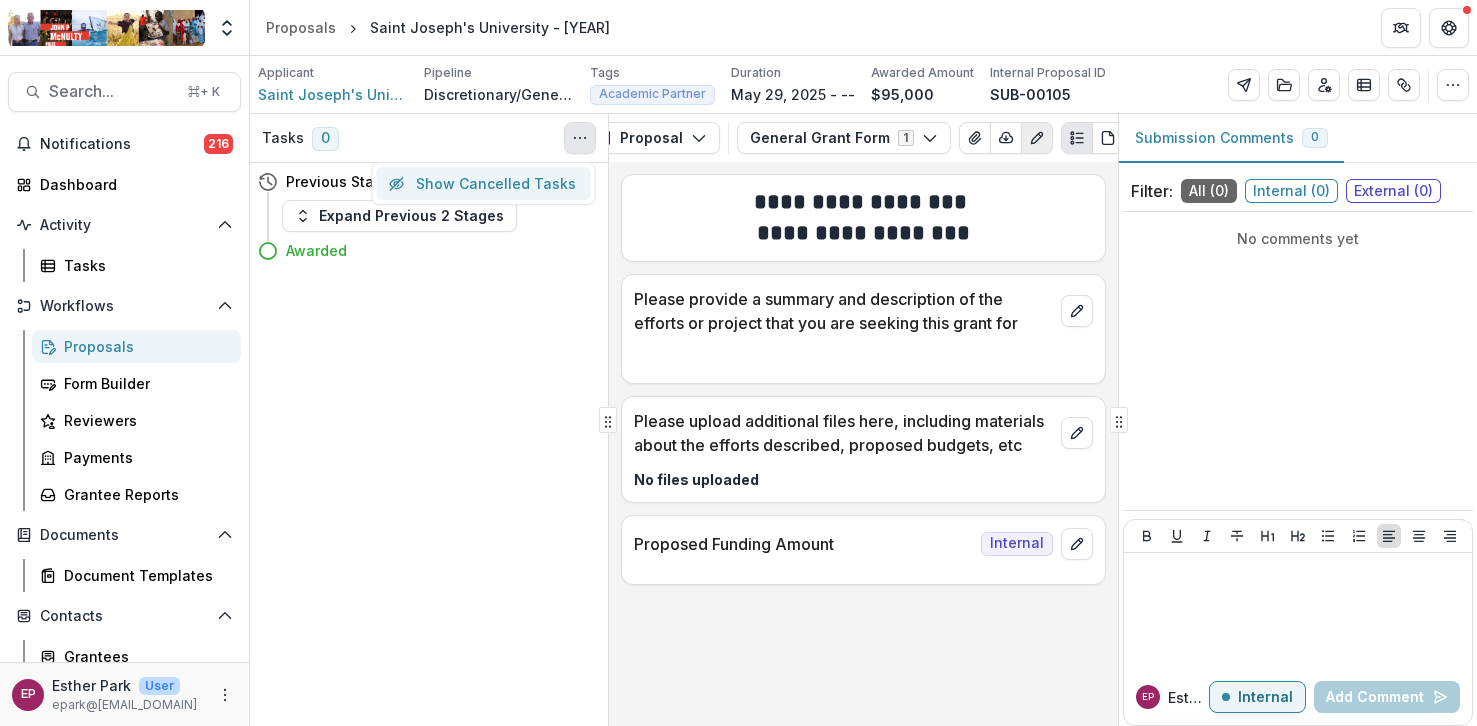 scroll, scrollTop: 0, scrollLeft: 0, axis: both 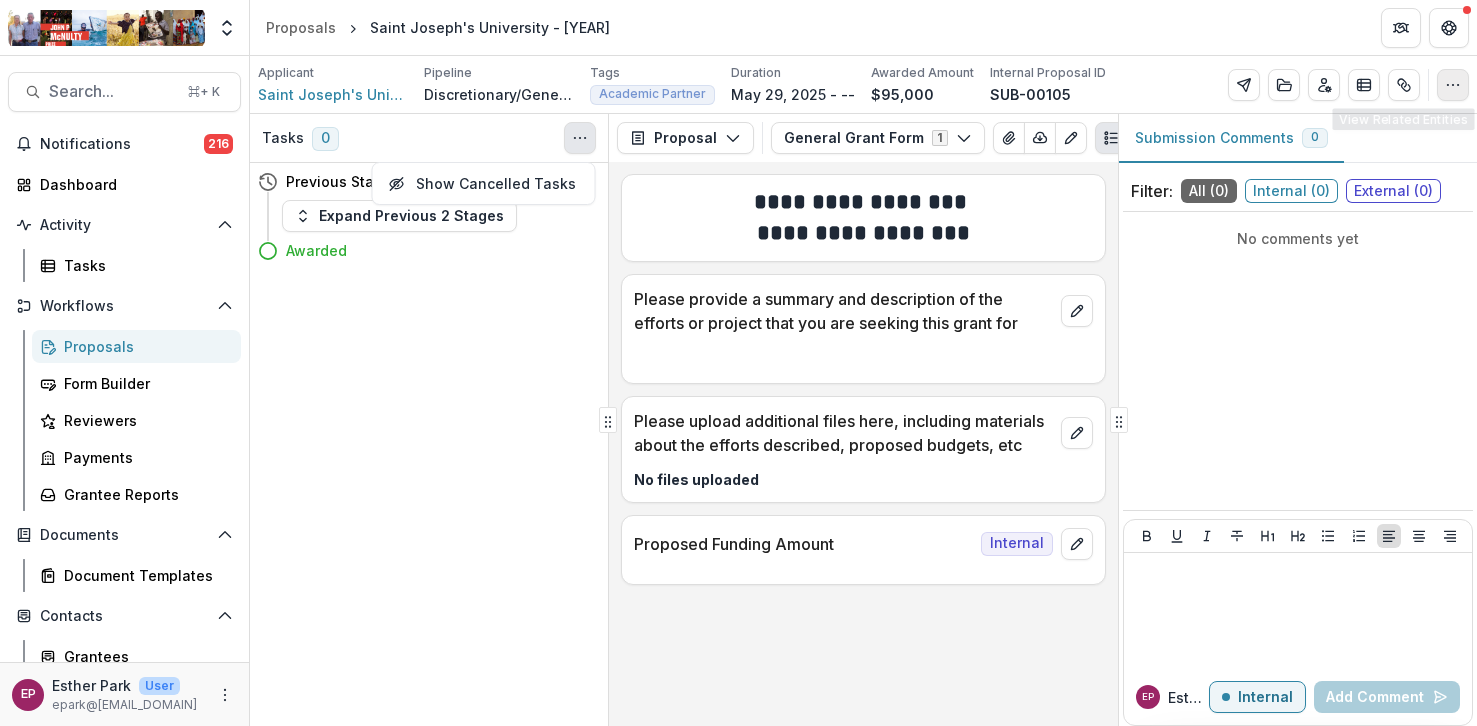 click 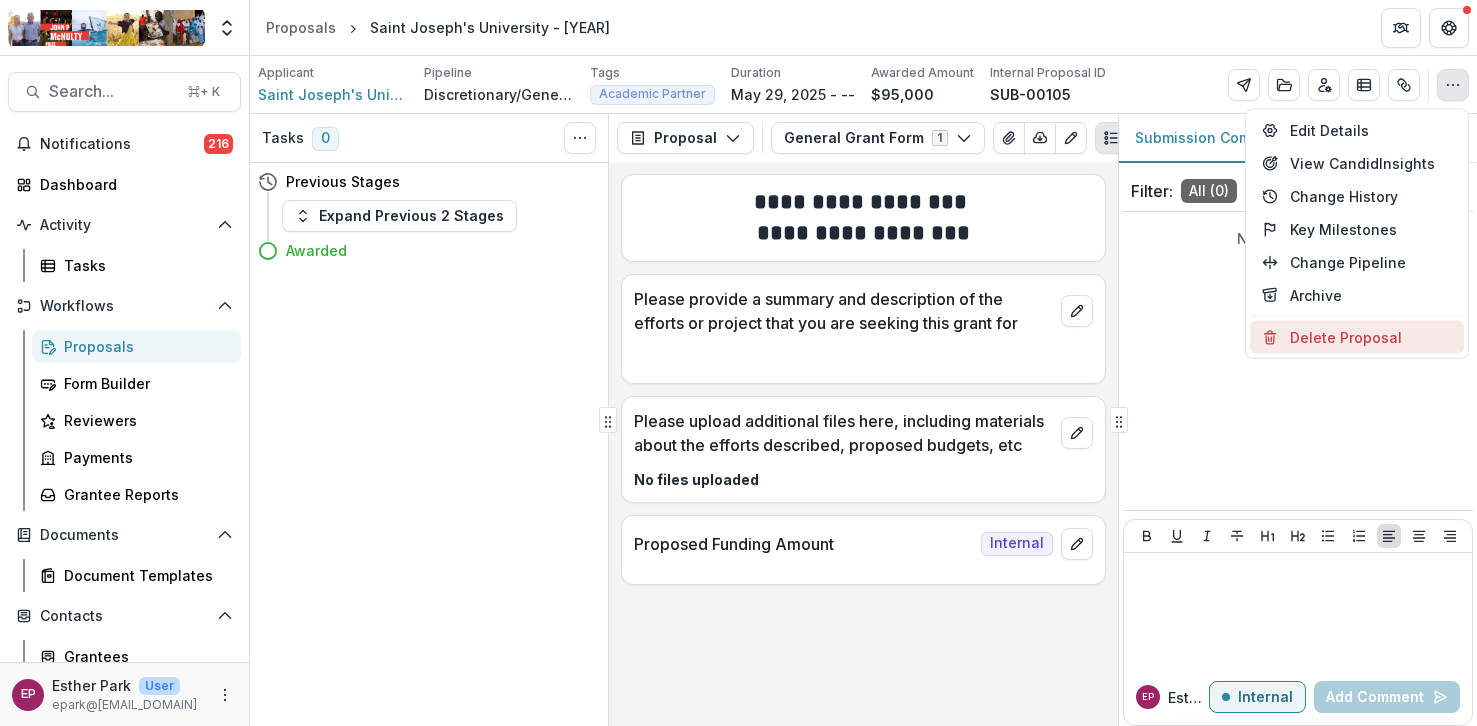 click on "Delete Proposal" at bounding box center [1357, 337] 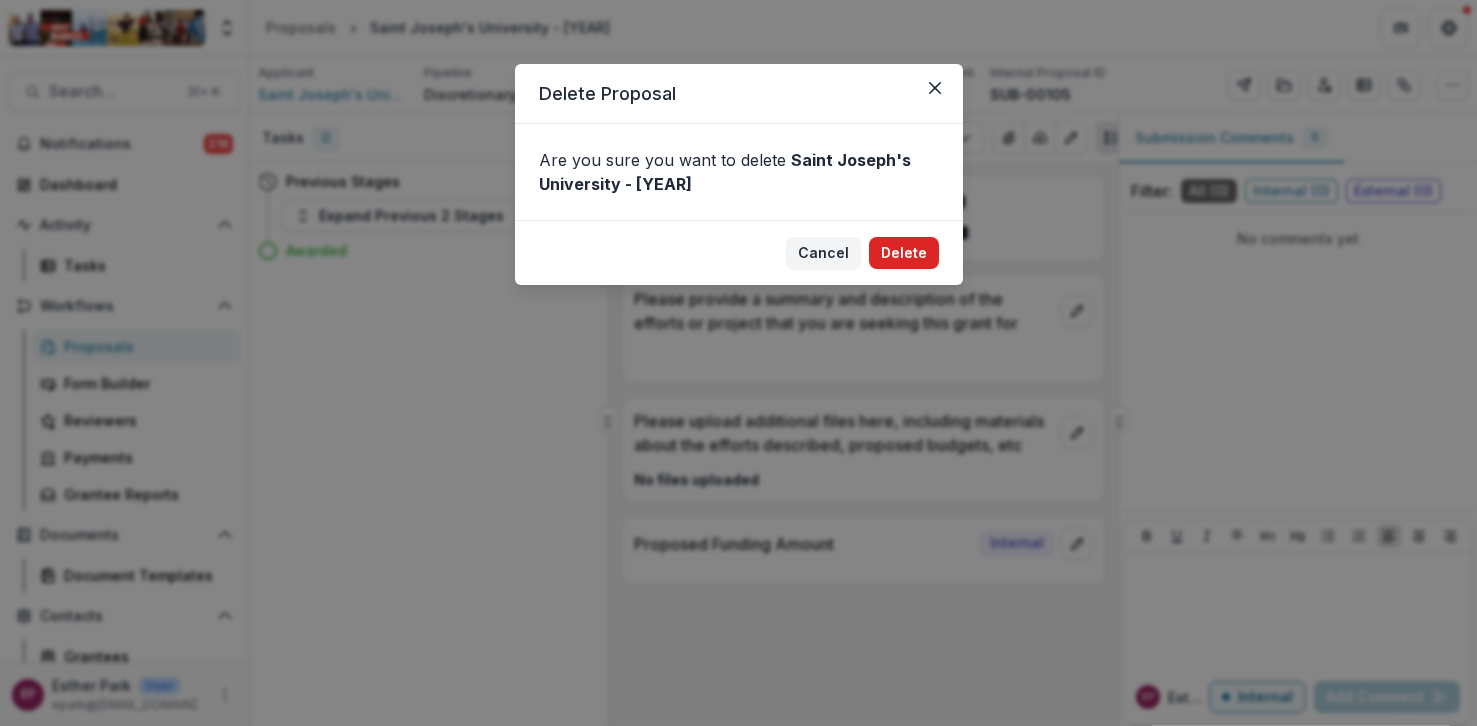 click on "Delete" at bounding box center (904, 253) 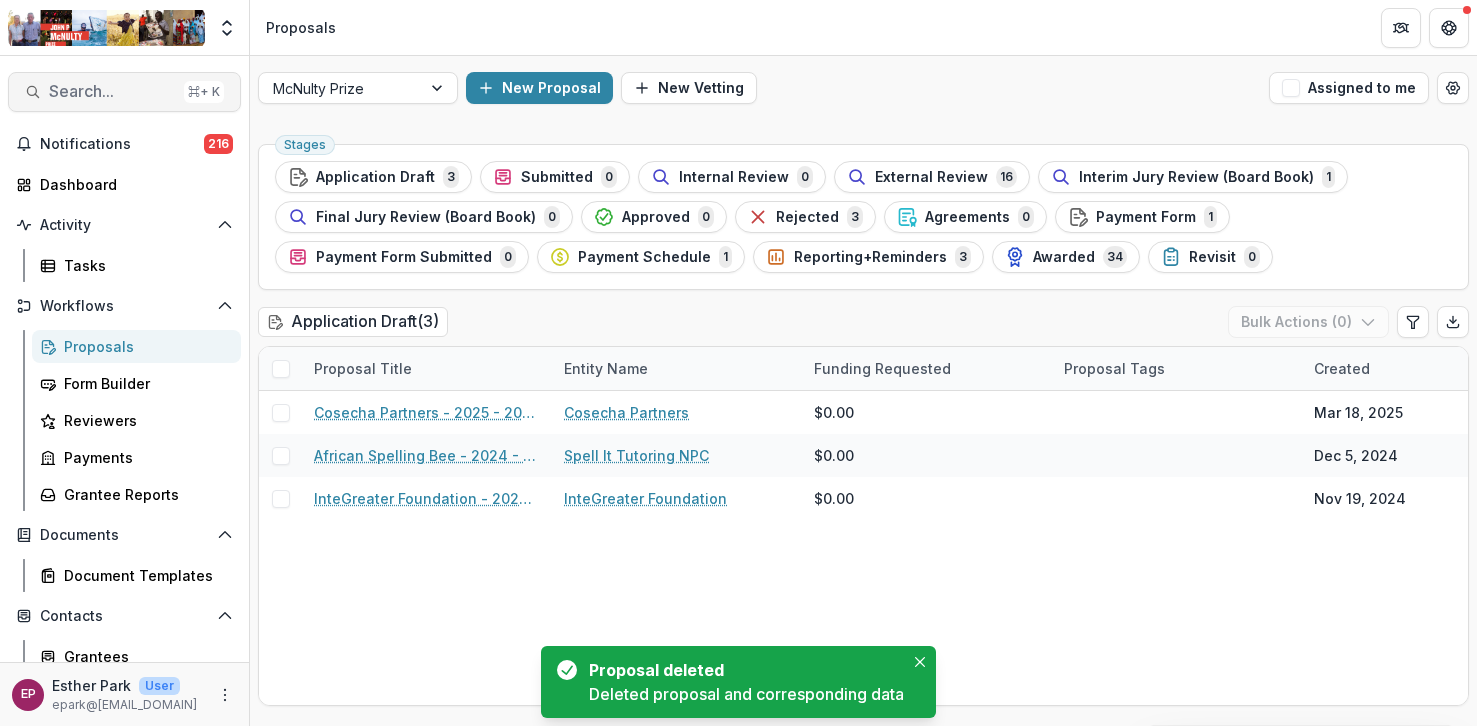 click on "Search..." at bounding box center (112, 91) 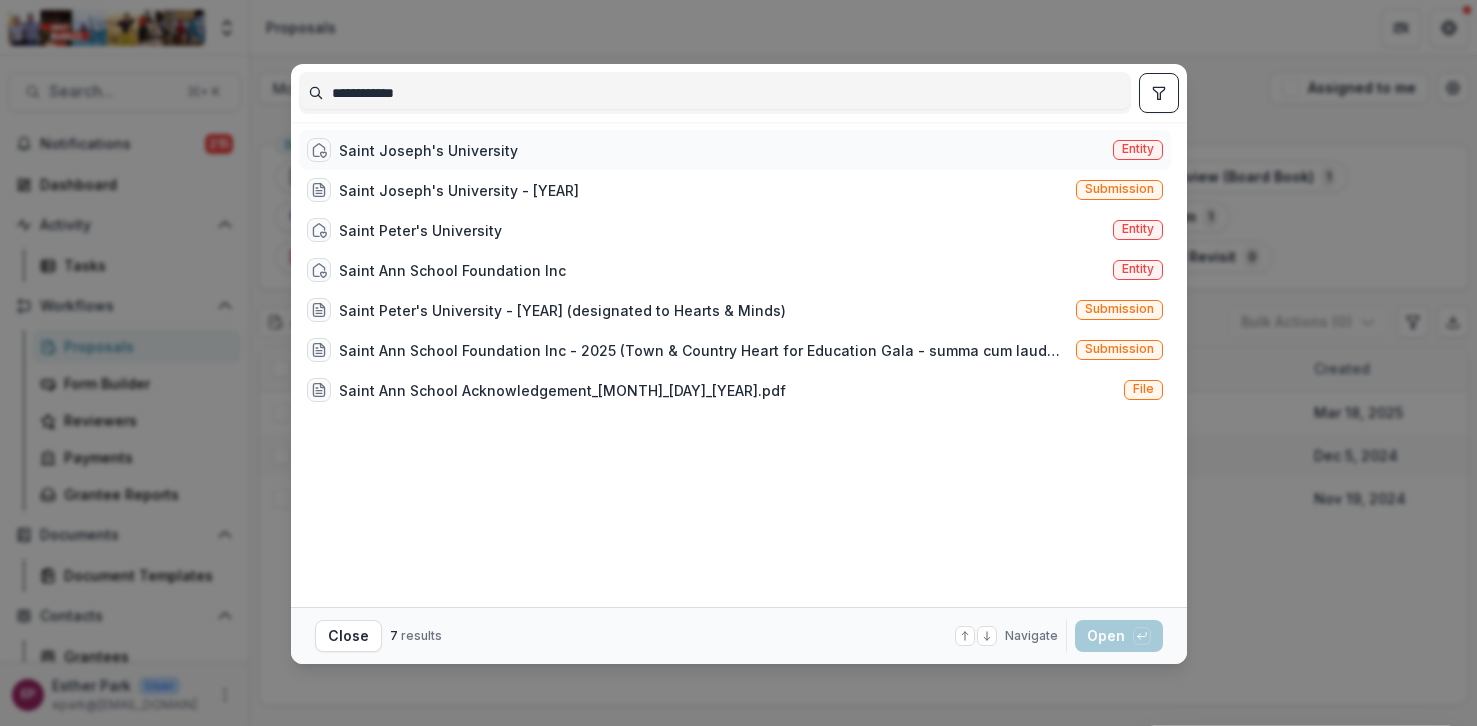 type on "**********" 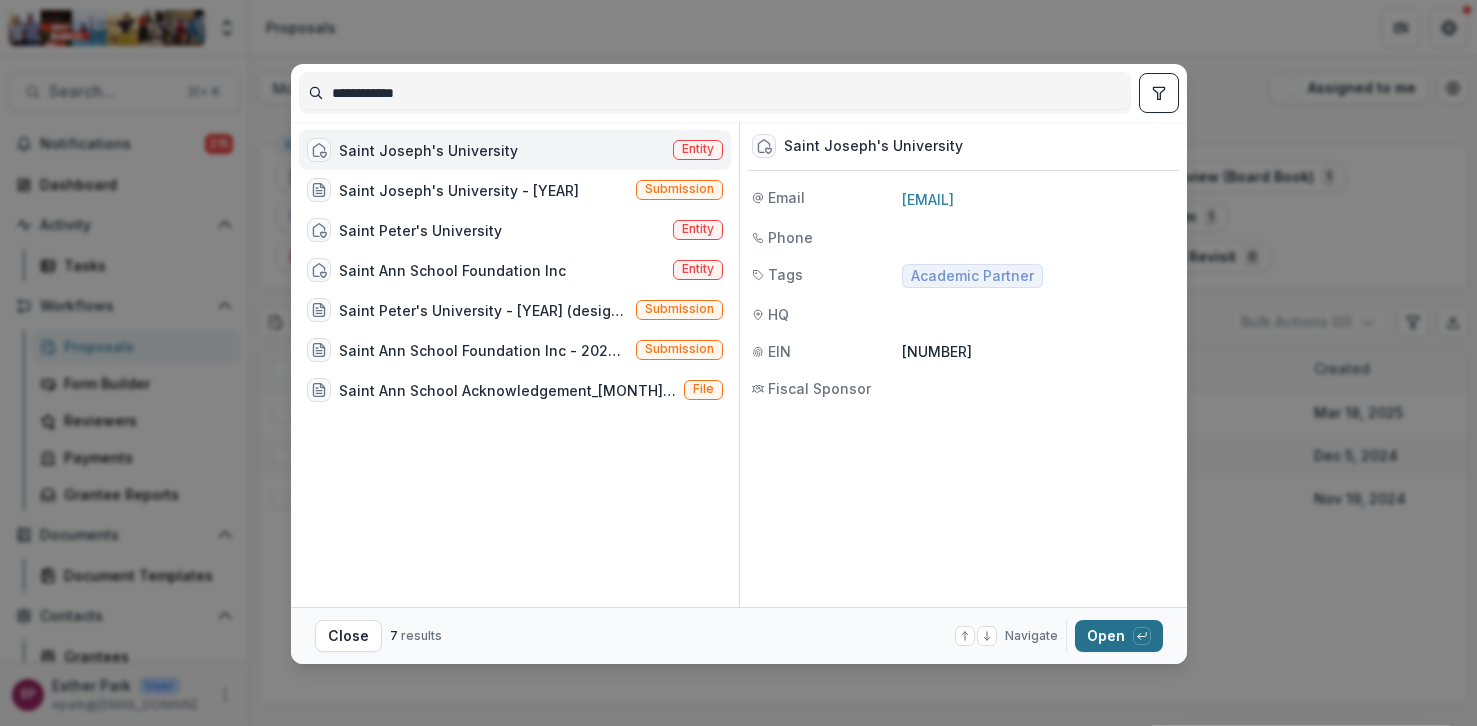 click on "Open with enter key" at bounding box center (1119, 636) 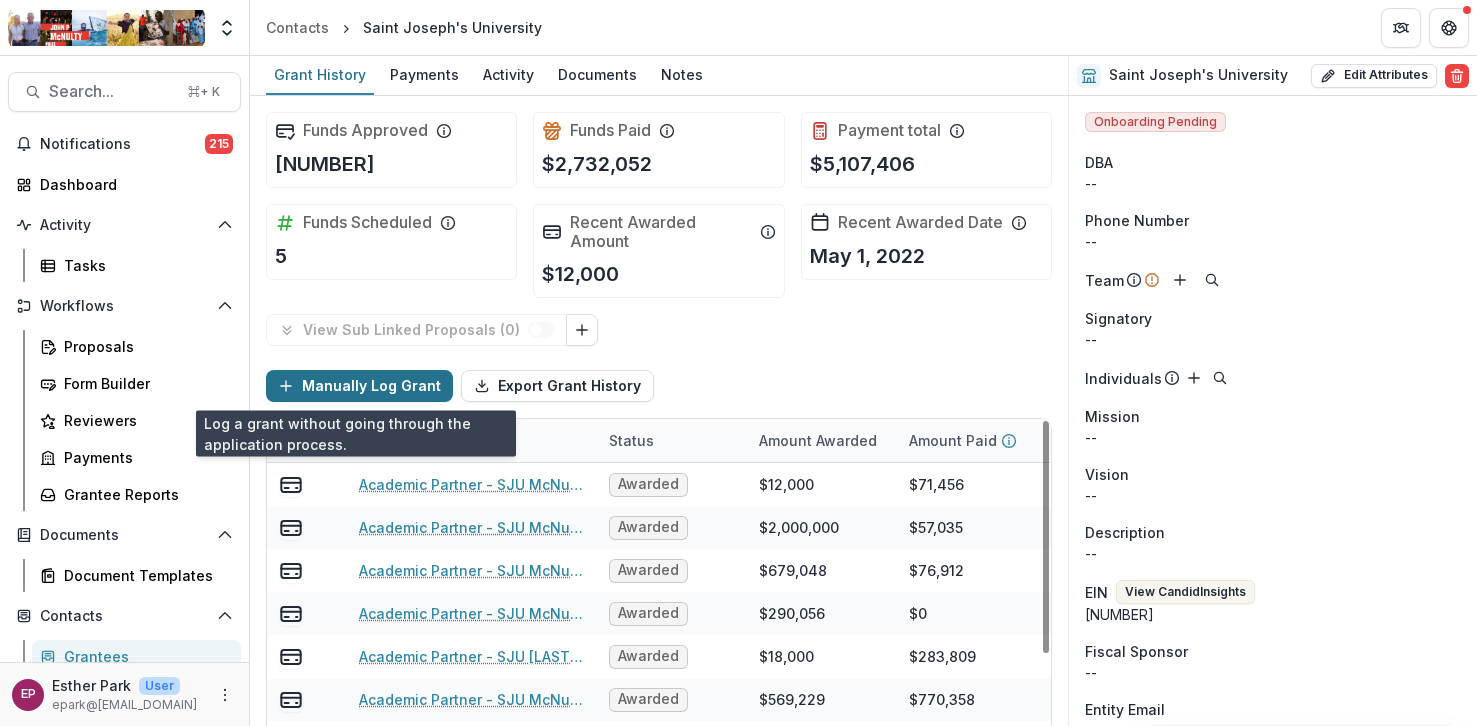 click on "Manually Log Grant" at bounding box center [359, 386] 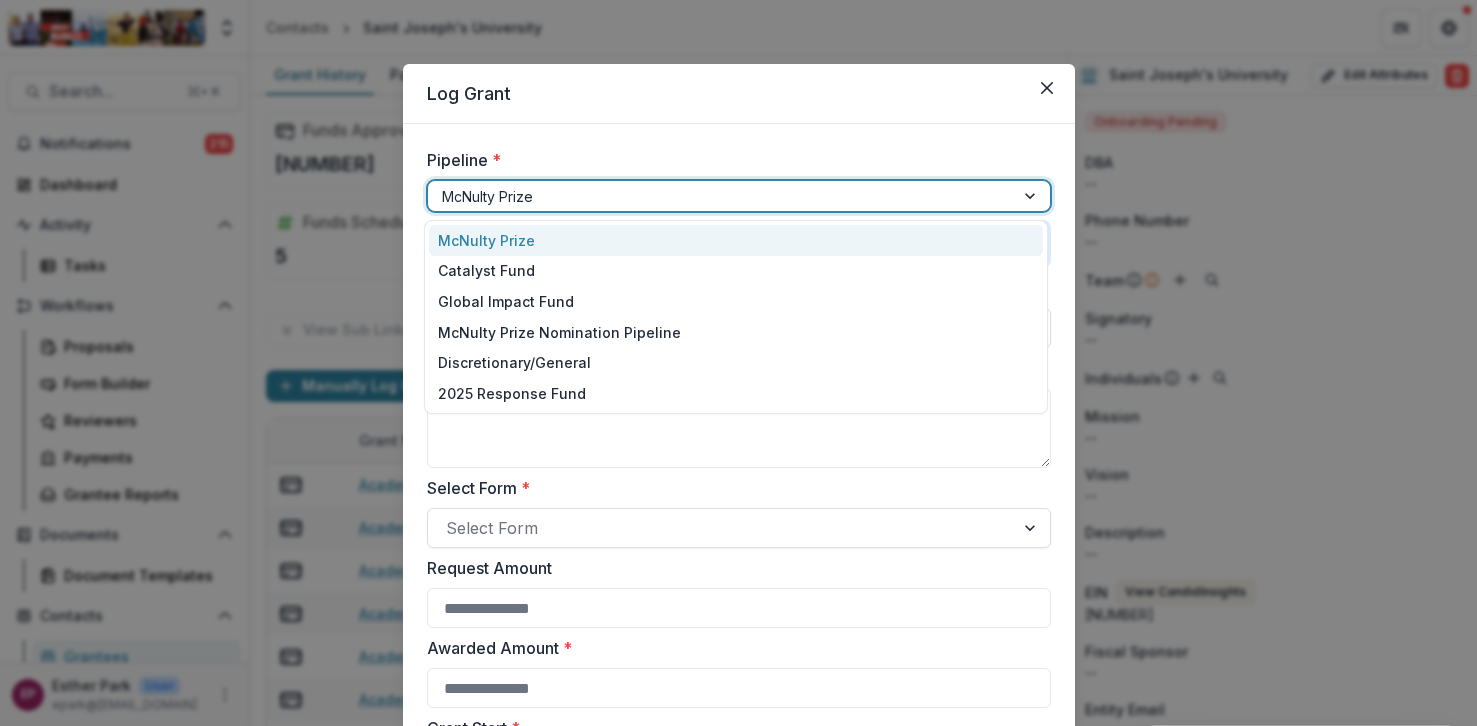 click at bounding box center (721, 196) 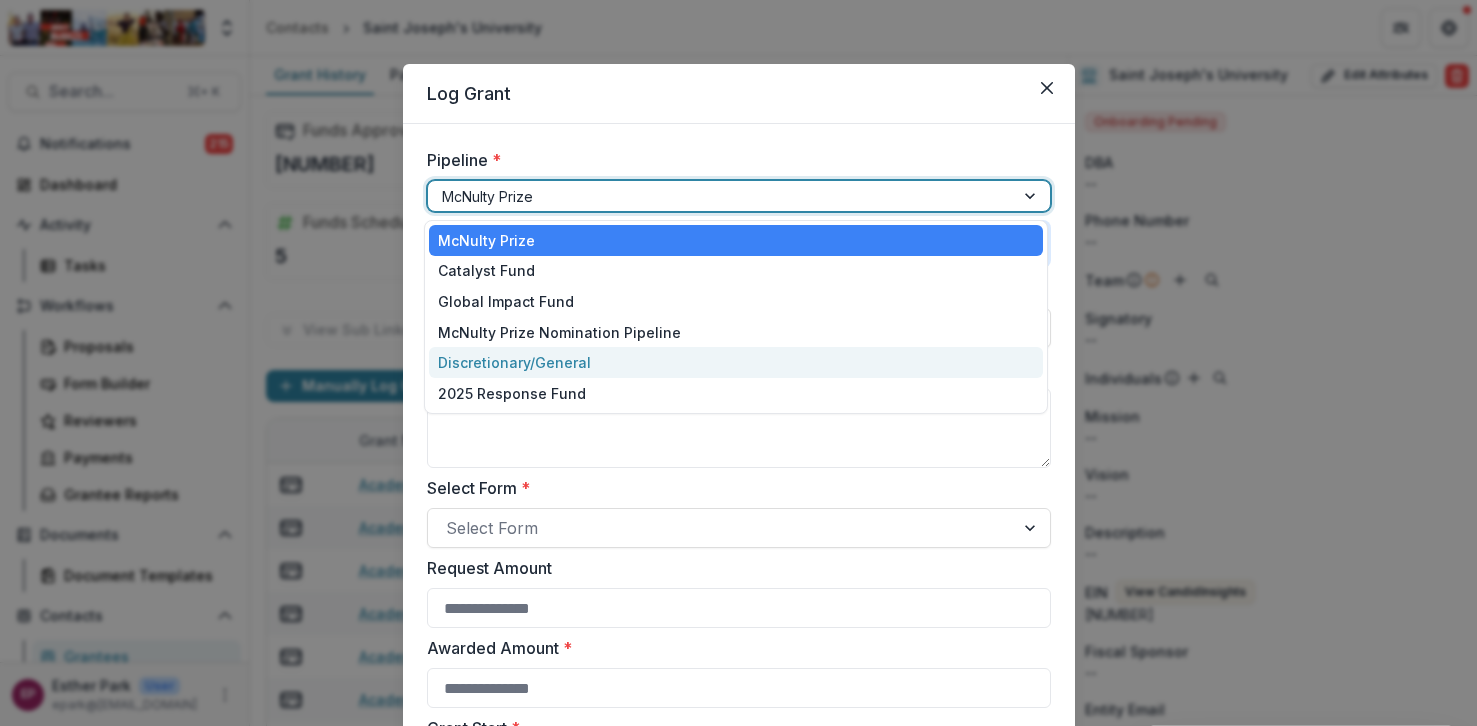 click on "Discretionary/General" at bounding box center [736, 362] 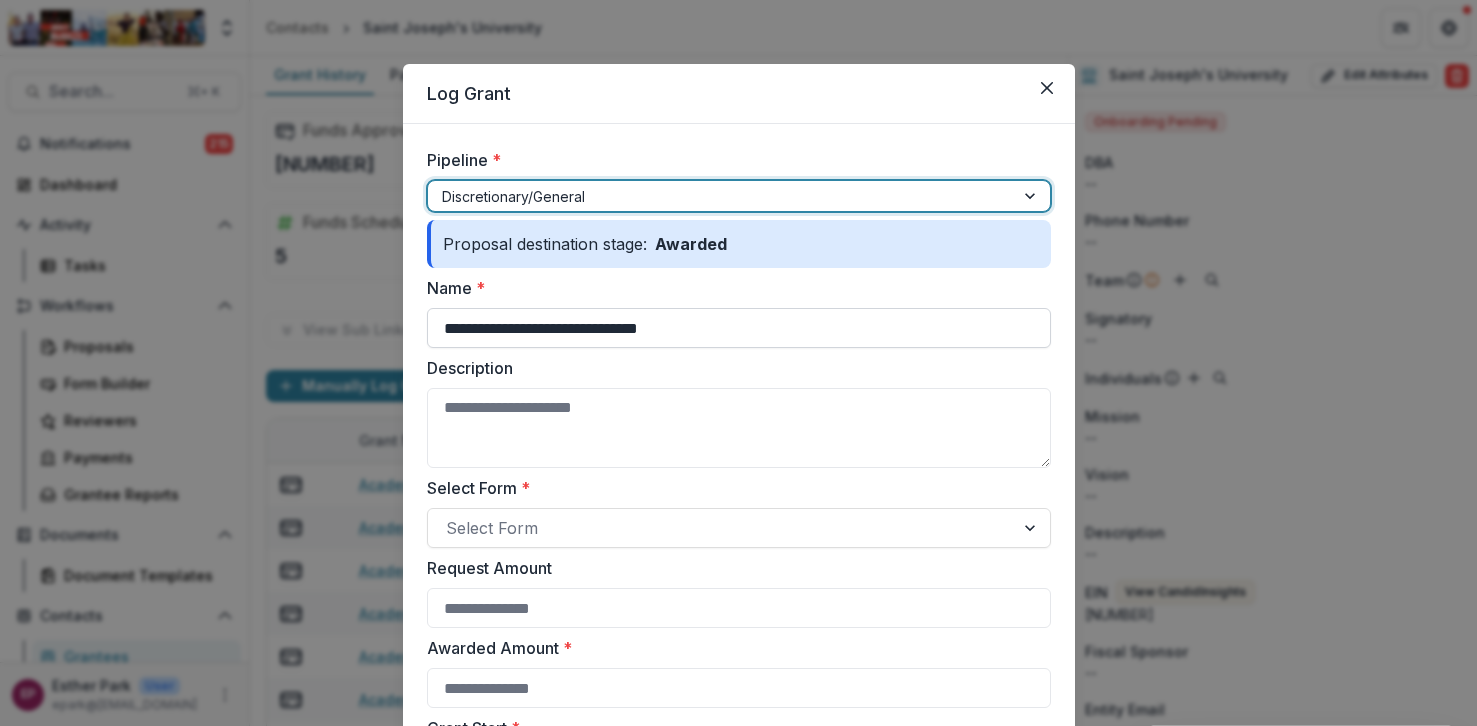 click on "**********" at bounding box center [739, 328] 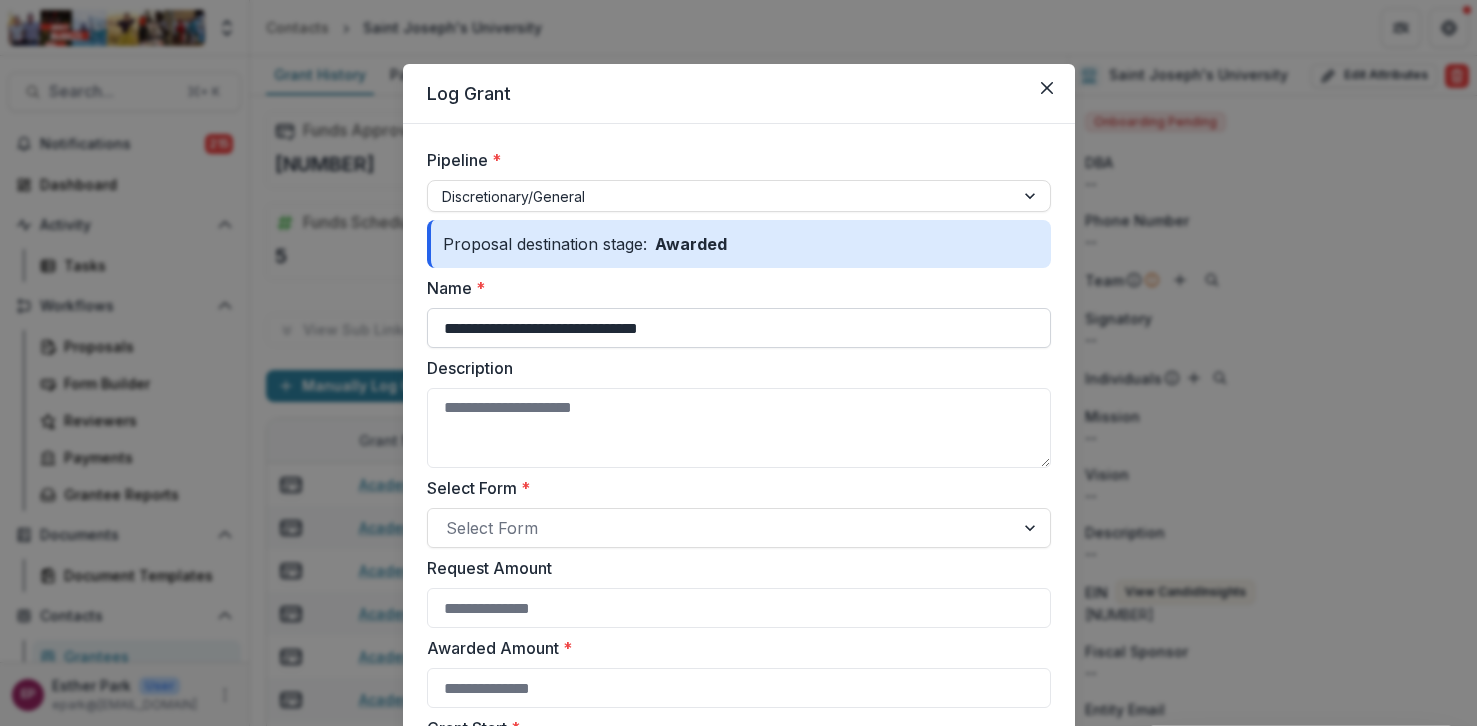 click on "**********" at bounding box center [739, 328] 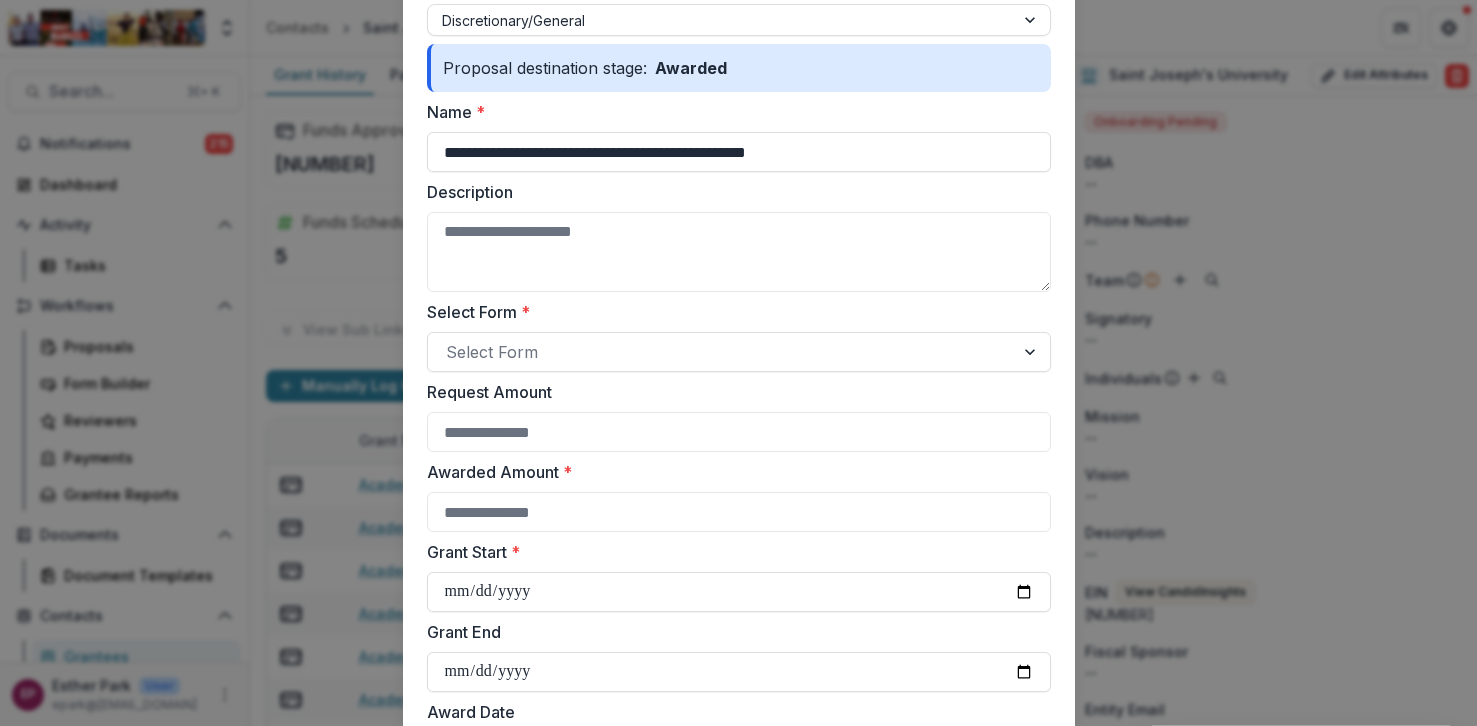 scroll, scrollTop: 205, scrollLeft: 0, axis: vertical 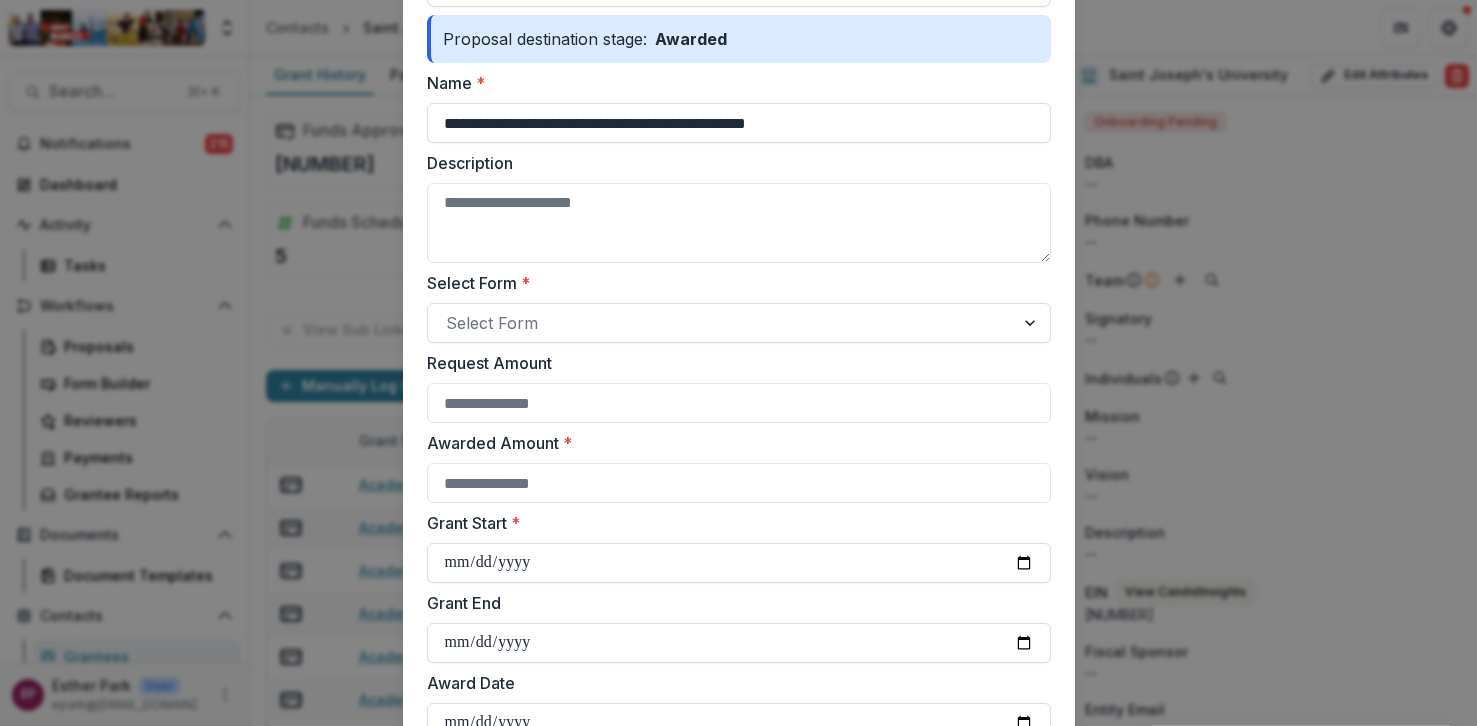 type on "**********" 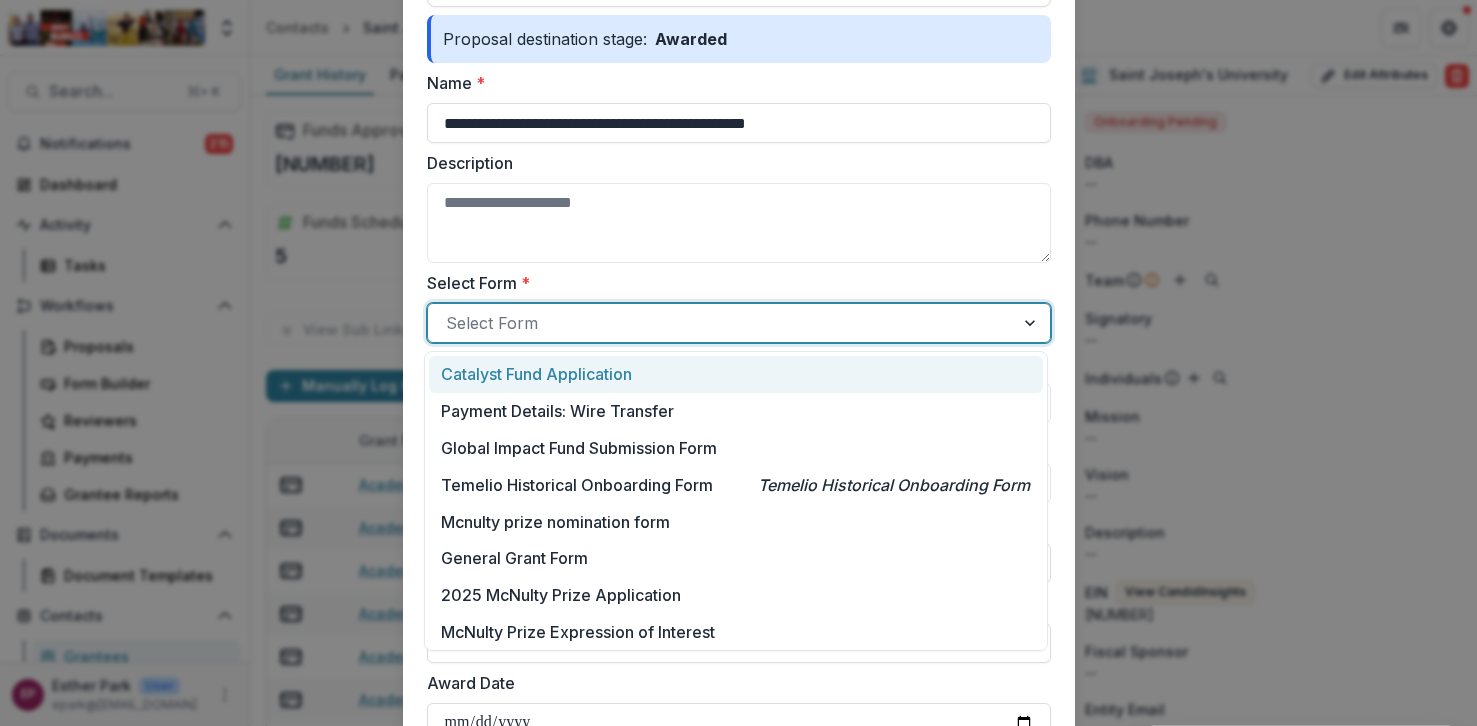 click at bounding box center [721, 323] 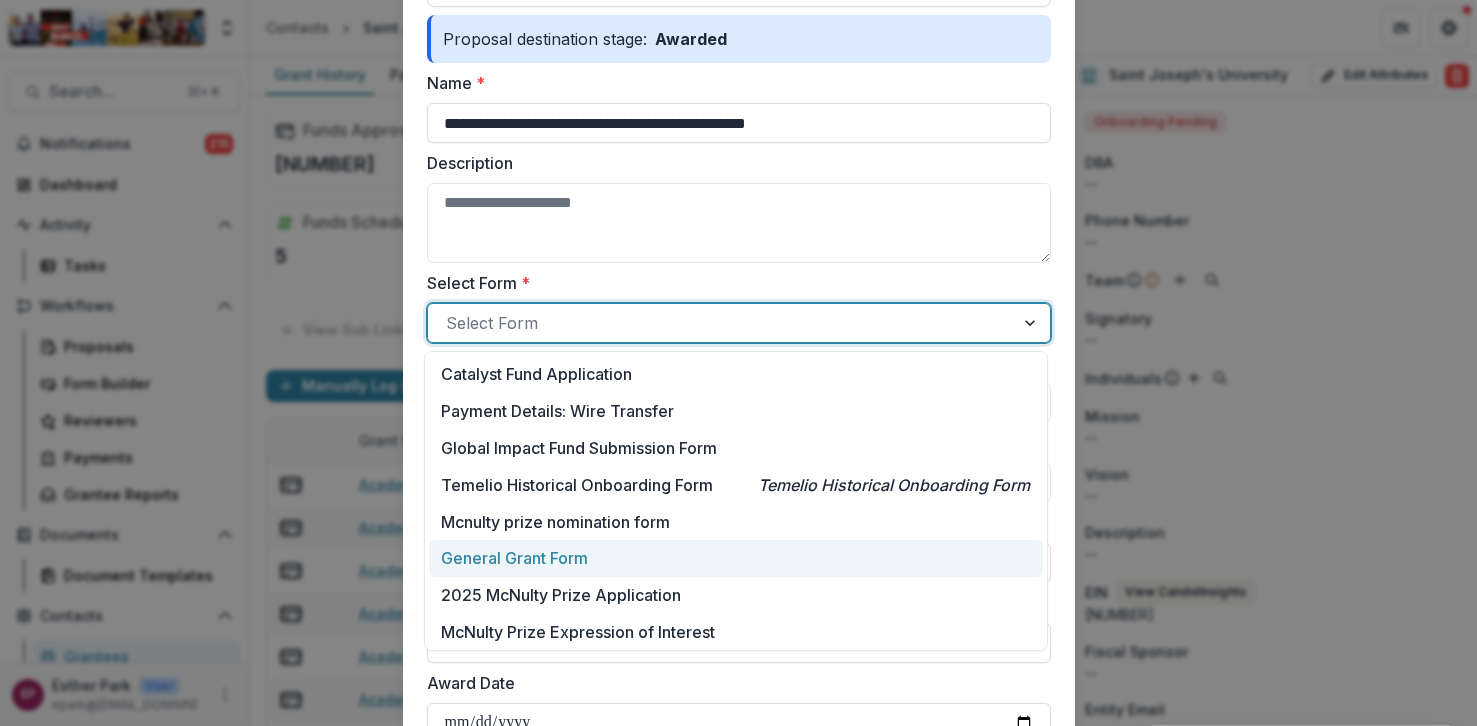 click on "General Grant Form" at bounding box center (735, 558) 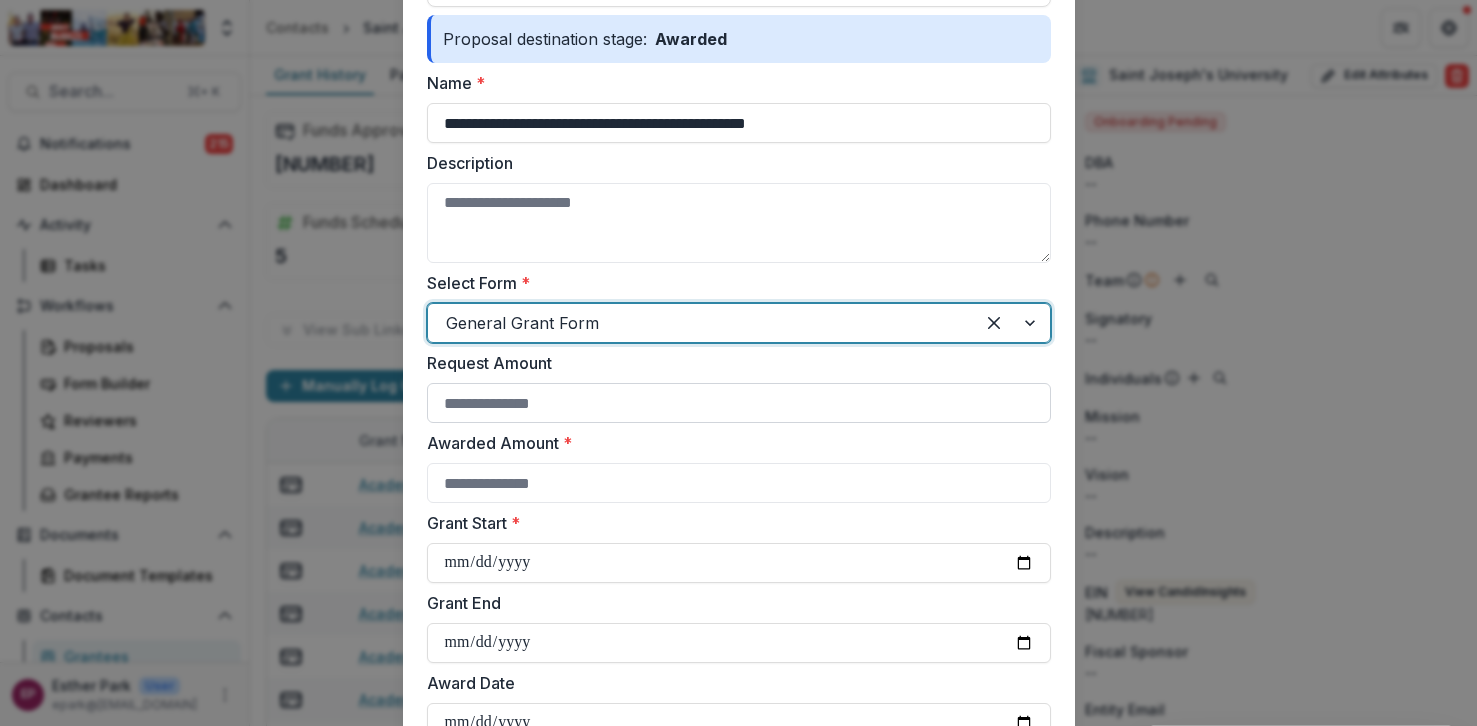 click on "Request Amount" at bounding box center (739, 403) 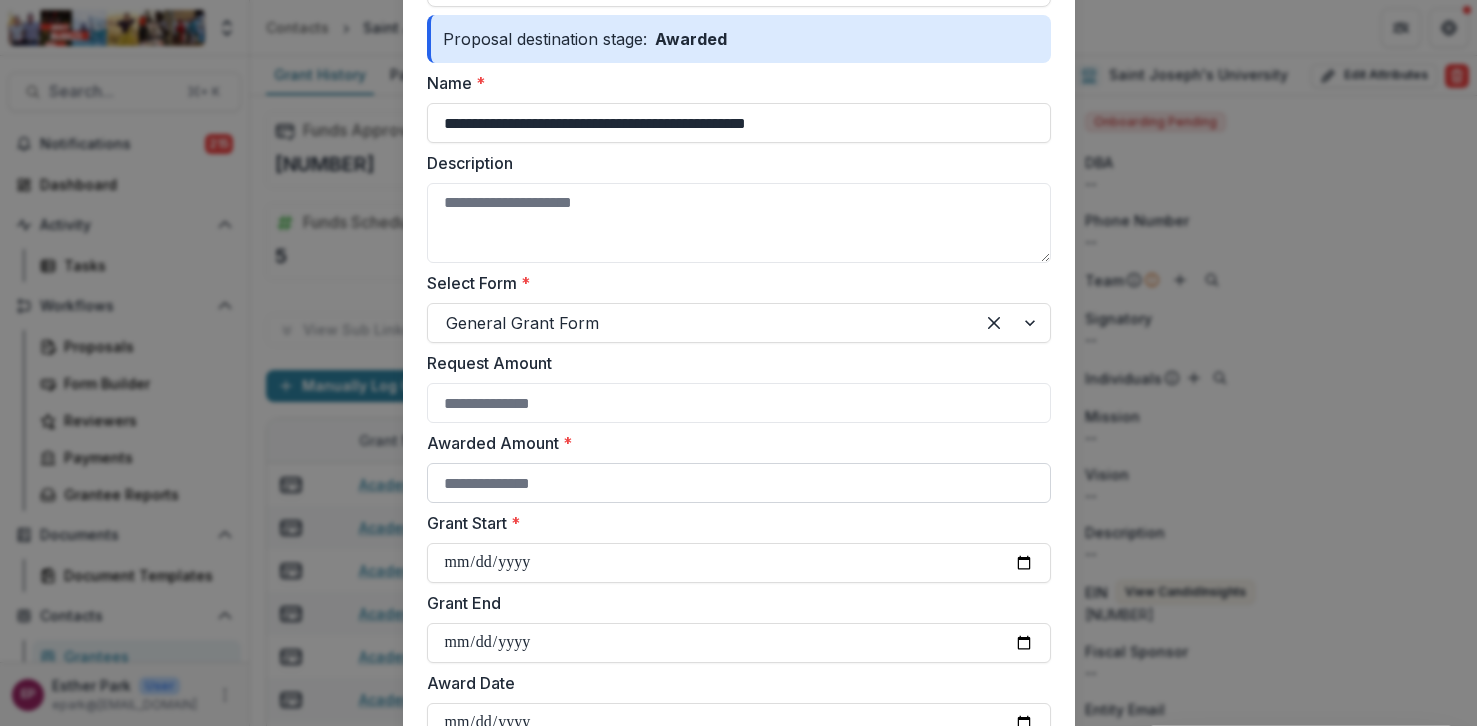 click on "Awarded Amount *" at bounding box center (739, 483) 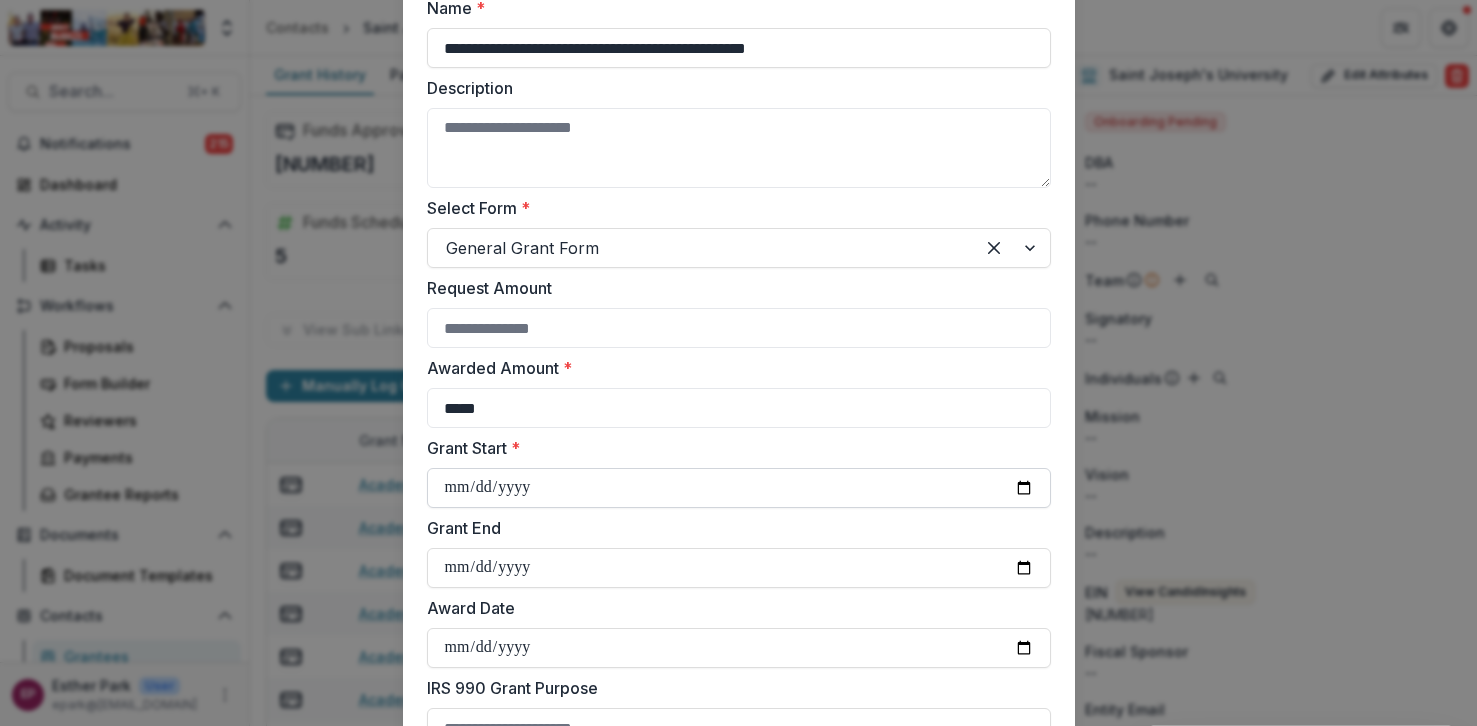 scroll, scrollTop: 322, scrollLeft: 0, axis: vertical 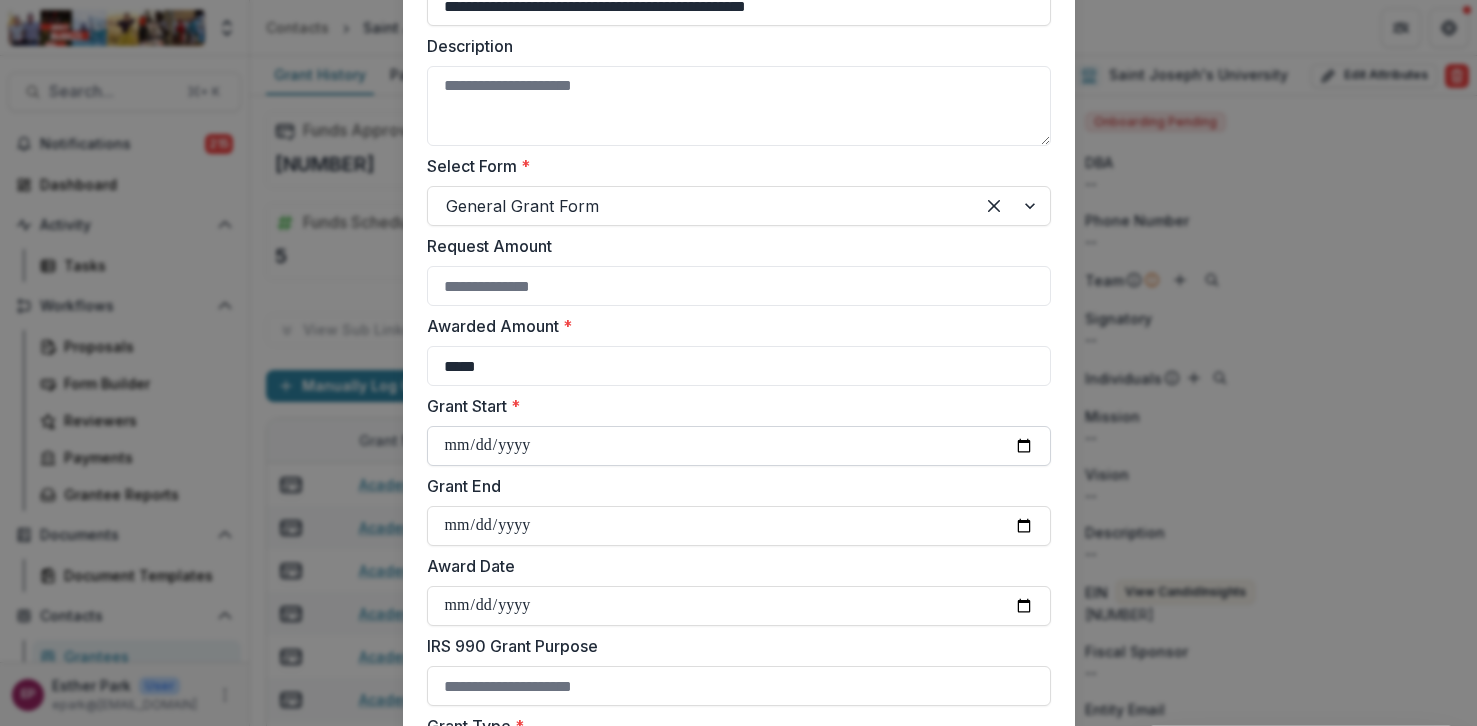 type on "*****" 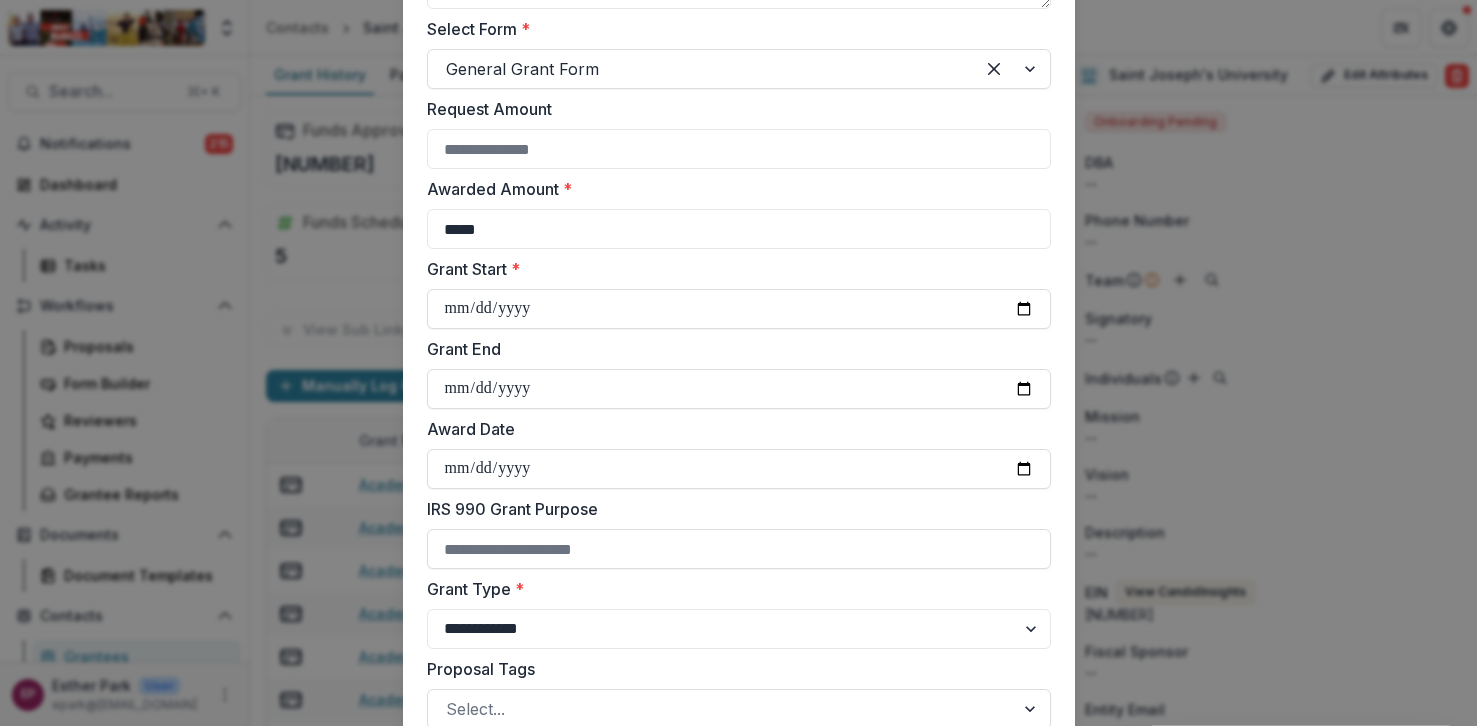 scroll, scrollTop: 464, scrollLeft: 0, axis: vertical 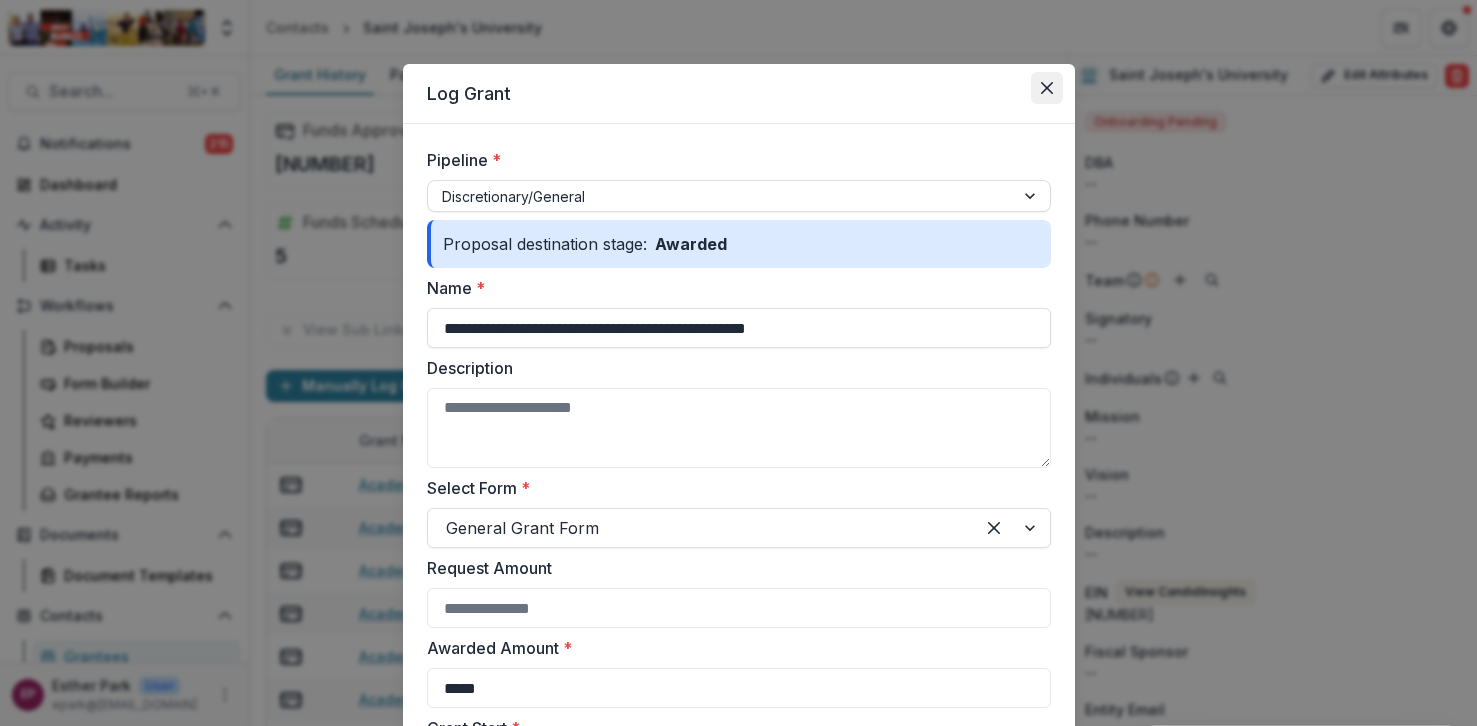 click 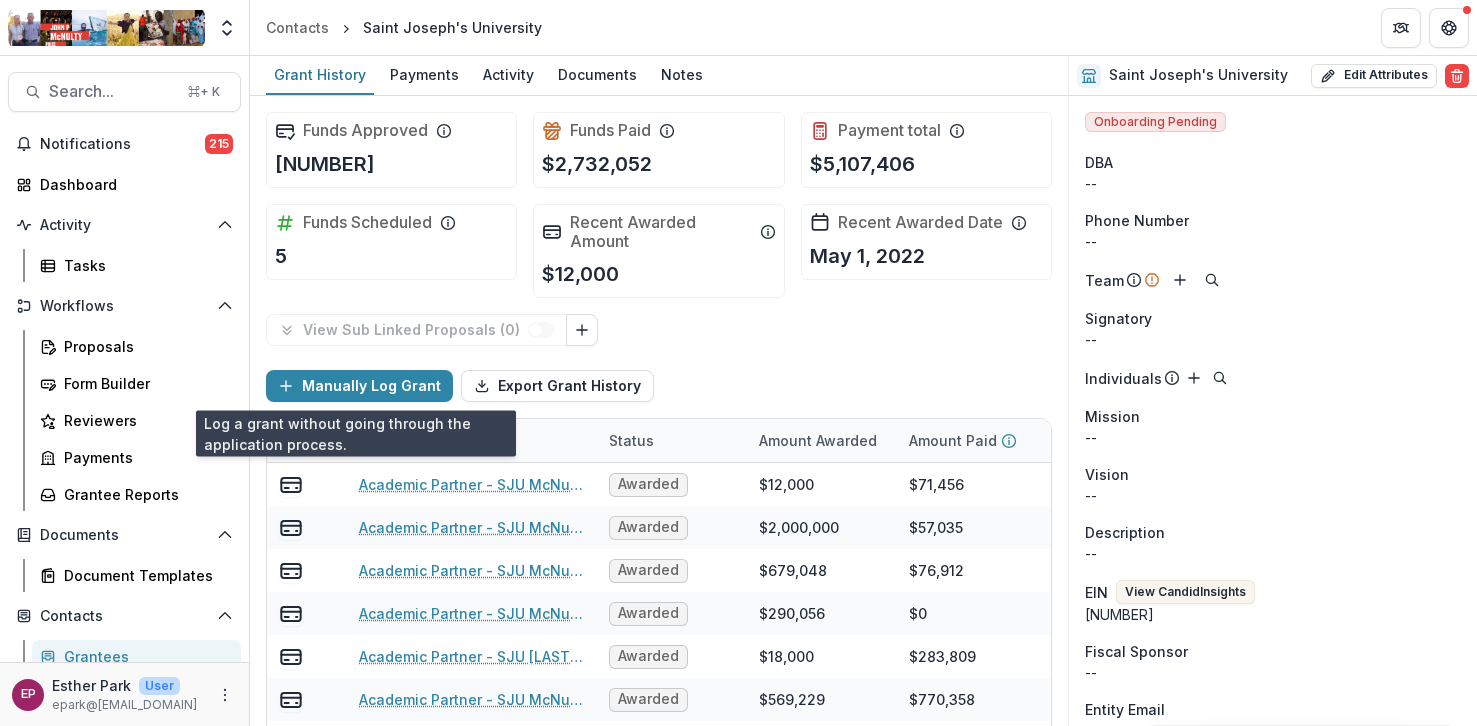 scroll, scrollTop: 96, scrollLeft: 0, axis: vertical 